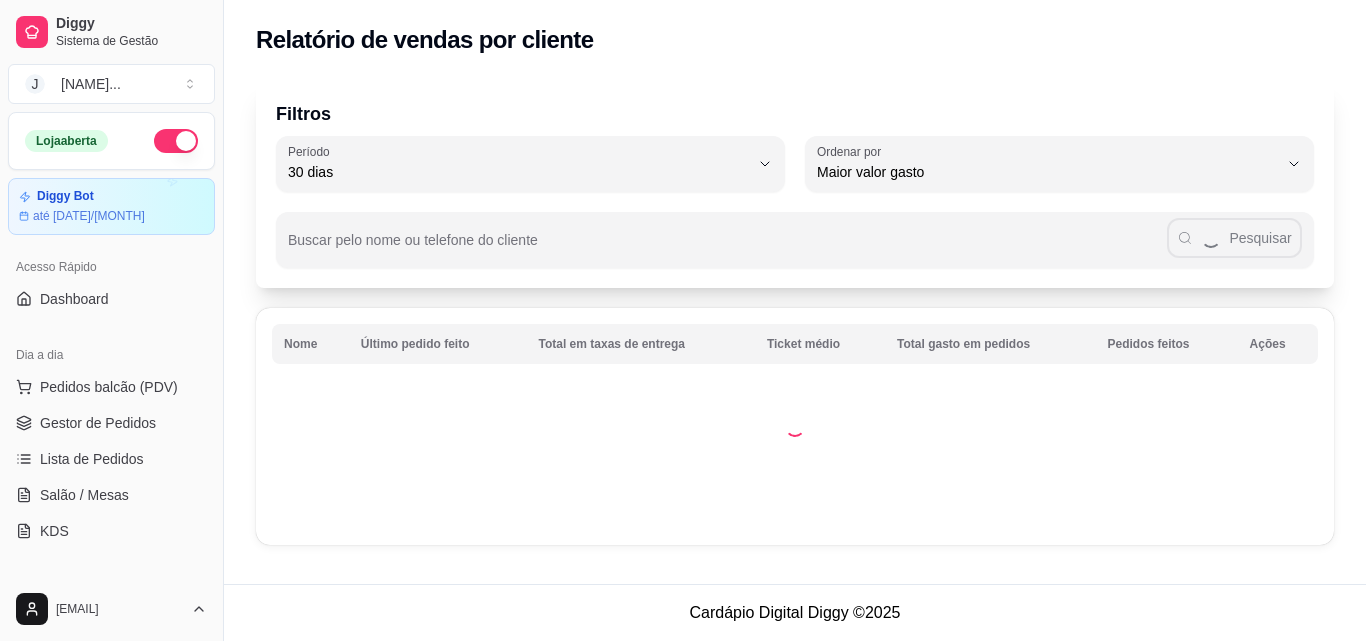 select on "30" 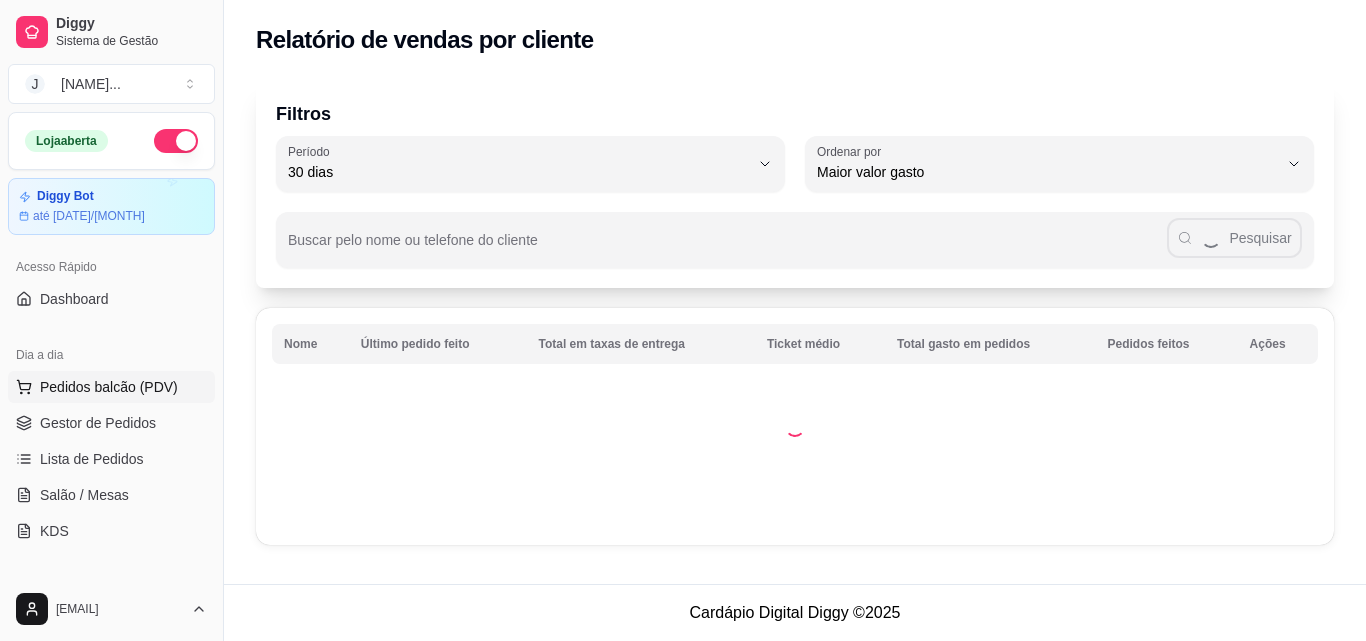 scroll, scrollTop: 0, scrollLeft: 0, axis: both 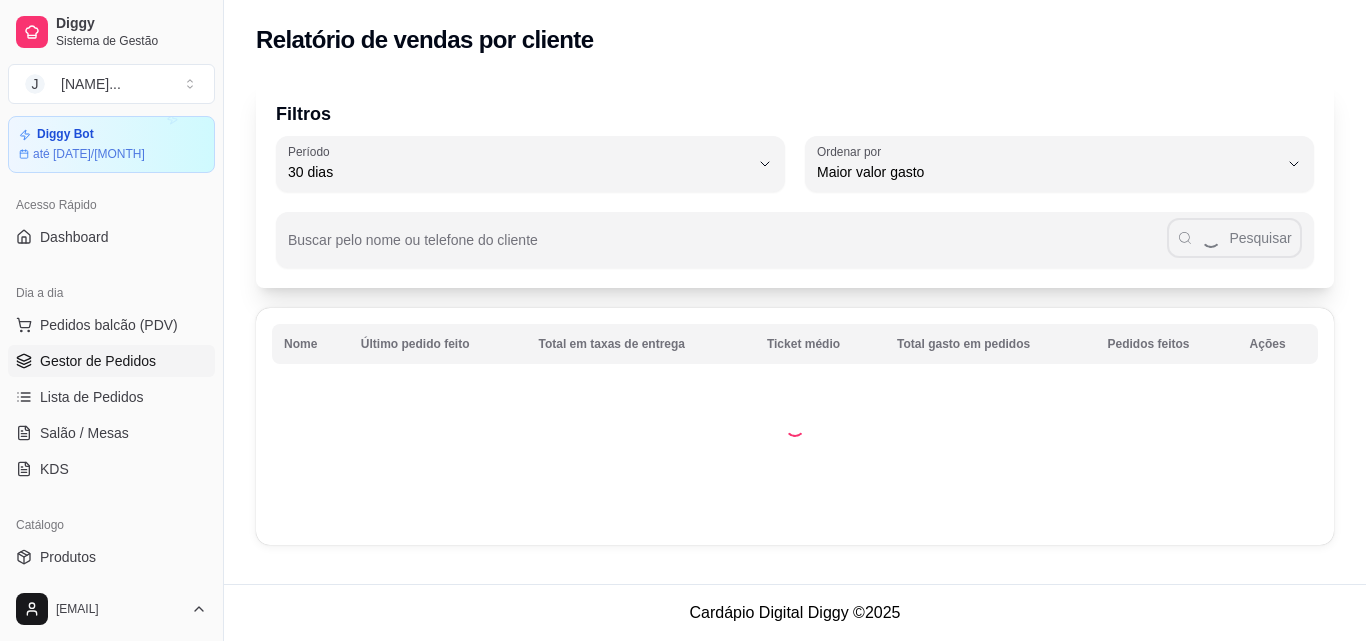 click on "Gestor de Pedidos" at bounding box center [98, 361] 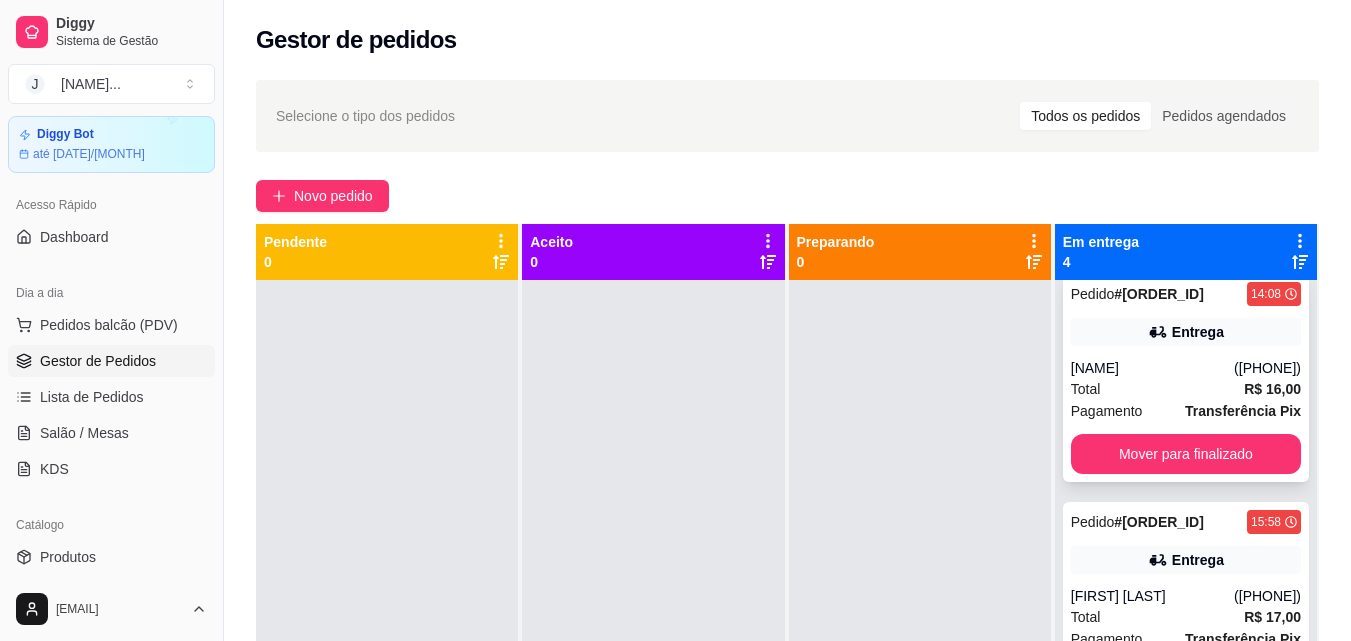 scroll, scrollTop: 291, scrollLeft: 0, axis: vertical 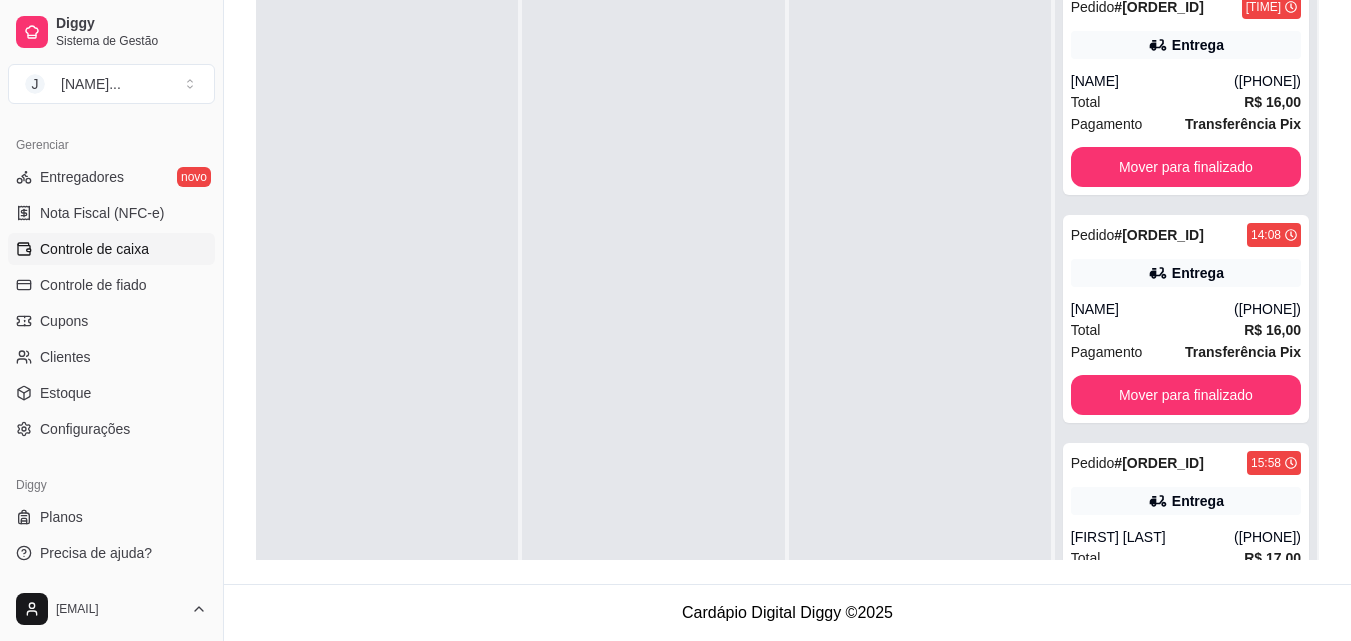 click on "Controle de caixa" at bounding box center [111, 249] 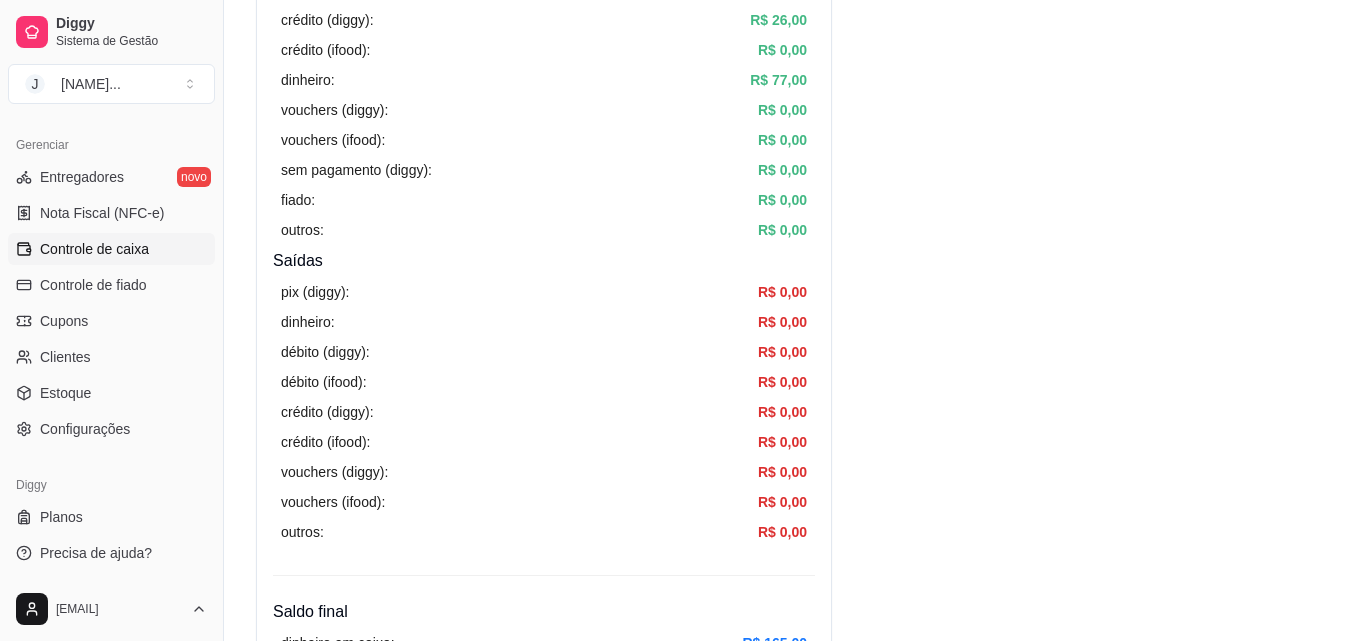 scroll, scrollTop: 900, scrollLeft: 0, axis: vertical 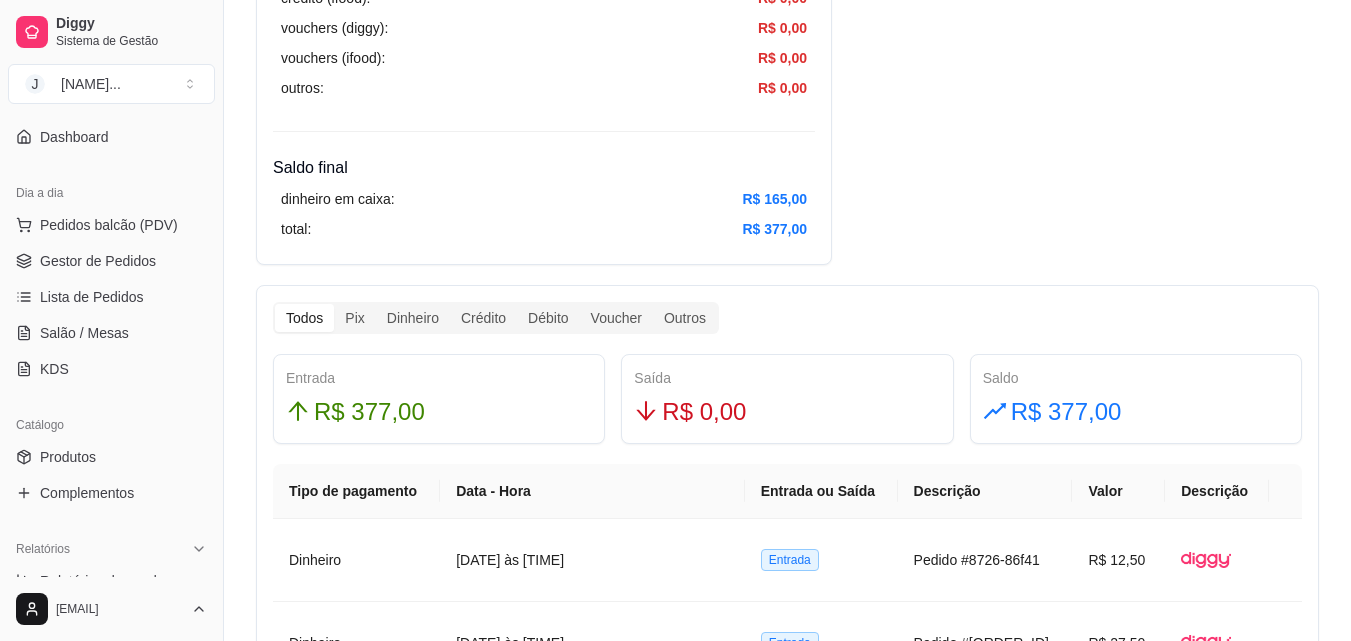 click on "Pedidos balcão (PDV) Gestor de Pedidos Lista de Pedidos Salão / Mesas KDS" at bounding box center [111, 297] 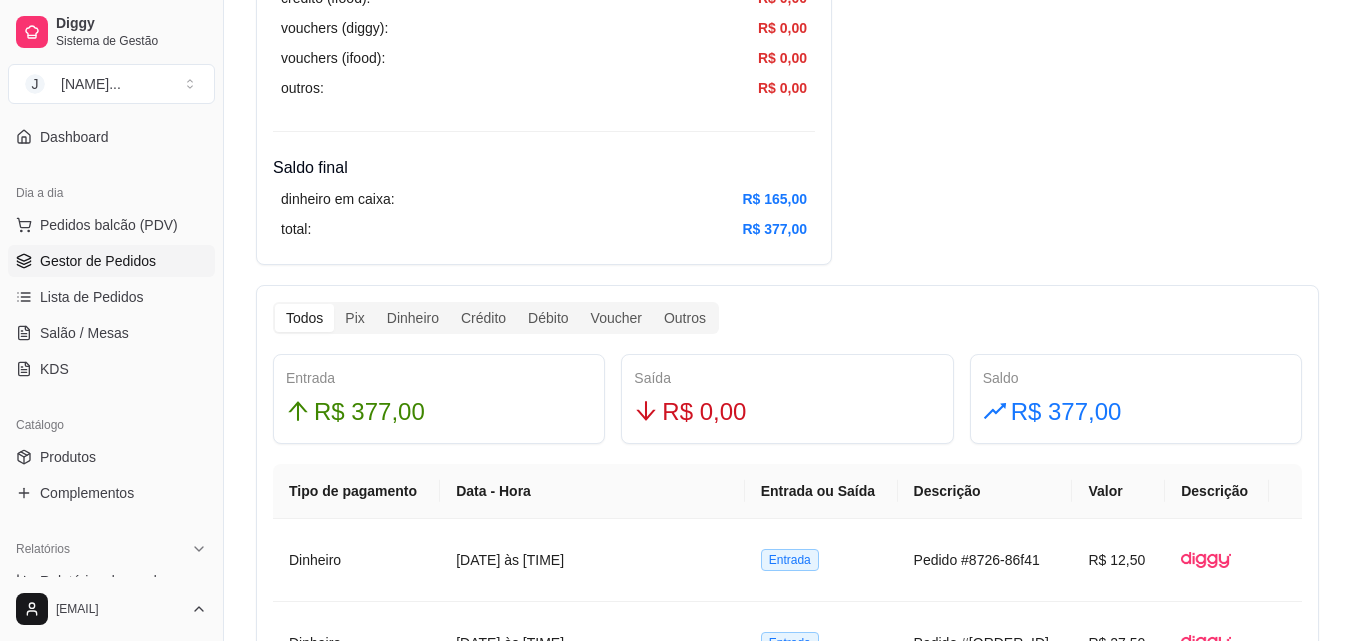 click on "Gestor de Pedidos" at bounding box center [111, 261] 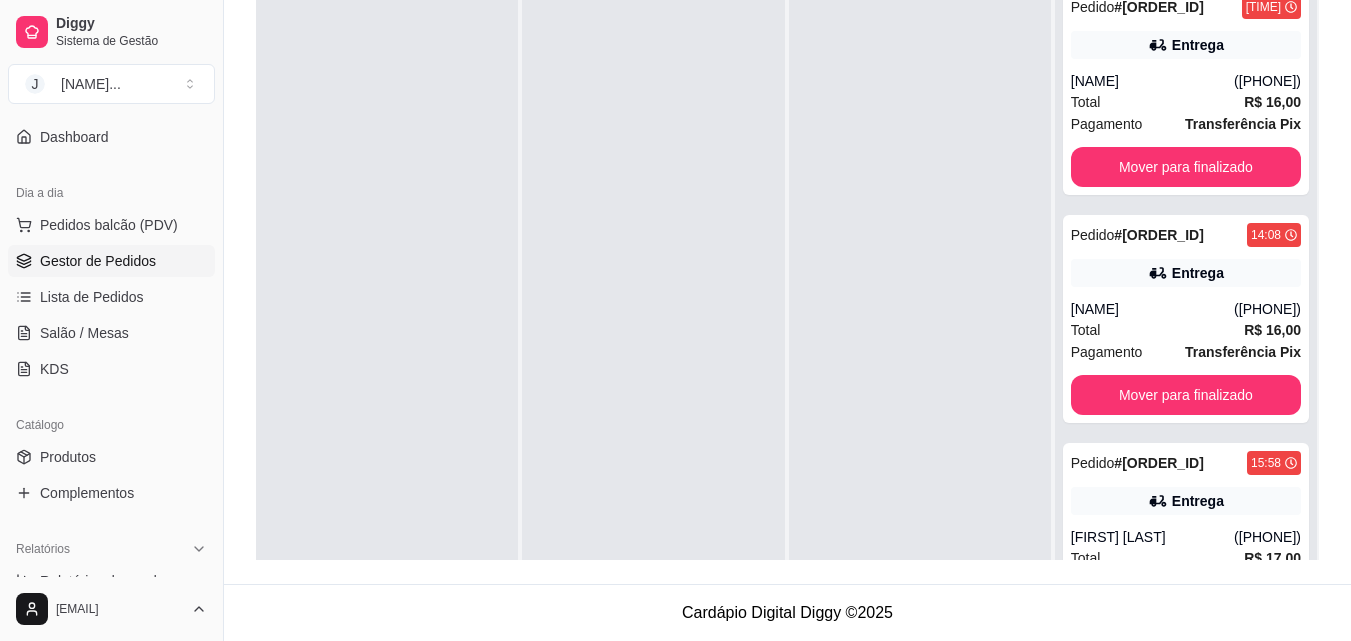 scroll, scrollTop: 0, scrollLeft: 0, axis: both 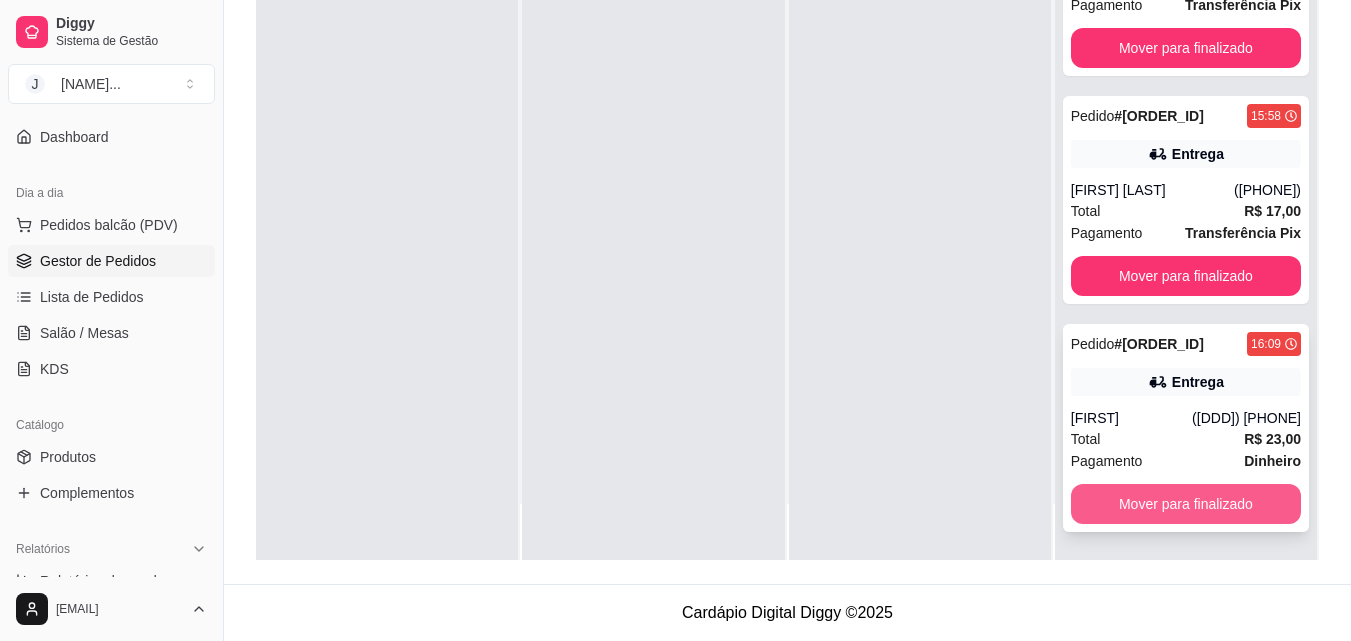 click on "Mover para finalizado" at bounding box center [1186, 504] 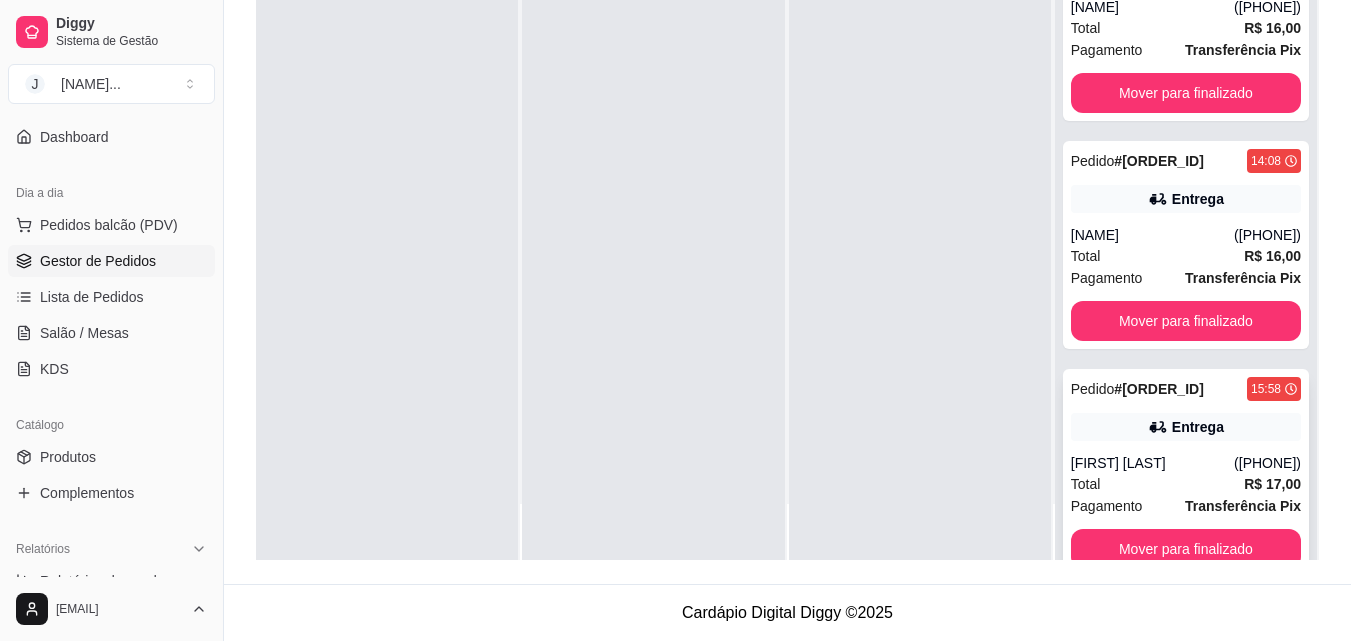 scroll, scrollTop: 0, scrollLeft: 0, axis: both 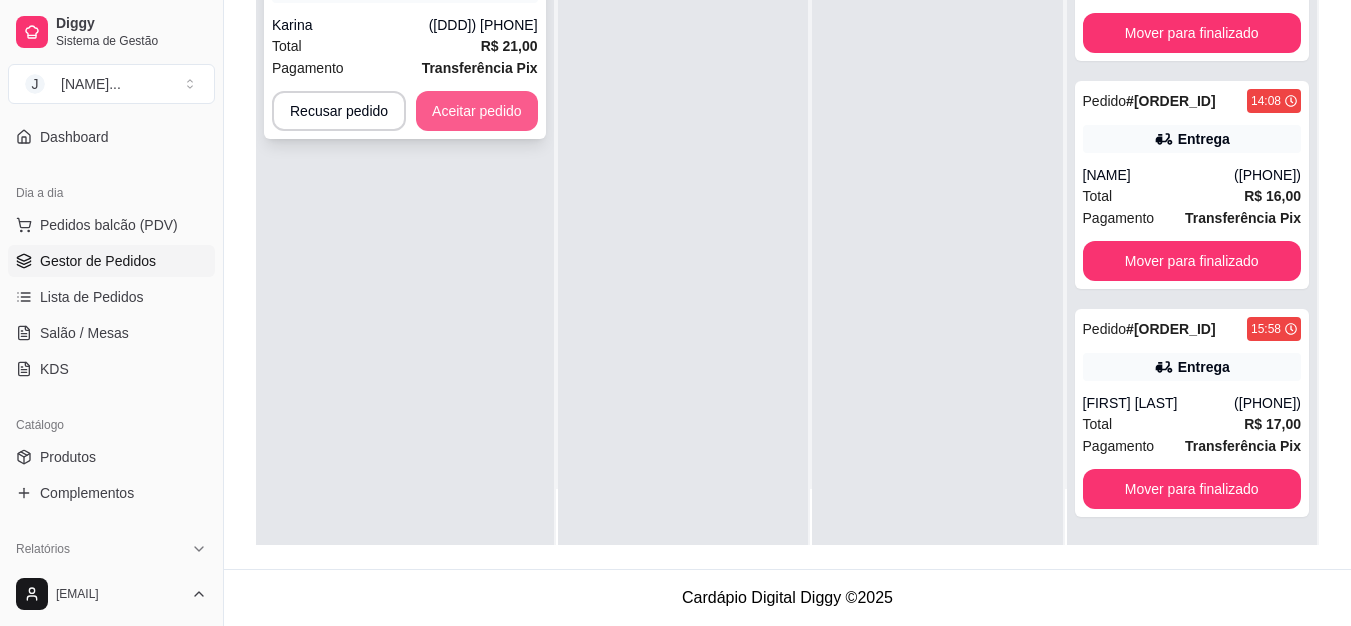 click on "Aceitar pedido" at bounding box center [477, 111] 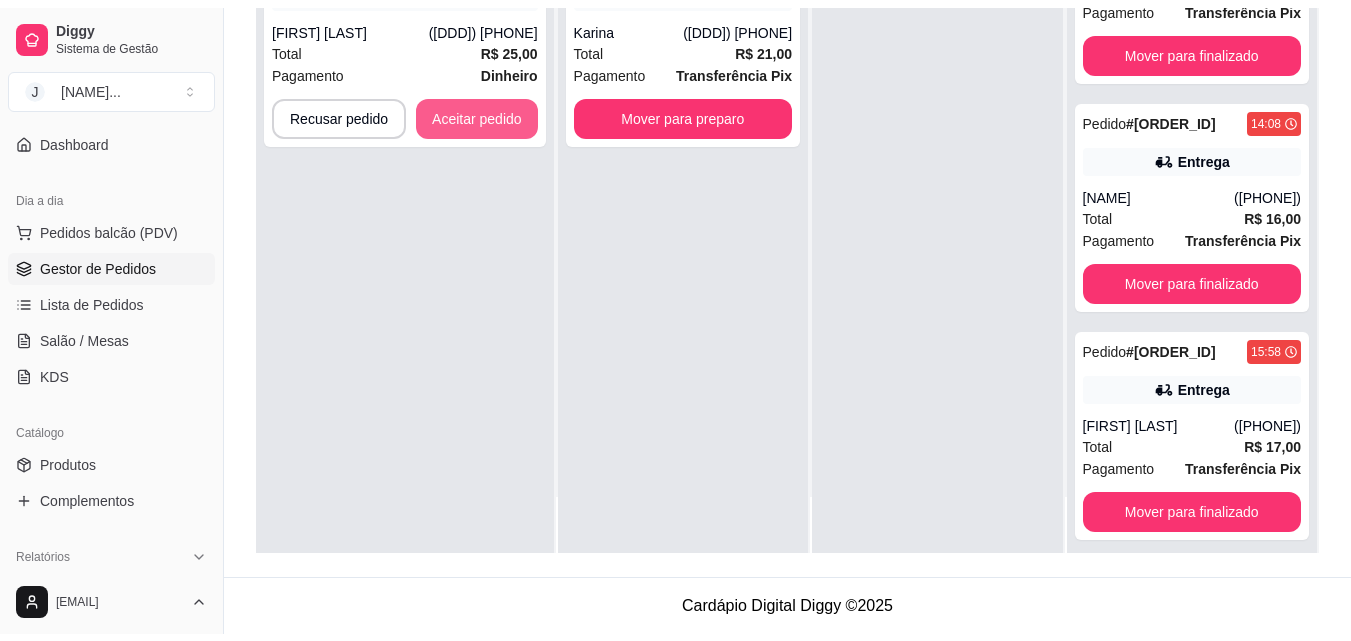 scroll, scrollTop: 87, scrollLeft: 0, axis: vertical 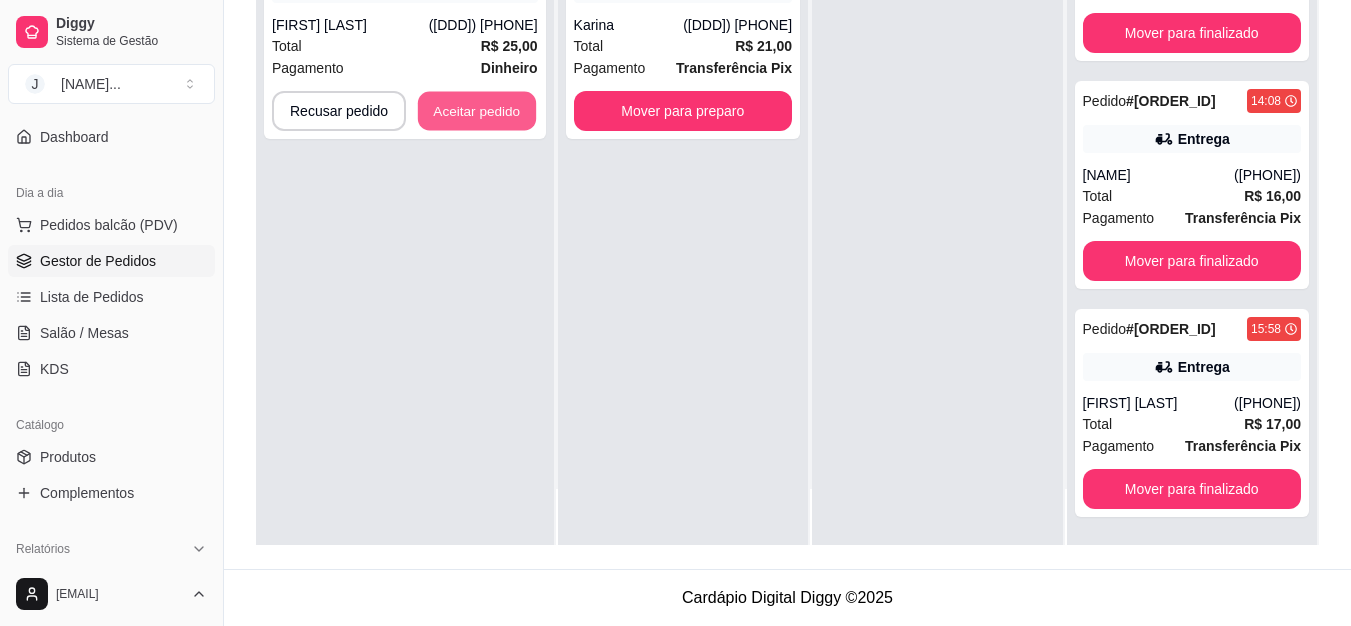 click on "Aceitar pedido" at bounding box center [477, 111] 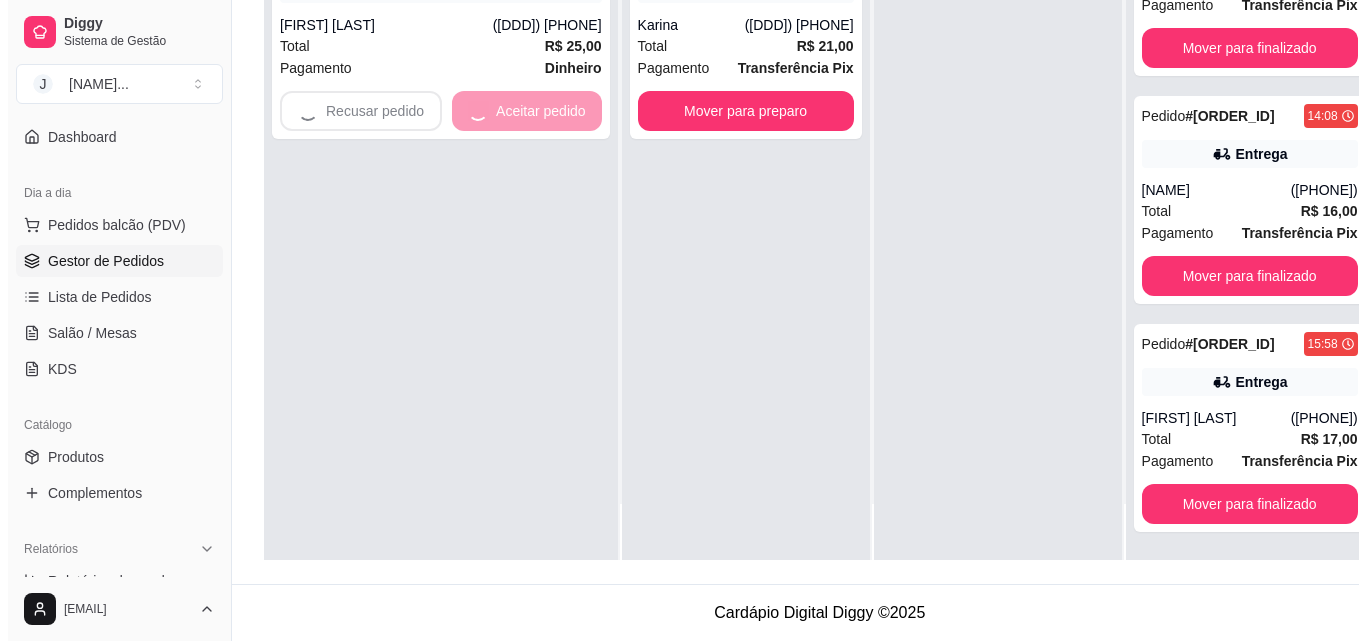 scroll, scrollTop: 63, scrollLeft: 0, axis: vertical 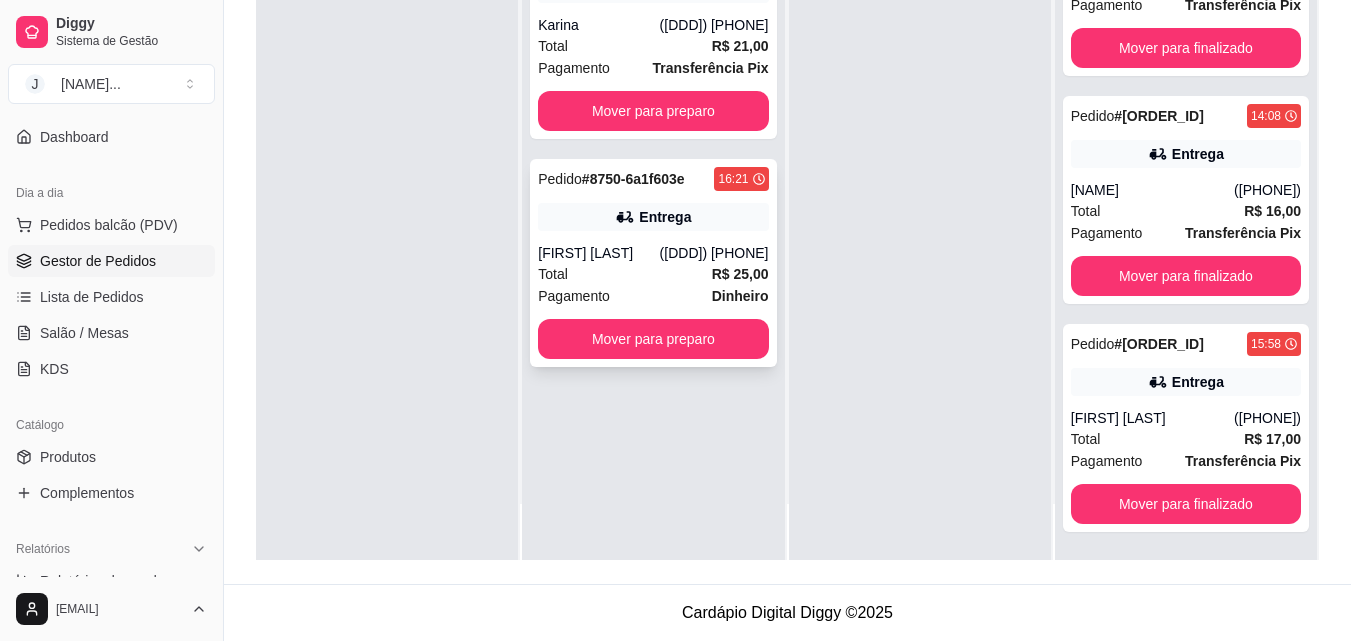 click on "R$ 25,00" at bounding box center (740, 274) 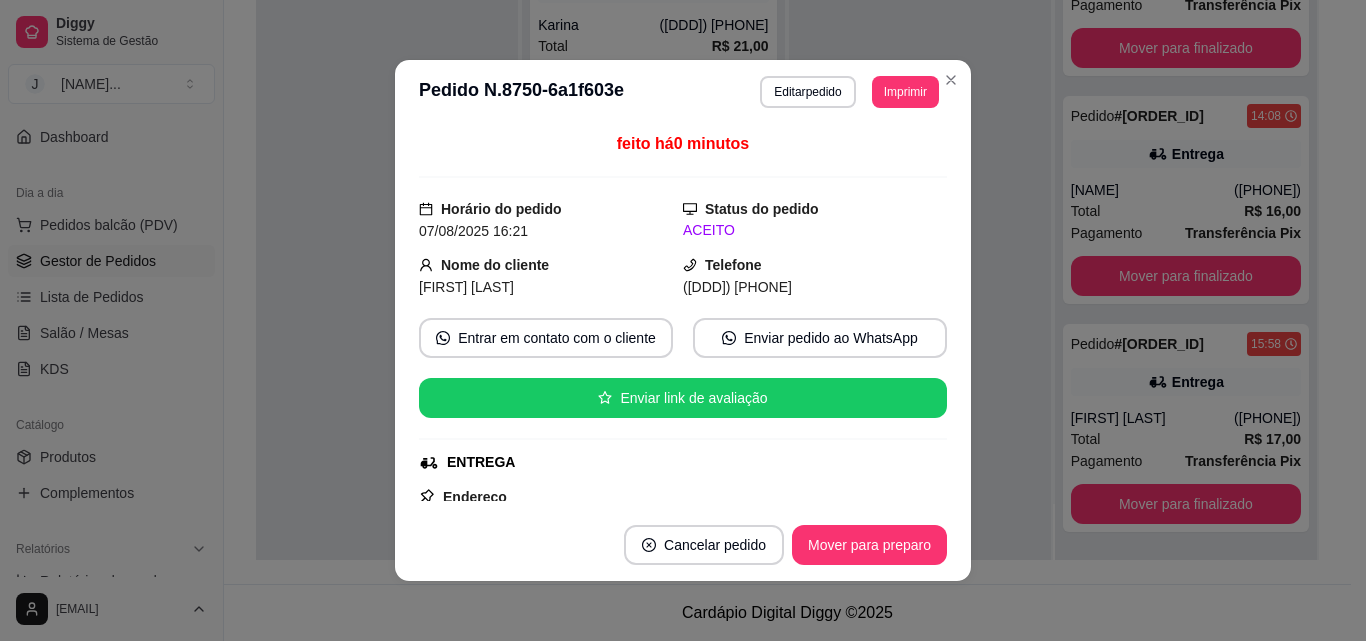 scroll, scrollTop: 470, scrollLeft: 0, axis: vertical 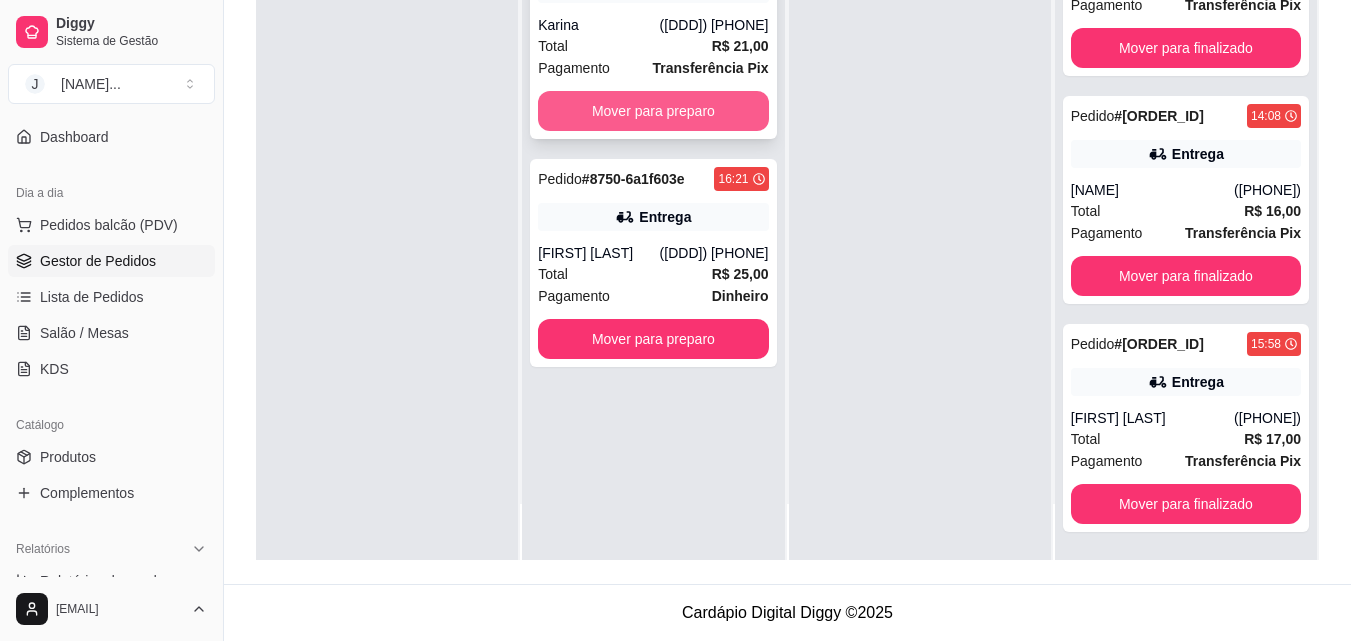 click on "Mover para preparo" at bounding box center [653, 111] 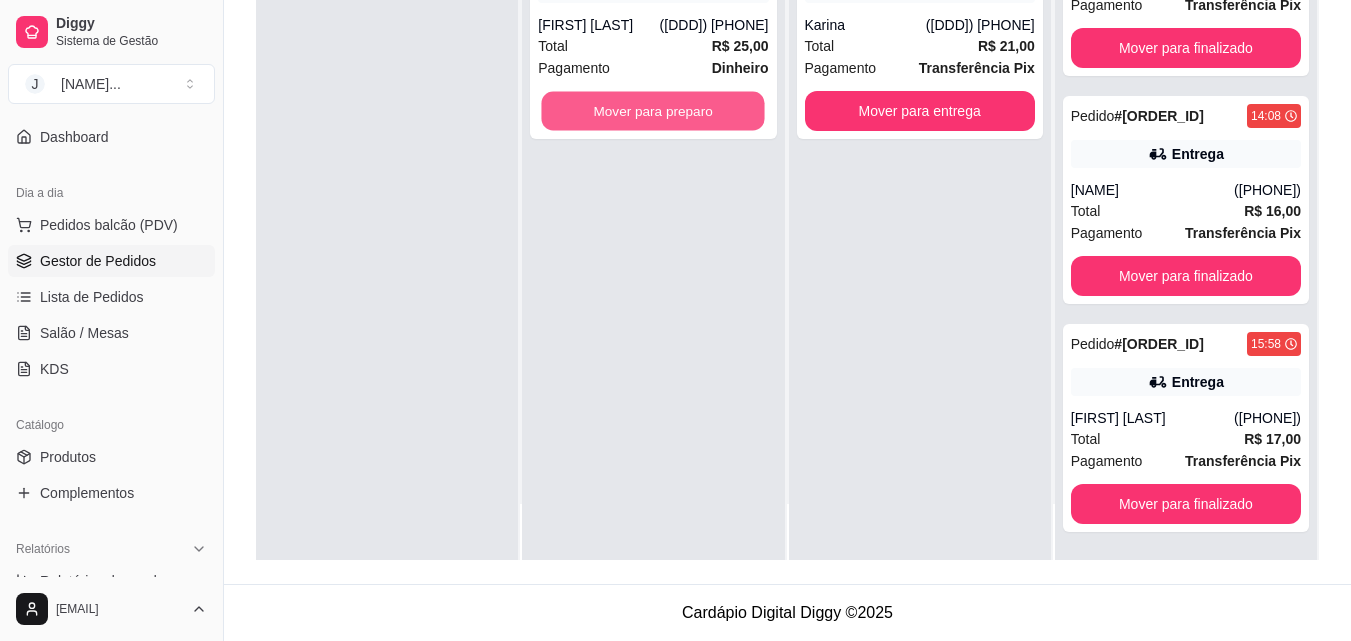 click on "Mover para preparo" at bounding box center [653, 111] 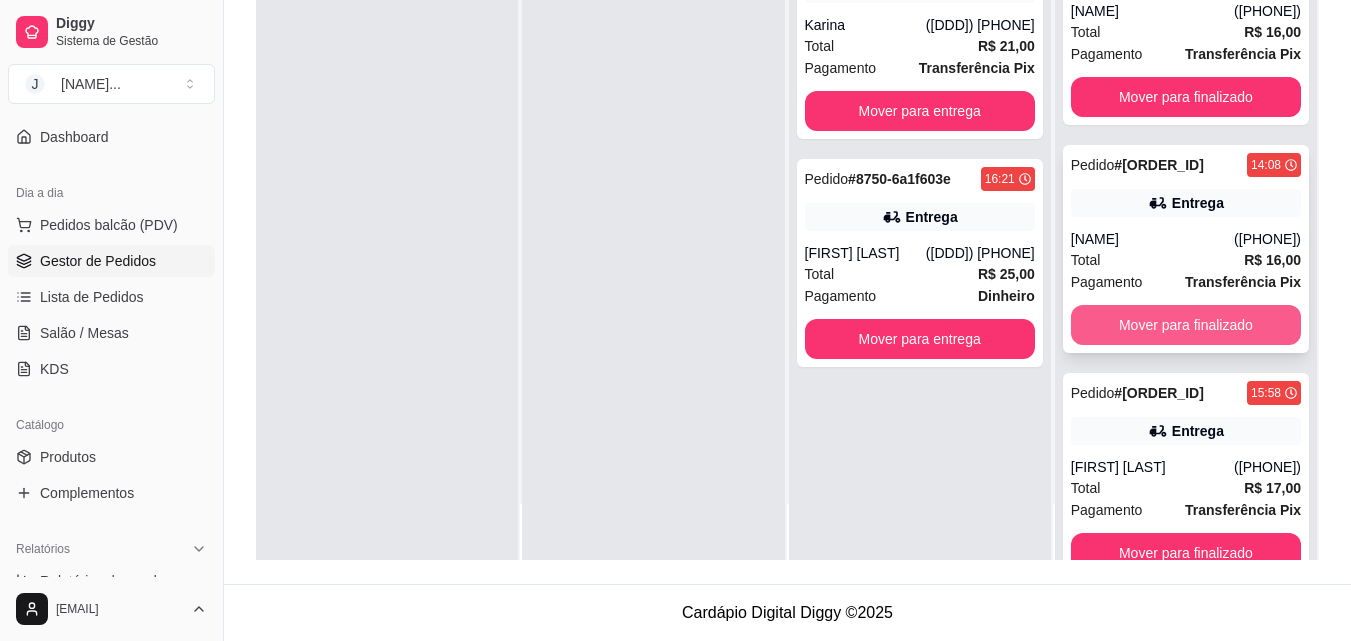 scroll, scrollTop: 0, scrollLeft: 0, axis: both 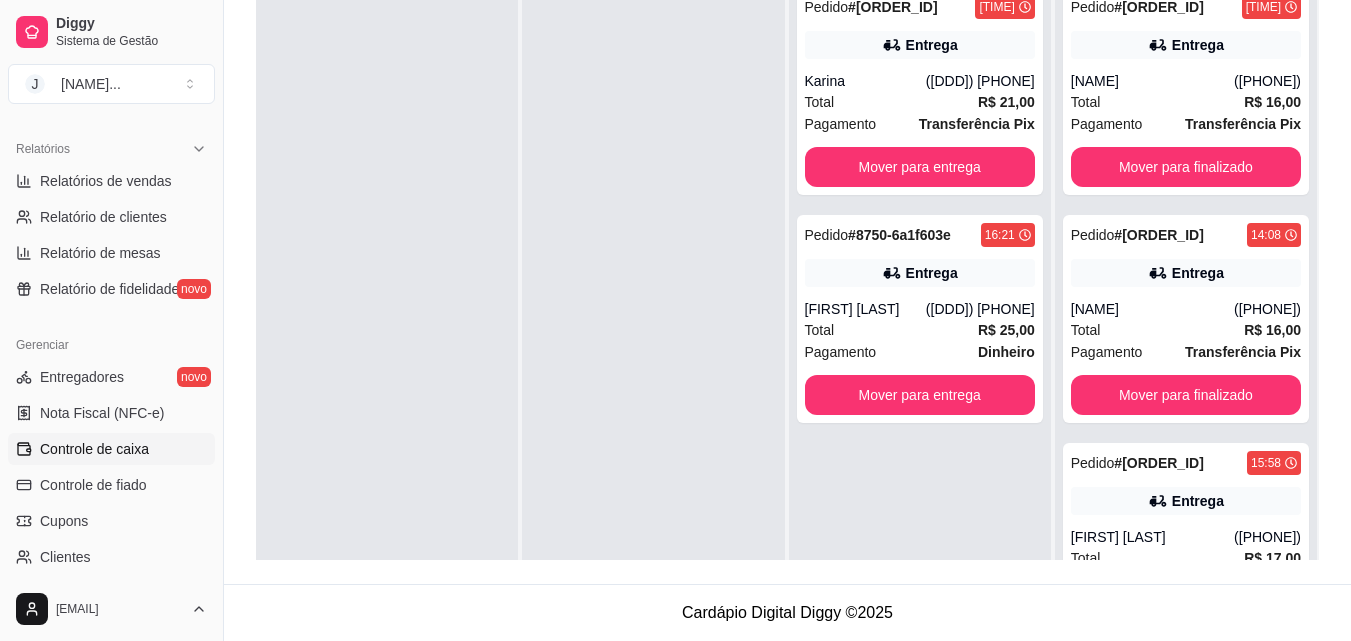 click on "Controle de caixa" at bounding box center [94, 449] 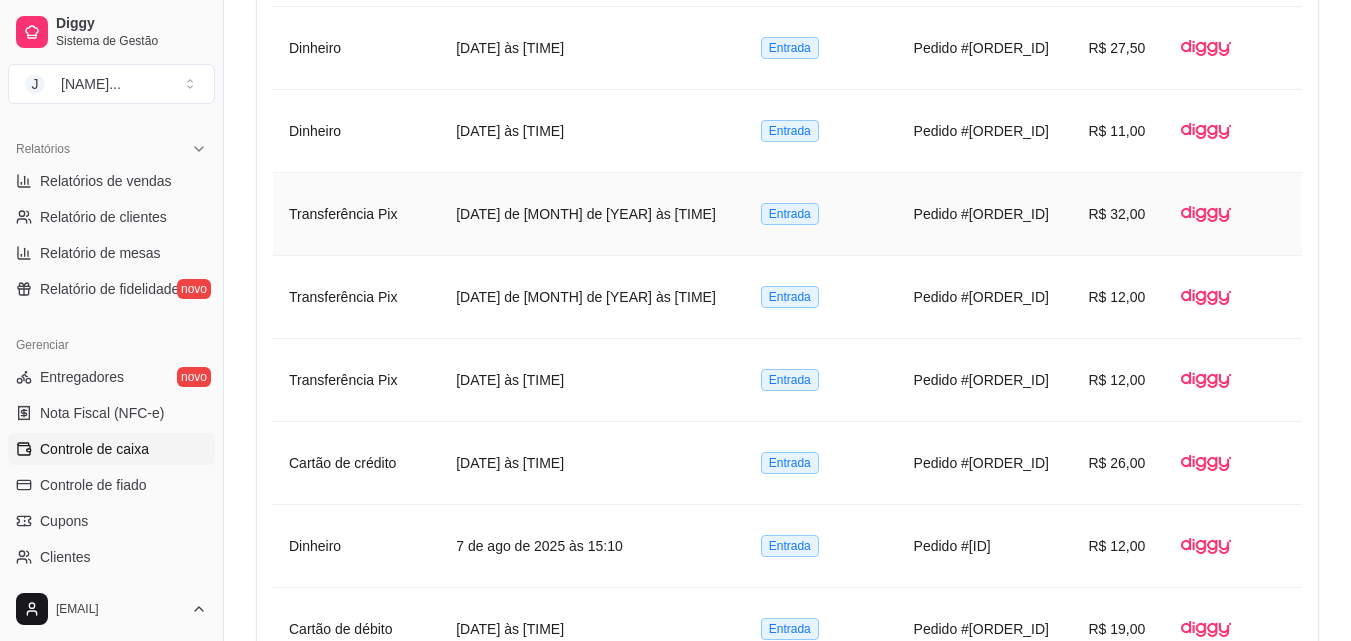 scroll, scrollTop: 1600, scrollLeft: 0, axis: vertical 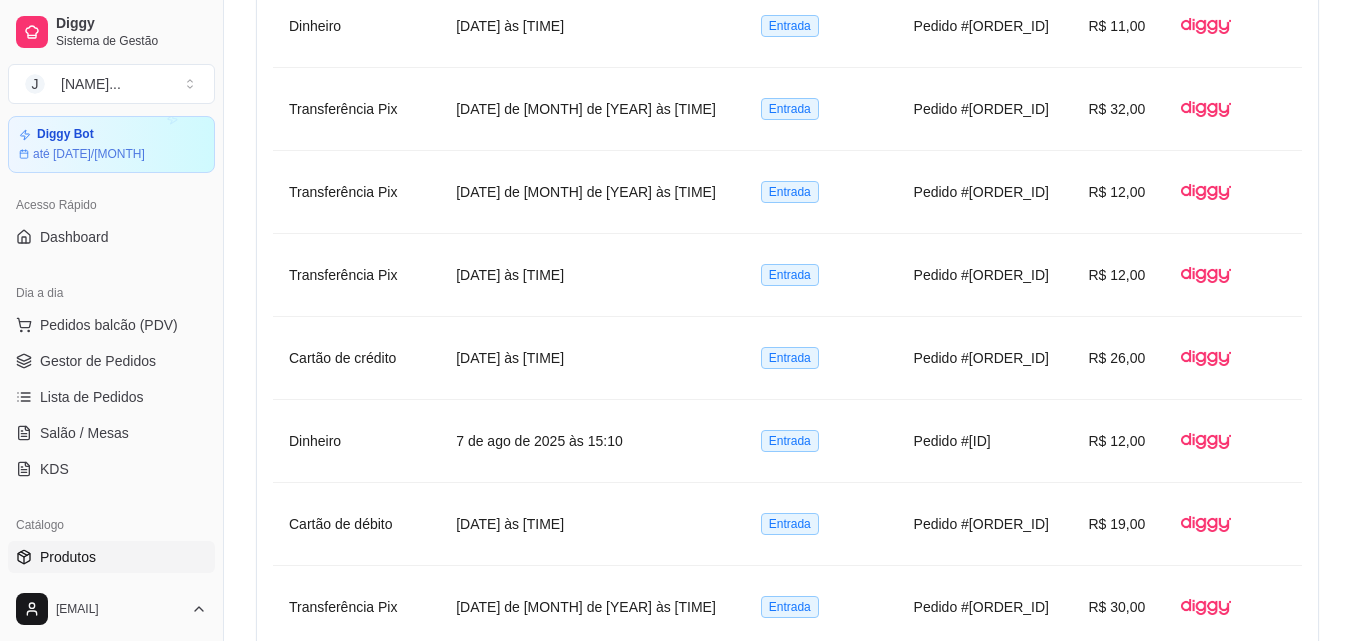 click on "Produtos" at bounding box center (111, 557) 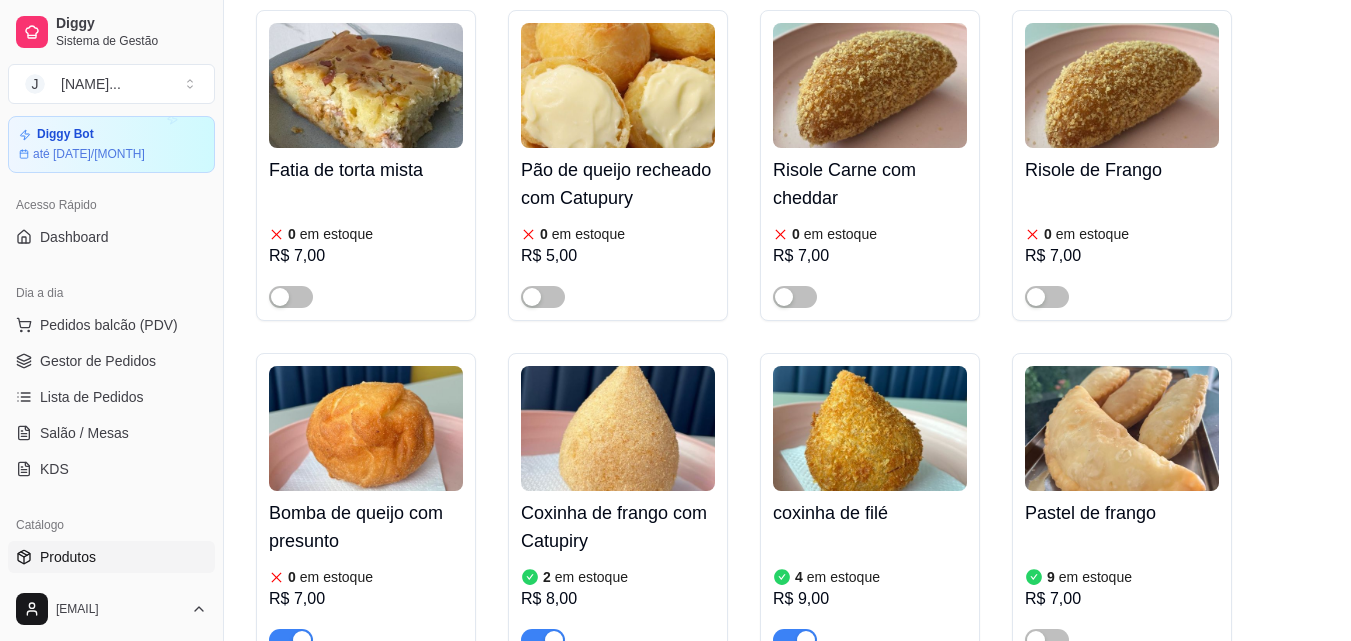 scroll, scrollTop: 1100, scrollLeft: 0, axis: vertical 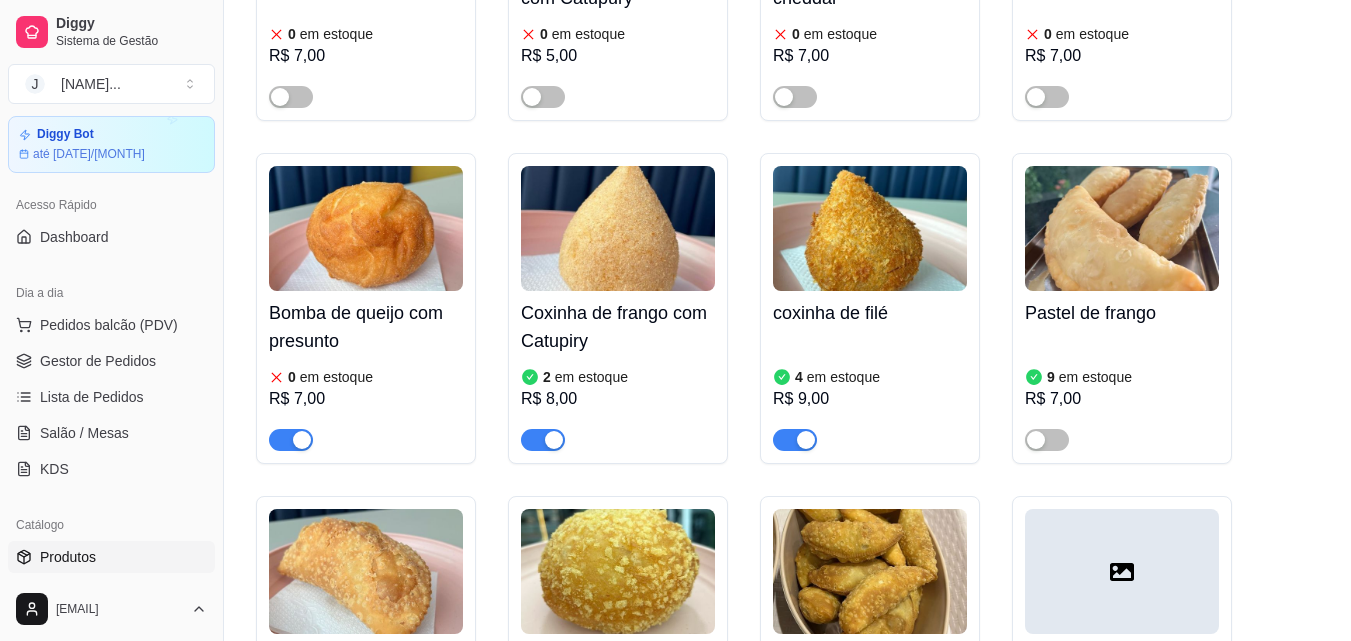 click at bounding box center [302, 440] 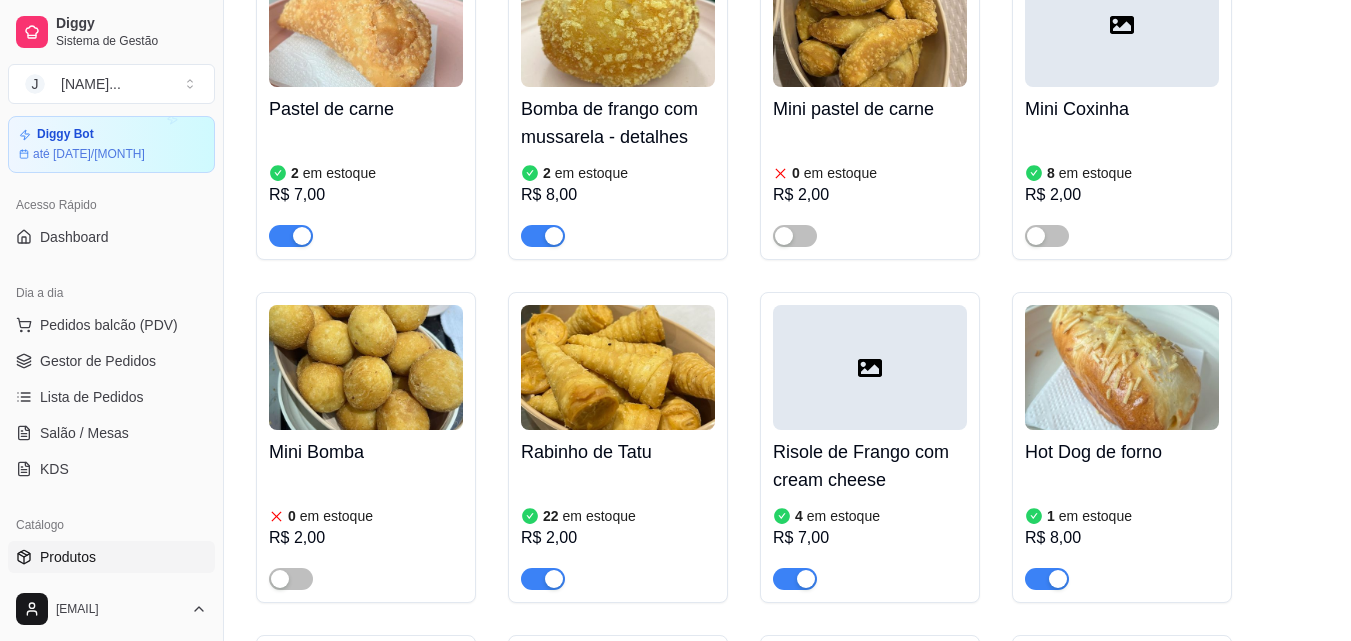 scroll, scrollTop: 1900, scrollLeft: 0, axis: vertical 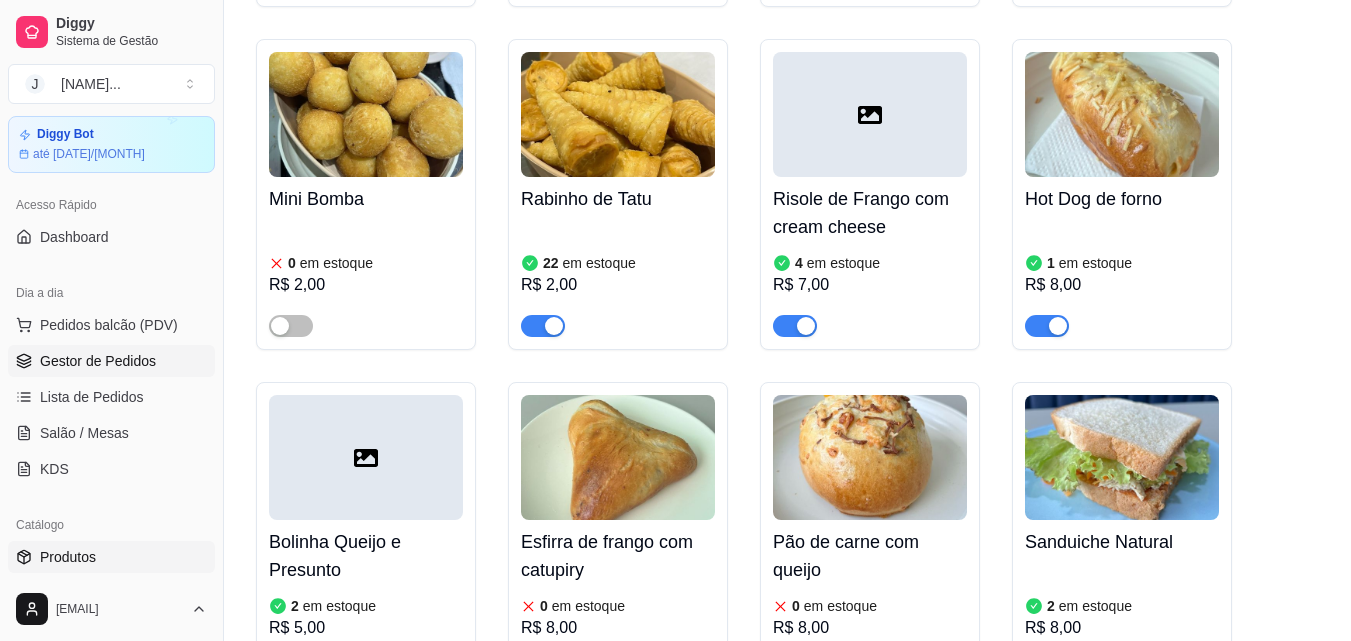 click on "Gestor de Pedidos" at bounding box center (98, 361) 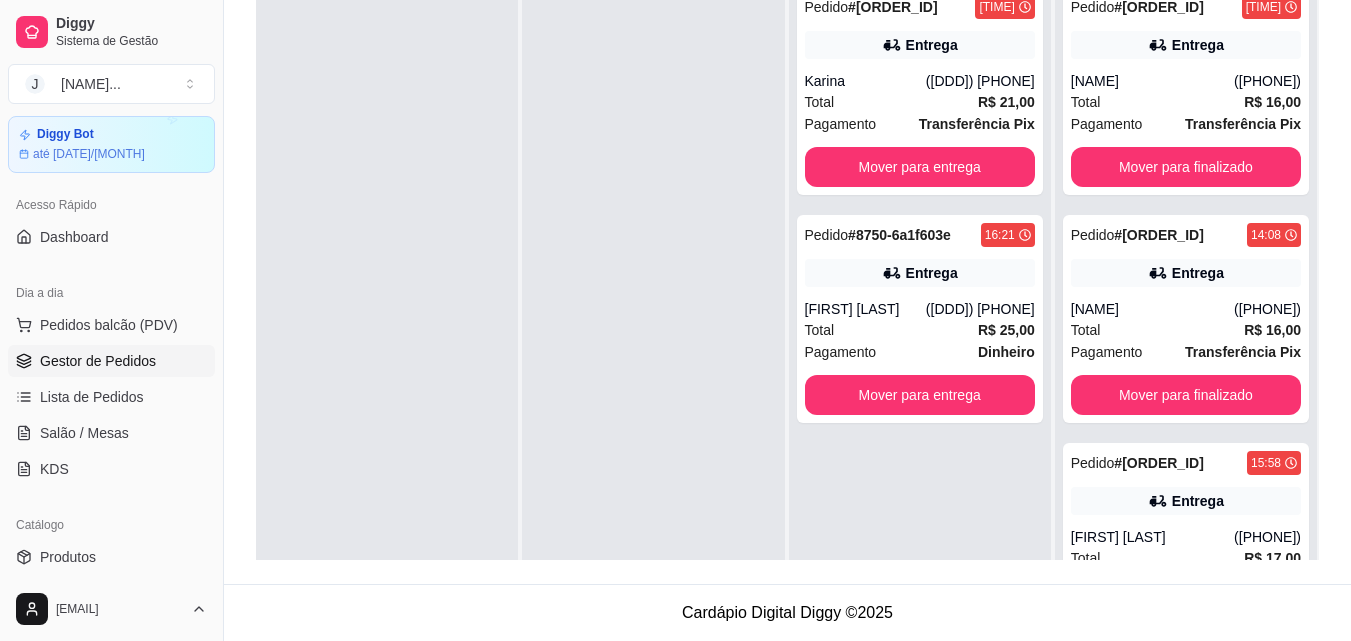 scroll, scrollTop: 0, scrollLeft: 0, axis: both 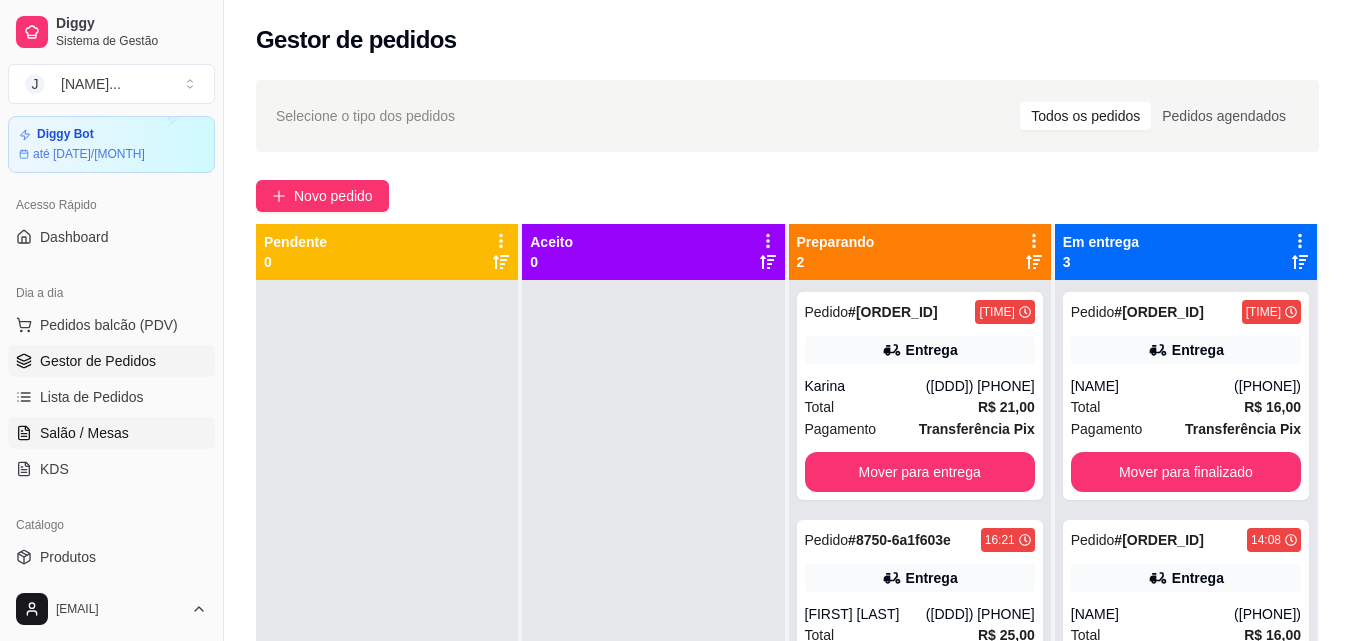 click on "Salão / Mesas" at bounding box center (84, 433) 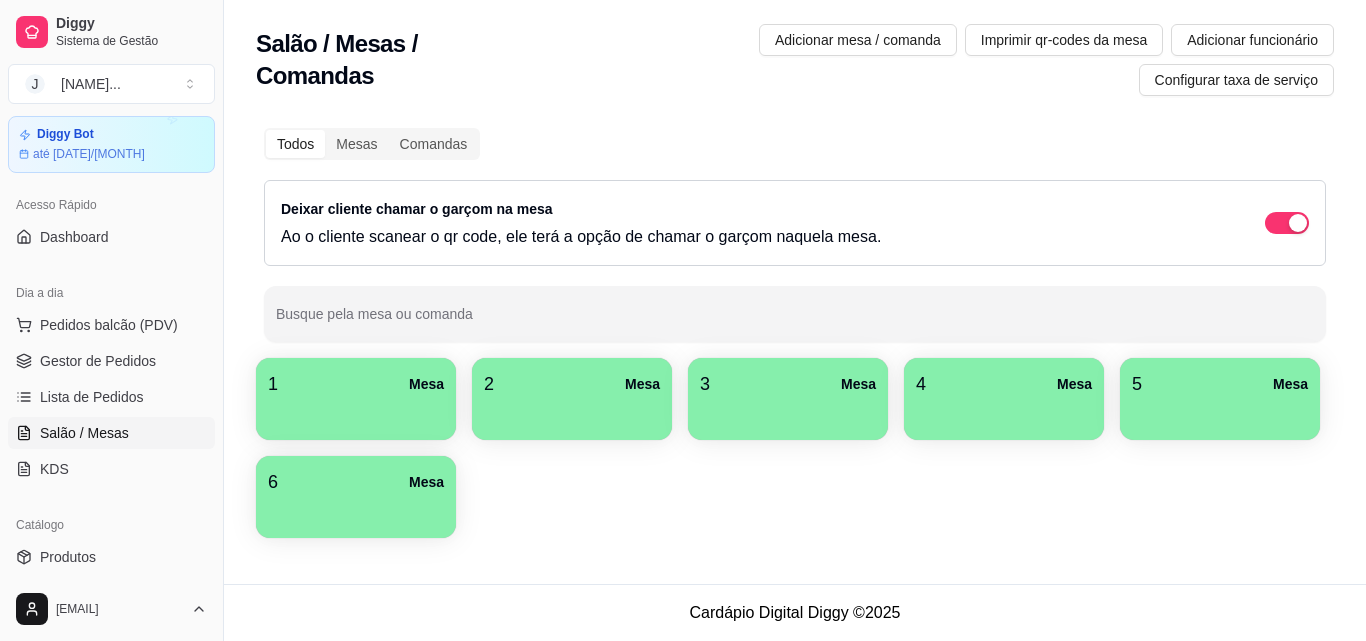 click at bounding box center (356, 413) 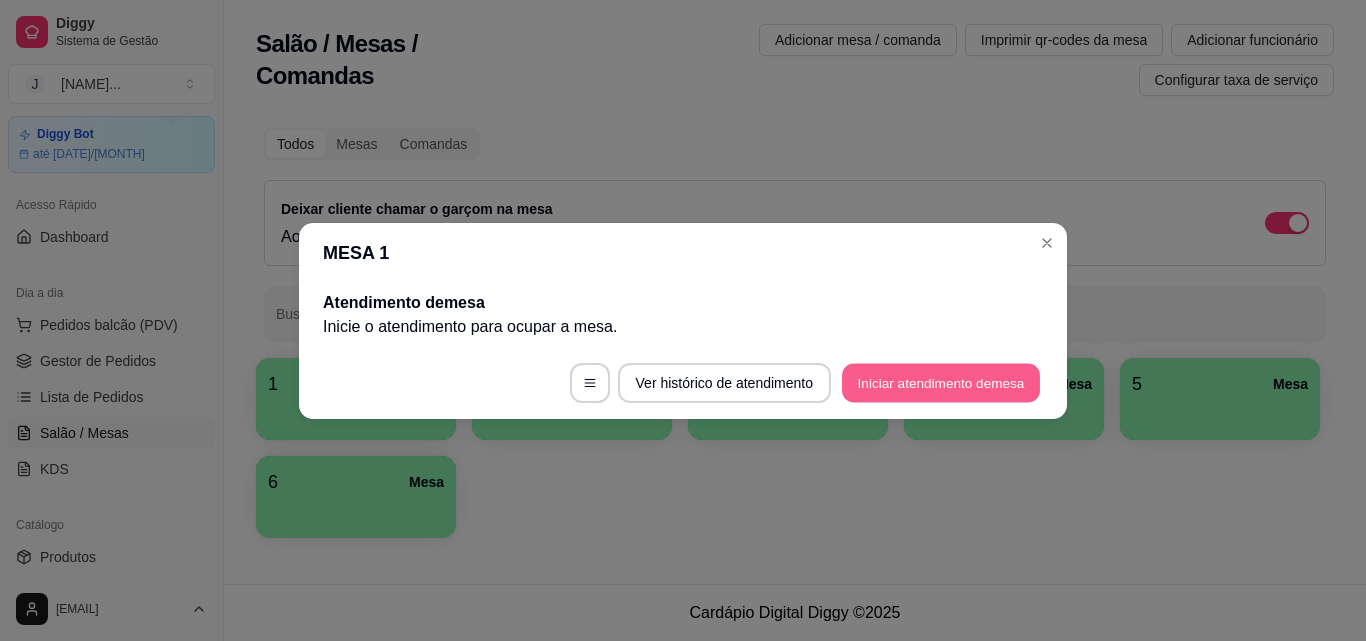 click on "Iniciar atendimento de  mesa" at bounding box center (941, 382) 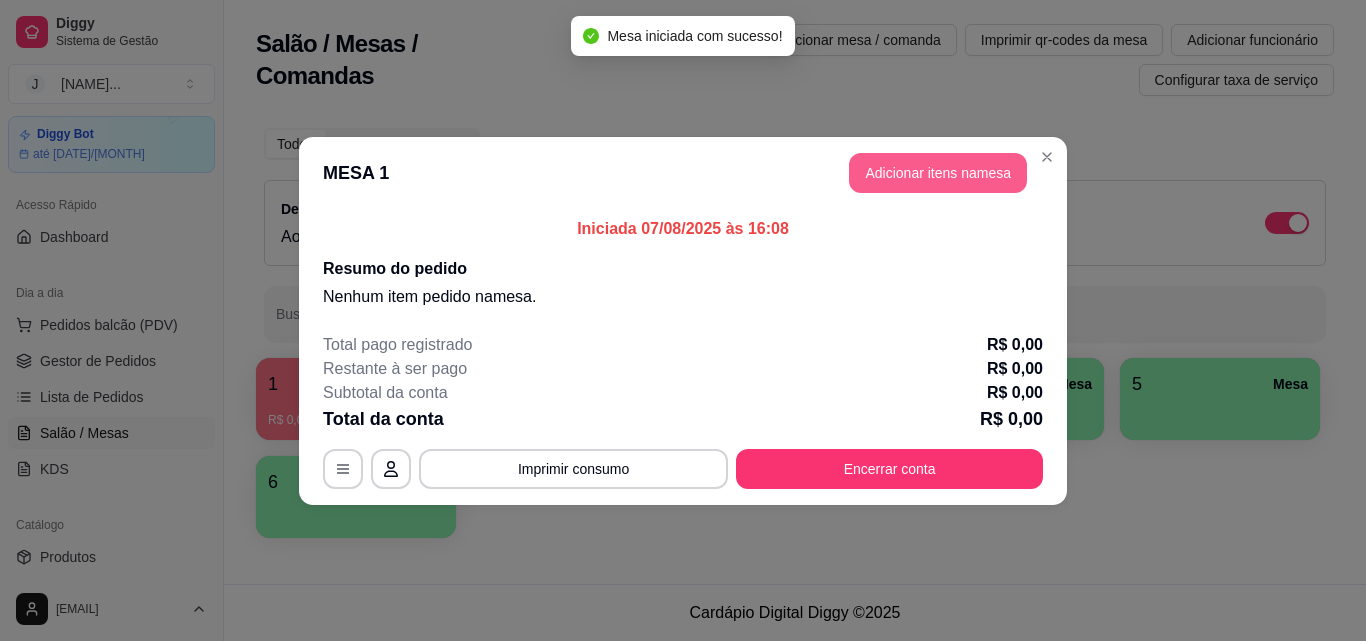 click on "Adicionar itens na  mesa" at bounding box center (938, 173) 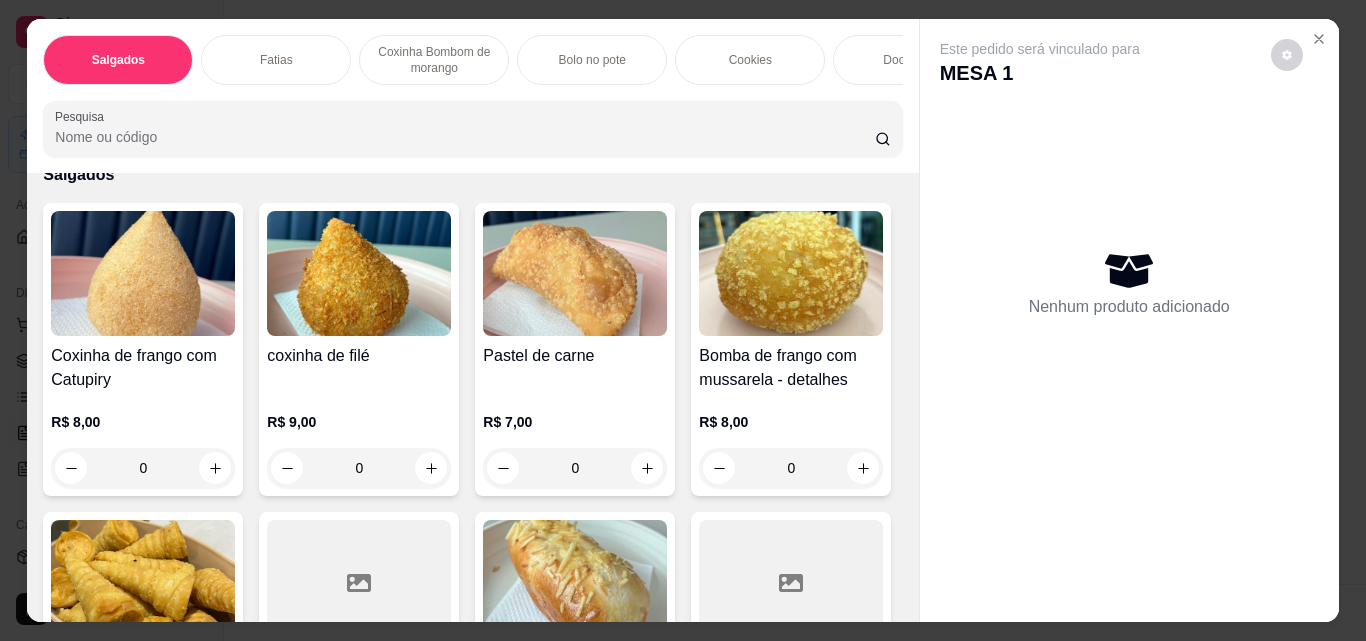 scroll, scrollTop: 600, scrollLeft: 0, axis: vertical 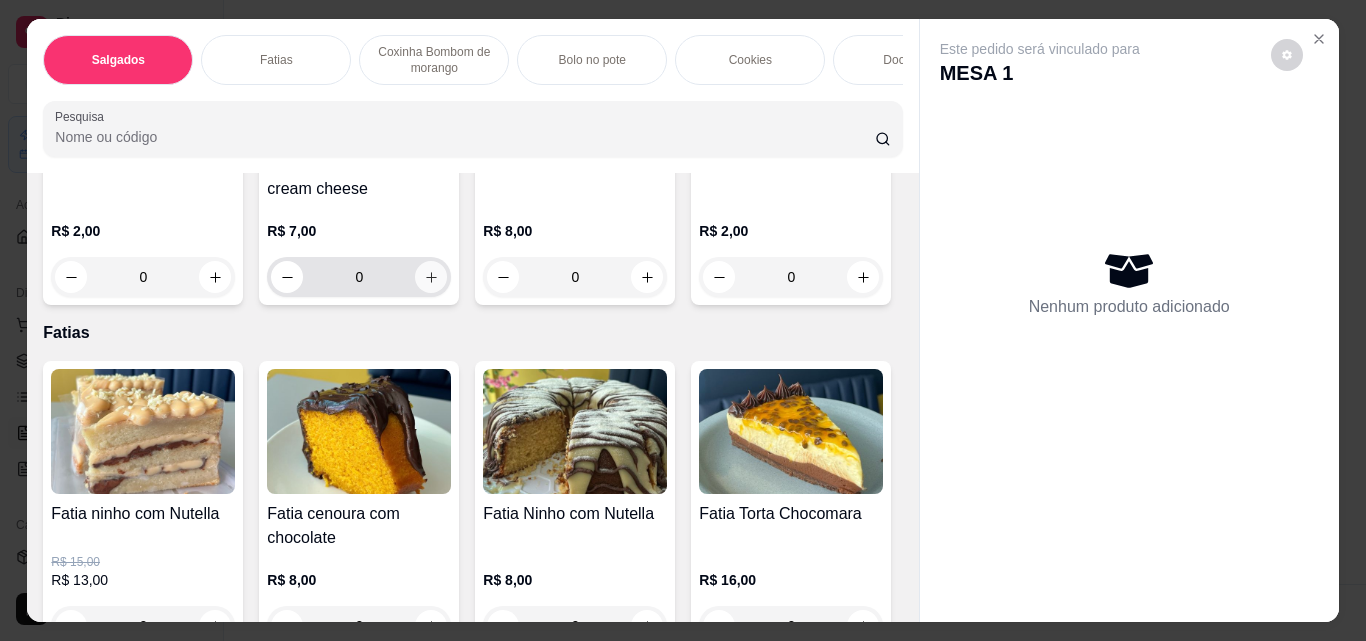 click 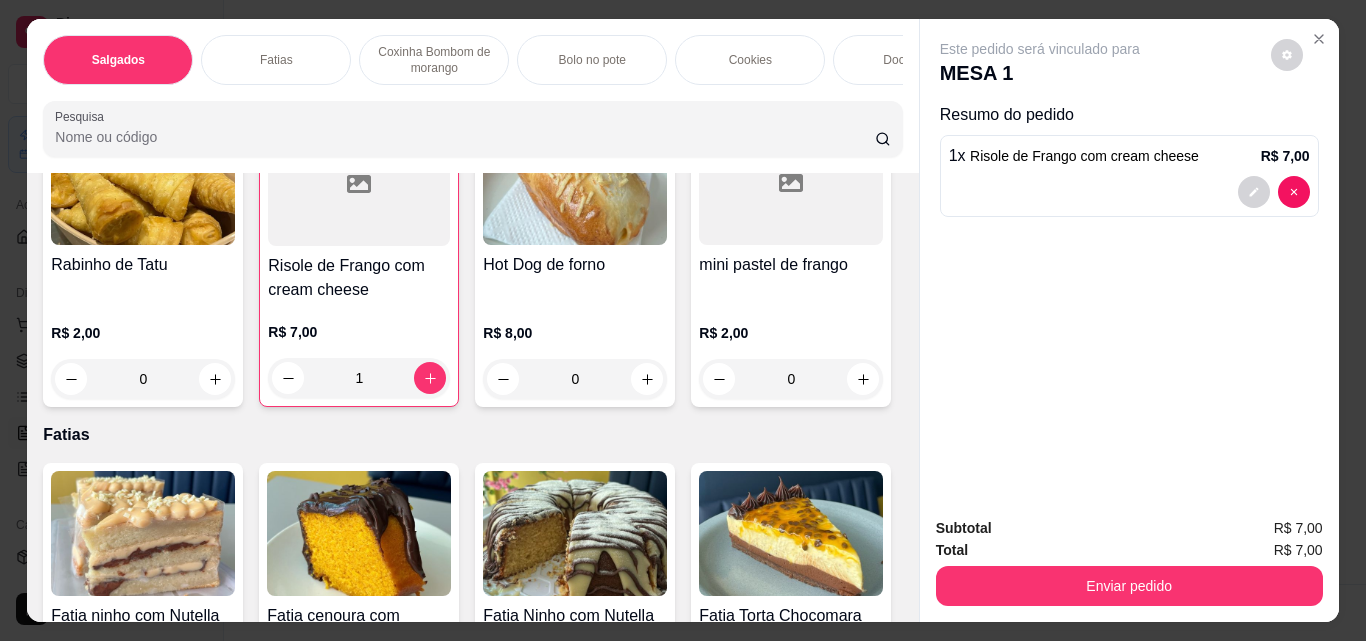 scroll, scrollTop: 100, scrollLeft: 0, axis: vertical 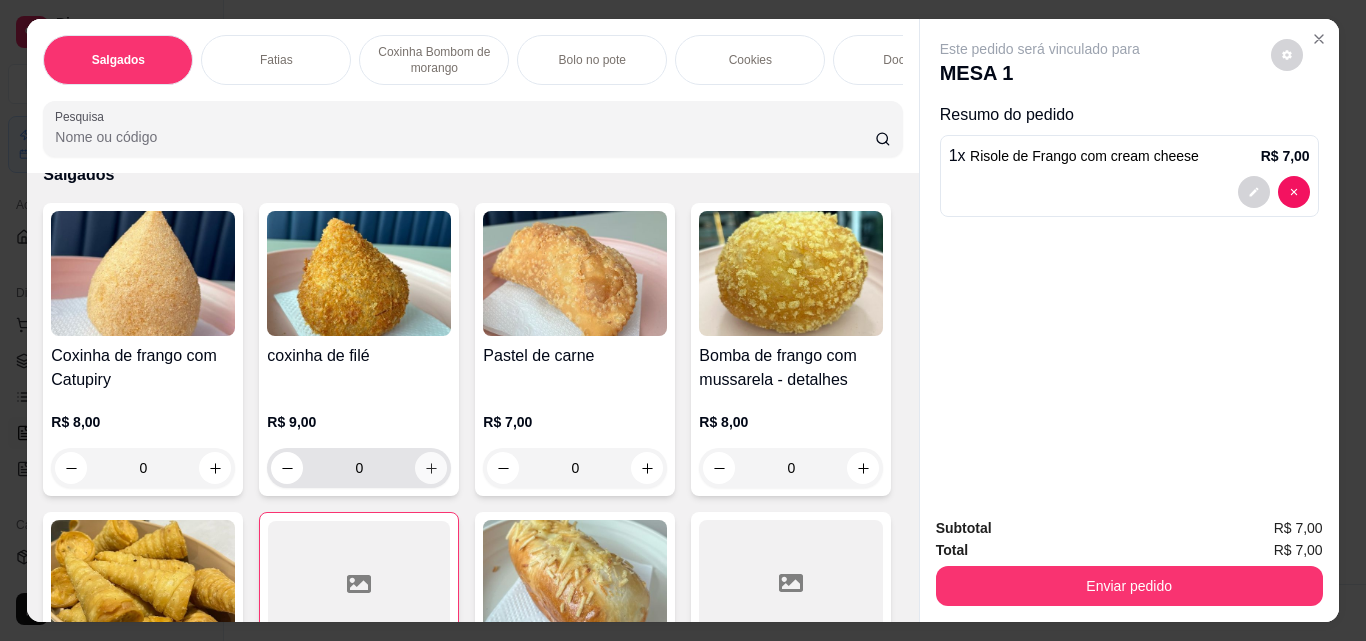 click 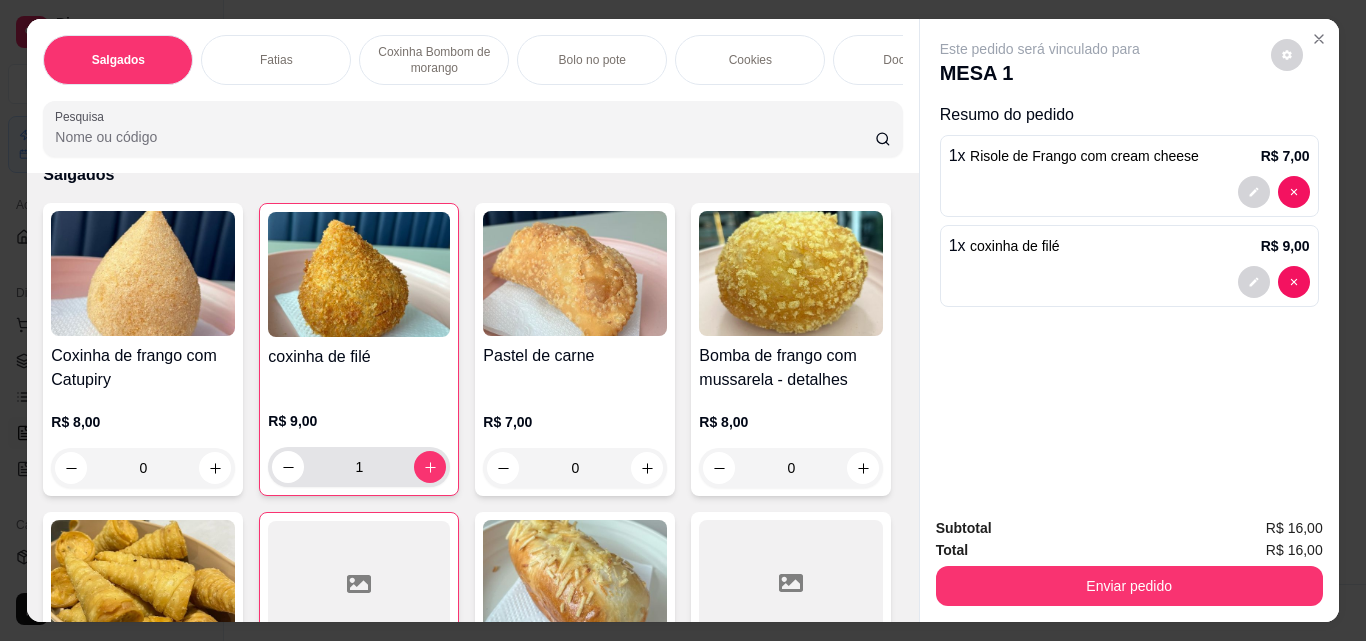 click at bounding box center (430, 467) 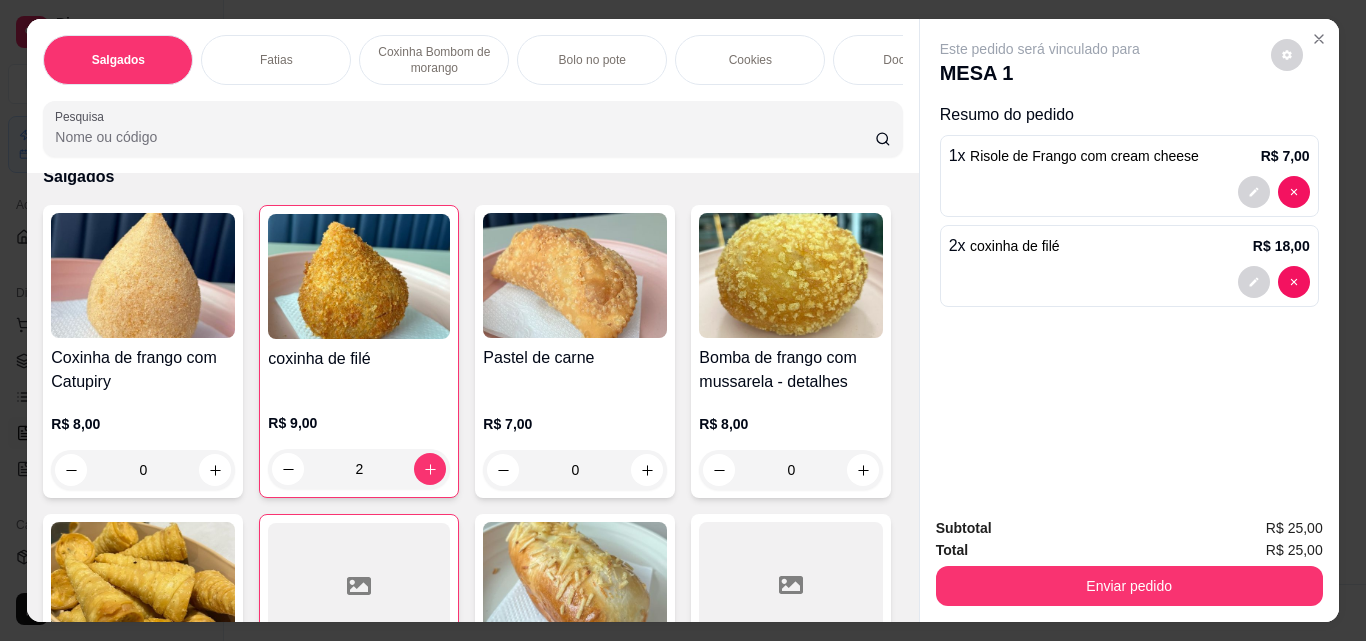scroll, scrollTop: 0, scrollLeft: 0, axis: both 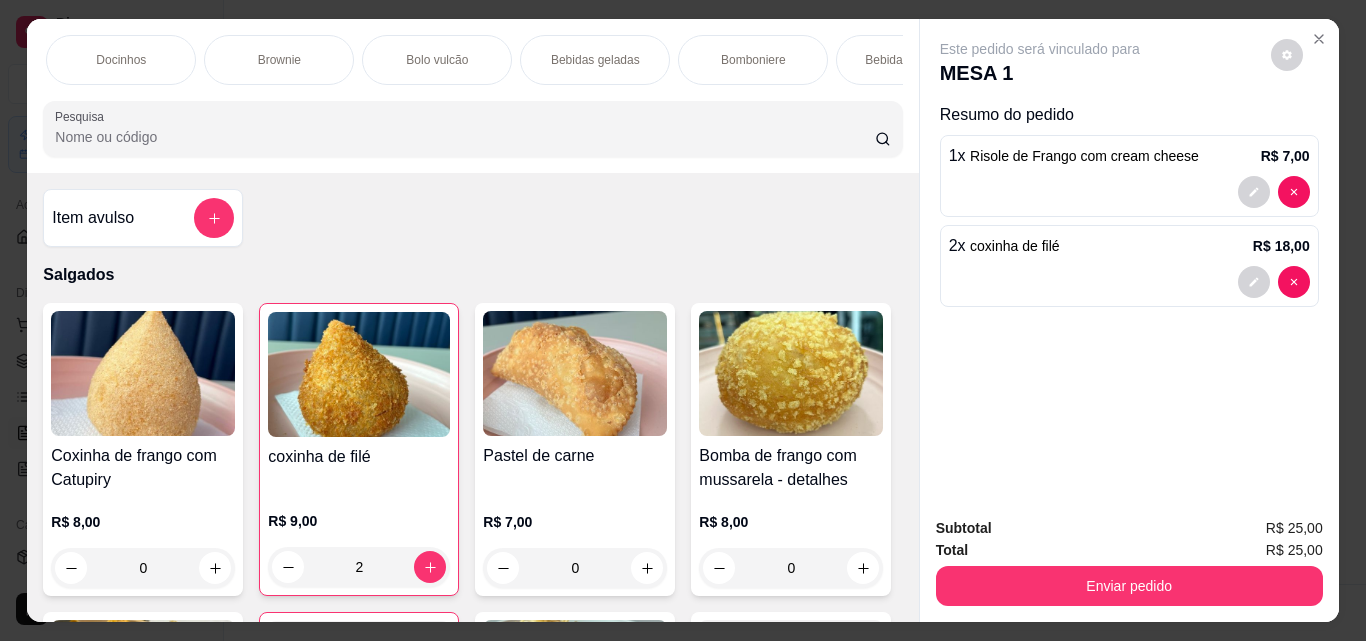 click on "Bebidas geladas" at bounding box center [595, 60] 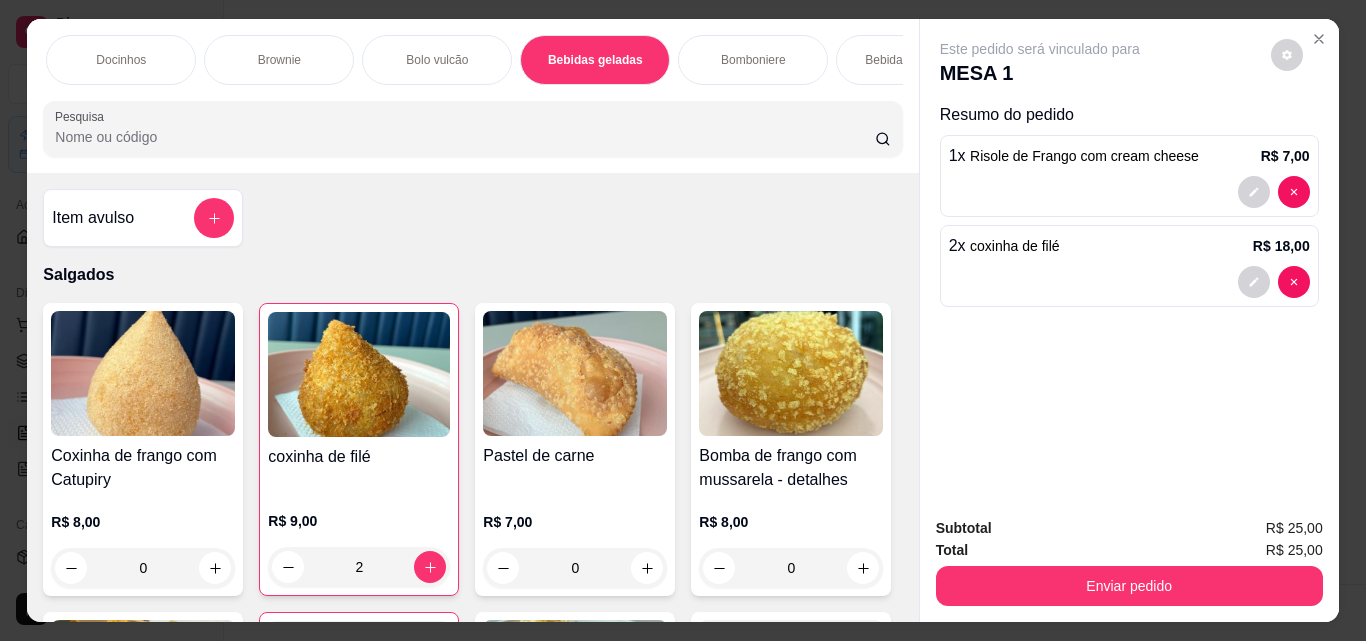 scroll, scrollTop: 4381, scrollLeft: 0, axis: vertical 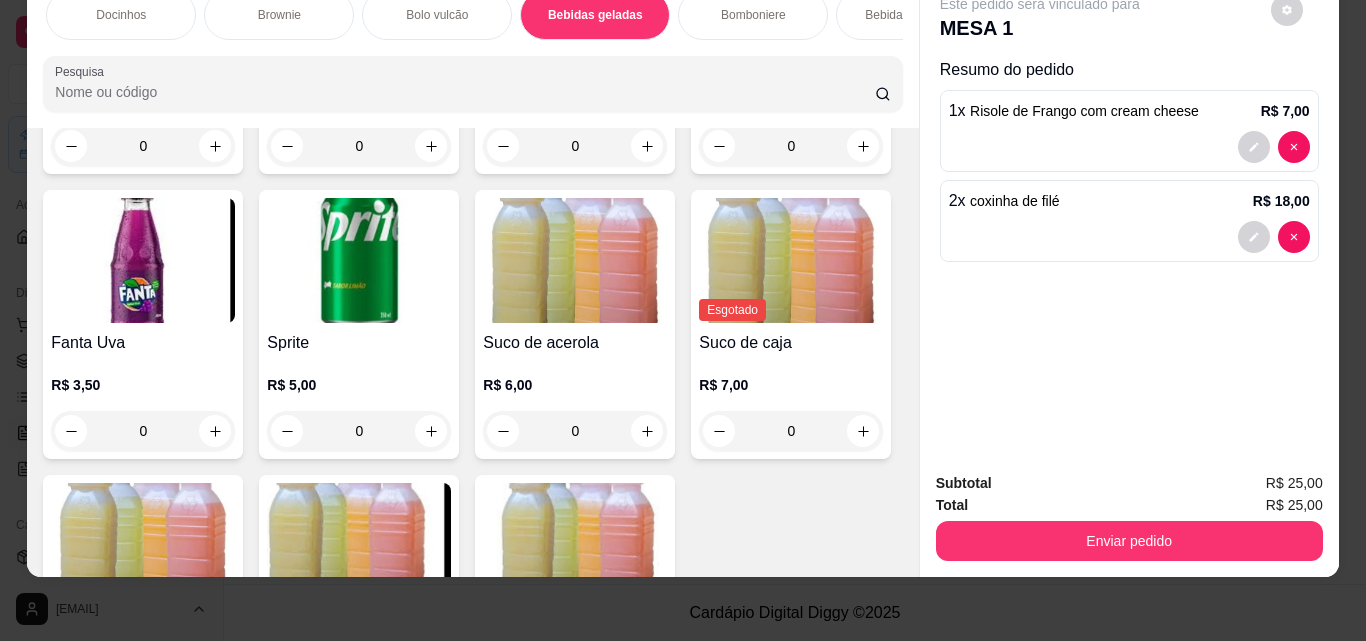 click 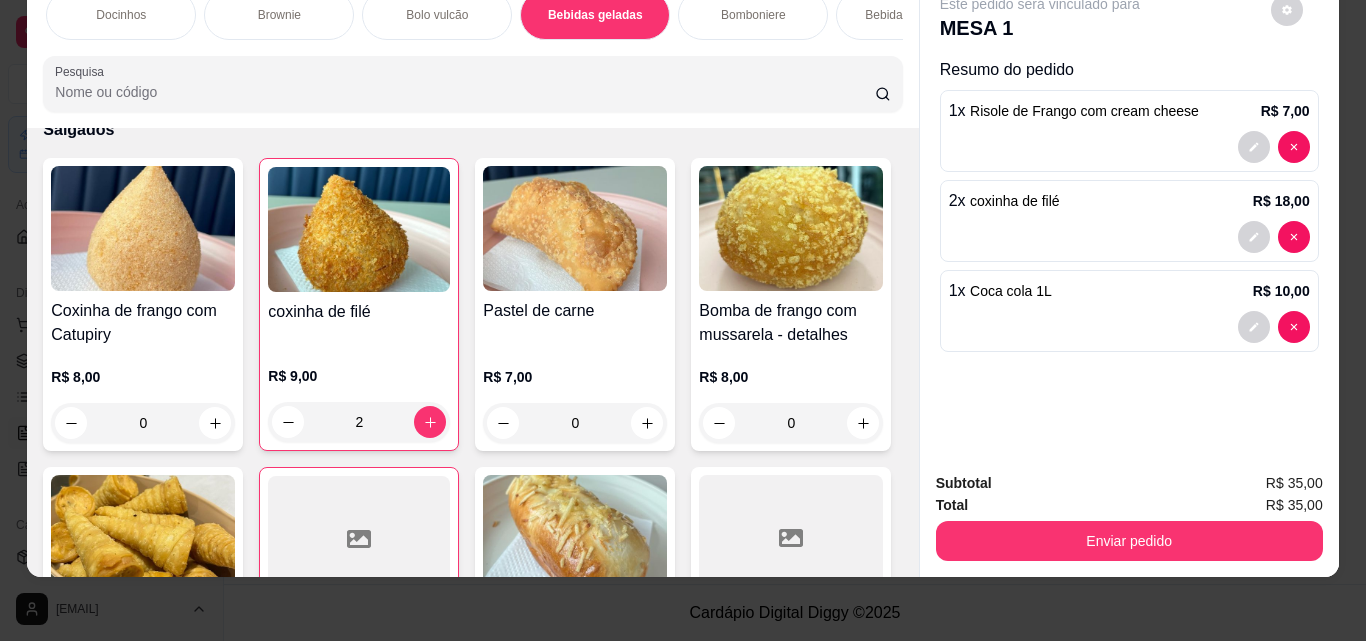 scroll, scrollTop: 400, scrollLeft: 0, axis: vertical 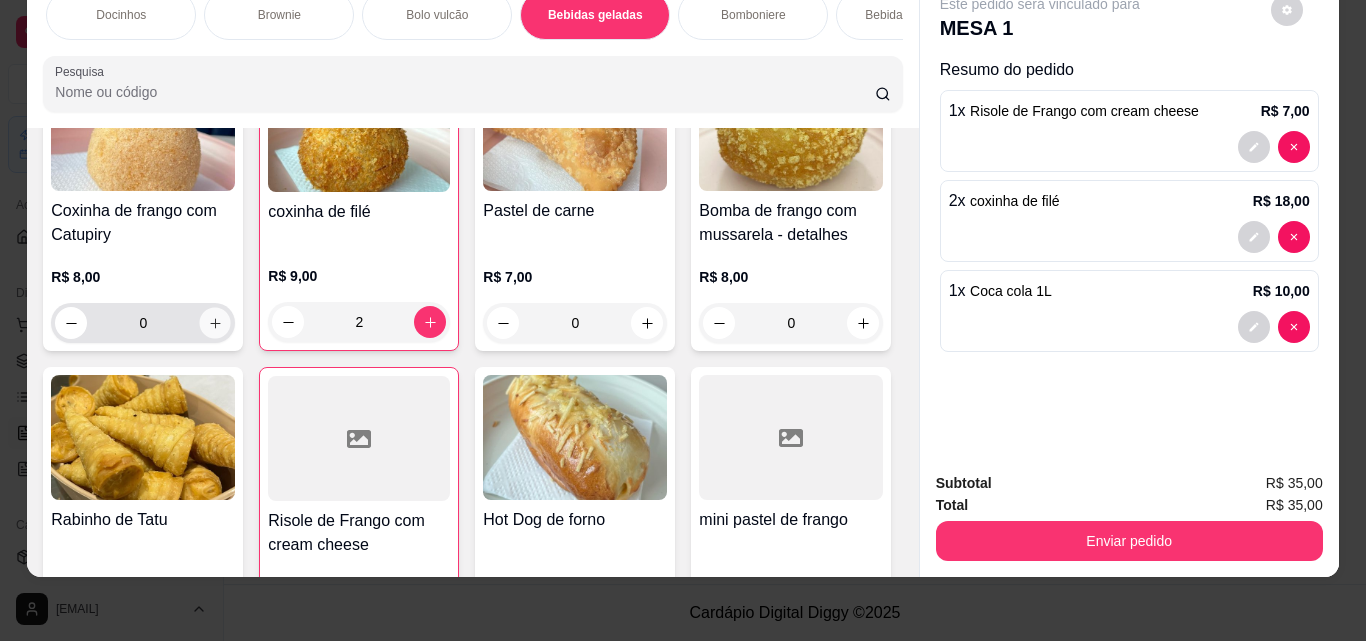 click 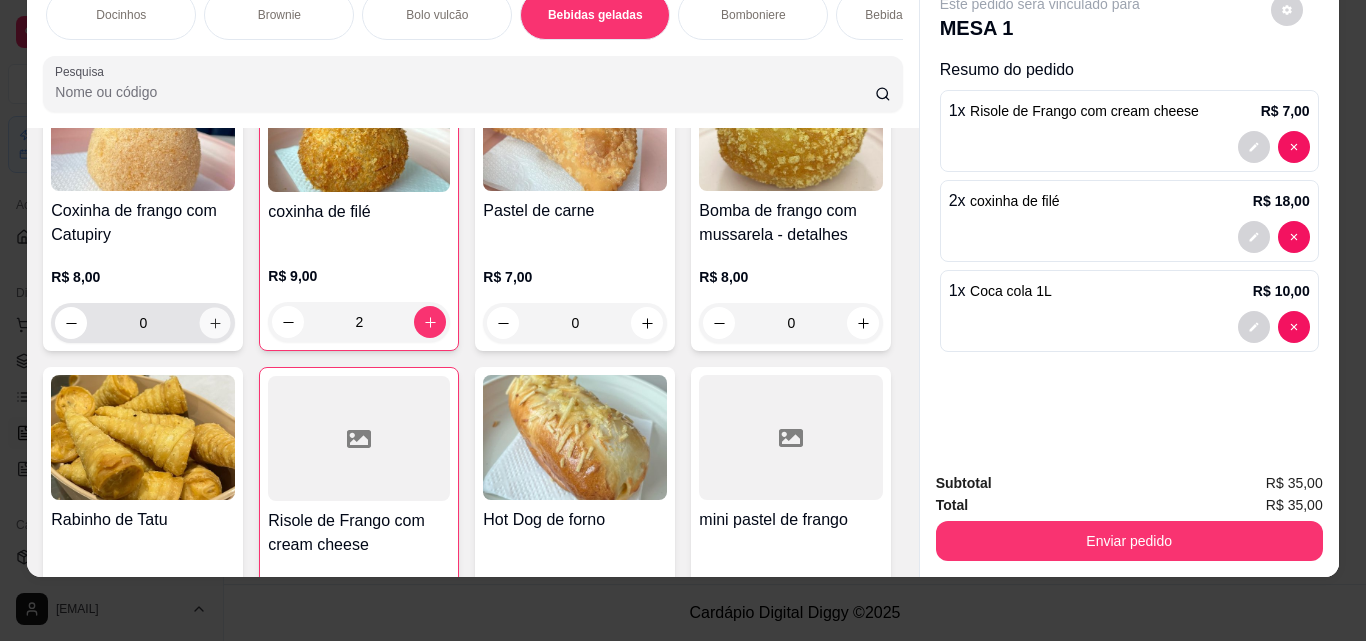 type on "1" 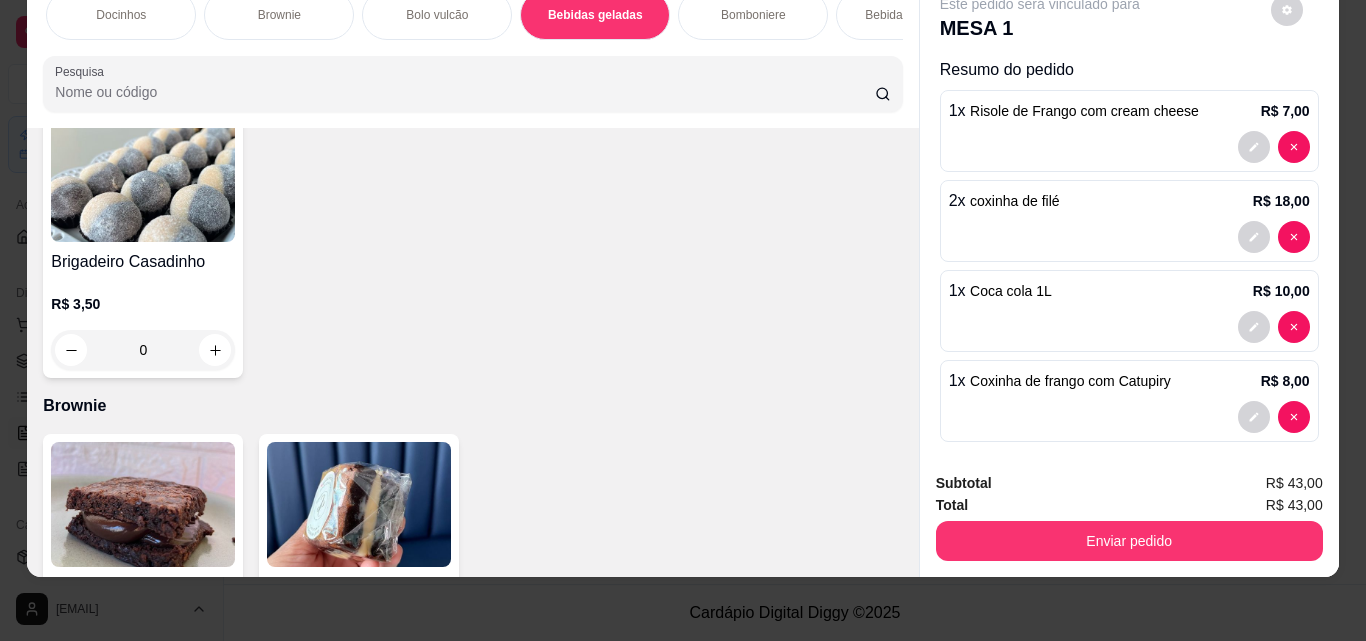 scroll, scrollTop: 2501, scrollLeft: 0, axis: vertical 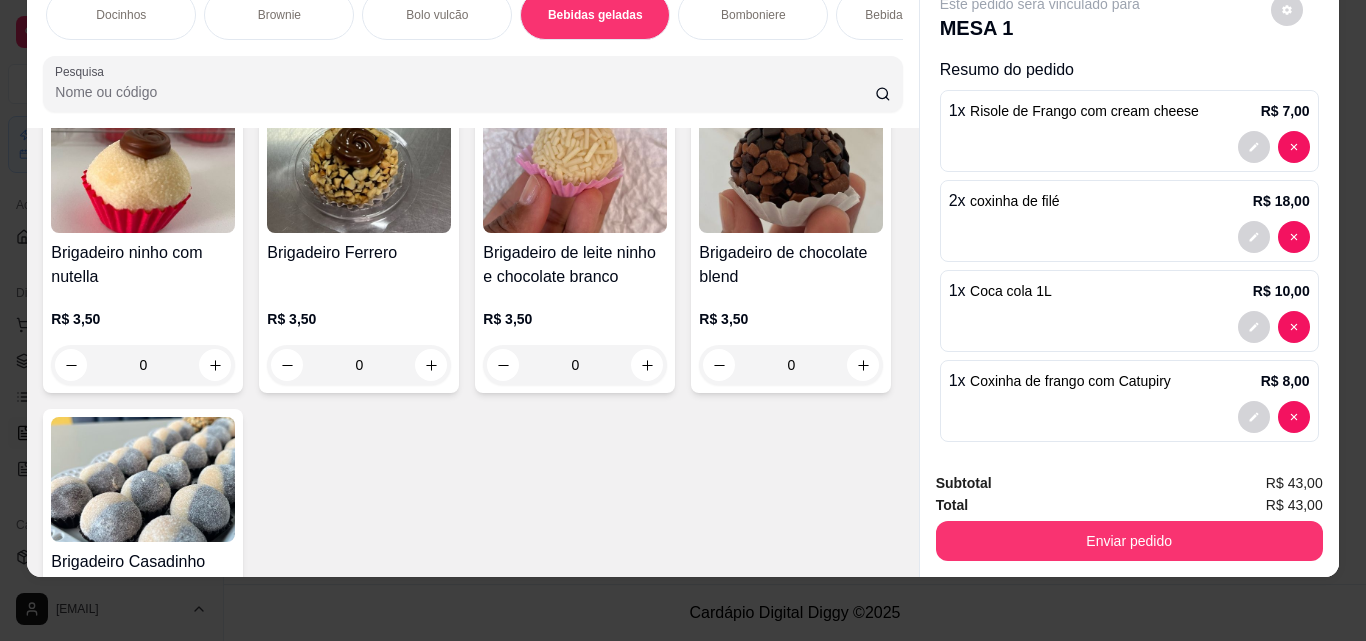 click 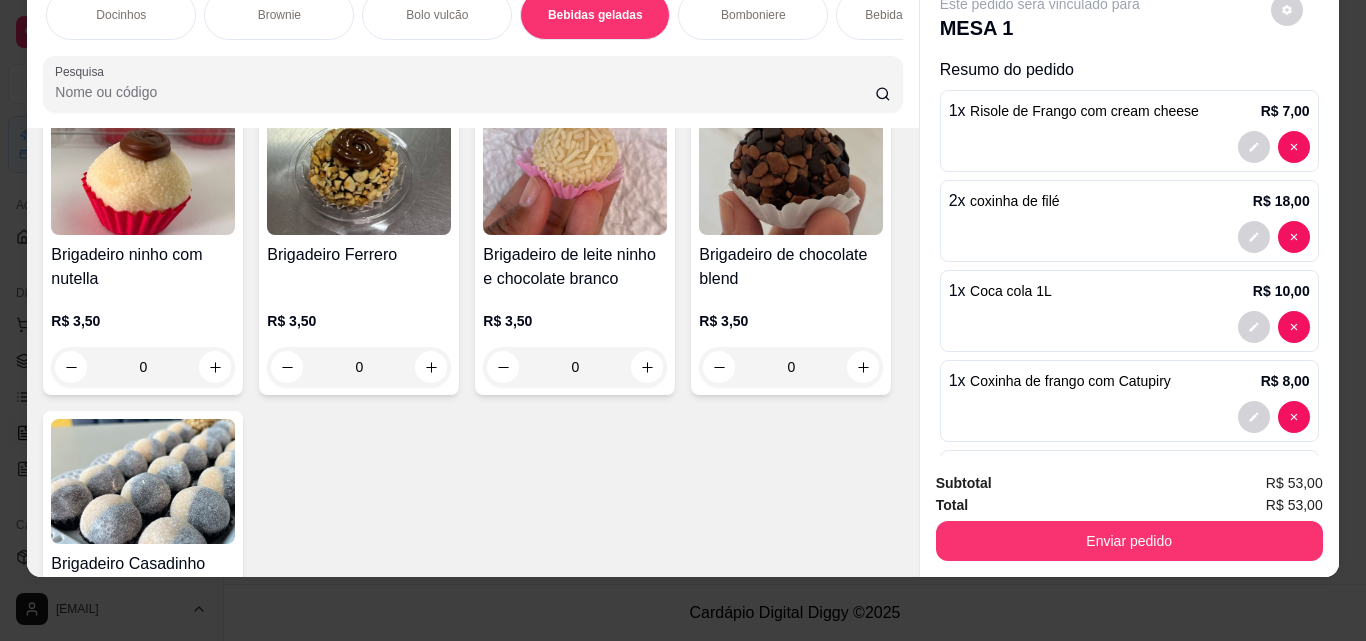 type on "1" 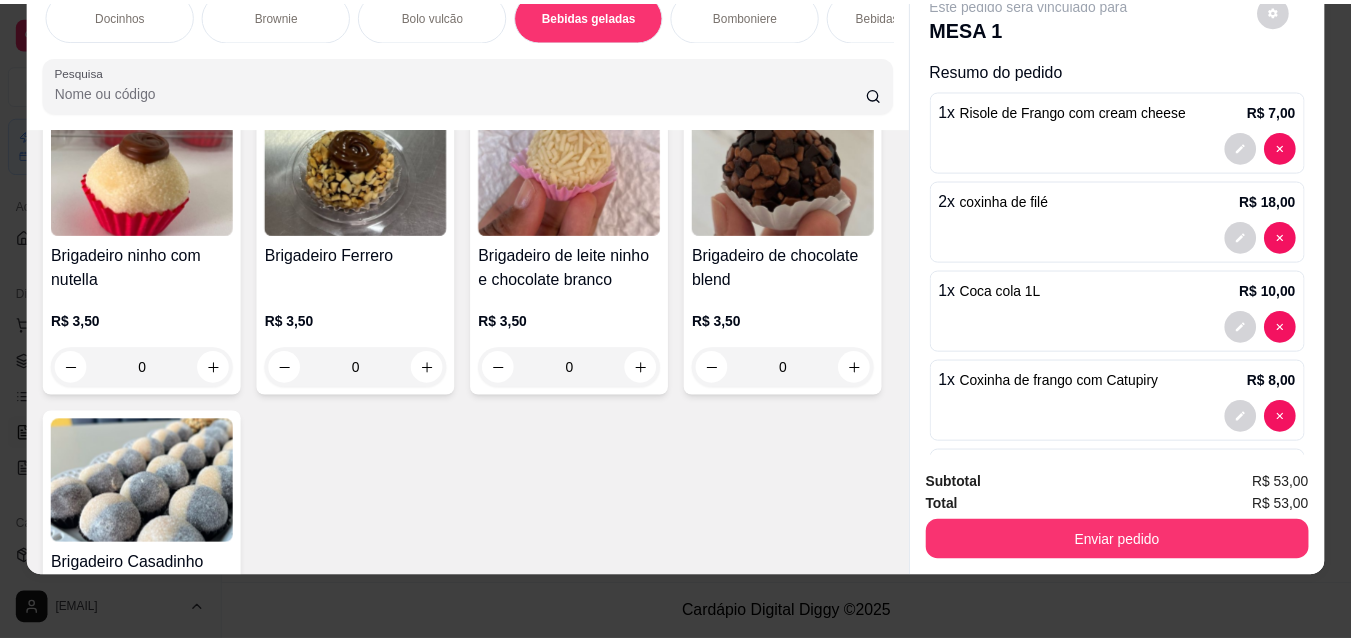 scroll, scrollTop: 2502, scrollLeft: 0, axis: vertical 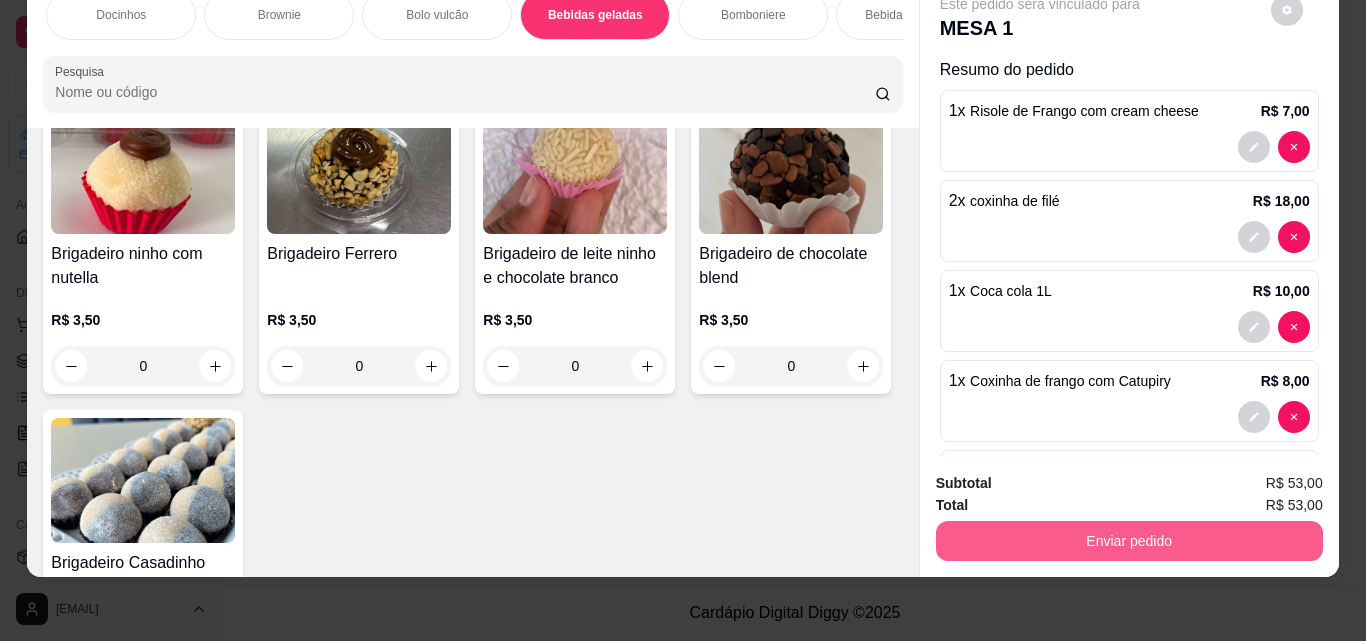 click on "Enviar pedido" at bounding box center (1129, 541) 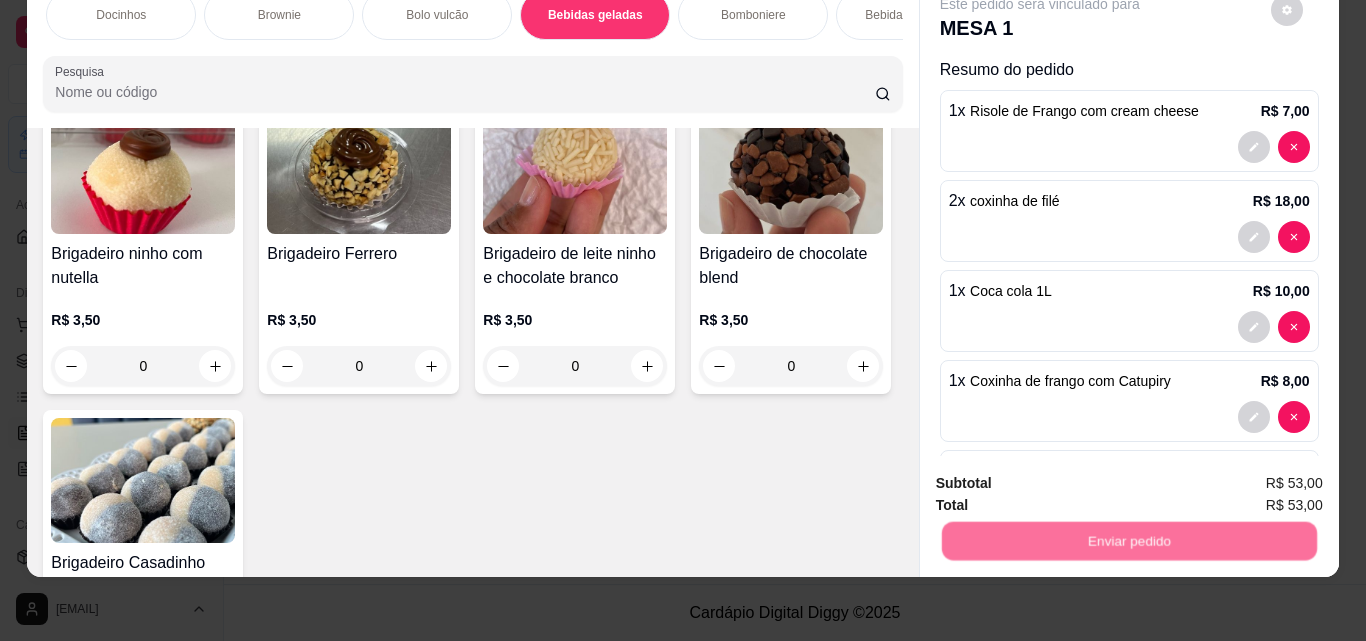 click on "Não registrar e enviar pedido" at bounding box center [1063, 477] 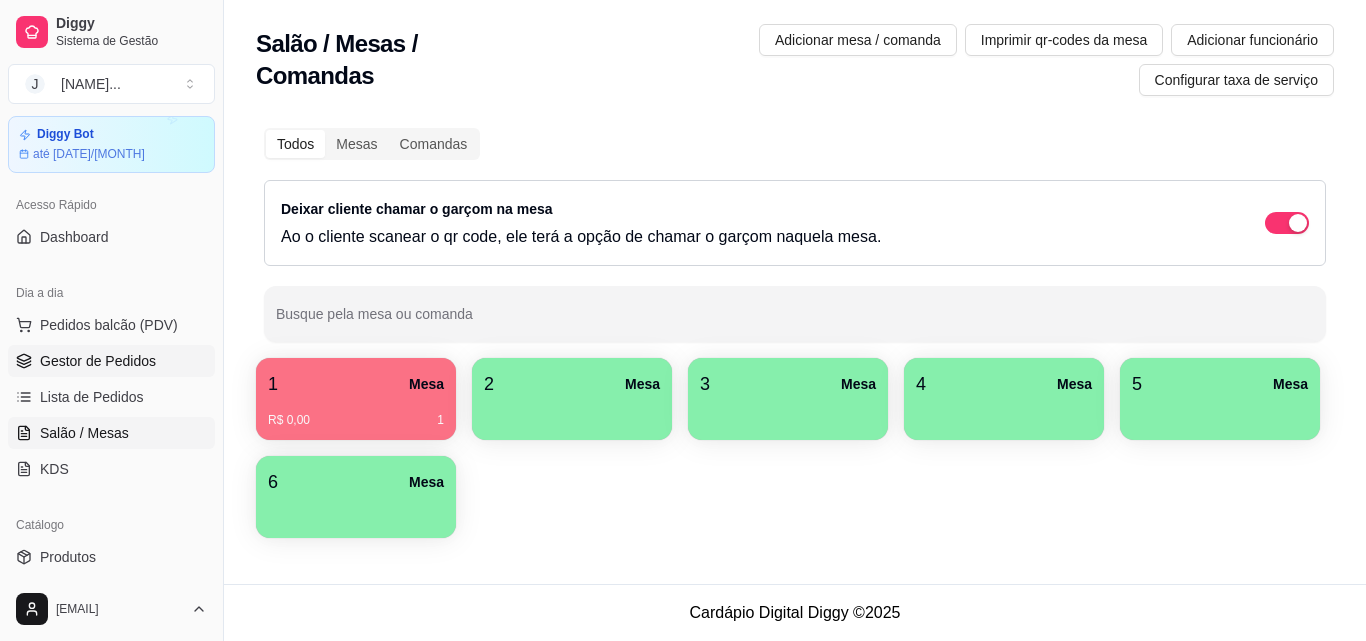 click on "Gestor de Pedidos" at bounding box center [111, 361] 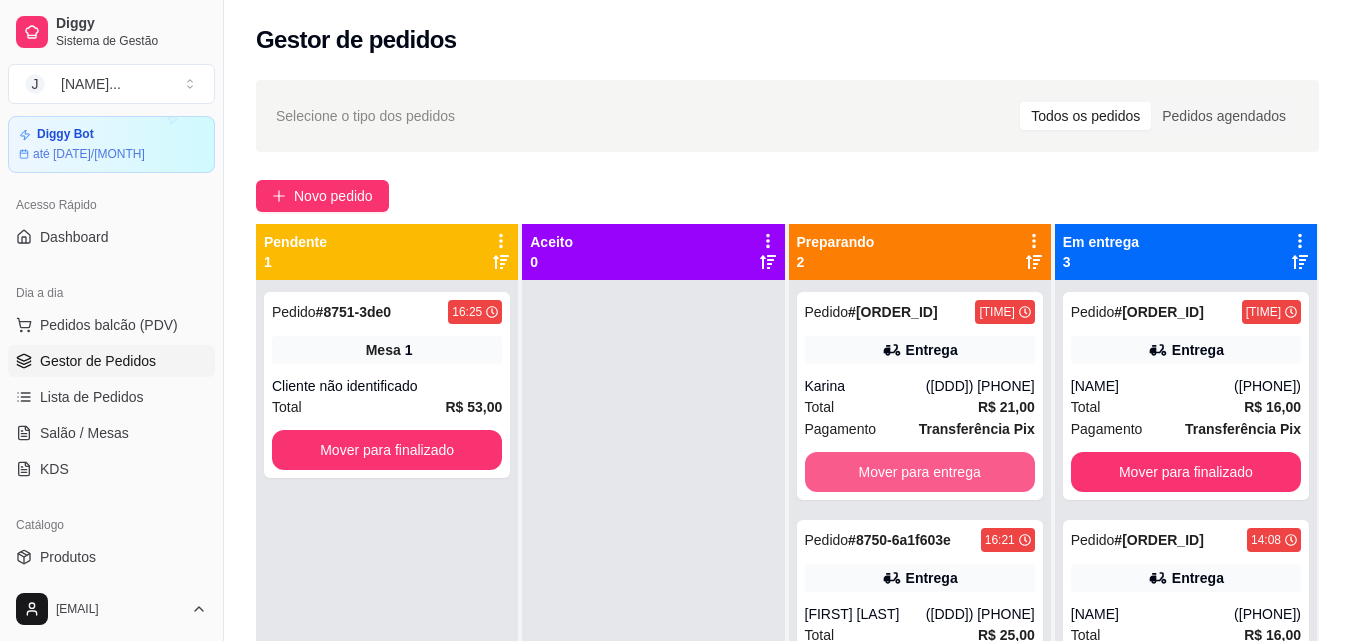 scroll, scrollTop: 56, scrollLeft: 0, axis: vertical 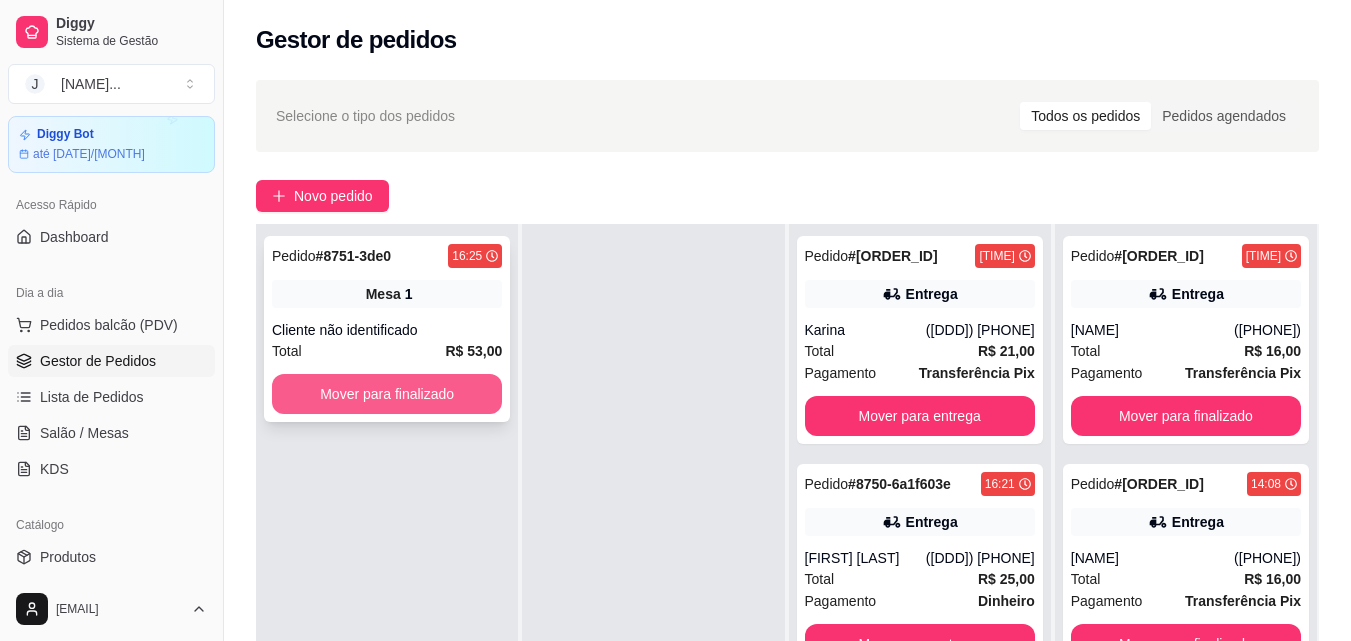 click on "Mover para finalizado" at bounding box center (387, 394) 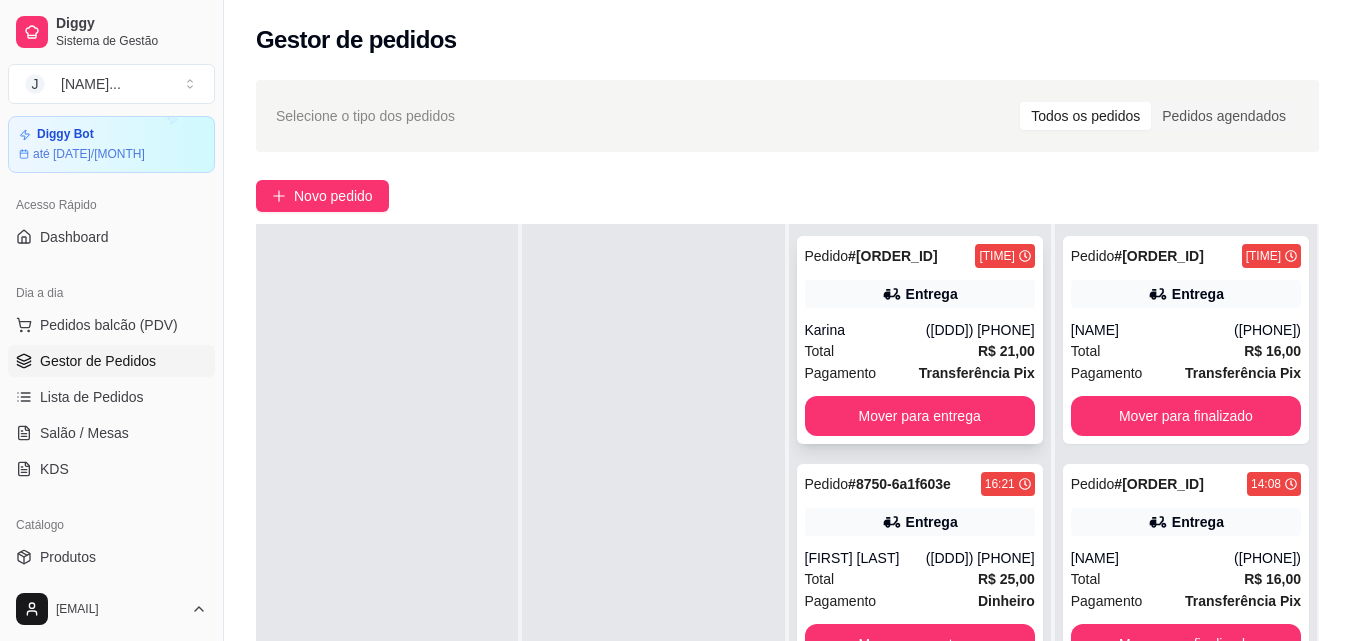 click on "Pedido  # [ORDER_ID] [TIME] Entrega [NAME]  ([PHONE]) Total R$ 21,00 Pagamento Transferência Pix Mover para entrega" at bounding box center (920, 340) 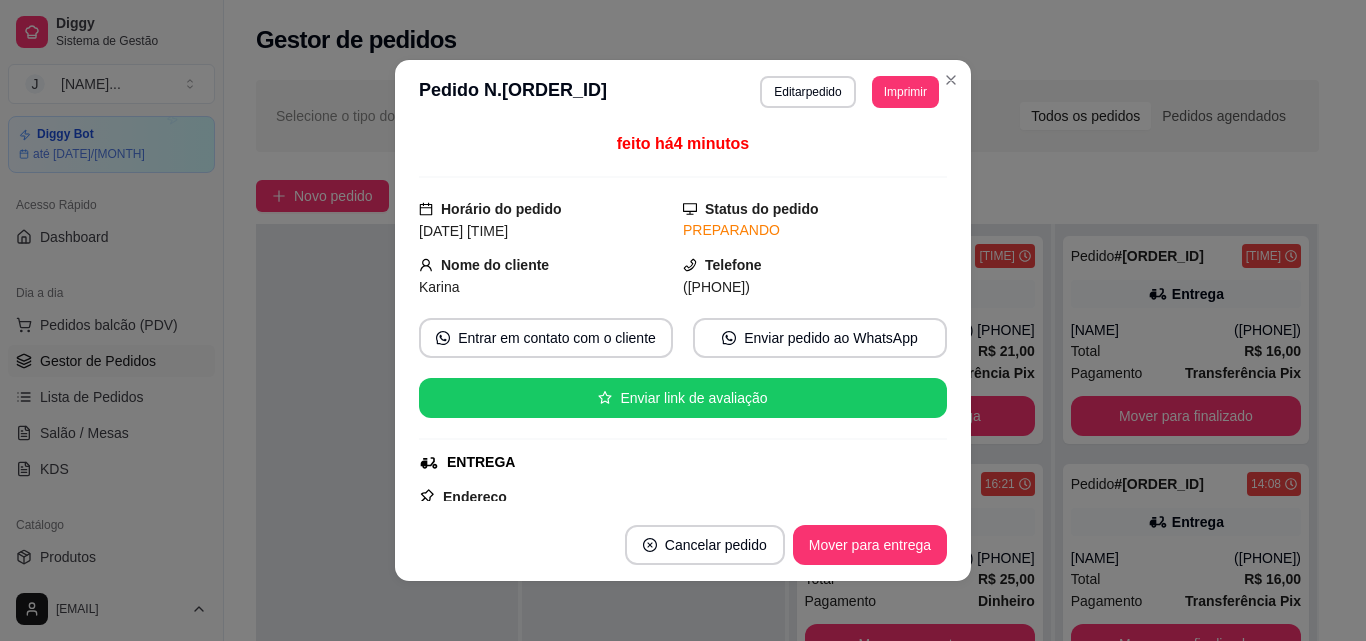 click on "Mover para entrega" at bounding box center (870, 545) 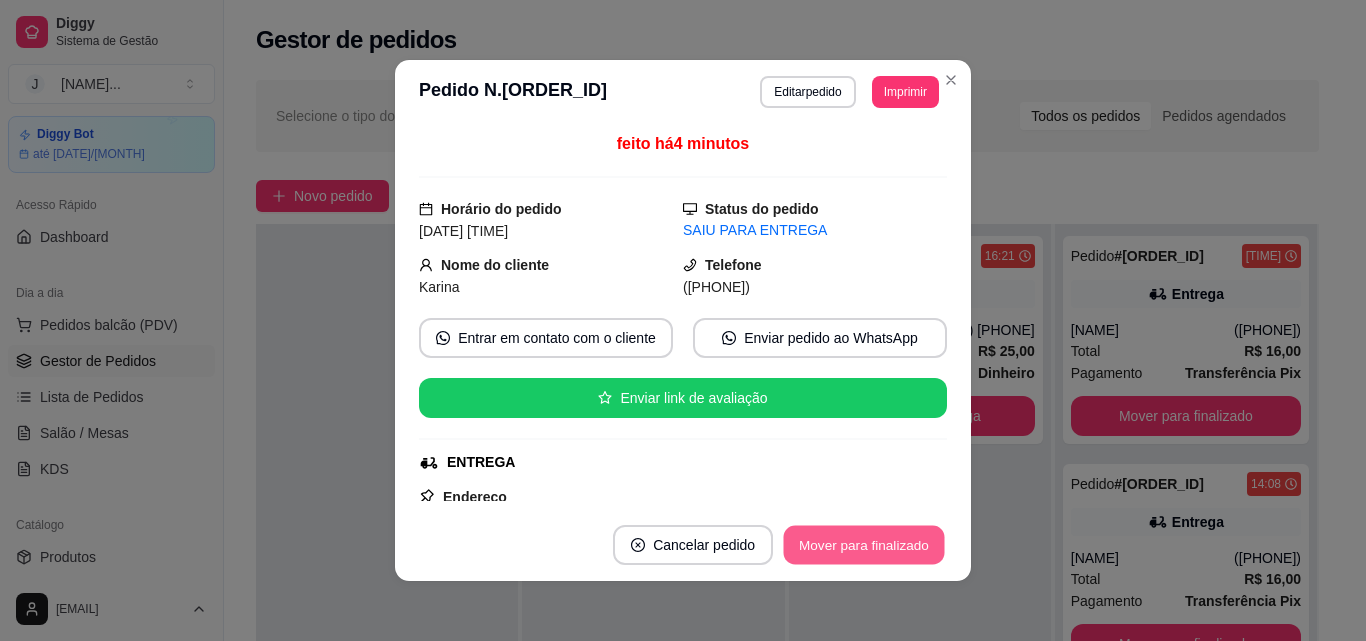 click on "Mover para finalizado" at bounding box center (864, 545) 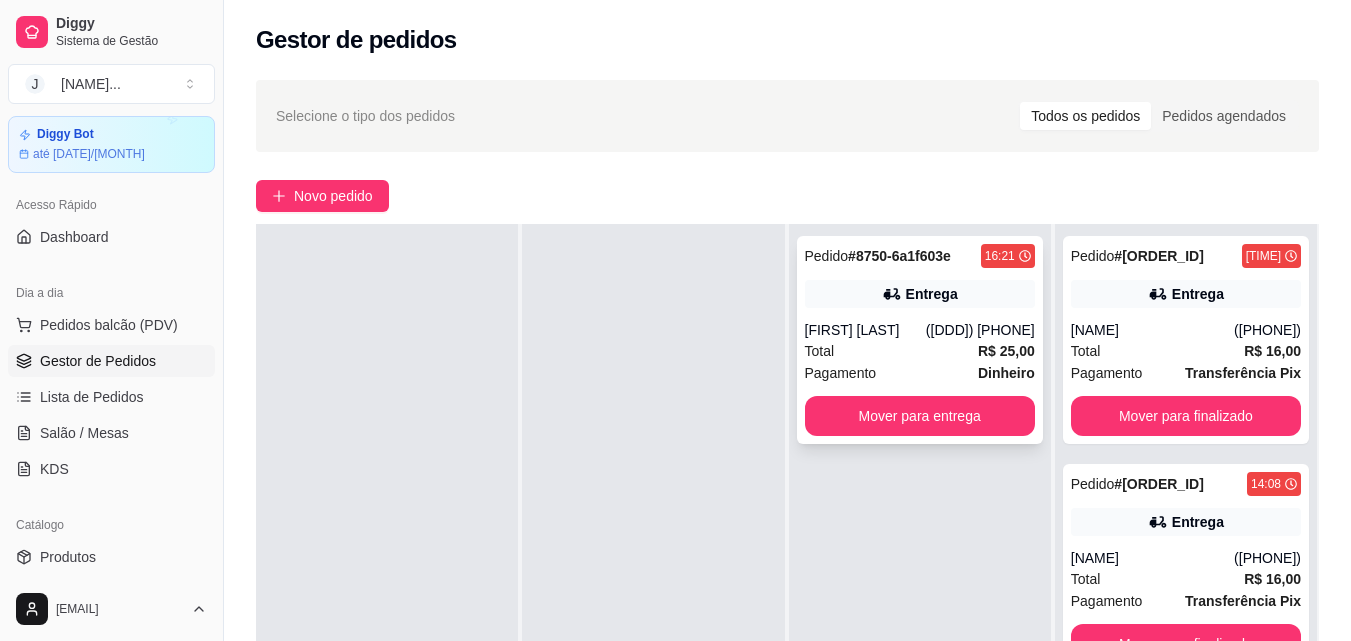 click on "Total R$ 25,00" at bounding box center [920, 351] 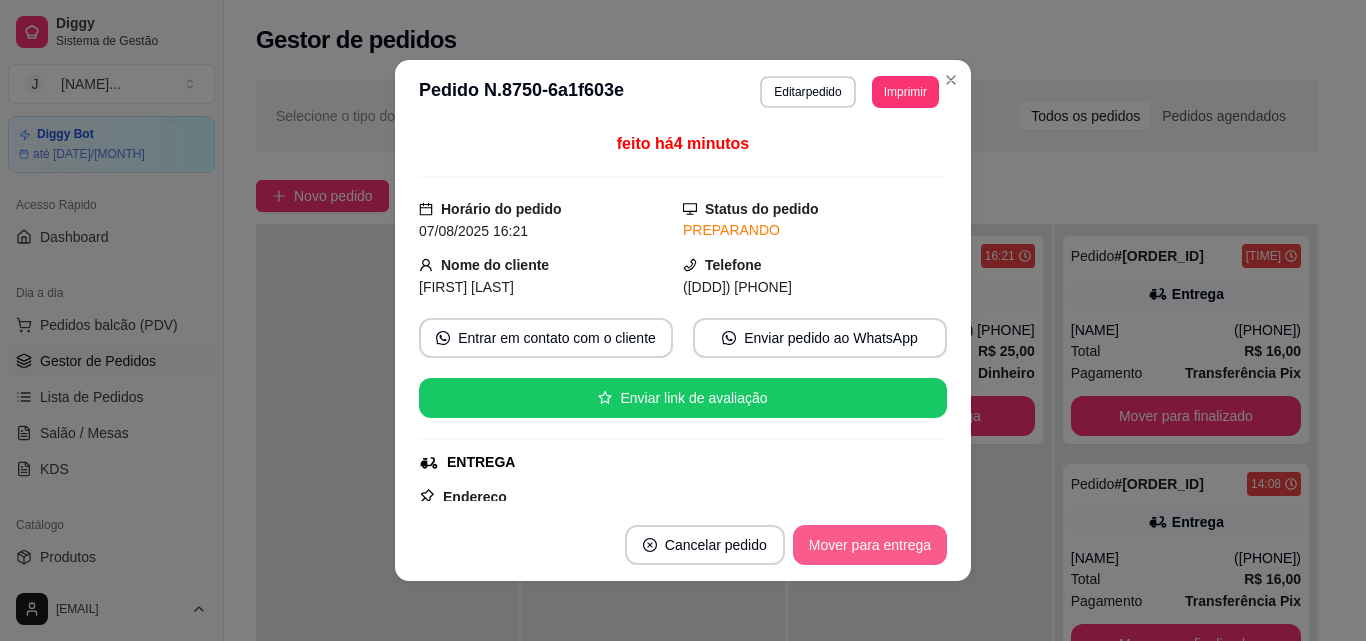 click on "Mover para entrega" at bounding box center [870, 545] 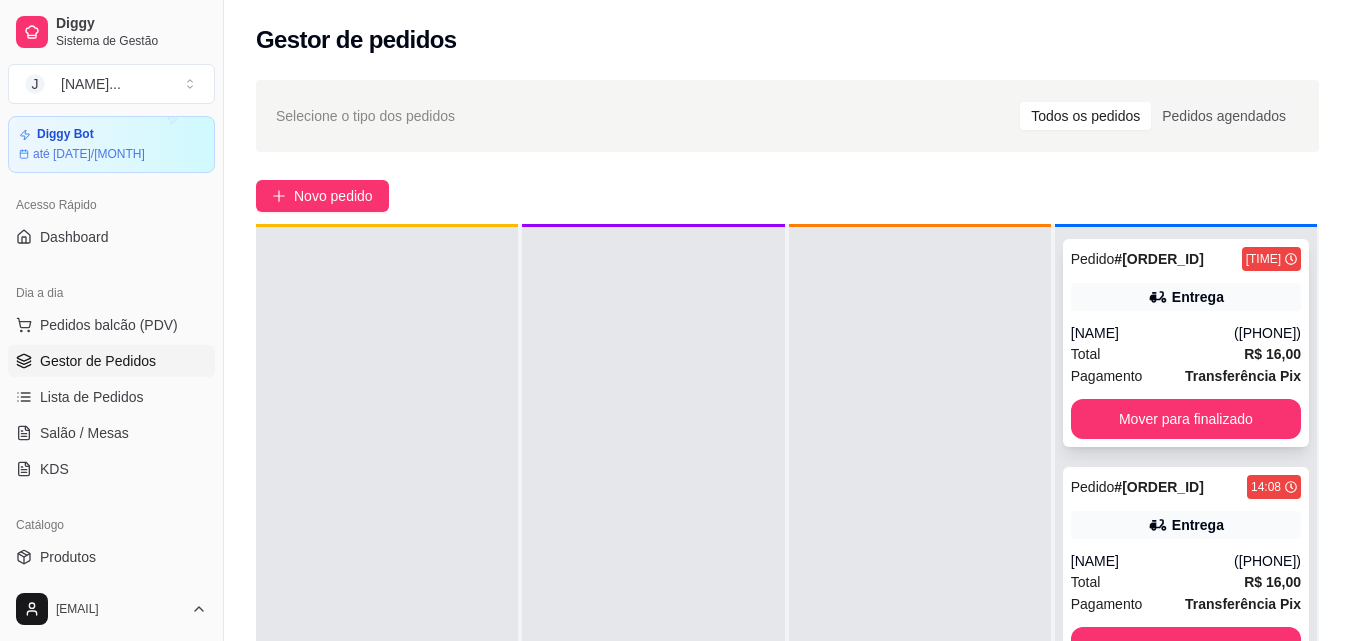 scroll, scrollTop: 56, scrollLeft: 0, axis: vertical 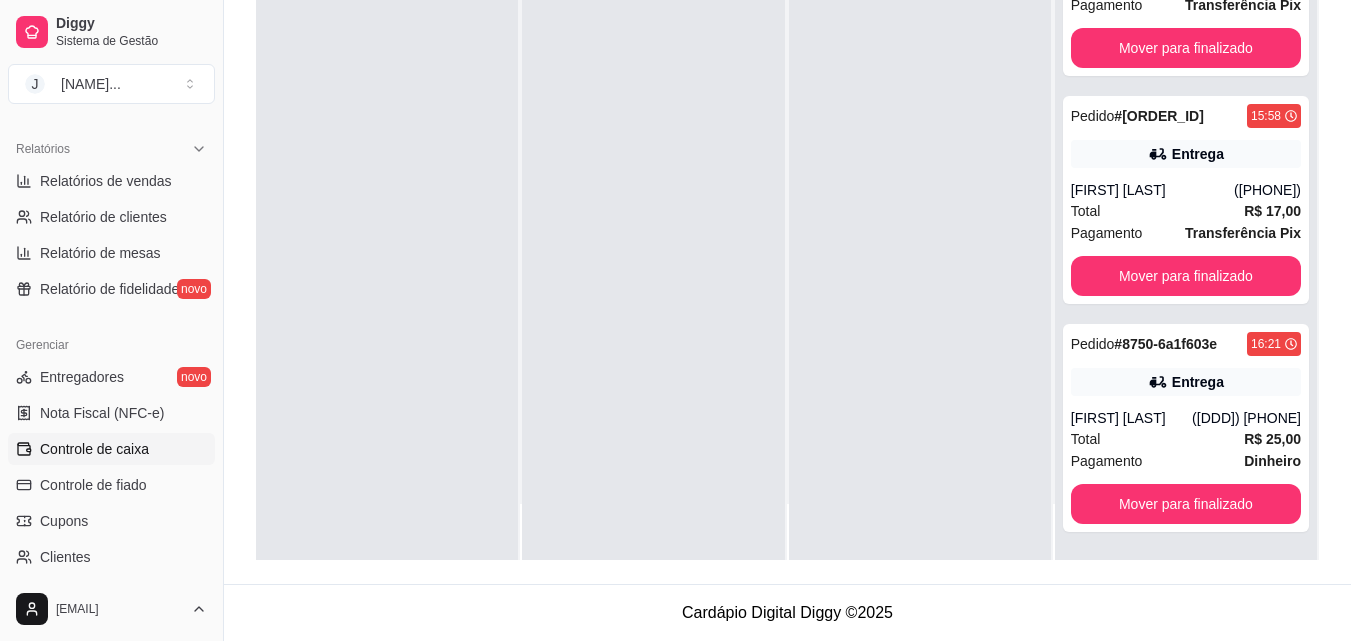click on "Controle de caixa" at bounding box center (94, 449) 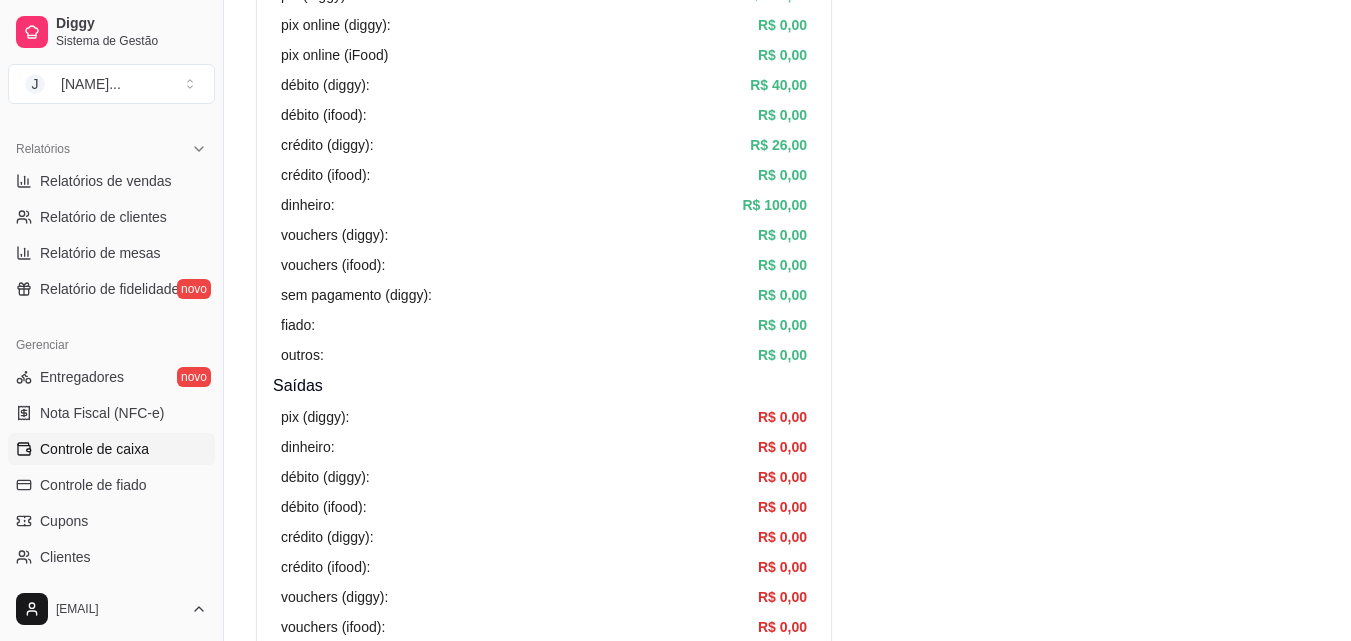 scroll, scrollTop: 500, scrollLeft: 0, axis: vertical 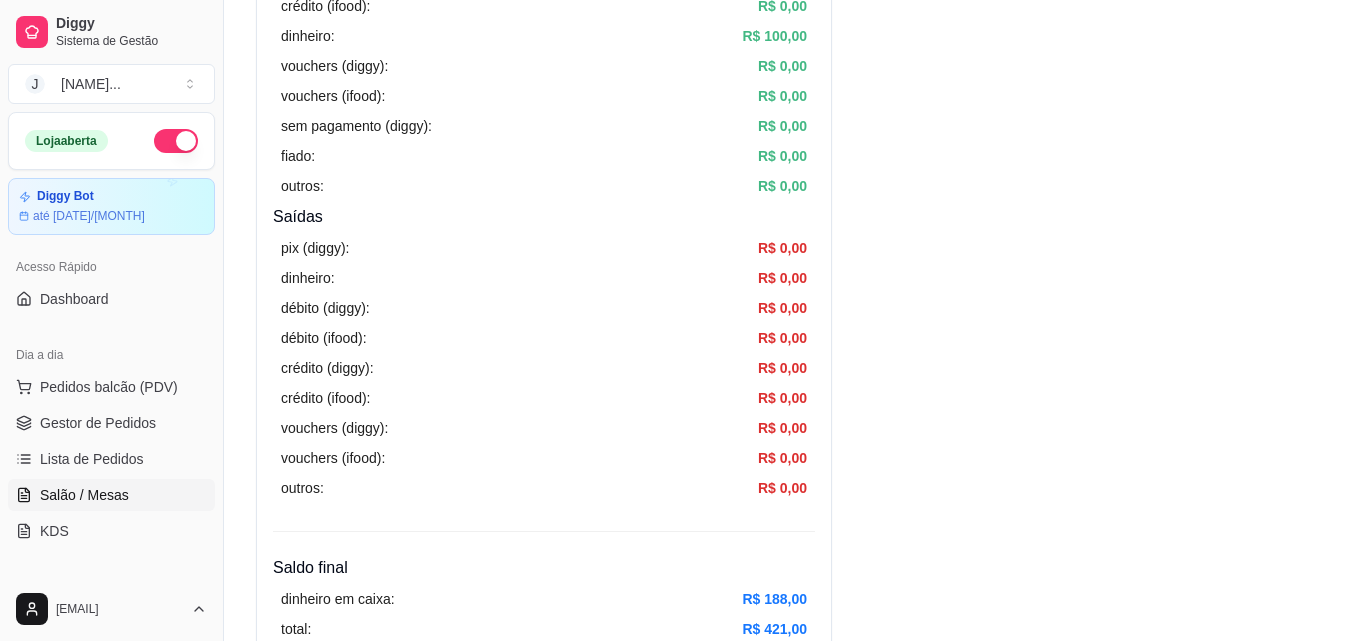 click on "Salão / Mesas" at bounding box center (111, 495) 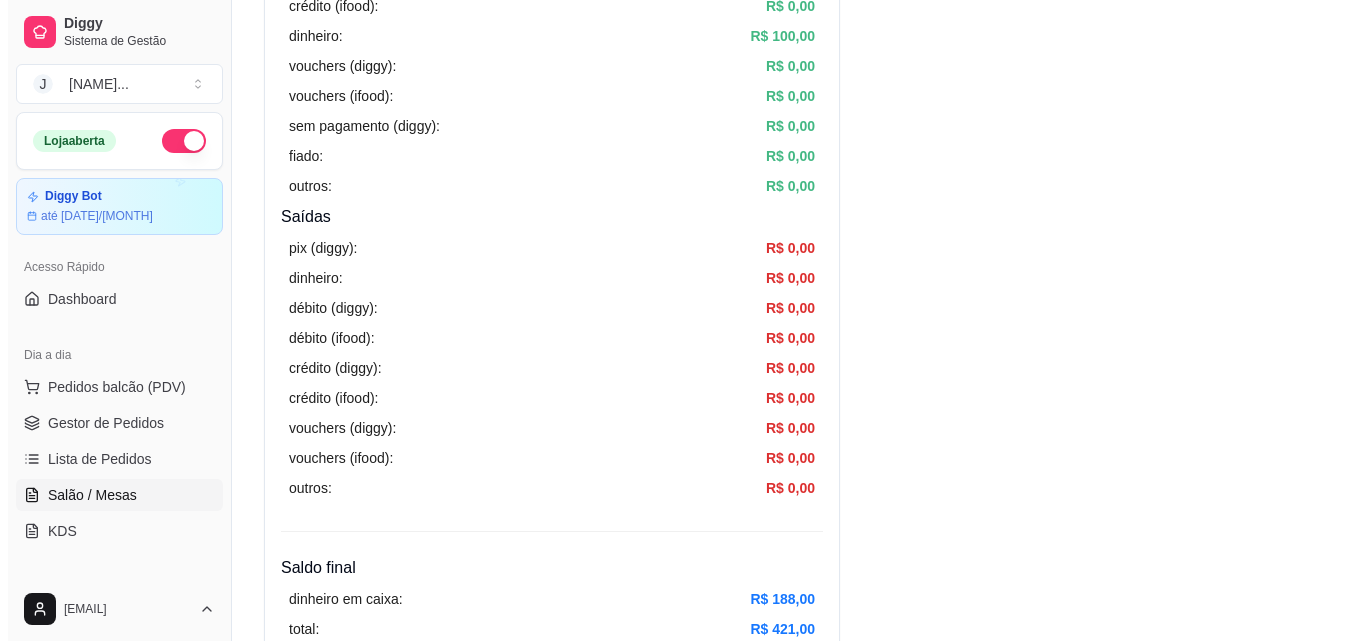 scroll, scrollTop: 0, scrollLeft: 0, axis: both 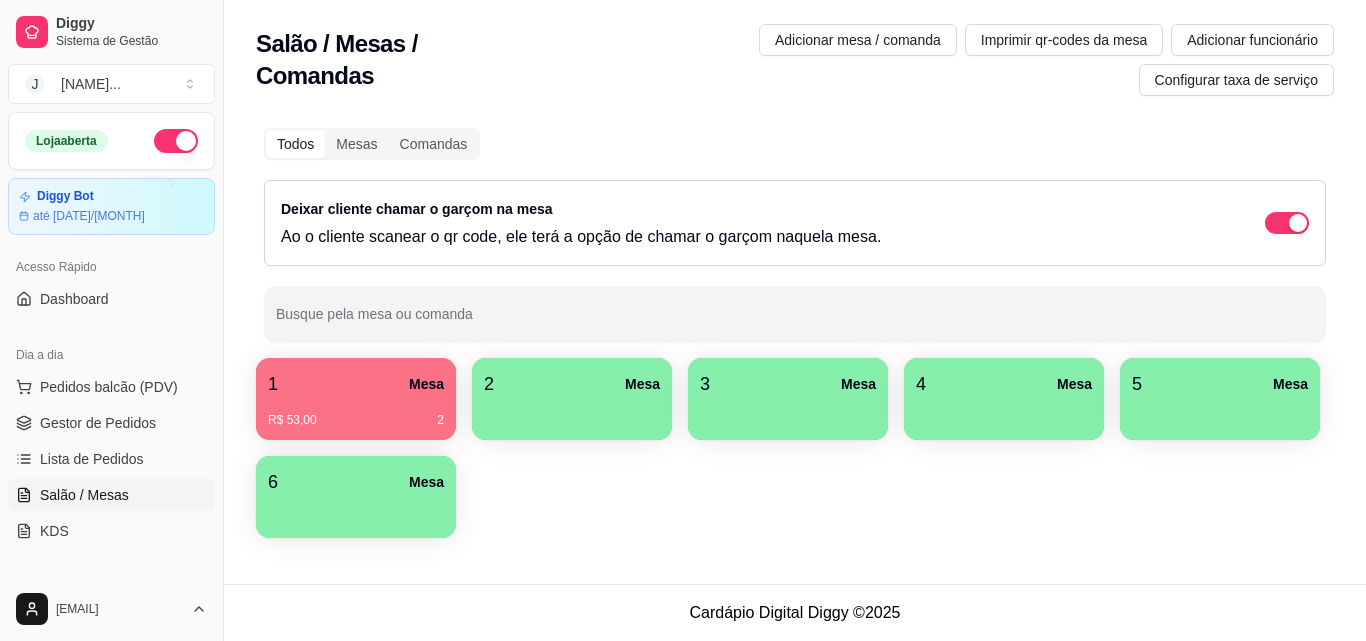 click on "1 Mesa" at bounding box center (356, 384) 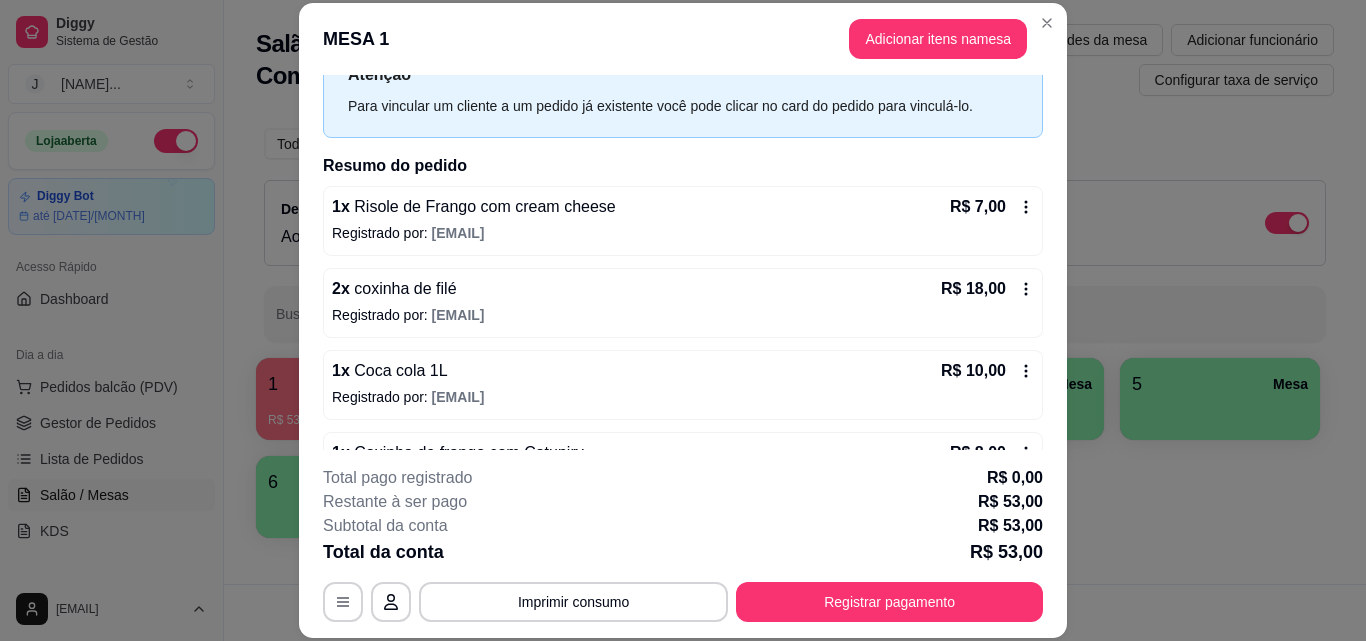 scroll, scrollTop: 100, scrollLeft: 0, axis: vertical 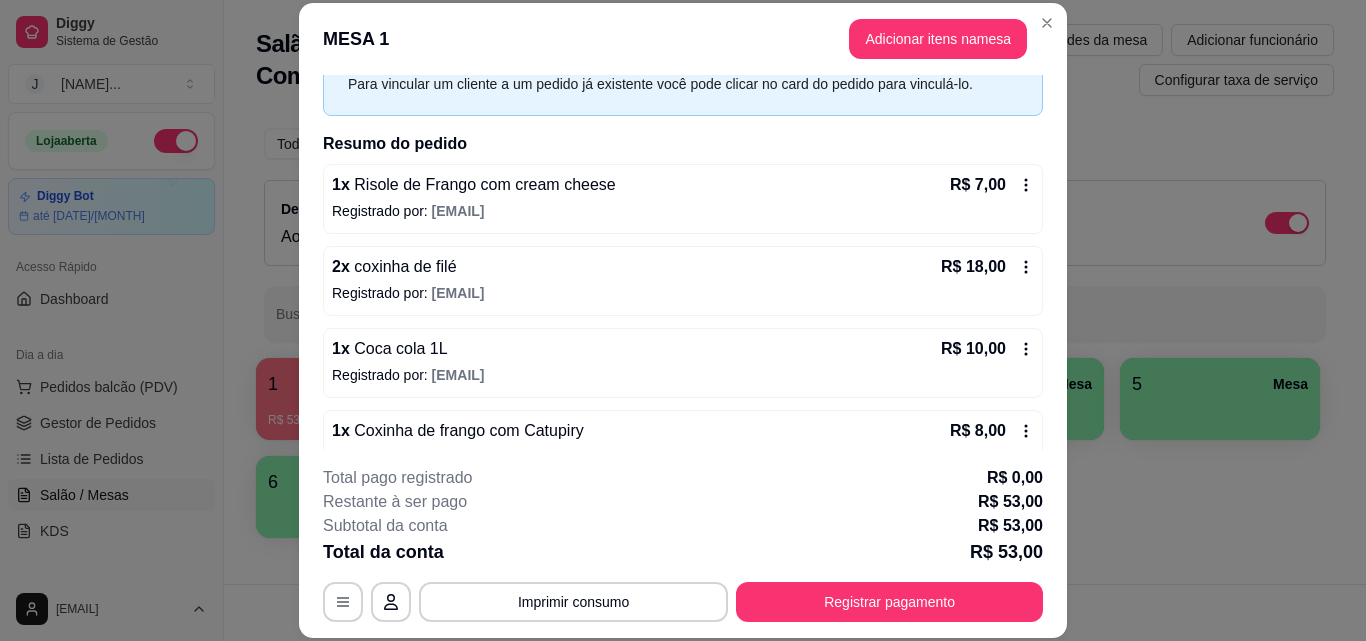 click 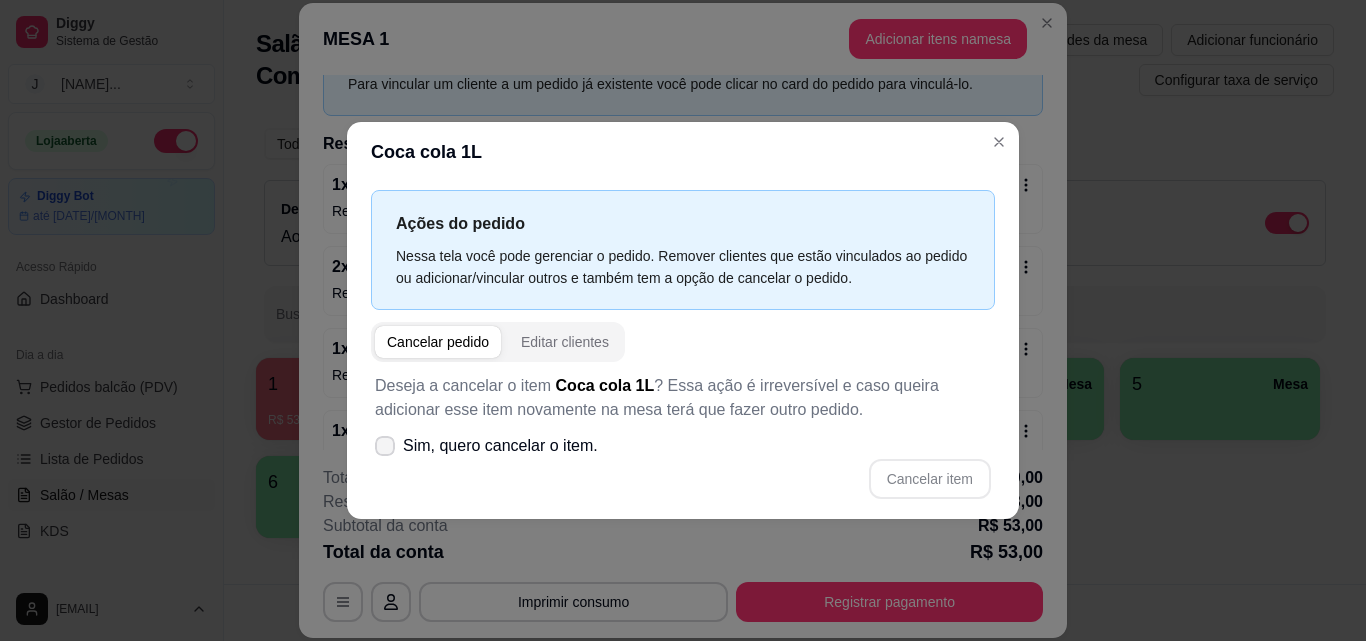 click on "Sim, quero cancelar o item." at bounding box center (500, 446) 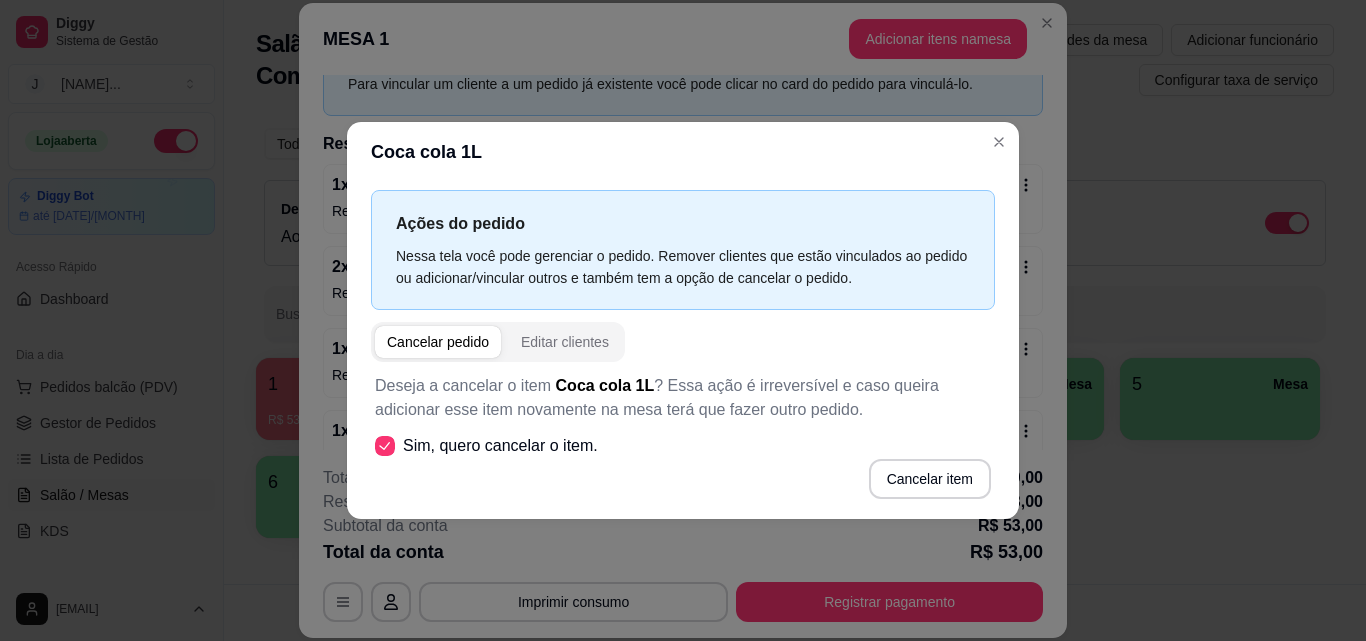 click on "Cancelar item" at bounding box center (930, 479) 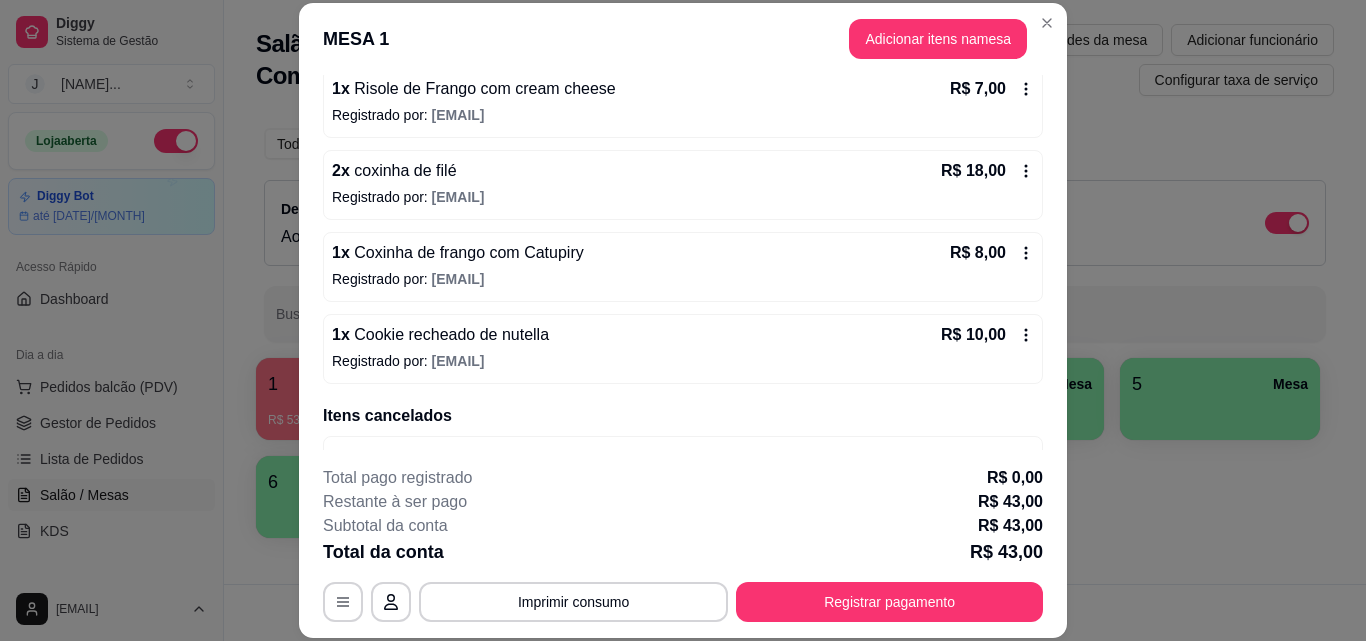 scroll, scrollTop: 252, scrollLeft: 0, axis: vertical 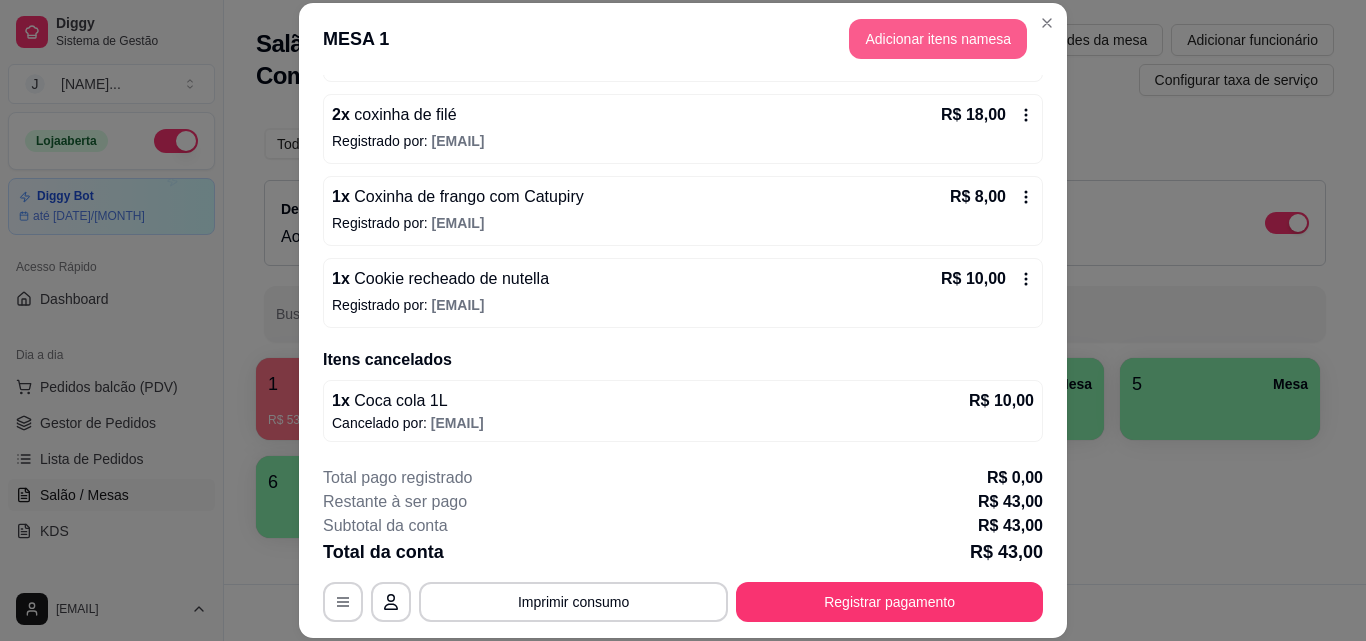 click on "Adicionar itens na  mesa" at bounding box center (938, 39) 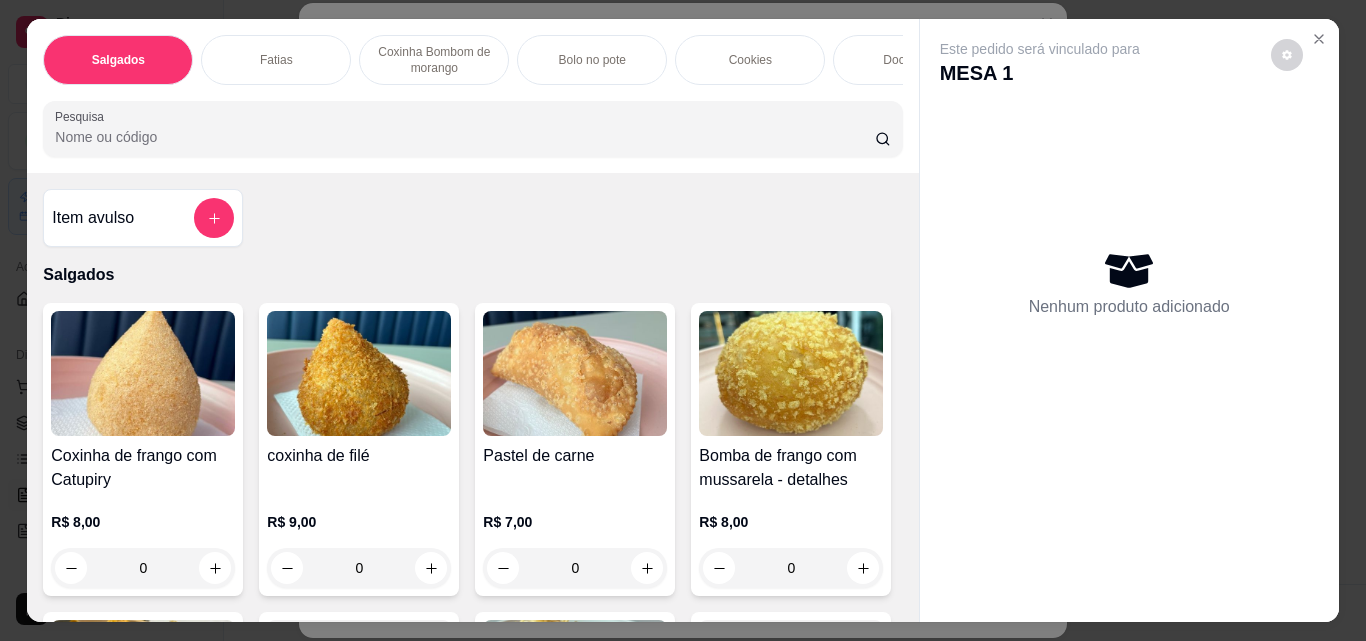 scroll, scrollTop: 900, scrollLeft: 0, axis: vertical 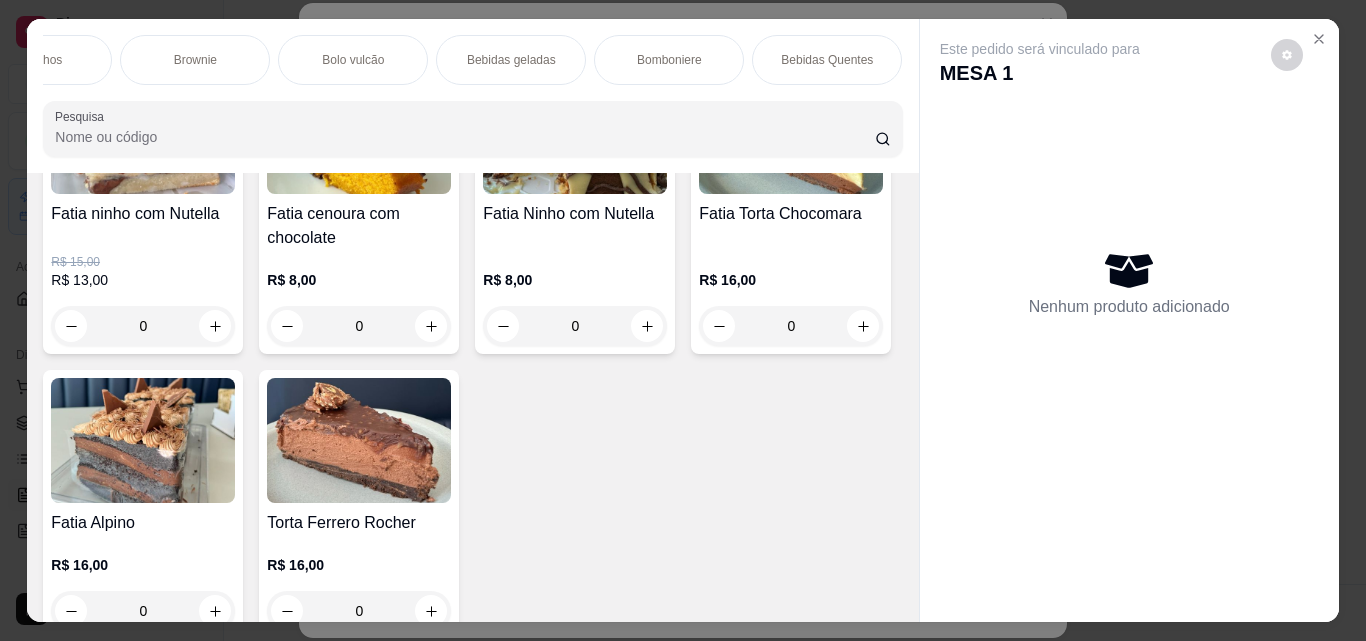 click on "Salgados Fatias Coxinha Bombom de morango Bolo no pote Cookies Docinhos Brownie Bolo vulcão Bebidas geladas Bomboniere  Bebidas Quentes" at bounding box center (472, 60) 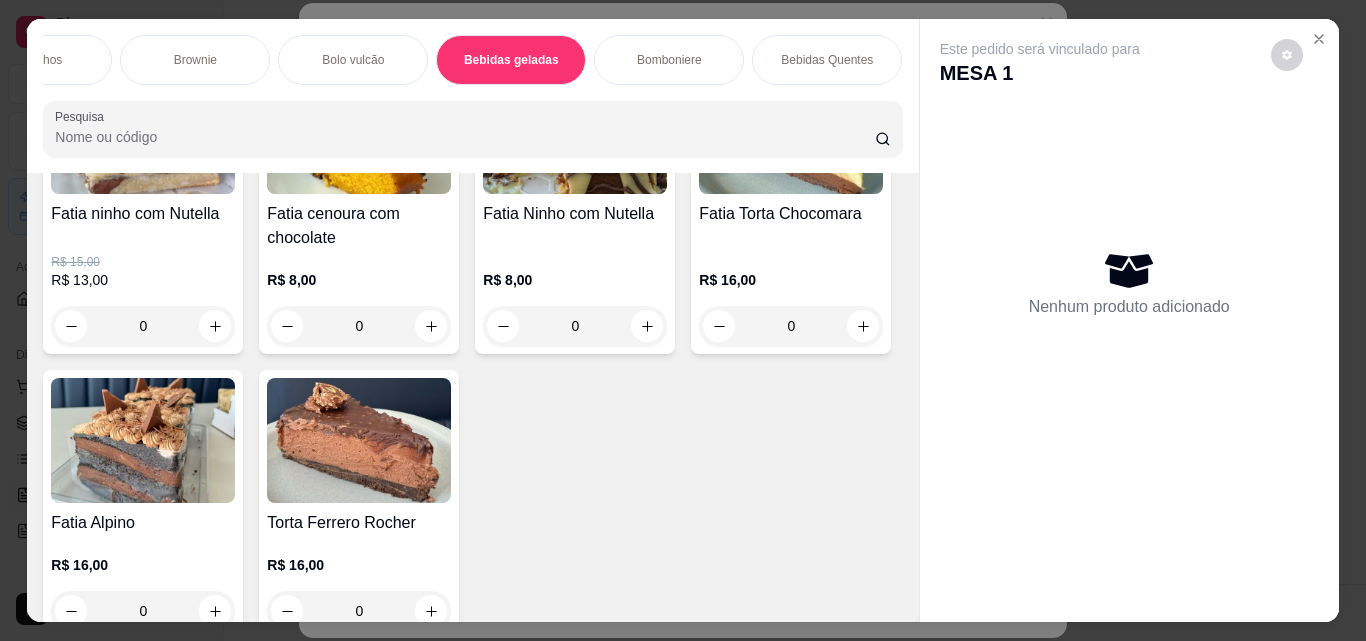 scroll, scrollTop: 4379, scrollLeft: 0, axis: vertical 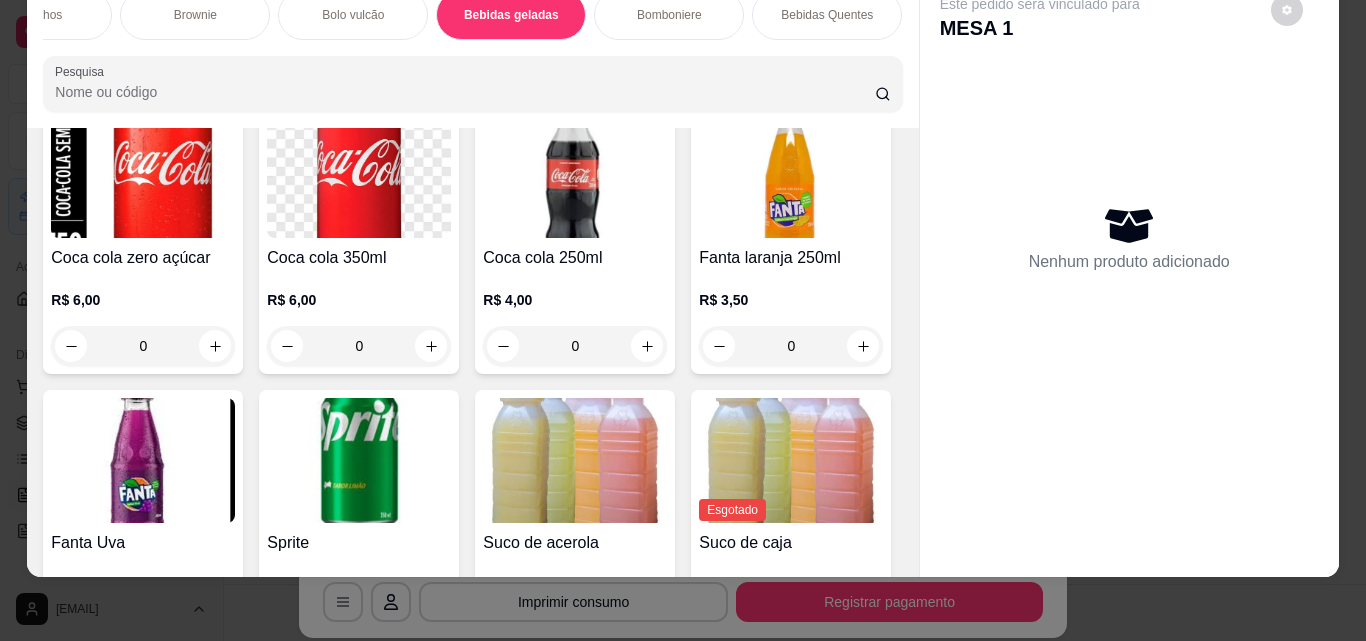 drag, startPoint x: 341, startPoint y: 401, endPoint x: 377, endPoint y: 391, distance: 37.363083 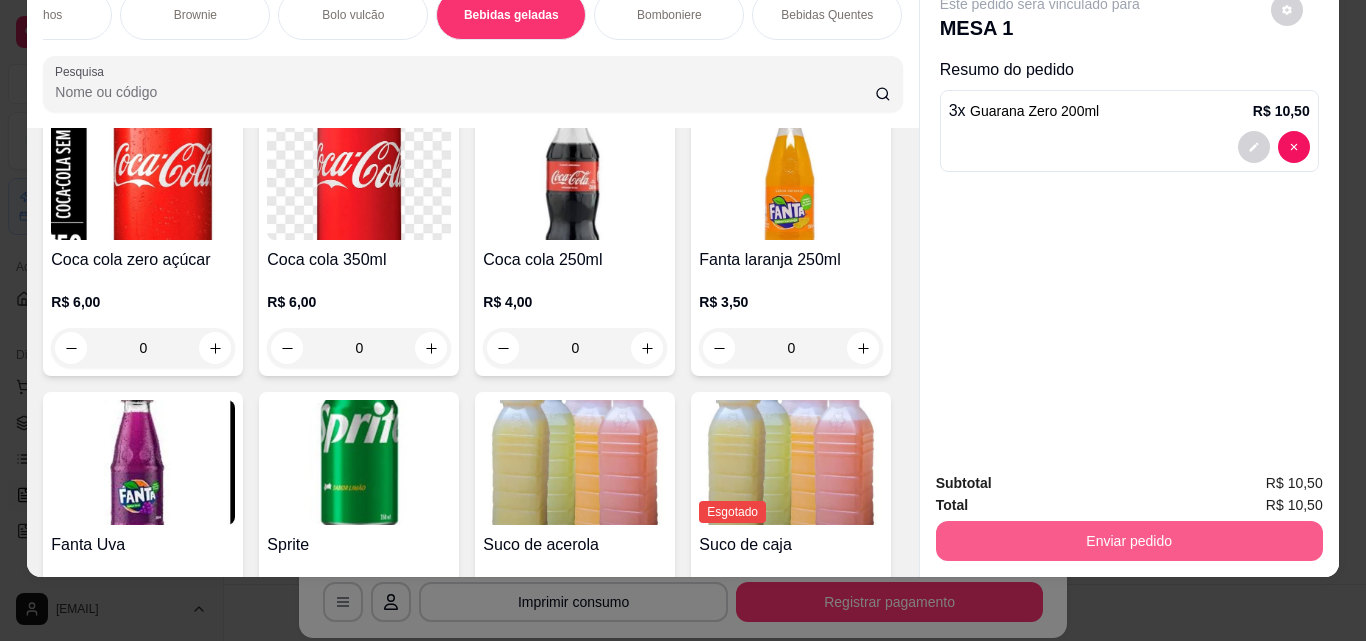 type on "3" 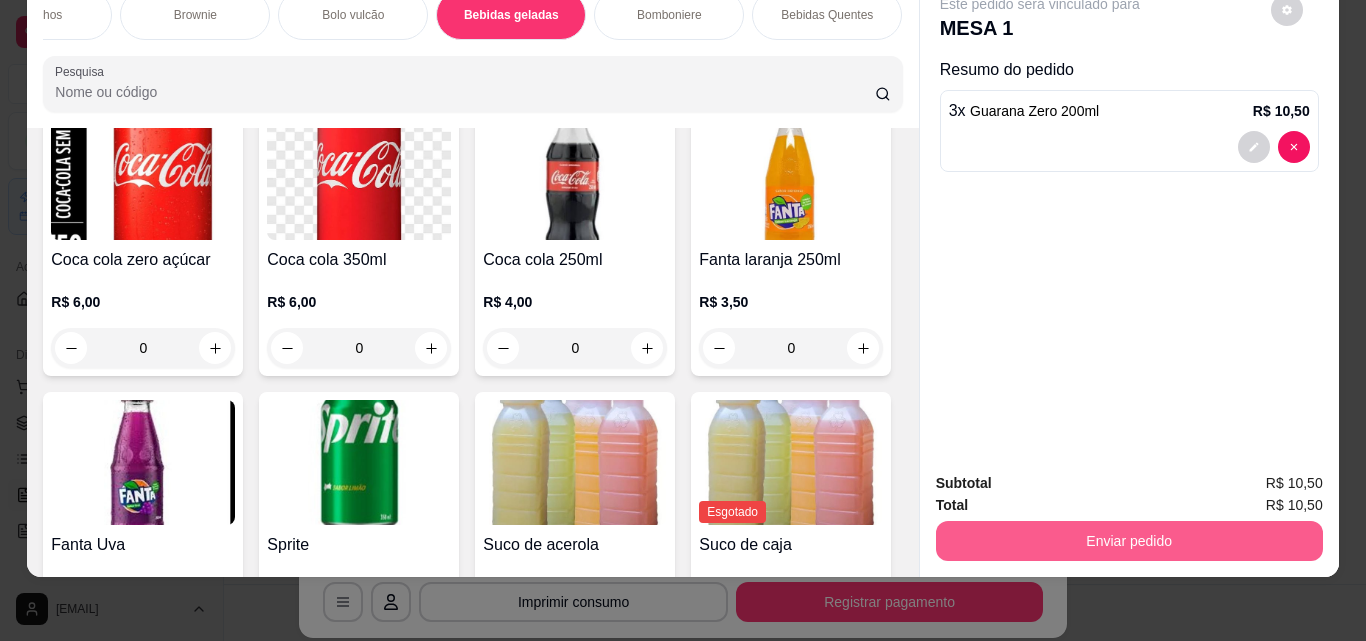 click on "Enviar pedido" at bounding box center [1129, 541] 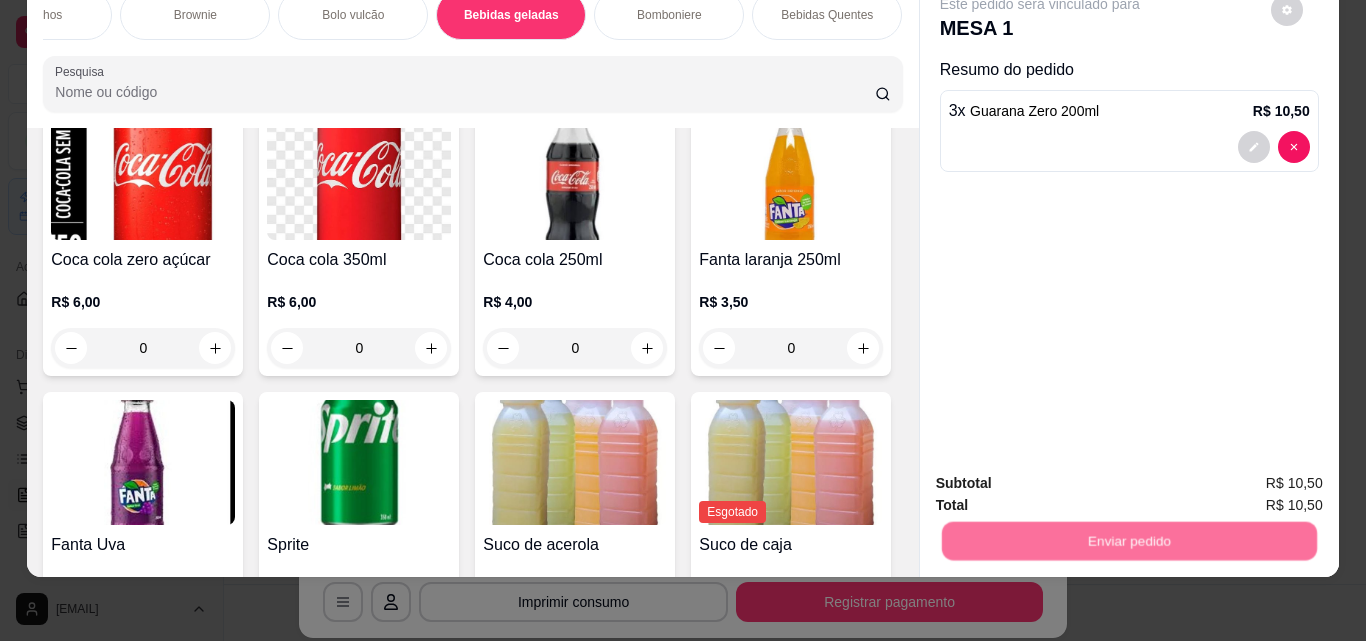 click on "Não registrar e enviar pedido" at bounding box center (1063, 476) 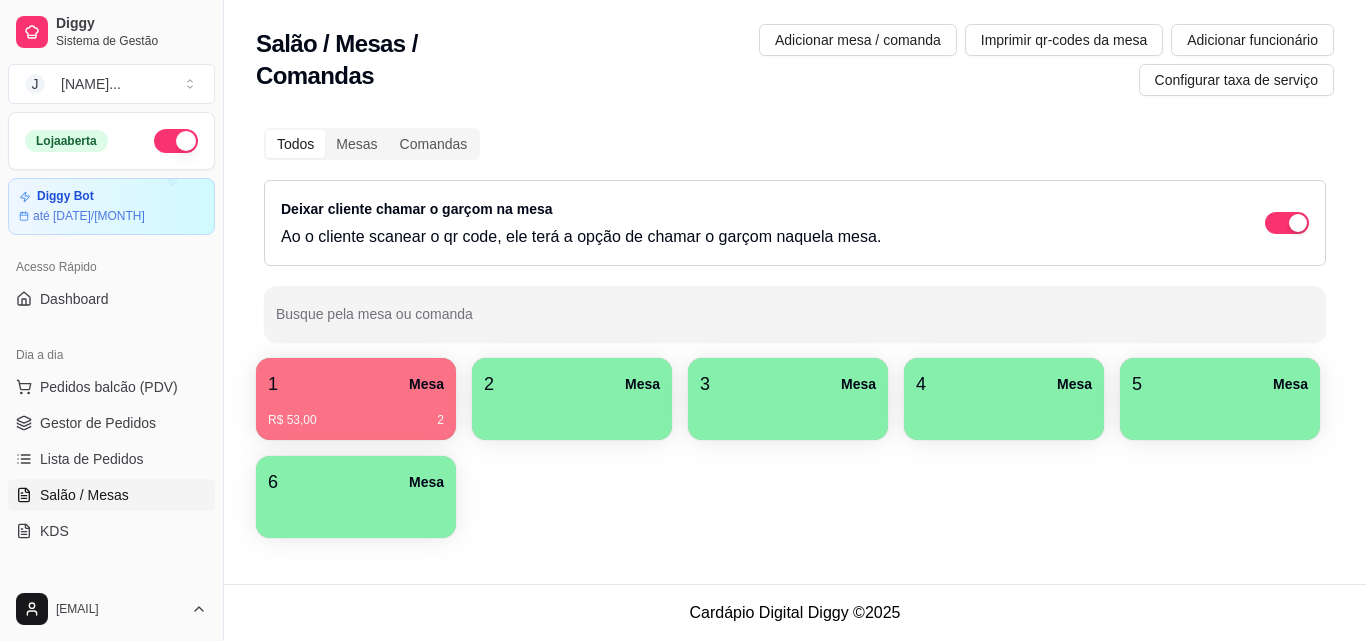 click on "R$ 53,00 2" at bounding box center [356, 413] 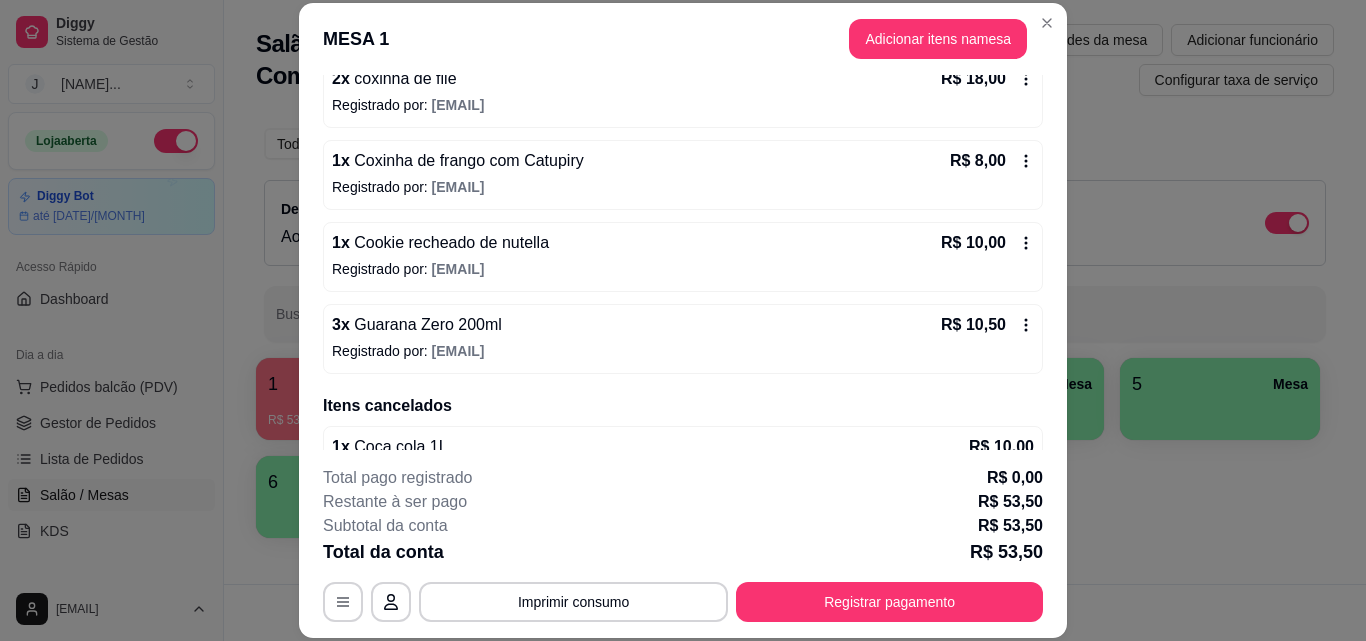 scroll, scrollTop: 334, scrollLeft: 0, axis: vertical 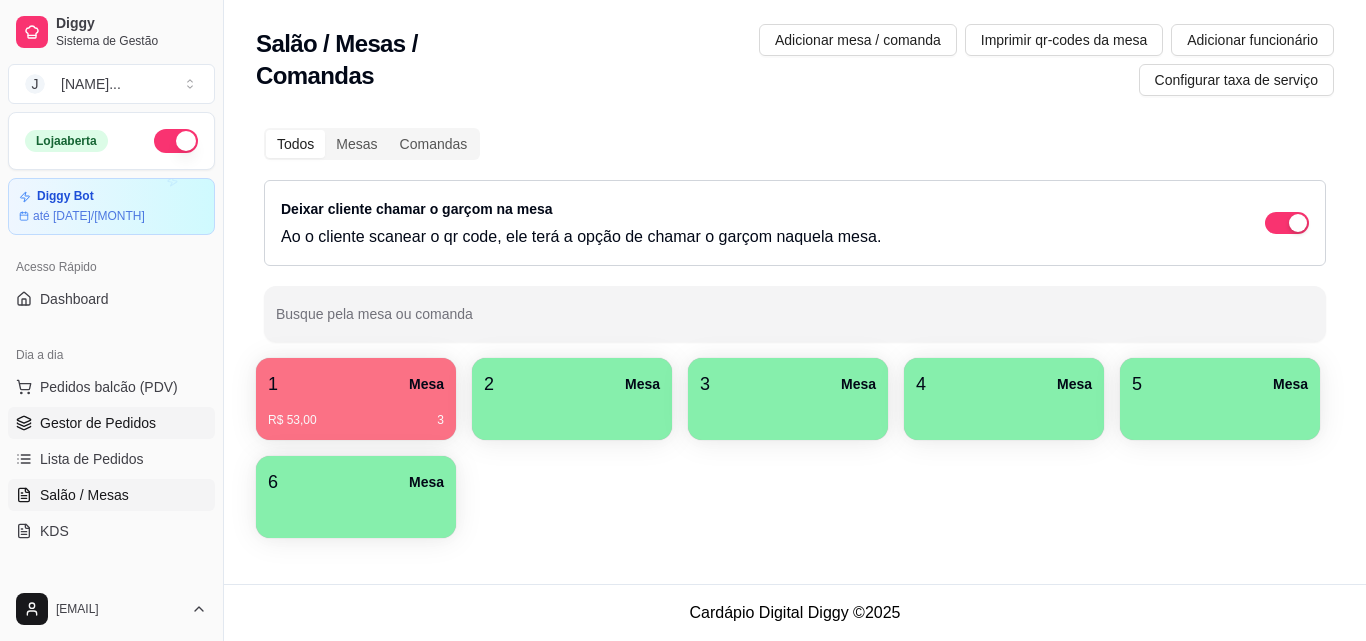 click on "Gestor de Pedidos" at bounding box center (98, 423) 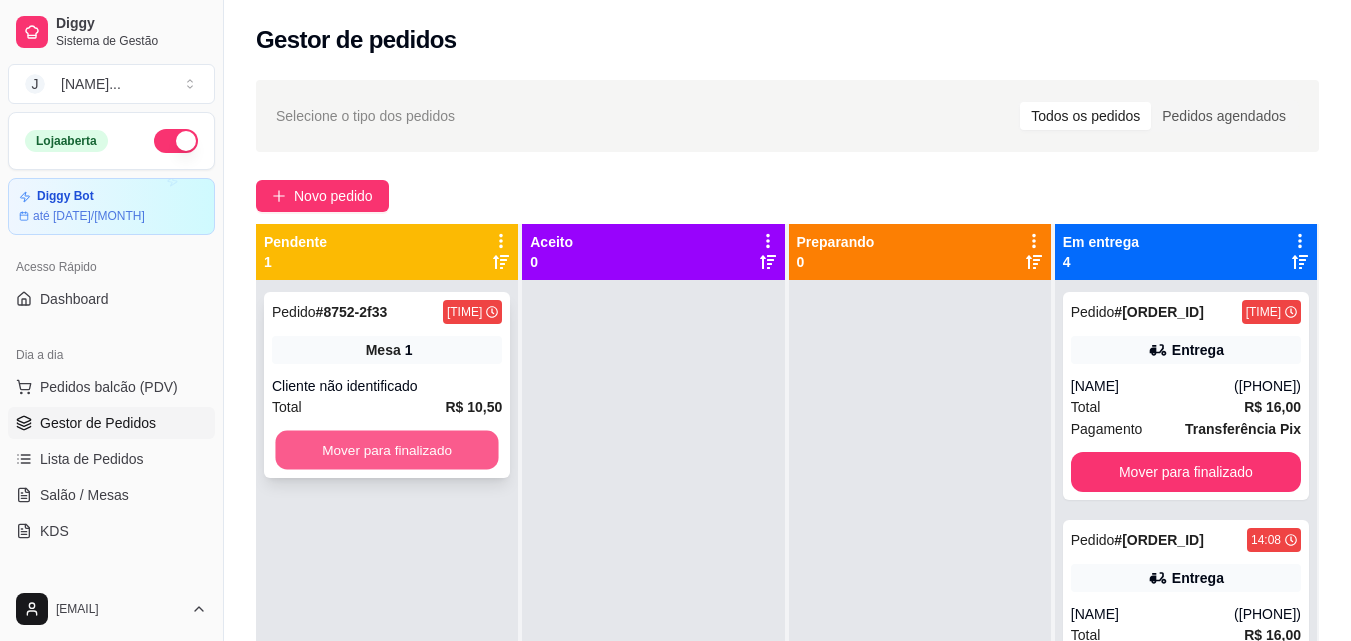 click on "Mover para finalizado" at bounding box center [386, 450] 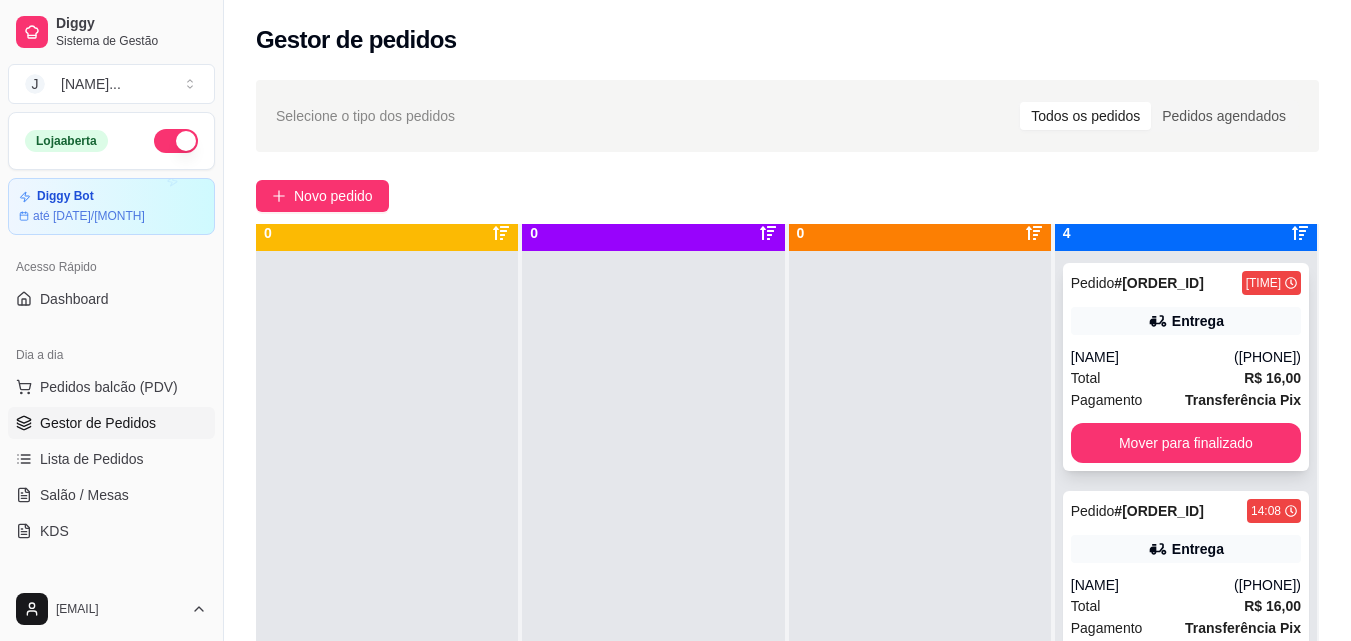 scroll, scrollTop: 56, scrollLeft: 0, axis: vertical 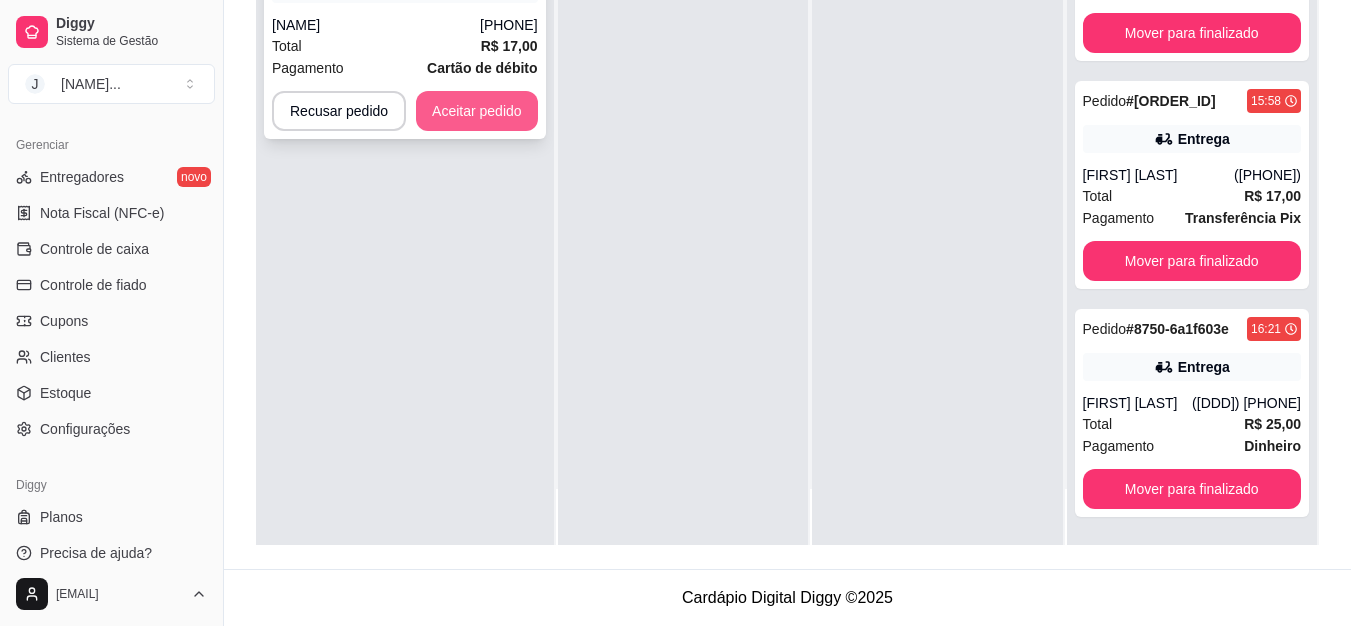click on "Aceitar pedido" at bounding box center (477, 111) 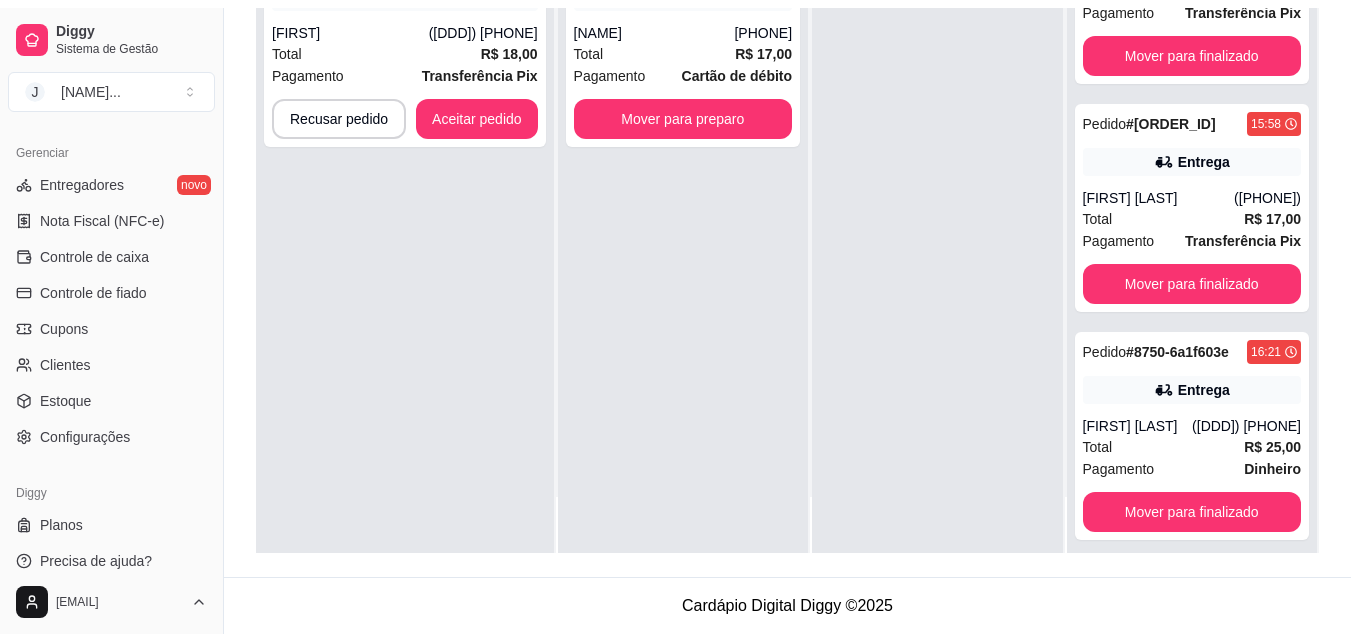 scroll, scrollTop: 339, scrollLeft: 0, axis: vertical 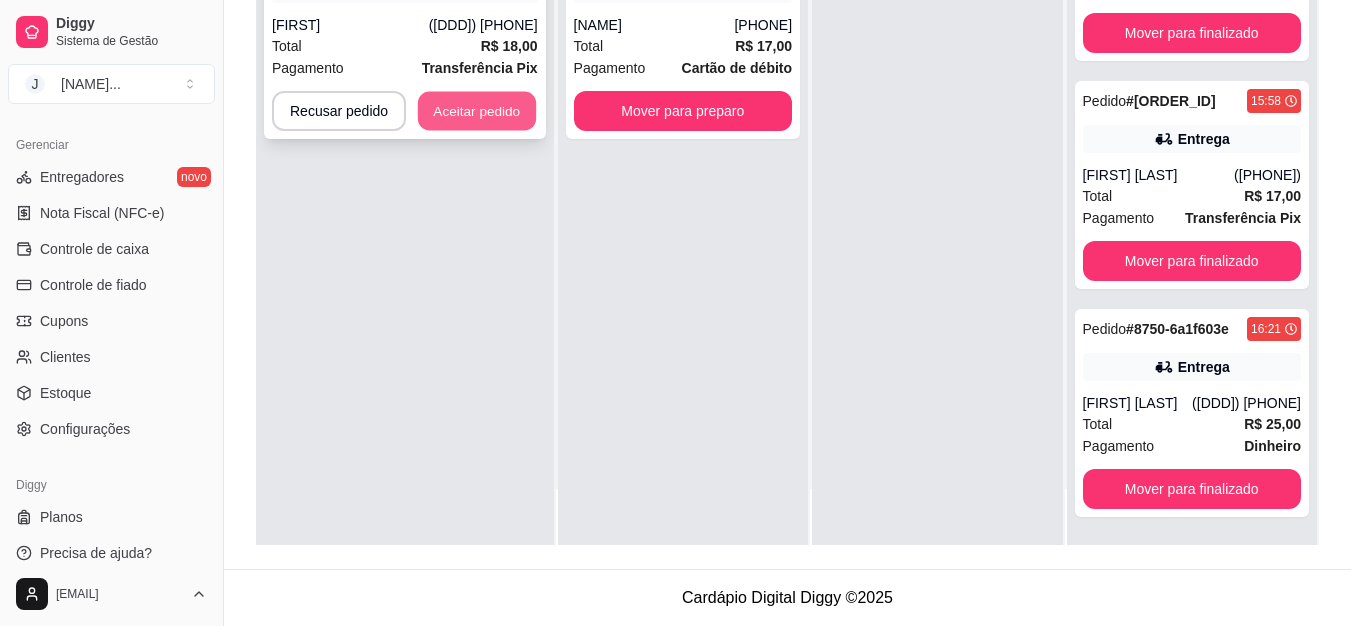 click on "Aceitar pedido" at bounding box center (477, 111) 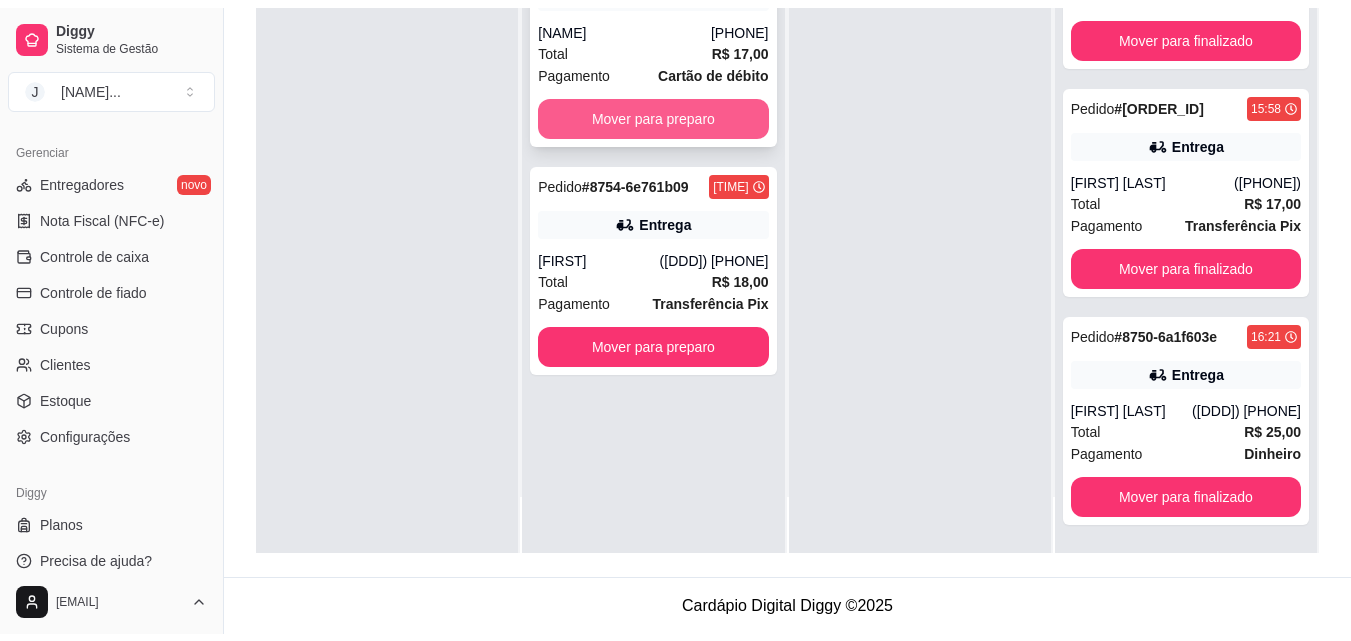 scroll, scrollTop: 291, scrollLeft: 0, axis: vertical 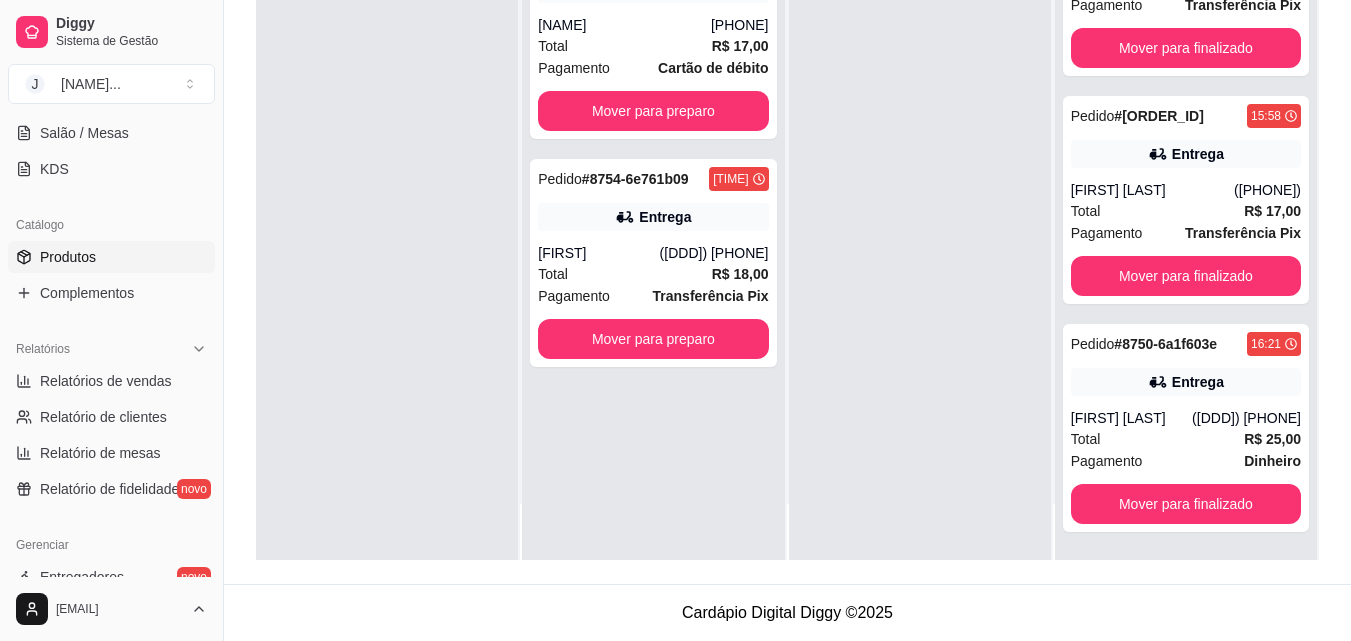 click on "Produtos" at bounding box center (111, 257) 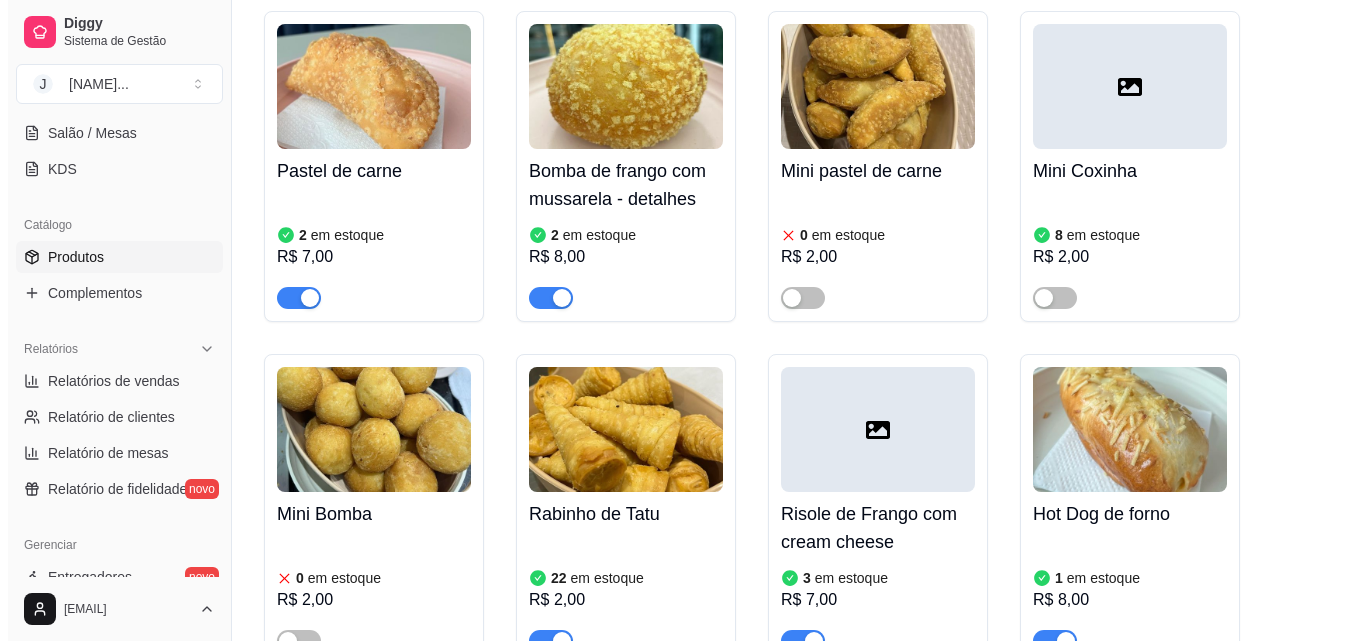 scroll, scrollTop: 1600, scrollLeft: 0, axis: vertical 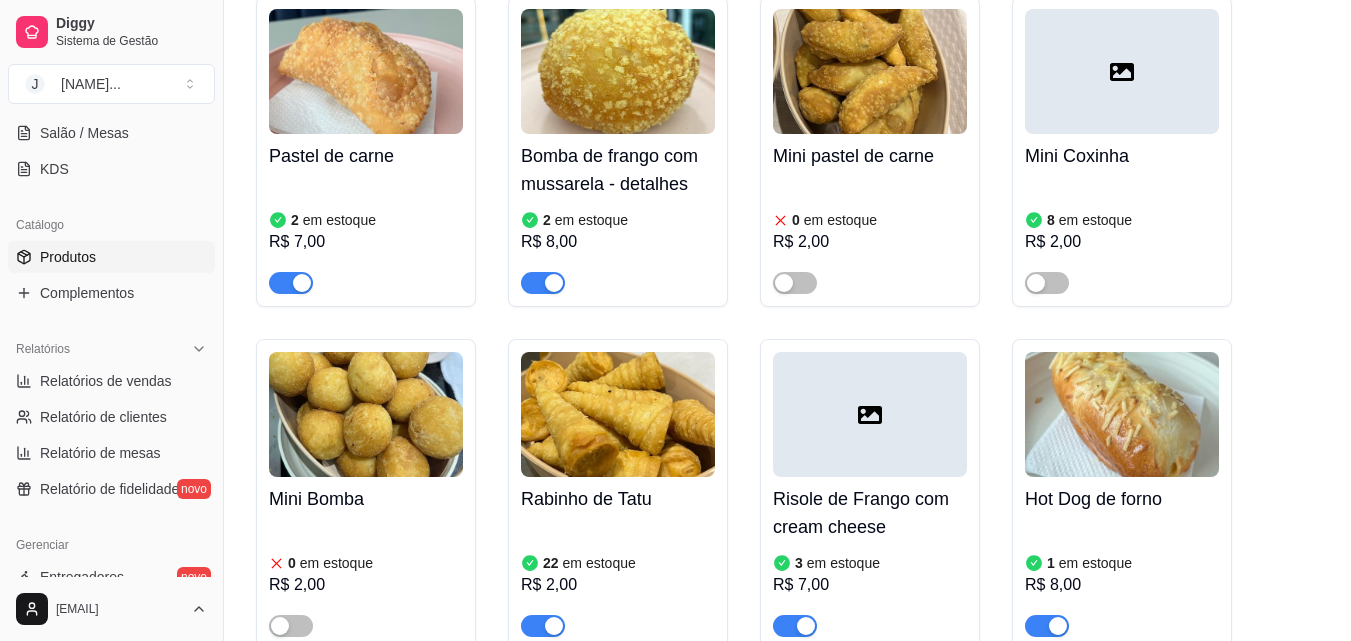 click at bounding box center [618, 71] 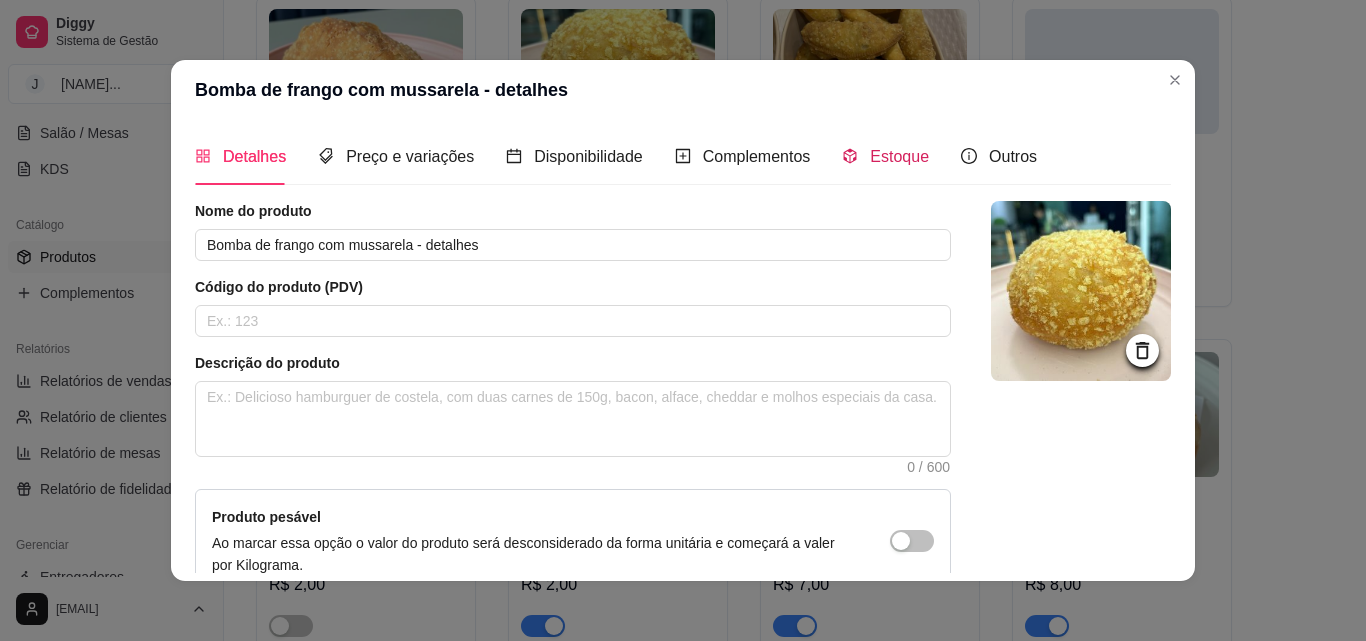 click on "Estoque" at bounding box center (899, 156) 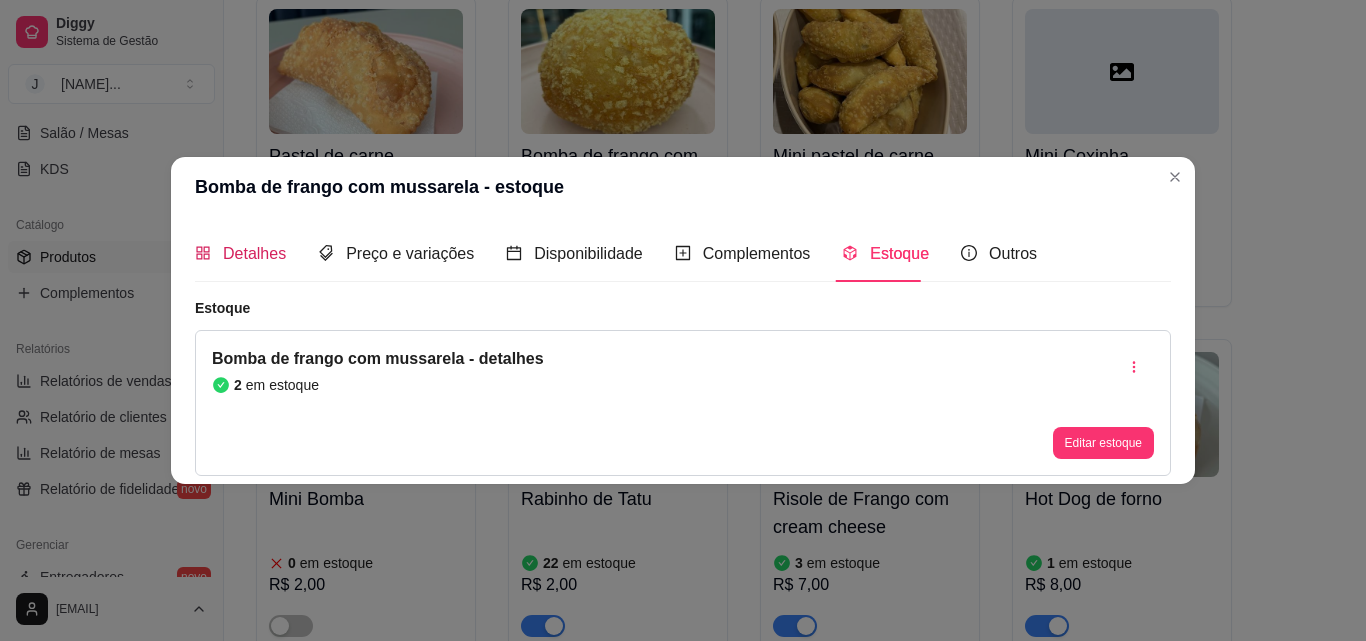 click on "Detalhes" at bounding box center [254, 253] 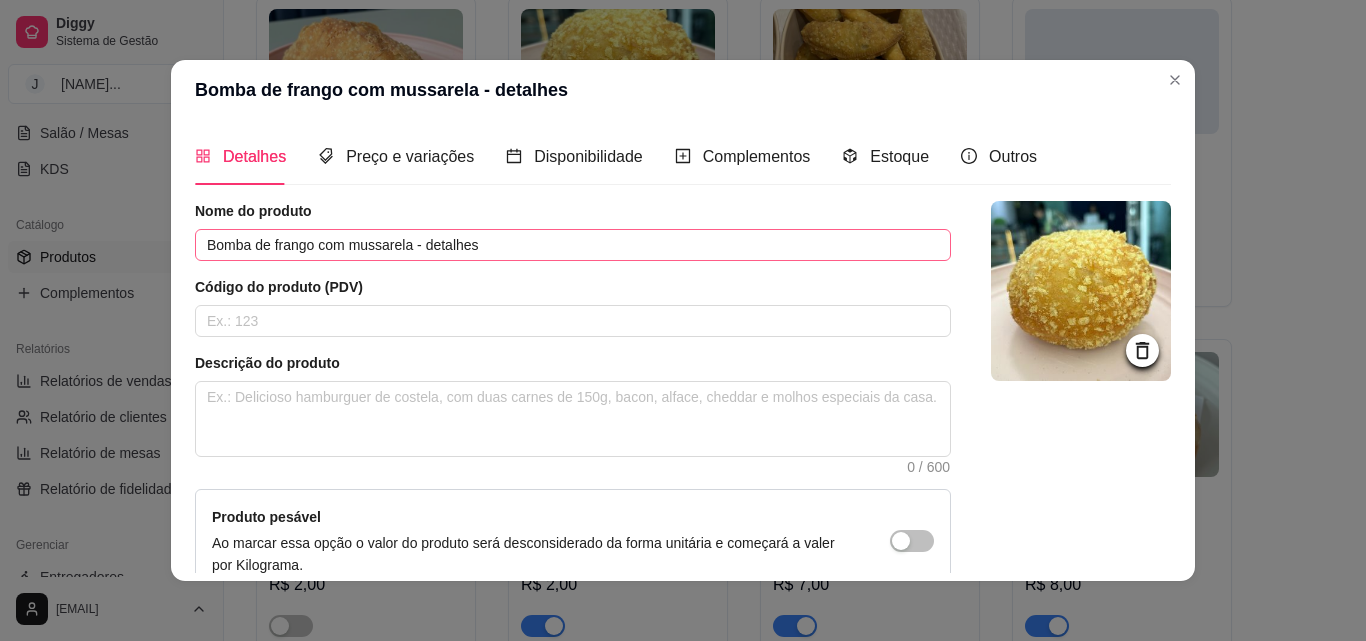 type 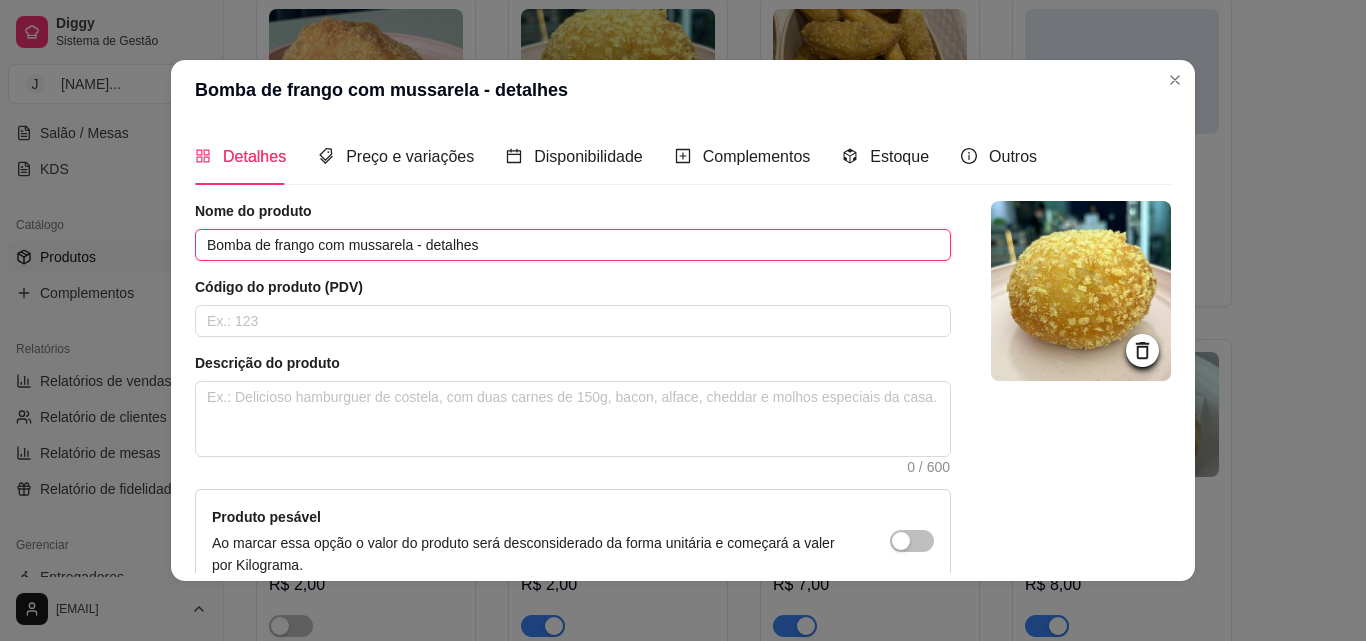 drag, startPoint x: 497, startPoint y: 243, endPoint x: 263, endPoint y: 264, distance: 234.94041 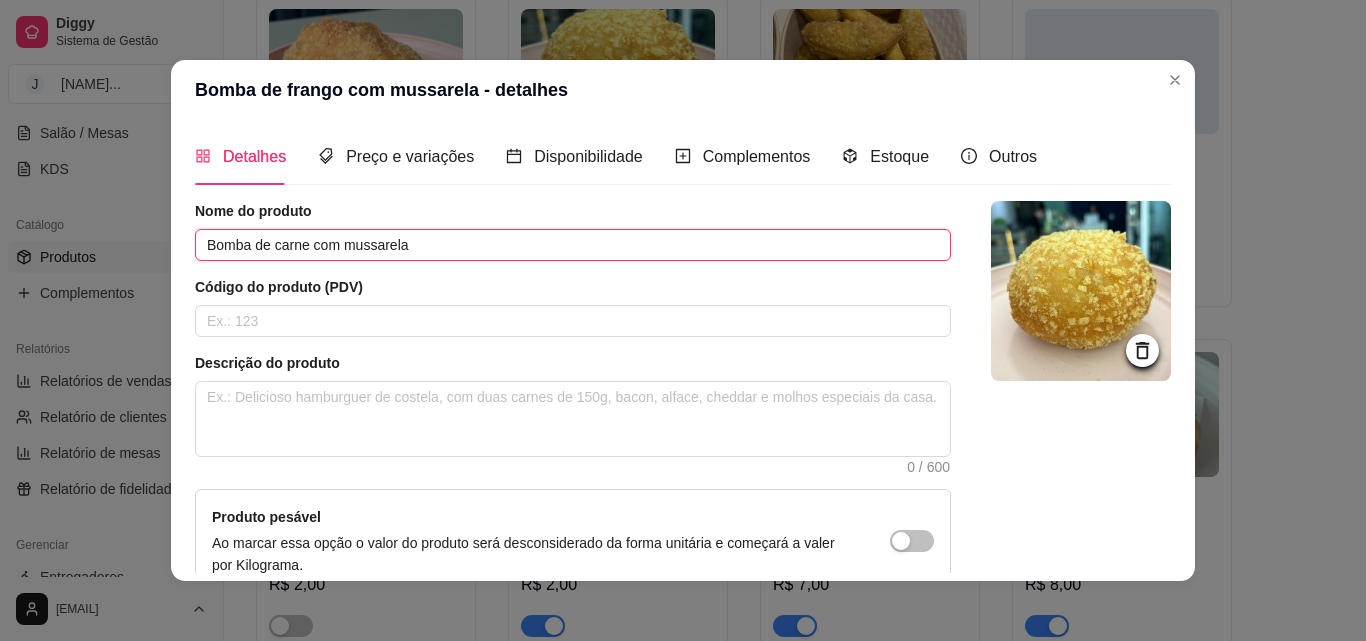 scroll, scrollTop: 207, scrollLeft: 0, axis: vertical 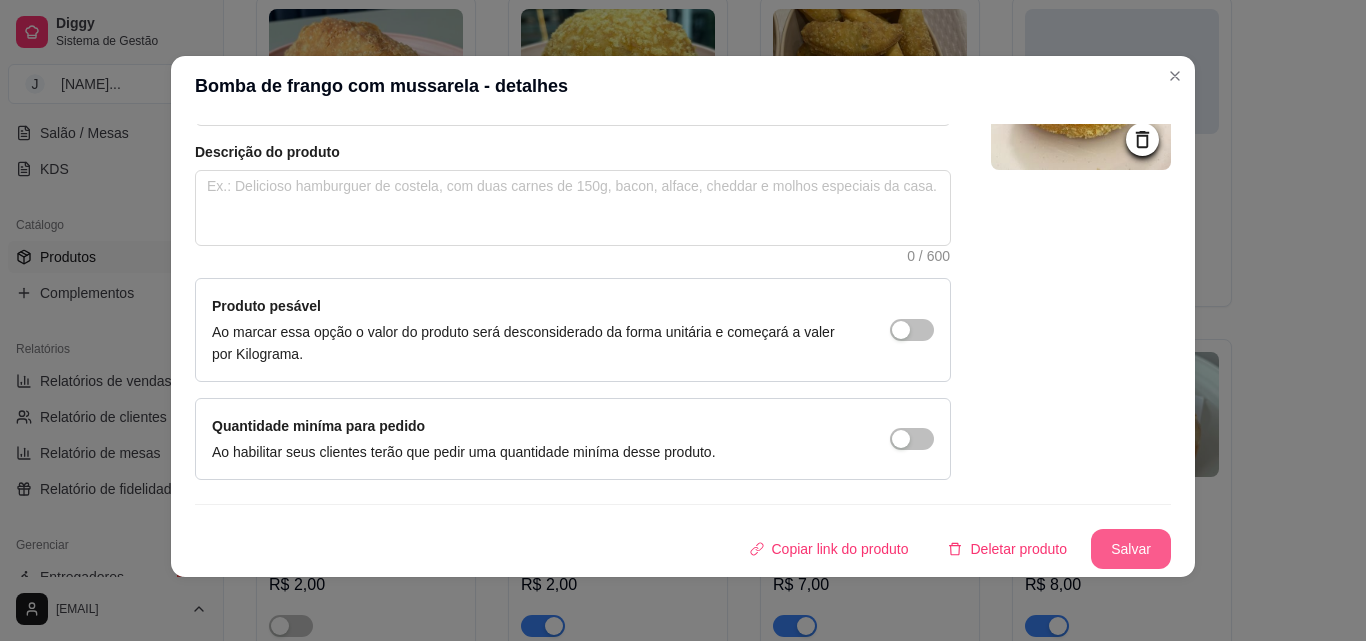 type on "Bomba de carne com mussarela" 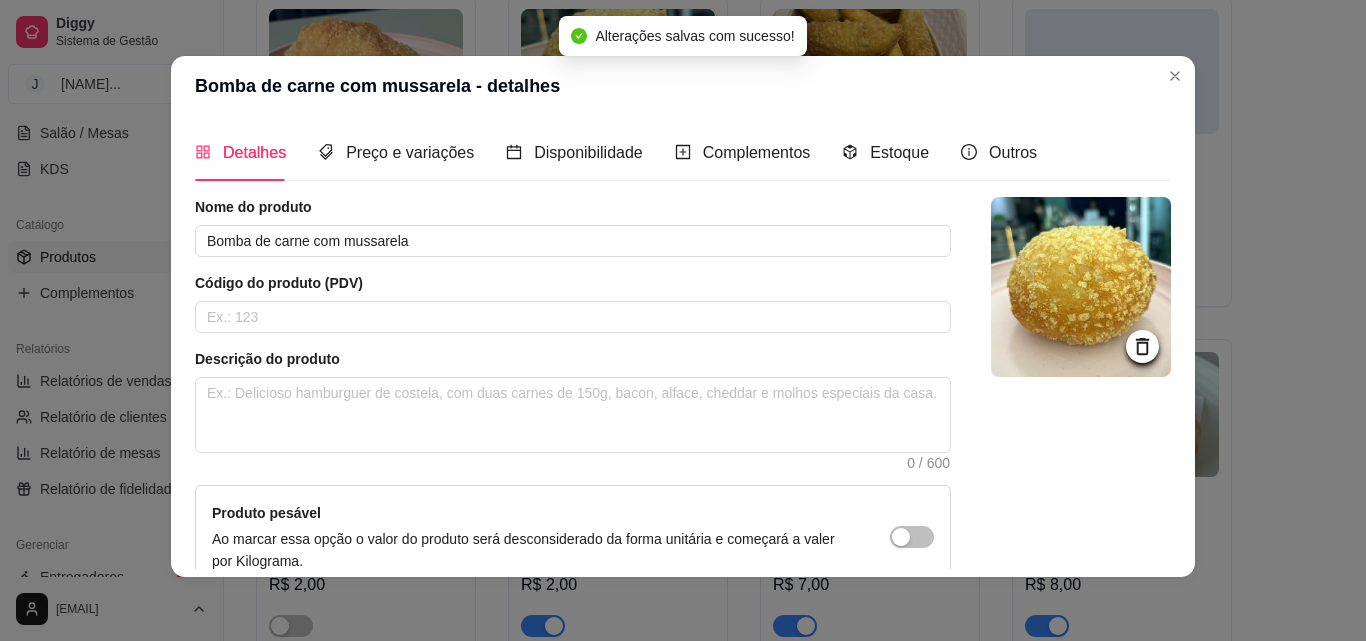 scroll, scrollTop: 0, scrollLeft: 0, axis: both 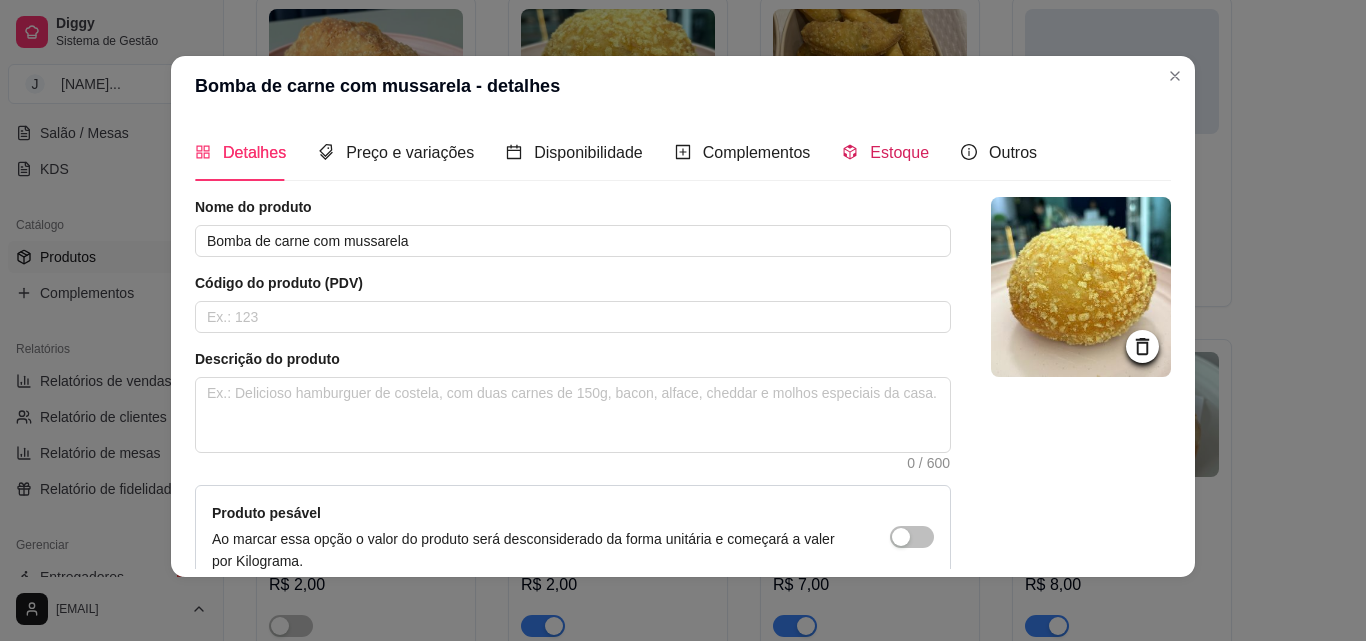 click on "Estoque" at bounding box center (899, 152) 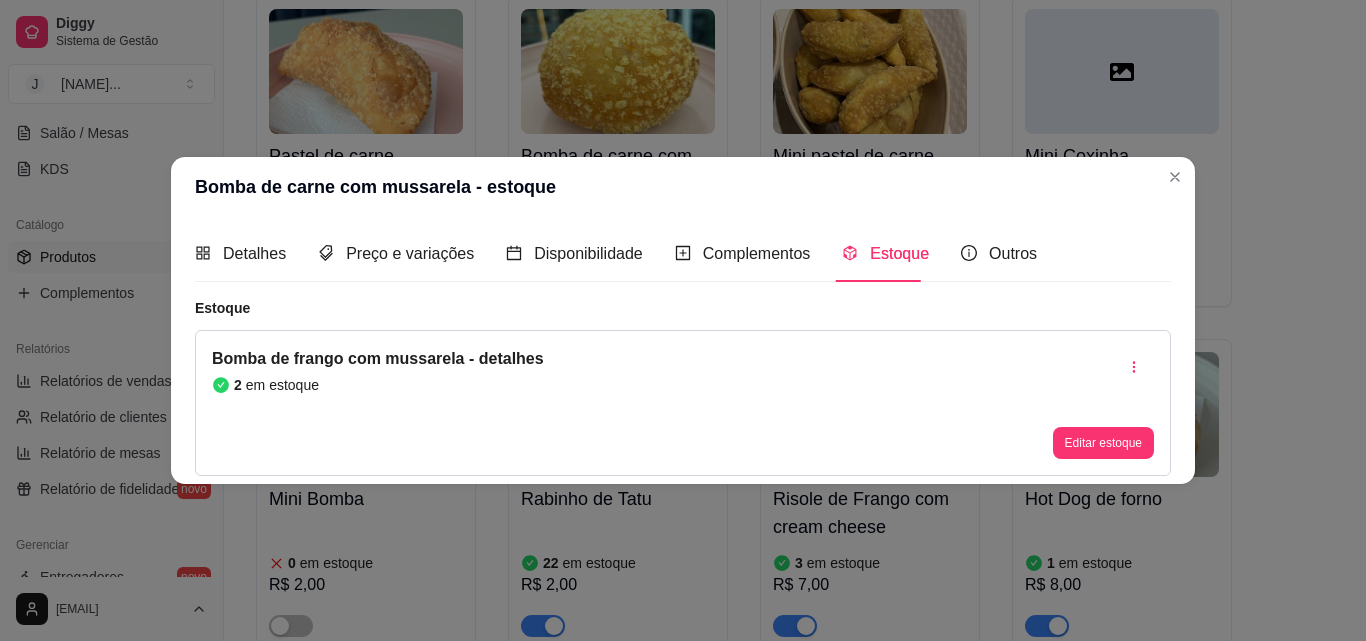 type 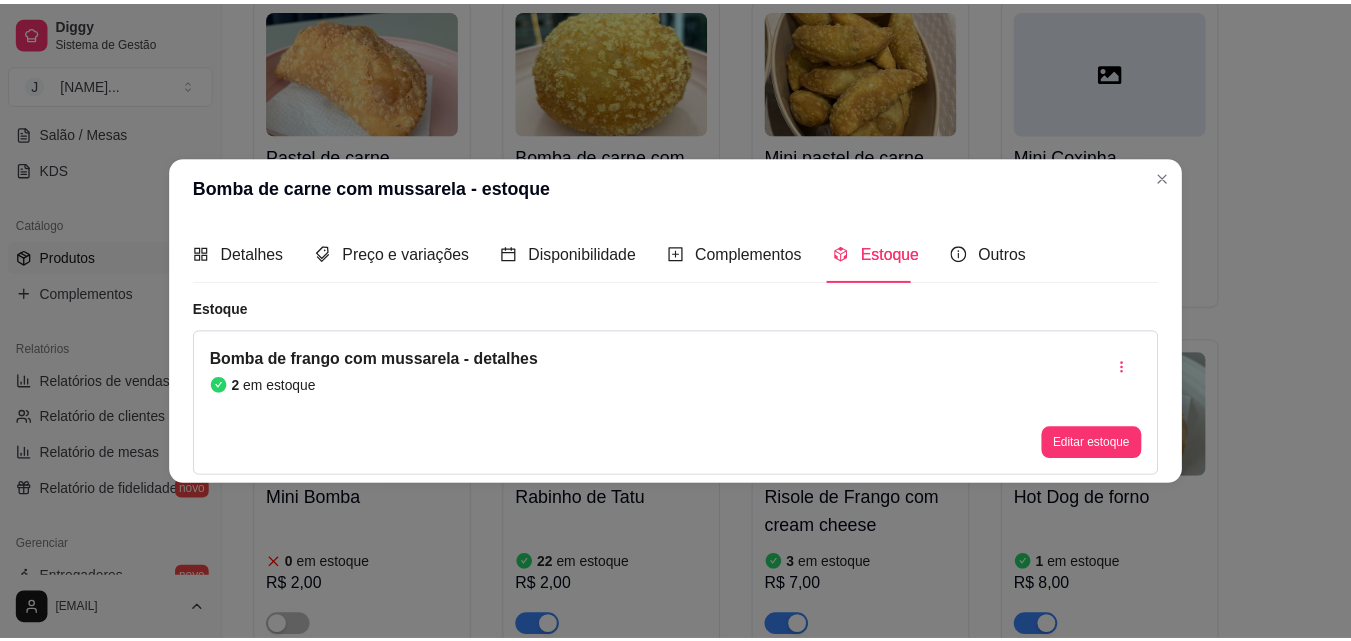 scroll, scrollTop: 0, scrollLeft: 0, axis: both 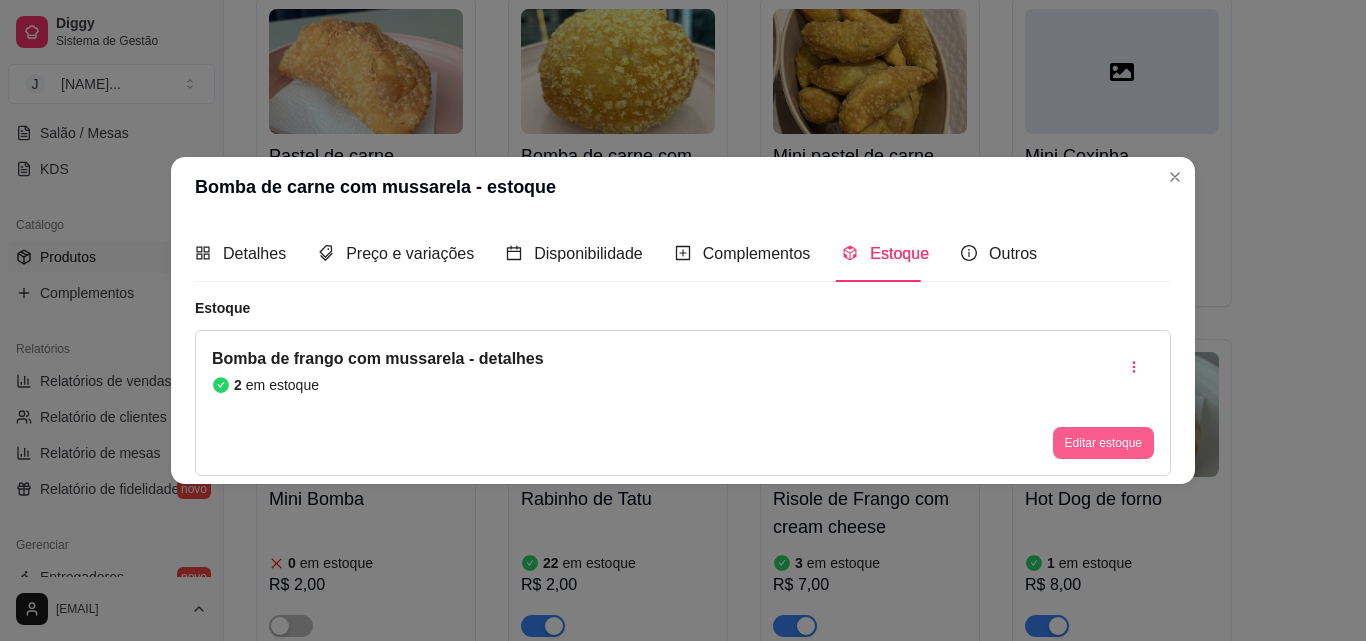 click on "Editar estoque" at bounding box center (1103, 443) 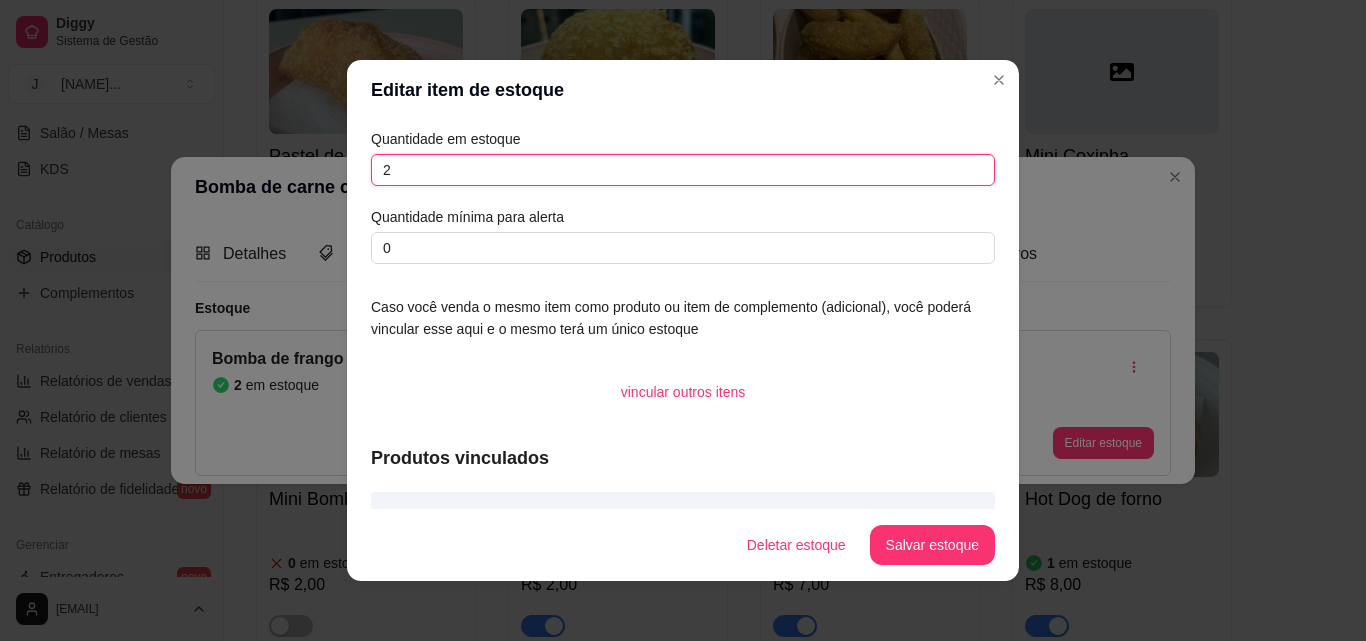 drag, startPoint x: 396, startPoint y: 173, endPoint x: 349, endPoint y: 177, distance: 47.169907 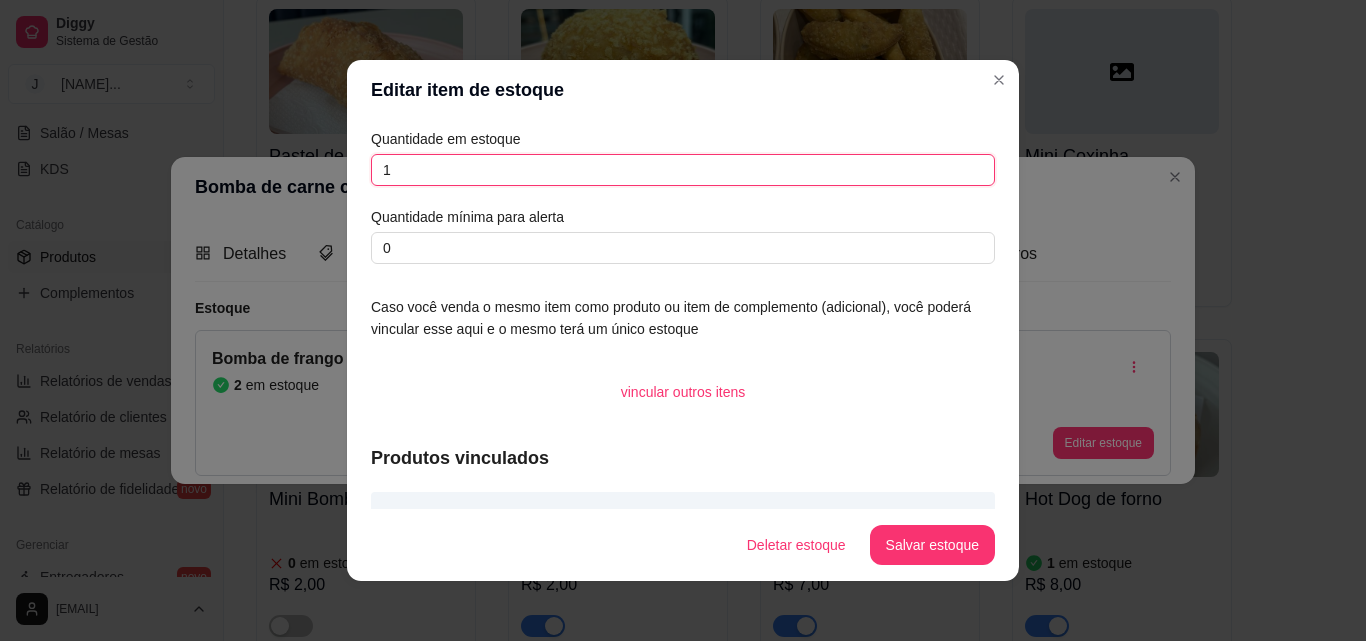 type on "1" 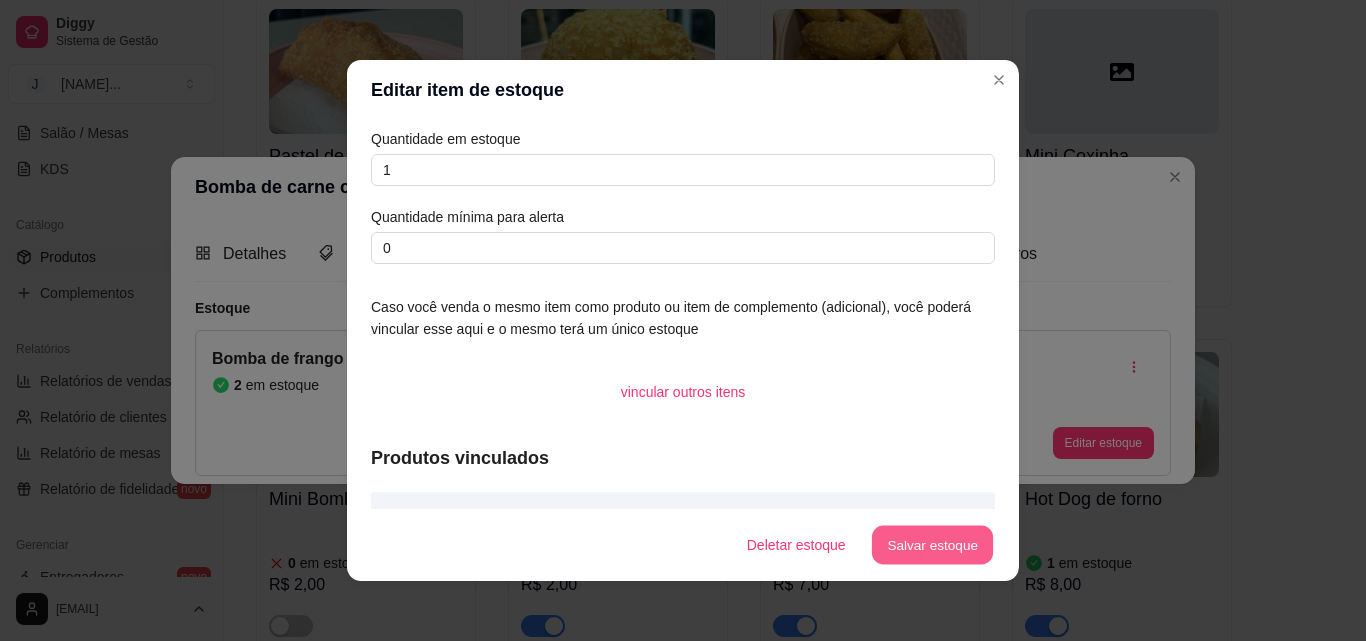 click on "Salvar estoque" at bounding box center (932, 545) 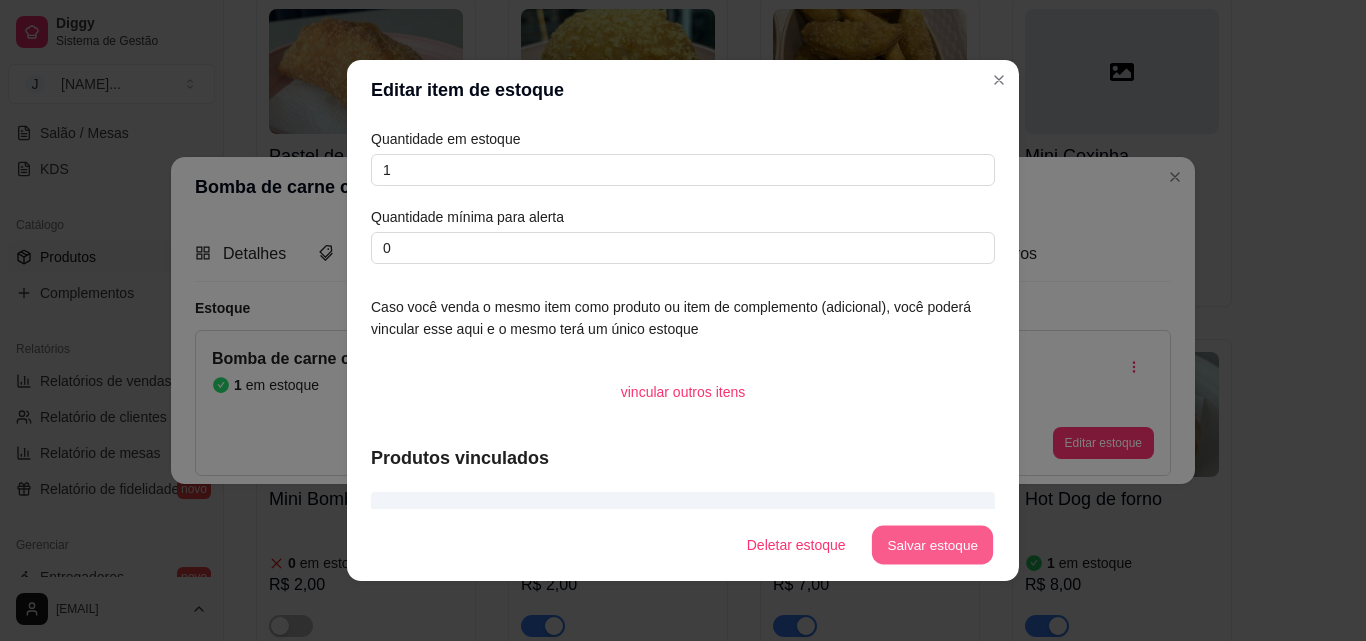click on "Salvar estoque" at bounding box center (932, 545) 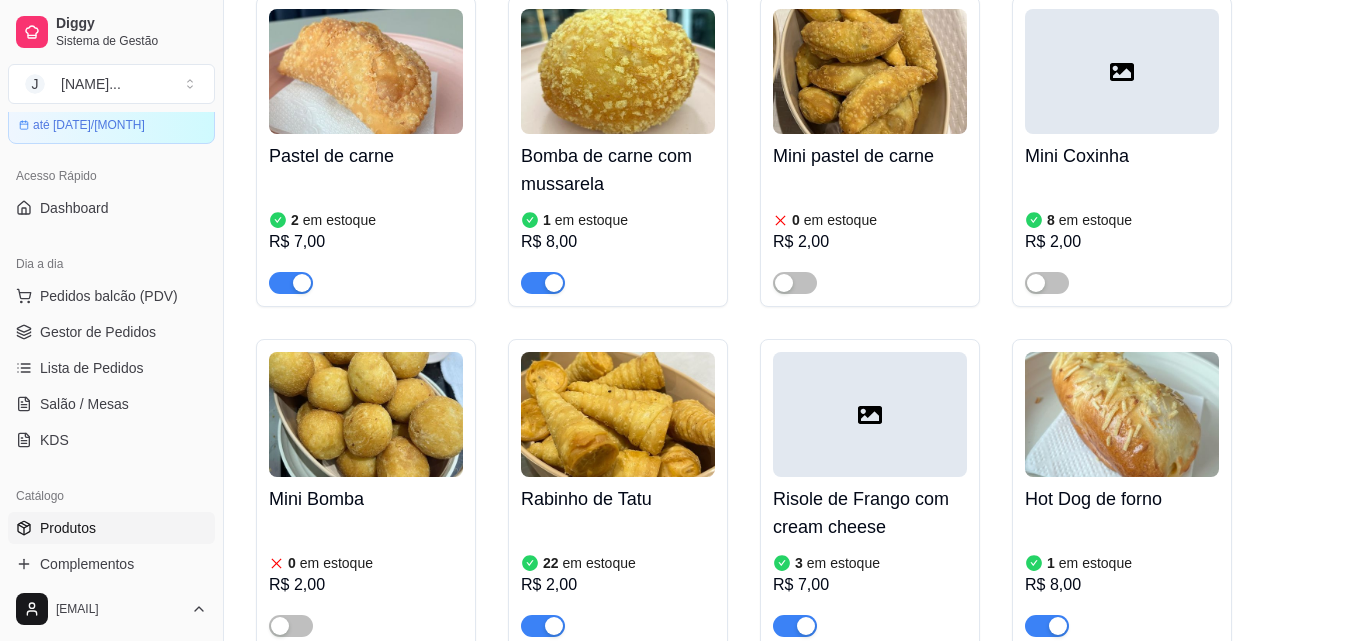 scroll, scrollTop: 0, scrollLeft: 0, axis: both 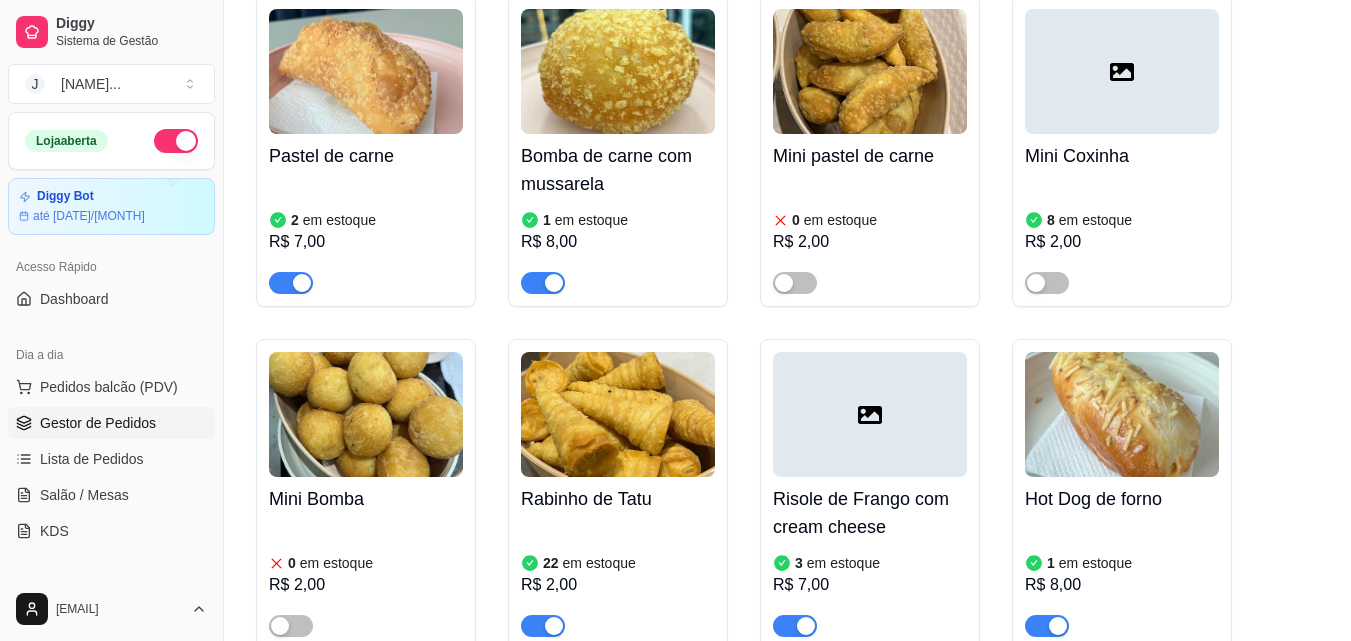 click on "Gestor de Pedidos" at bounding box center [98, 423] 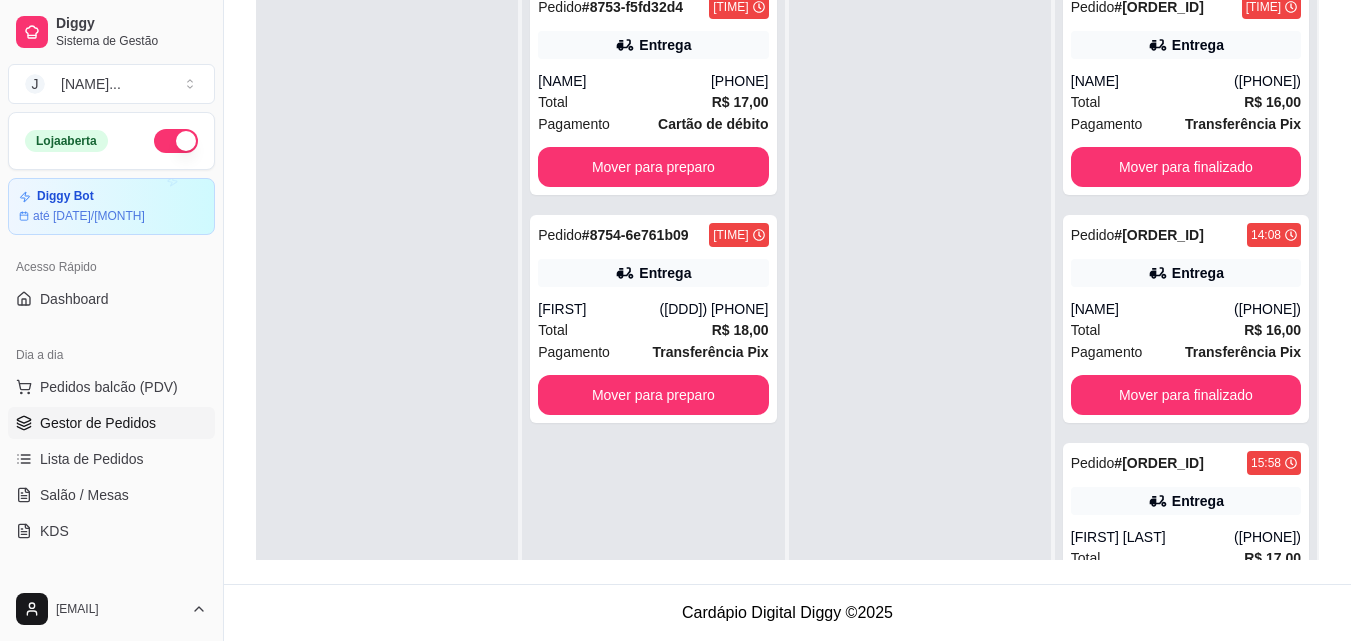 scroll, scrollTop: 0, scrollLeft: 0, axis: both 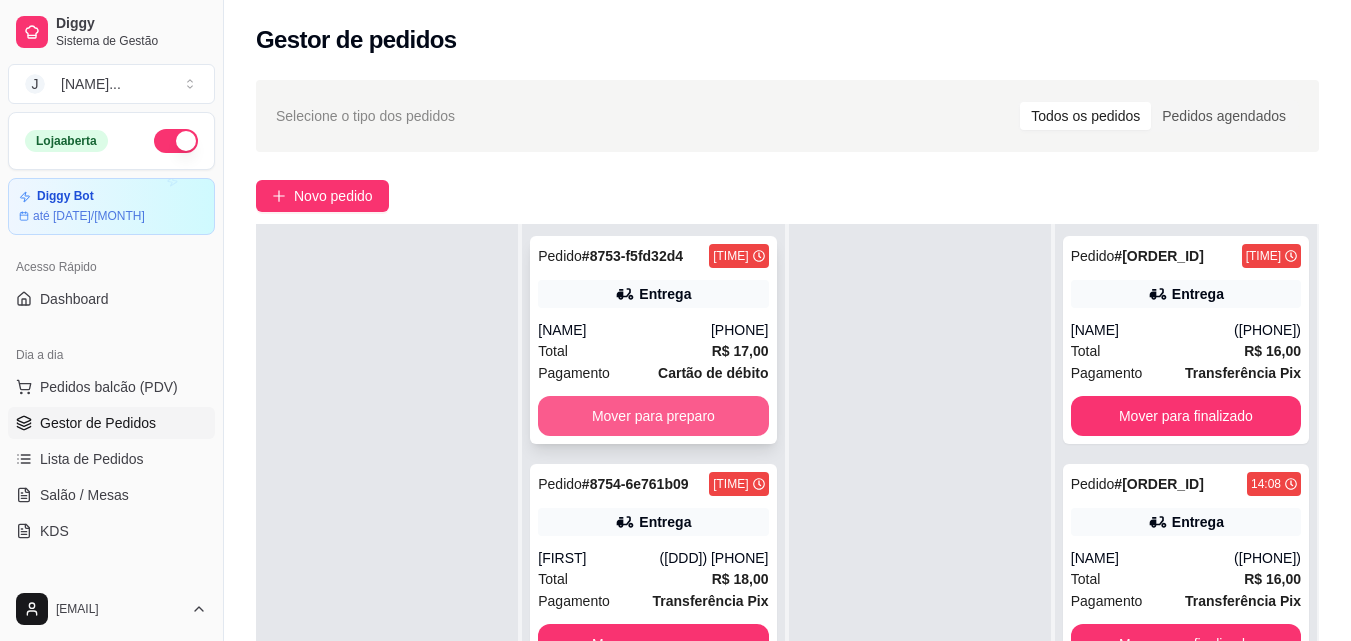 click on "Mover para preparo" at bounding box center [653, 416] 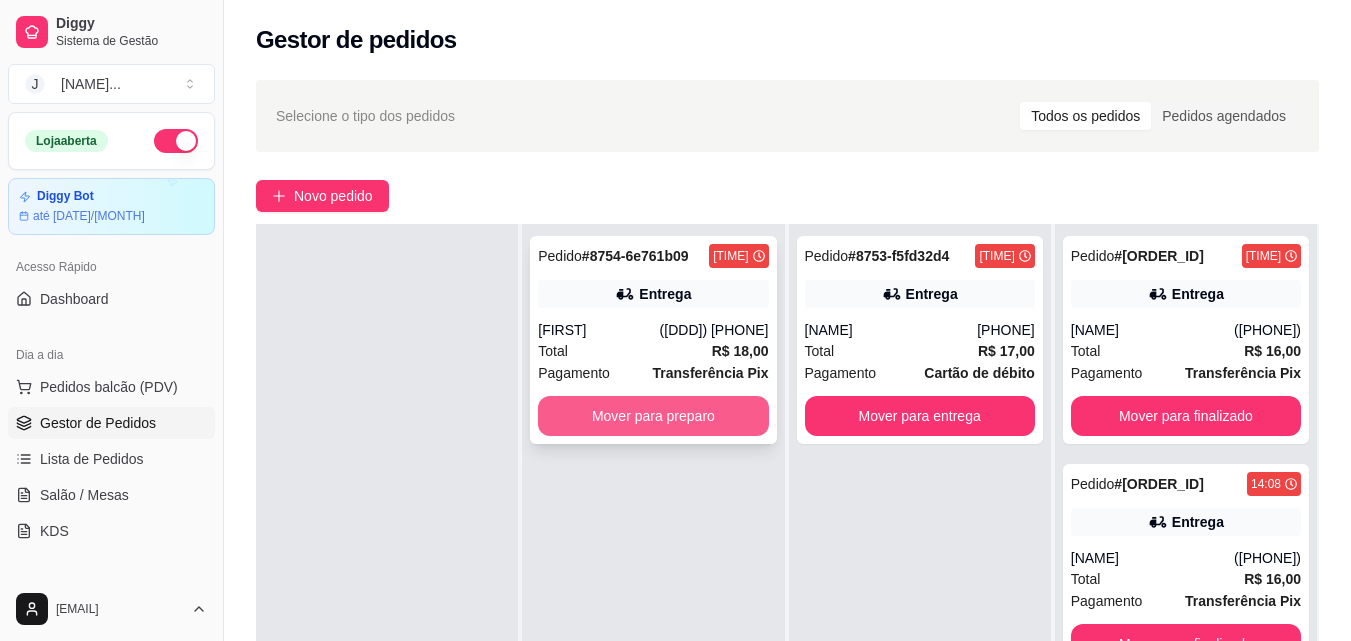 click on "Mover para preparo" at bounding box center [653, 416] 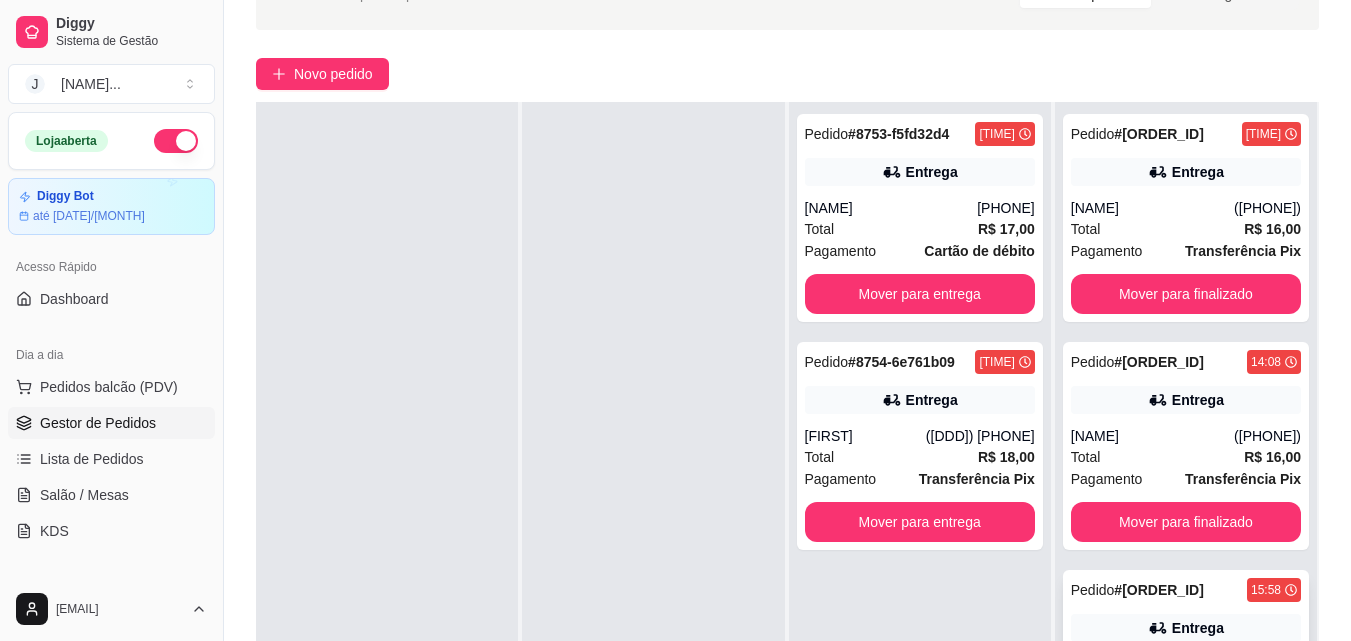 scroll, scrollTop: 300, scrollLeft: 0, axis: vertical 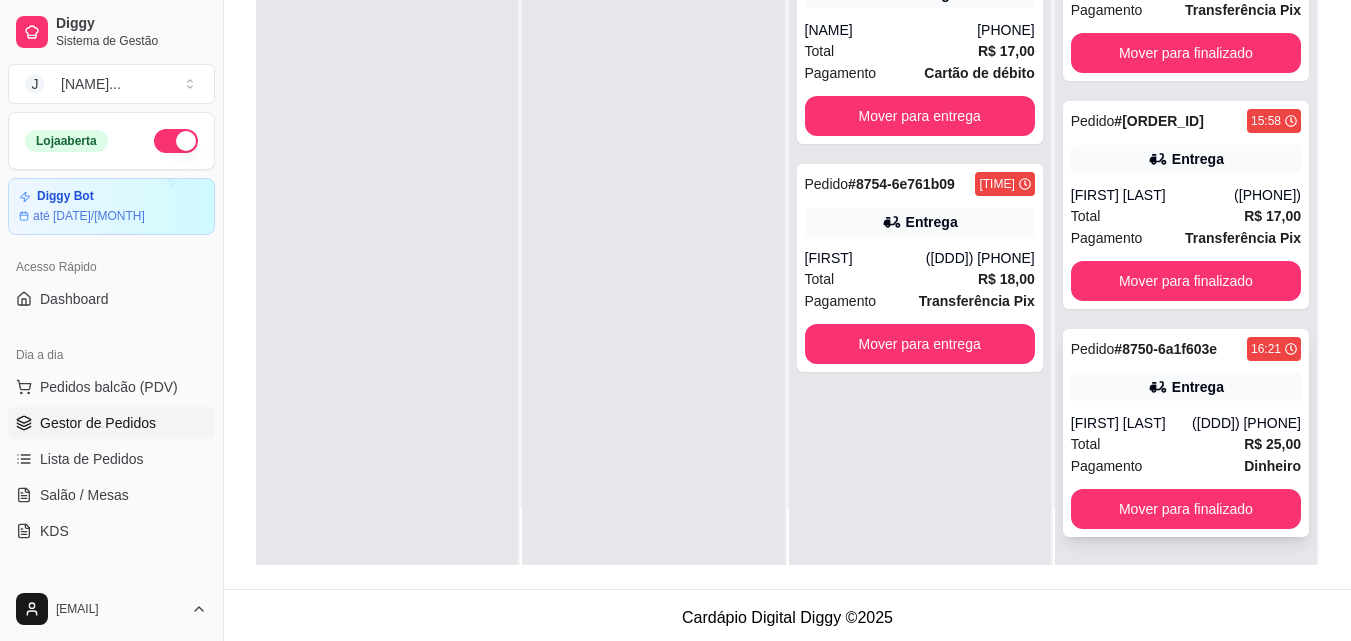 click on "([DDD]) [PHONE]" at bounding box center (1246, 423) 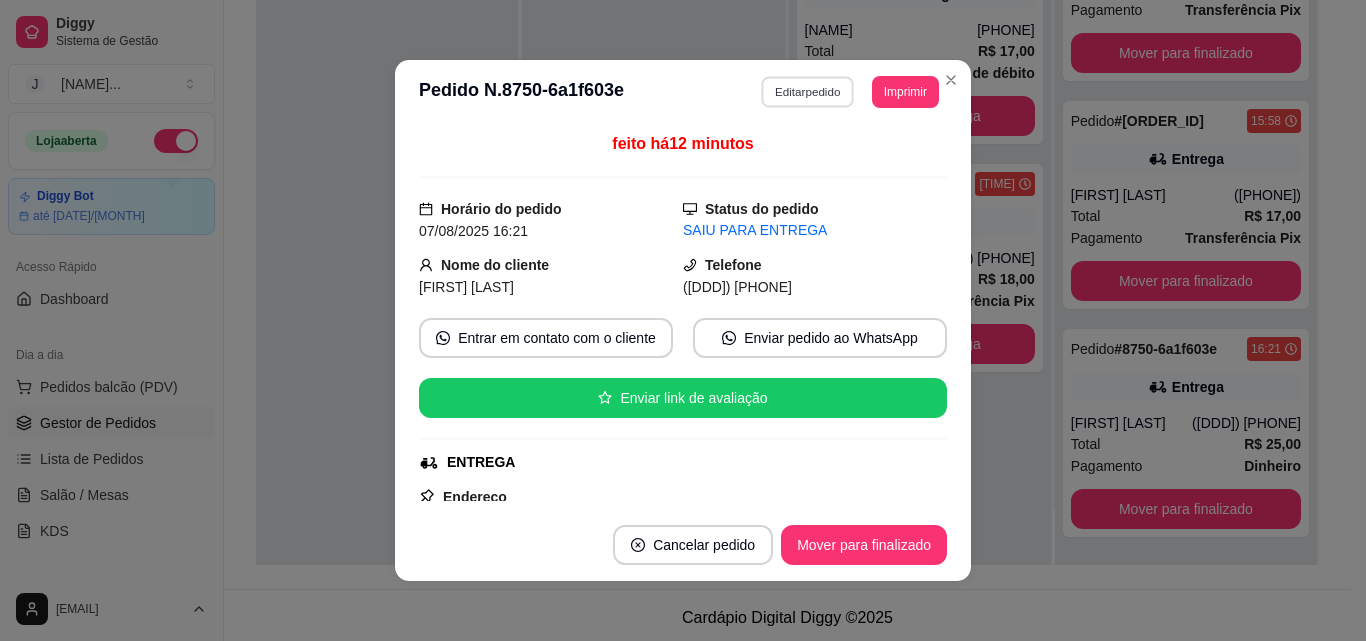 click on "Editar  pedido" at bounding box center [808, 91] 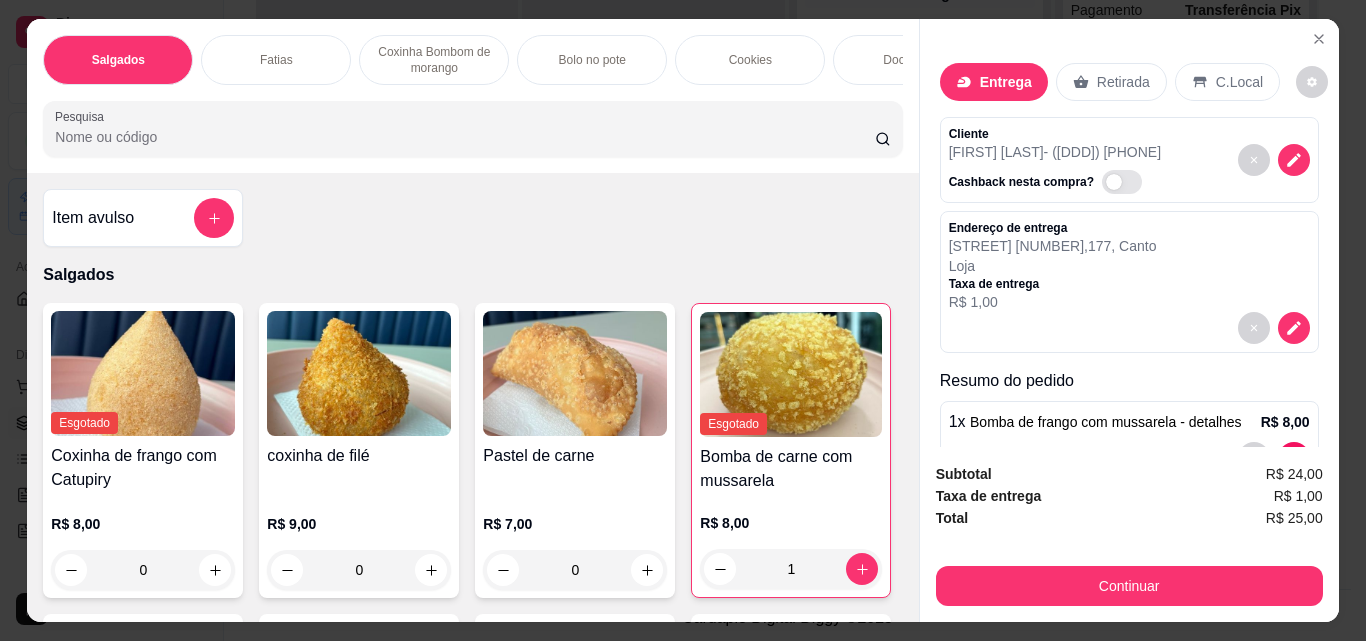 click on "Continuar" at bounding box center (1129, 586) 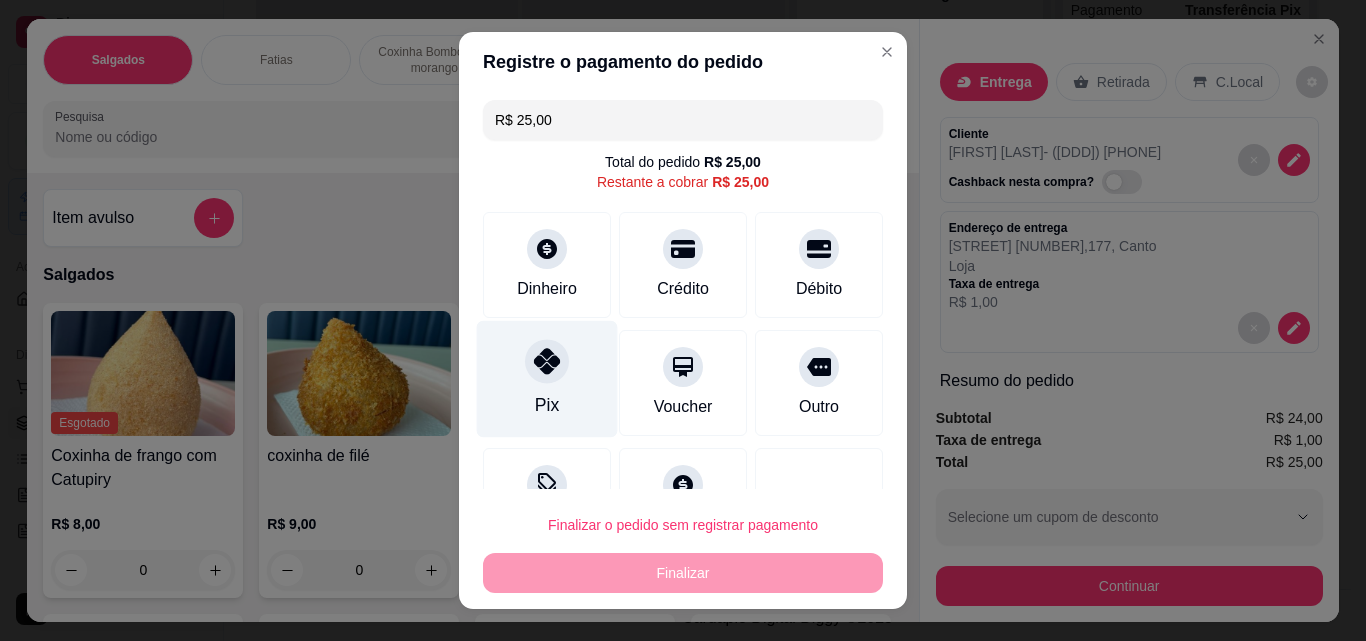click 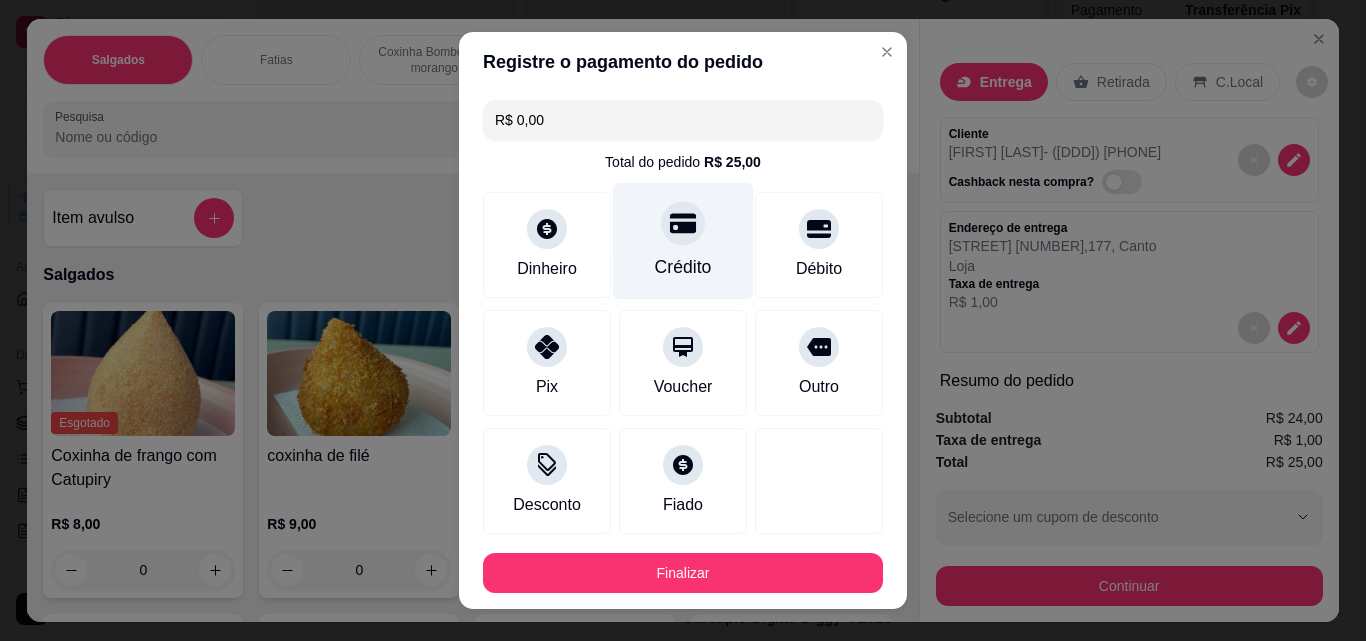 click on "Crédito" at bounding box center (683, 241) 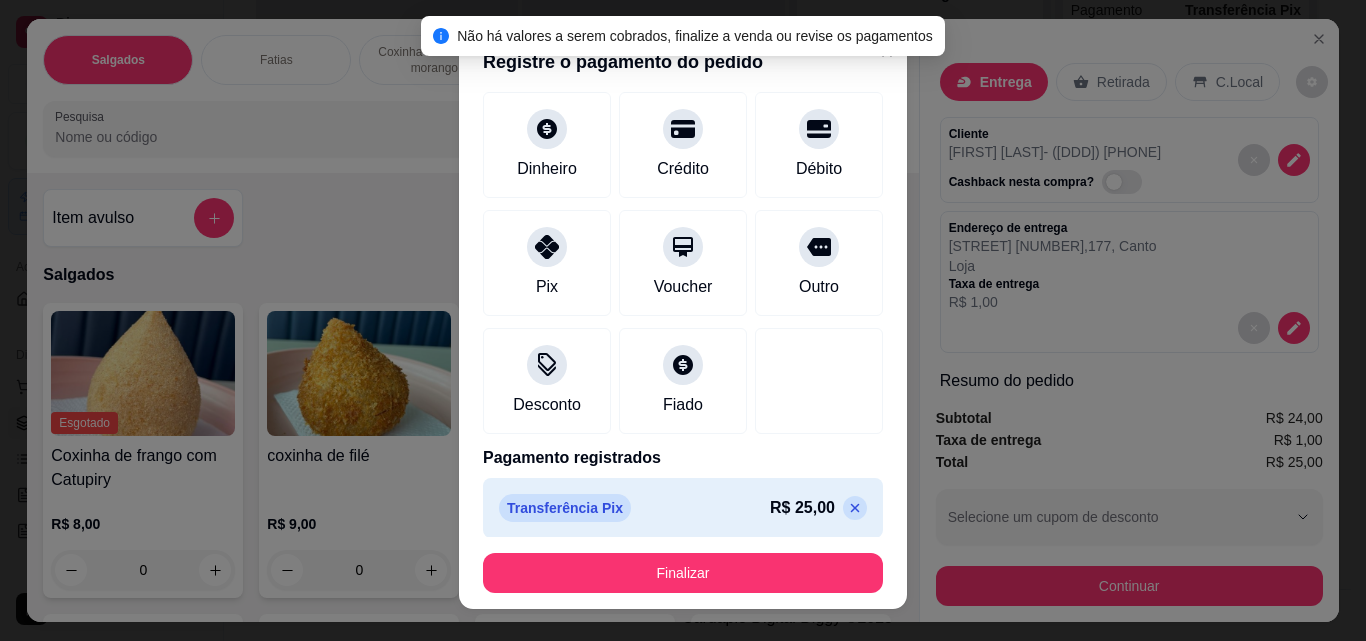 scroll, scrollTop: 109, scrollLeft: 0, axis: vertical 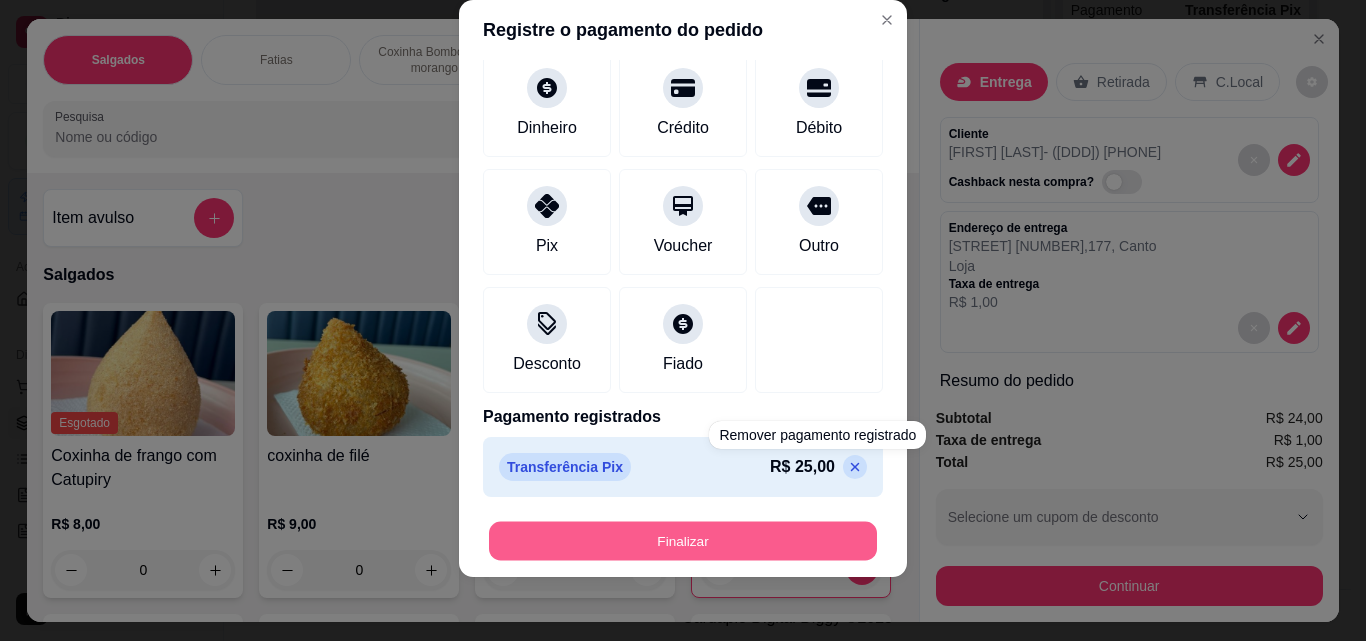 click on "Finalizar" at bounding box center [683, 541] 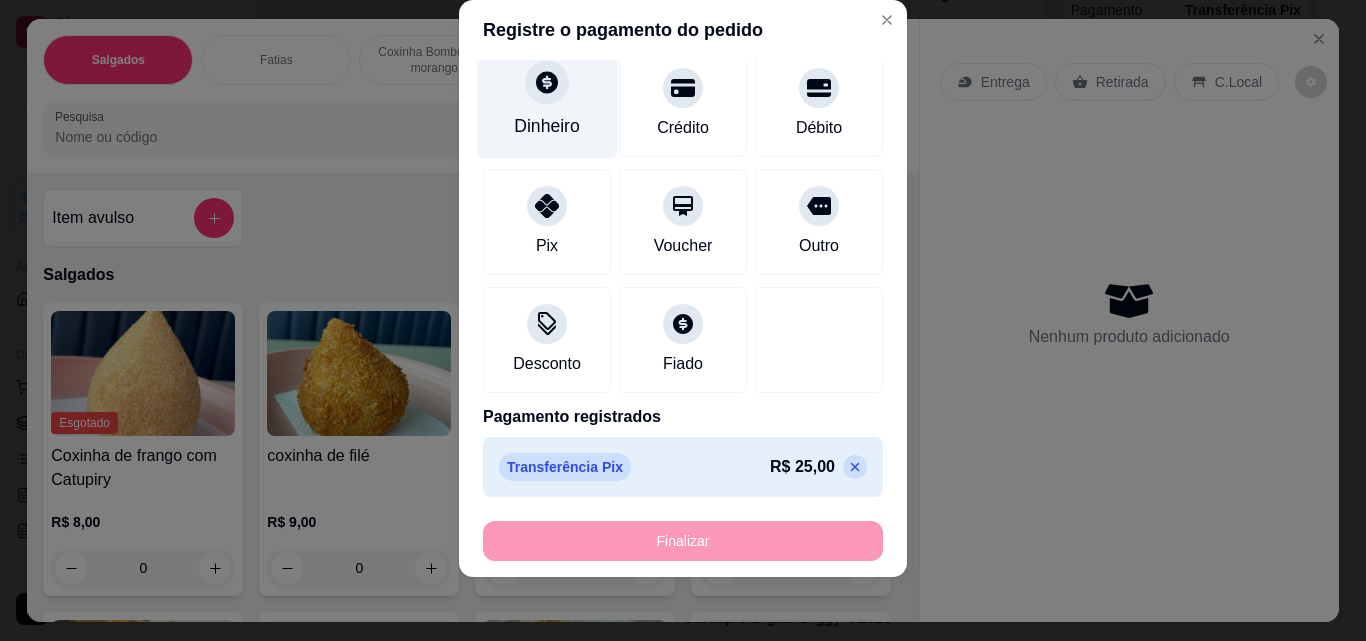 type on "0" 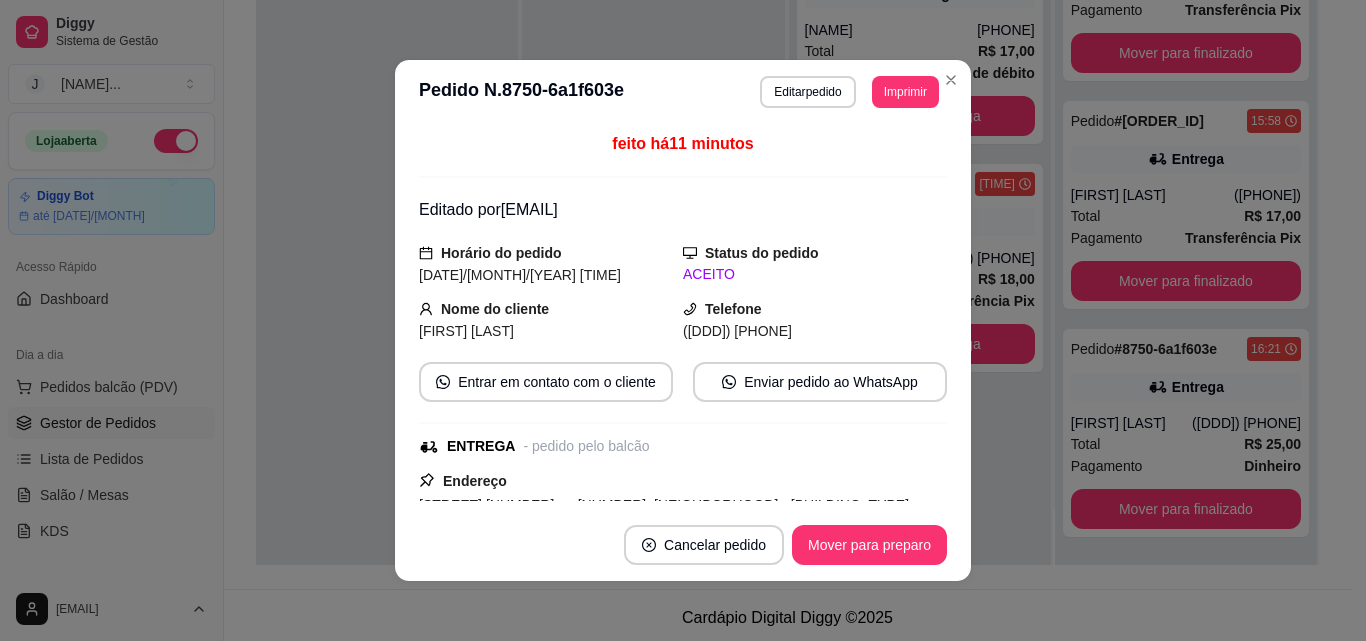 scroll, scrollTop: 63, scrollLeft: 0, axis: vertical 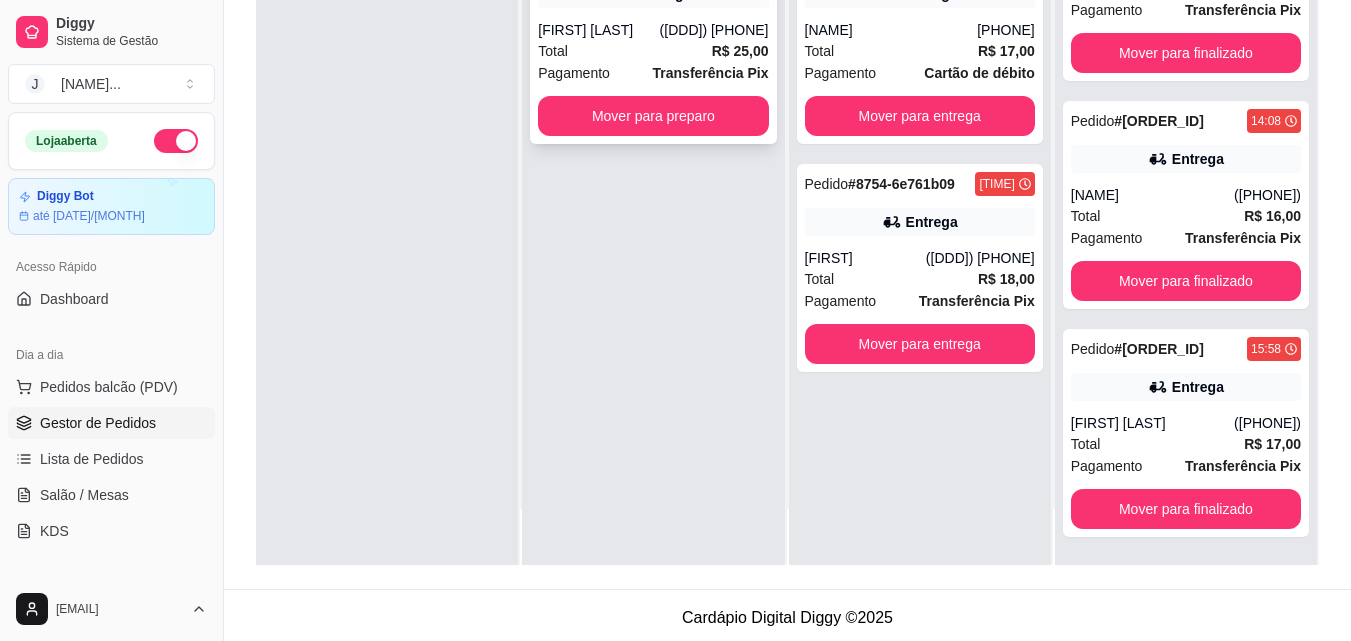 click on "Total R$ 25,00" at bounding box center (653, 51) 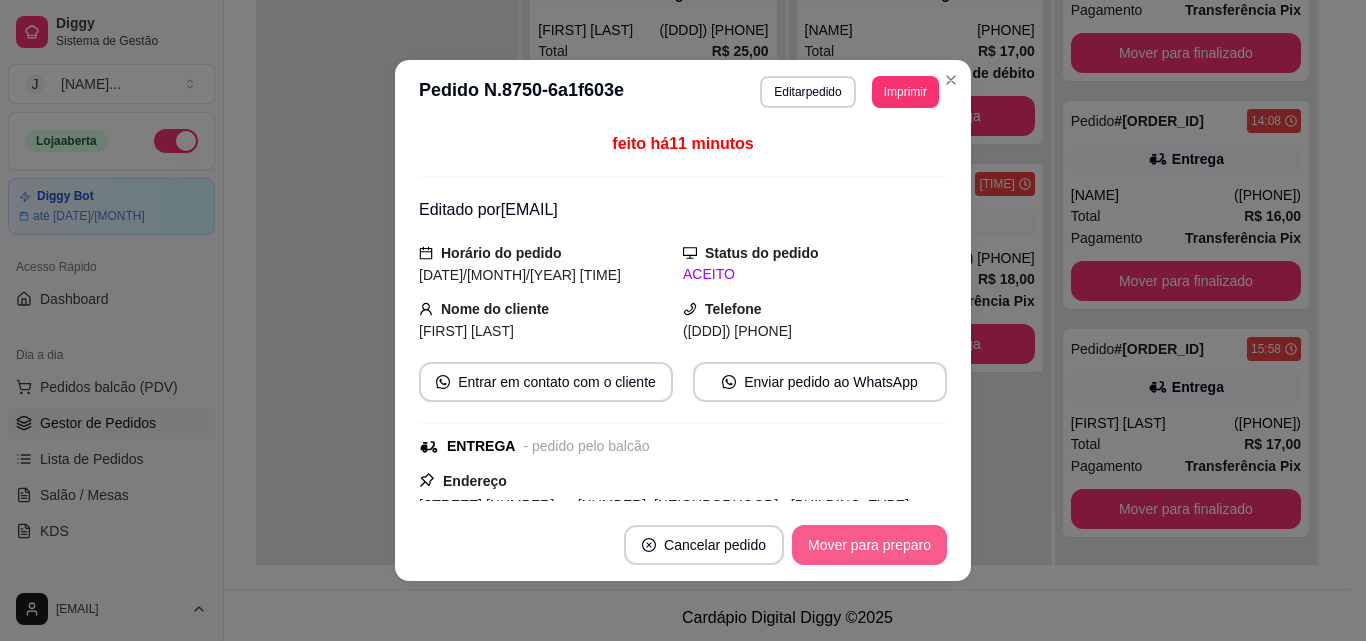 click on "Mover para preparo" at bounding box center [869, 545] 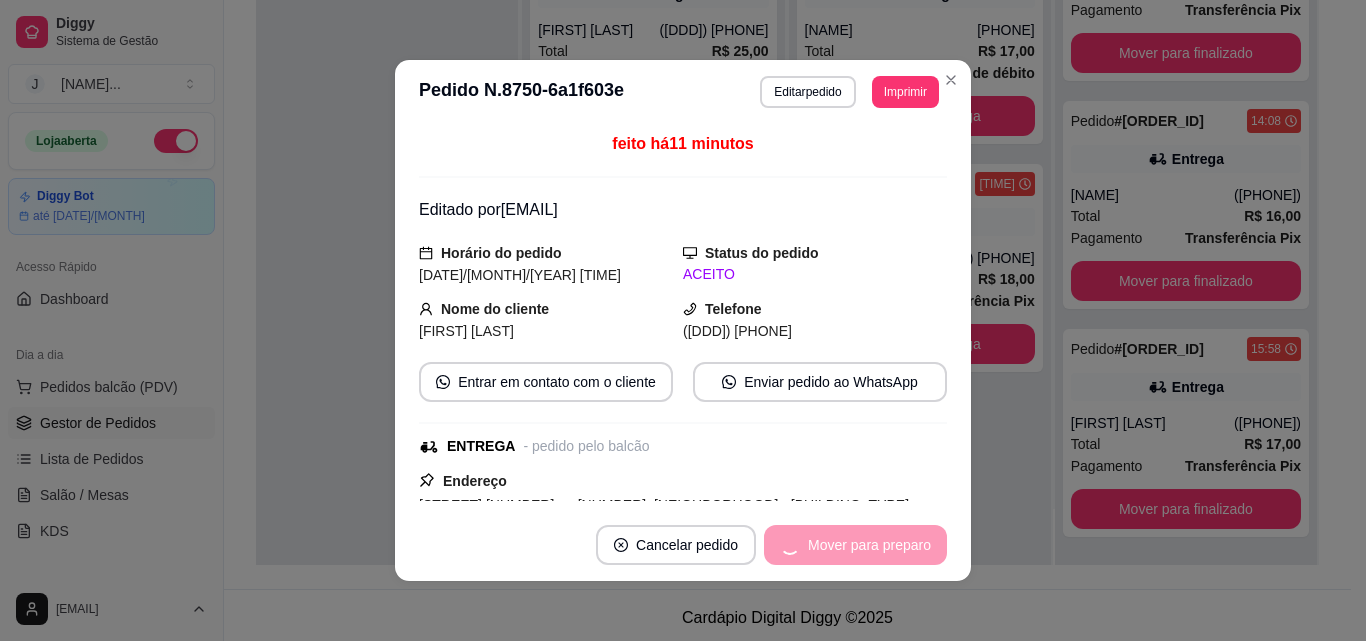 click on "Mover para preparo" at bounding box center (855, 545) 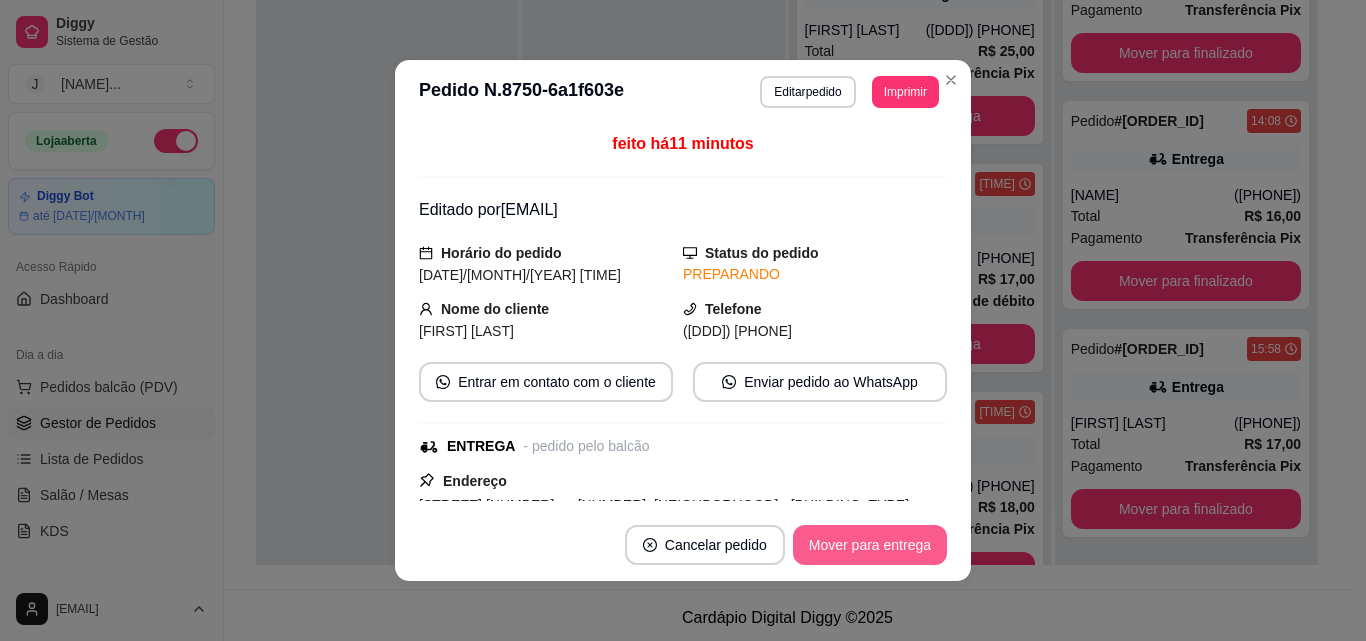 click on "Mover para entrega" at bounding box center [870, 545] 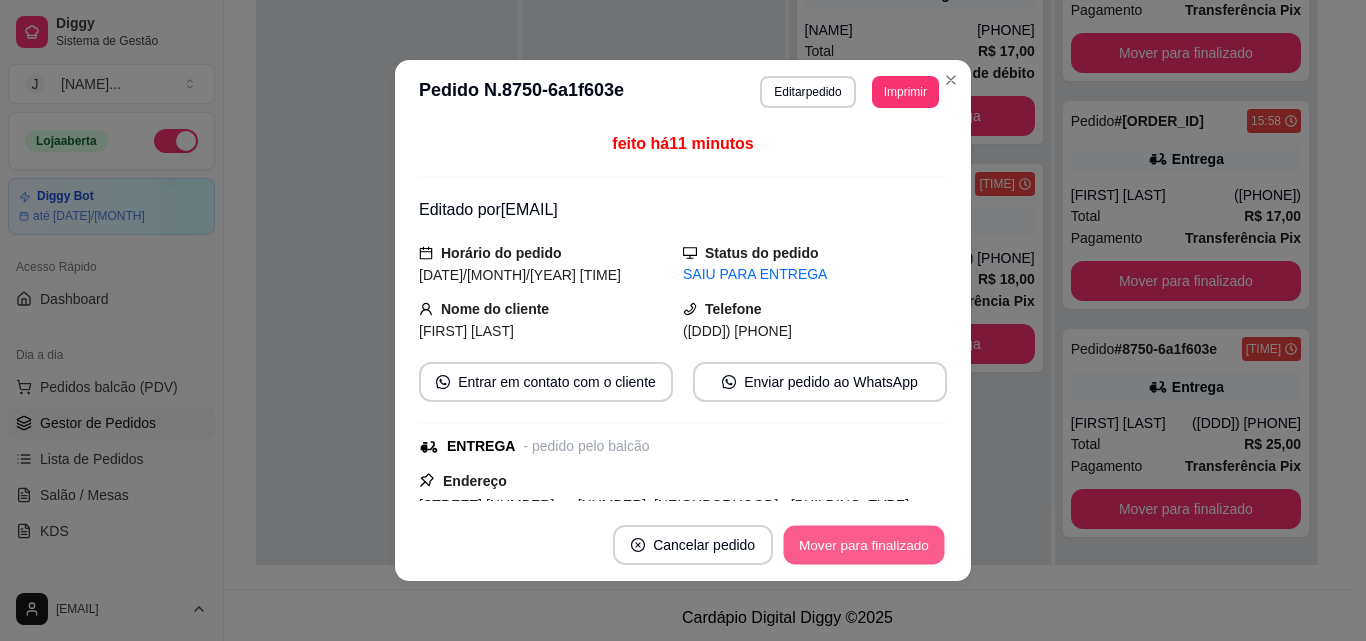 click on "Mover para finalizado" at bounding box center [864, 545] 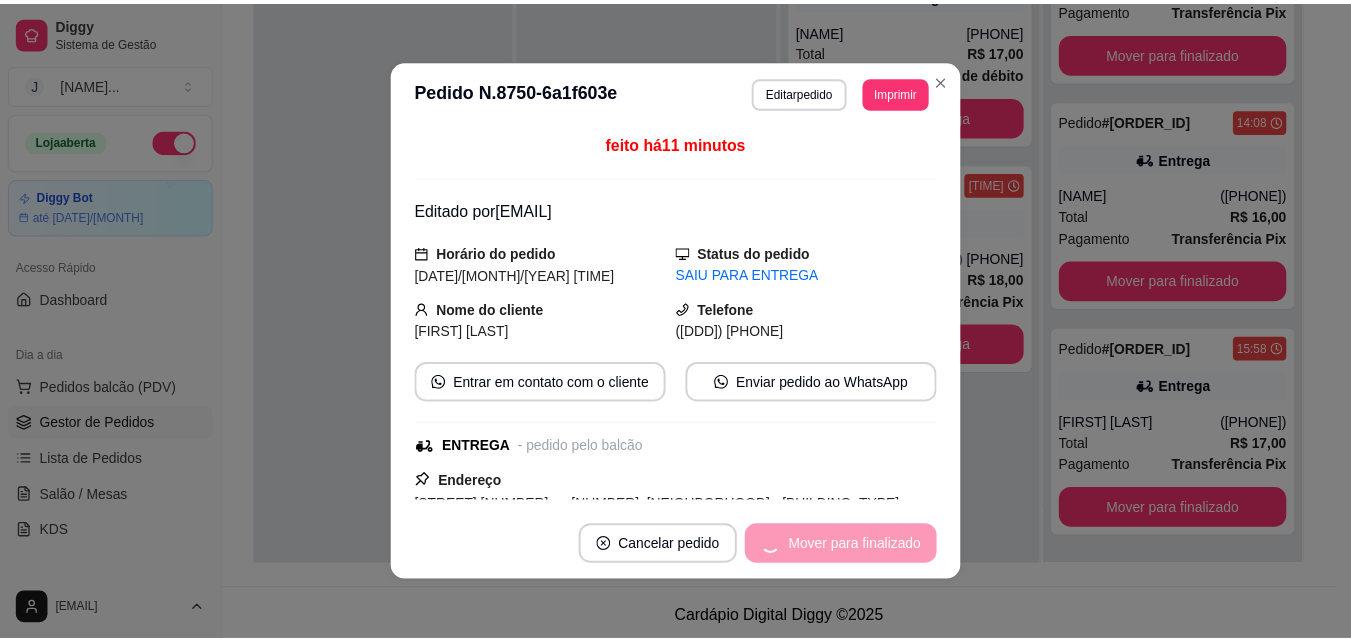 scroll, scrollTop: 63, scrollLeft: 0, axis: vertical 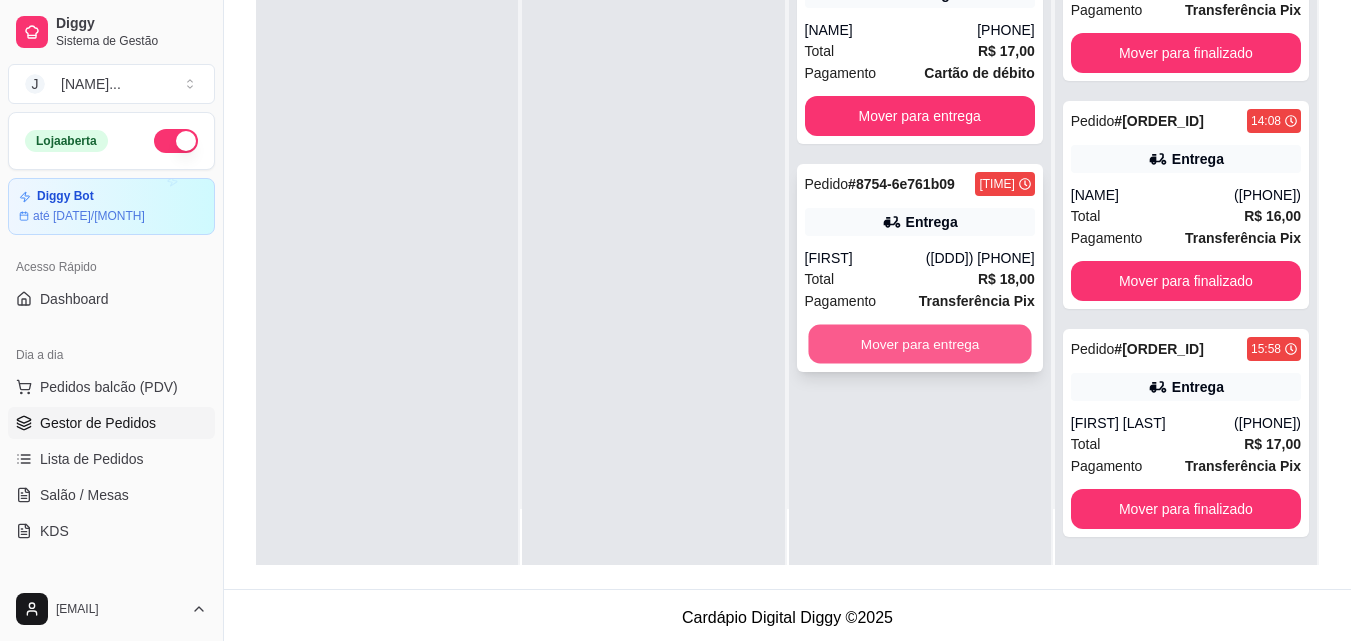 click on "Mover para entrega" at bounding box center (919, 344) 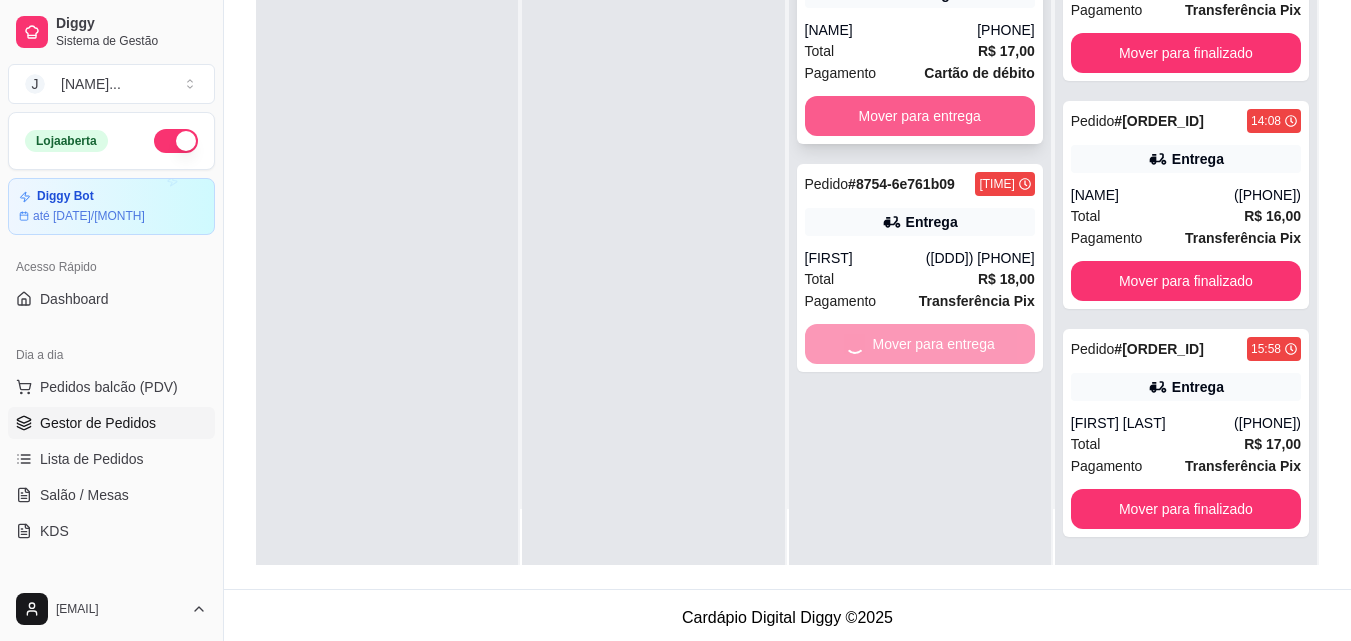 scroll, scrollTop: 291, scrollLeft: 0, axis: vertical 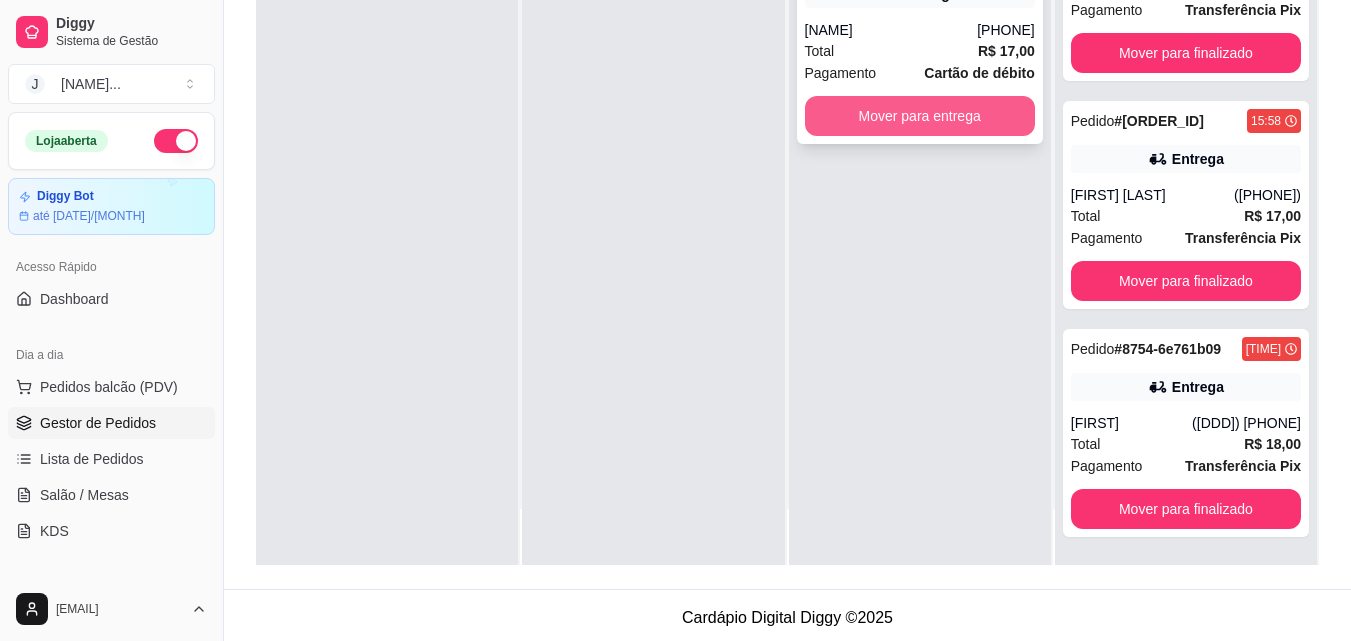click on "Mover para entrega" at bounding box center [920, 116] 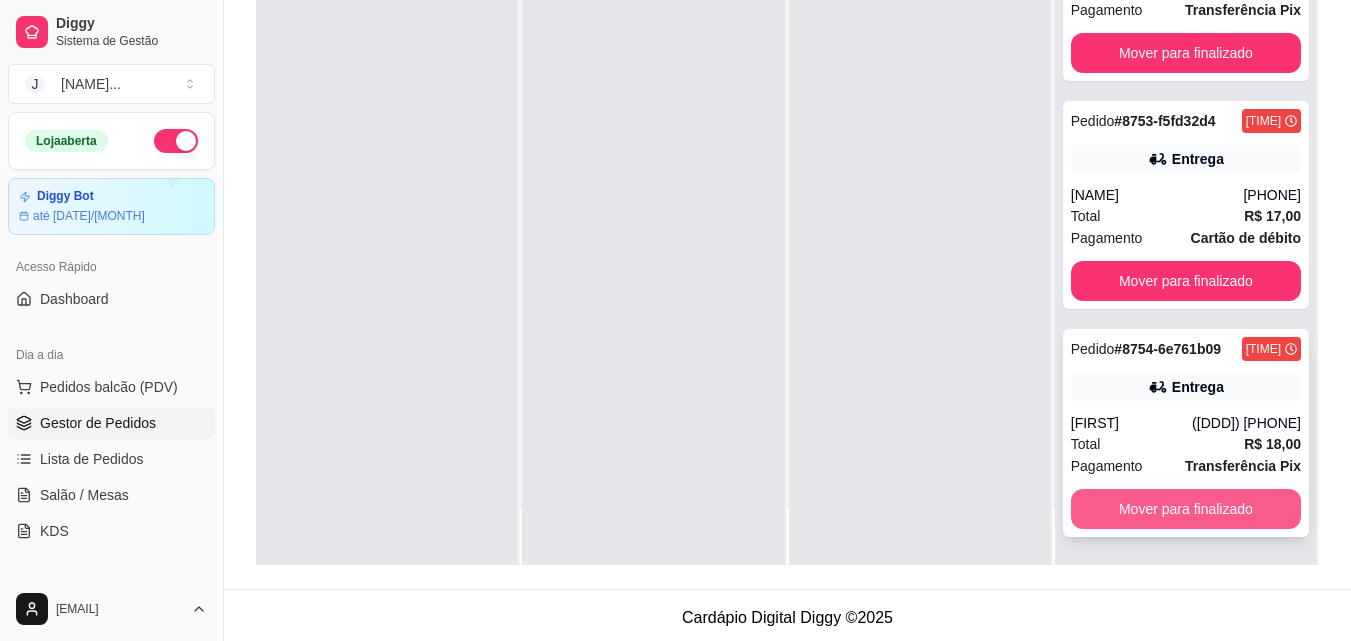 click on "Mover para finalizado" at bounding box center [1186, 509] 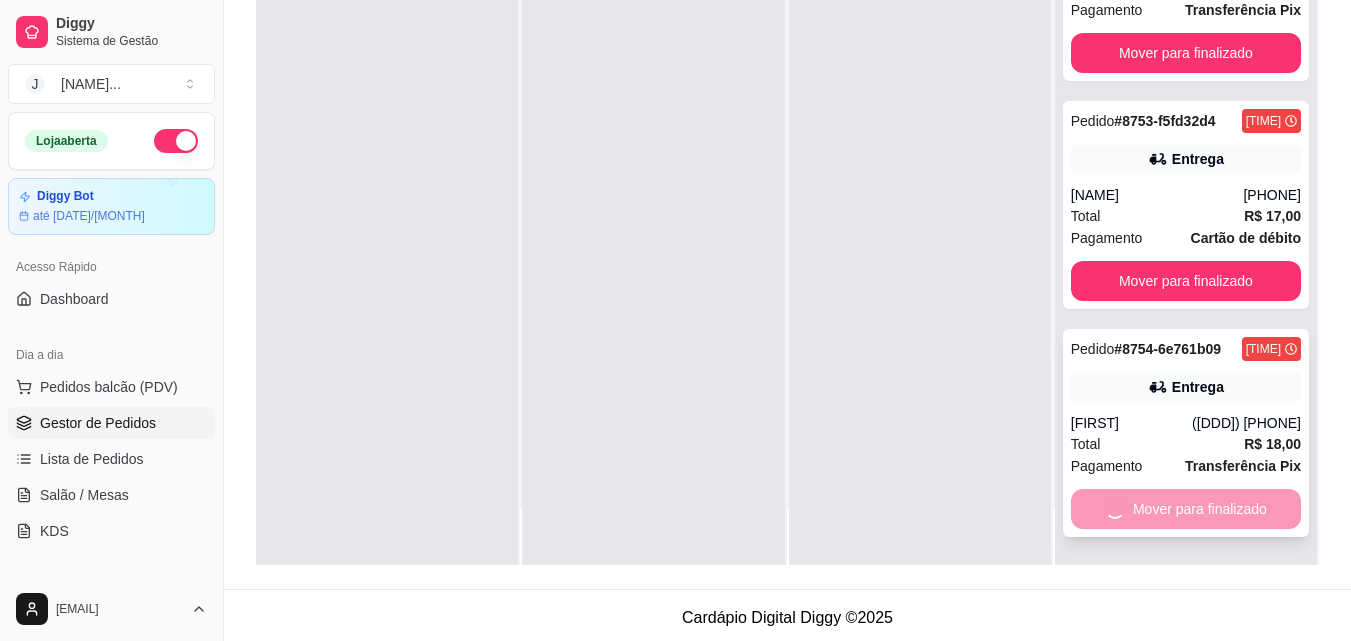 scroll, scrollTop: 291, scrollLeft: 0, axis: vertical 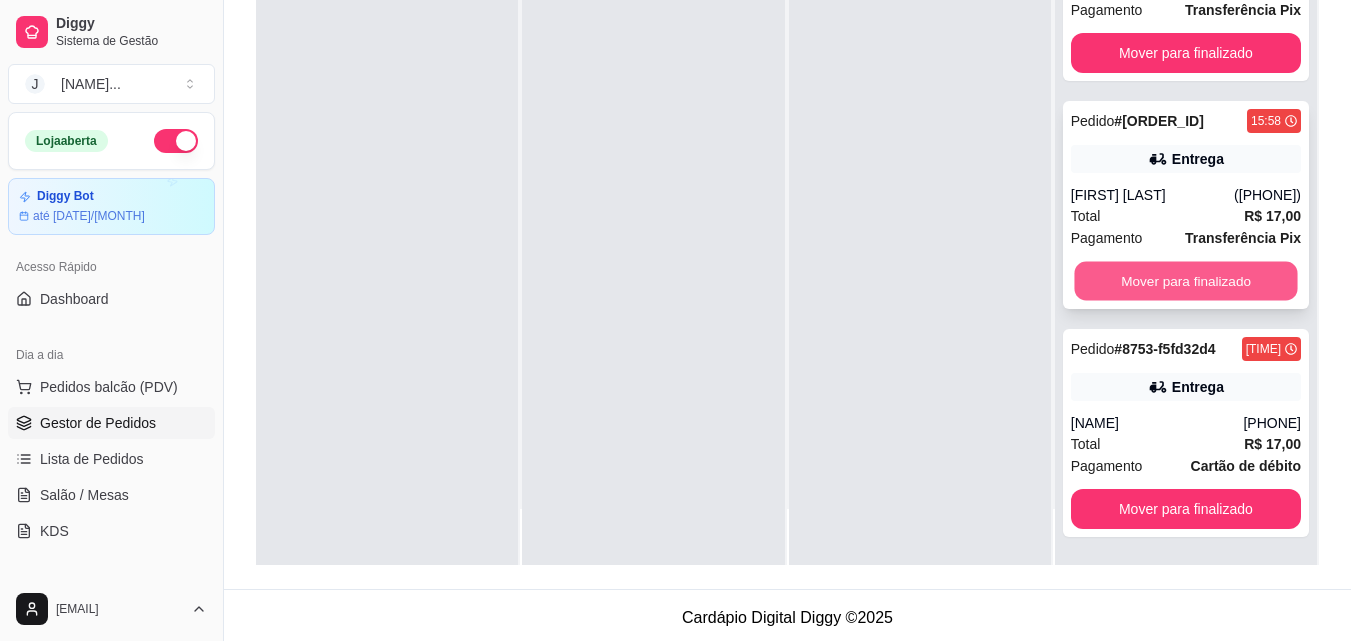 click on "Mover para finalizado" at bounding box center (1185, 281) 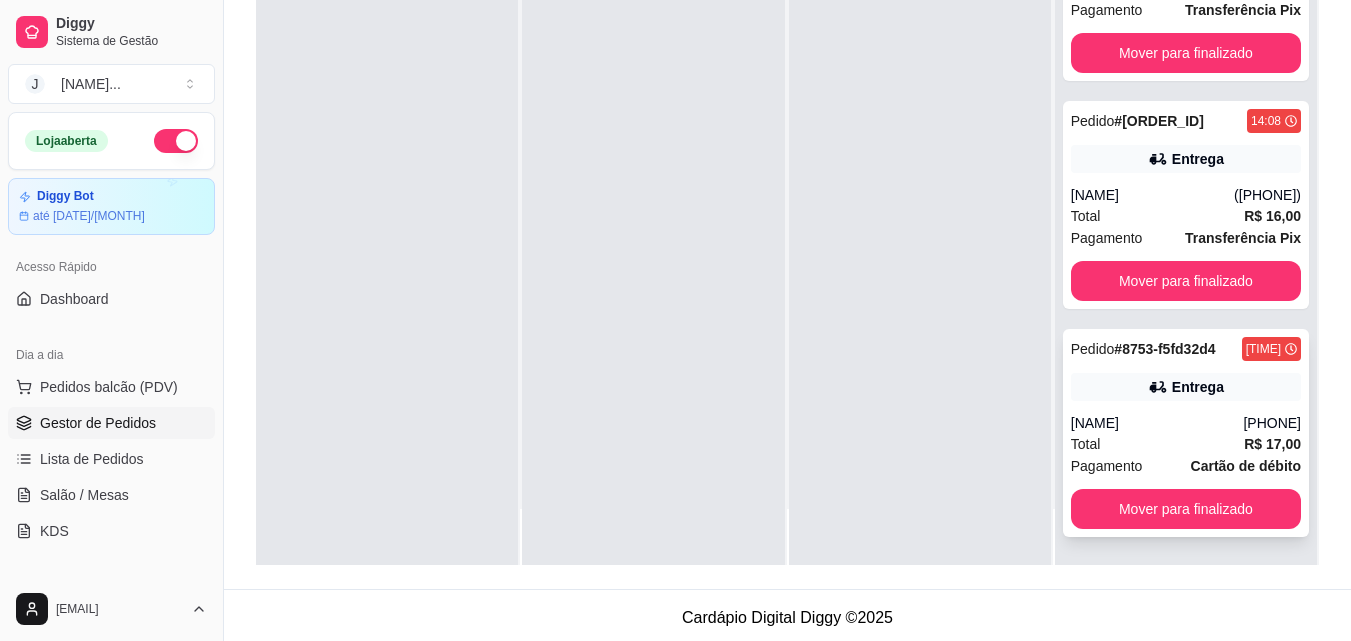 scroll, scrollTop: 63, scrollLeft: 0, axis: vertical 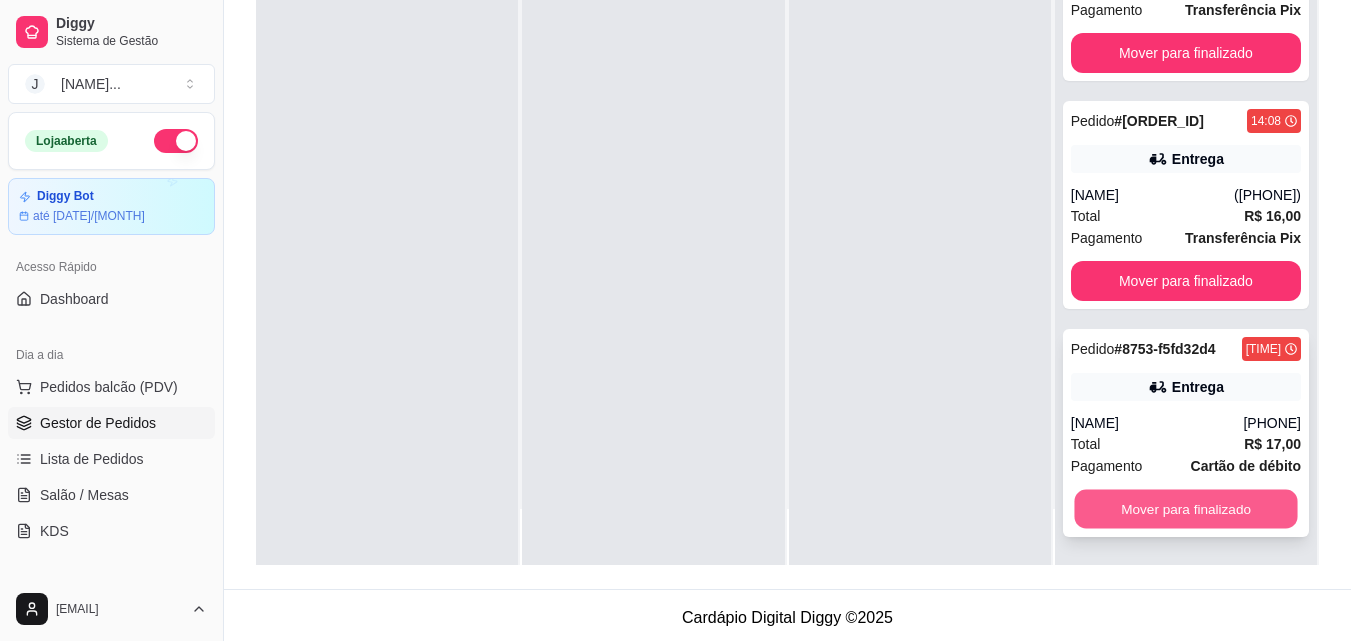 click on "Mover para finalizado" at bounding box center [1185, 509] 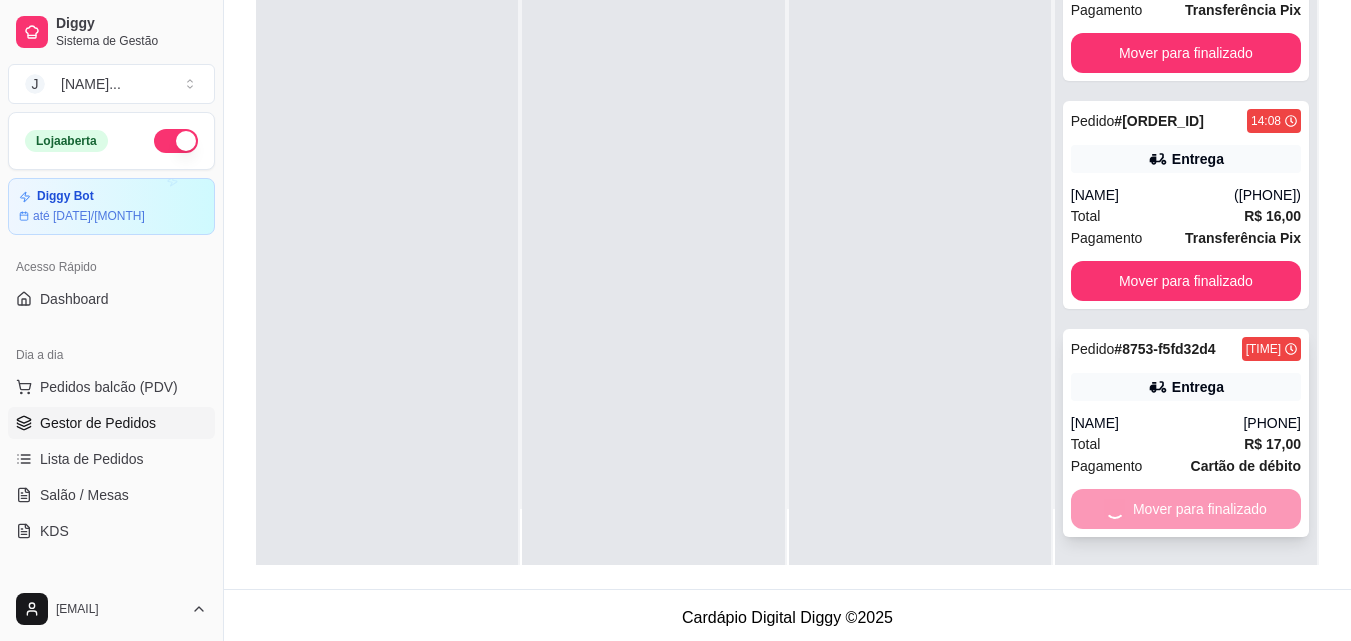 scroll, scrollTop: 0, scrollLeft: 0, axis: both 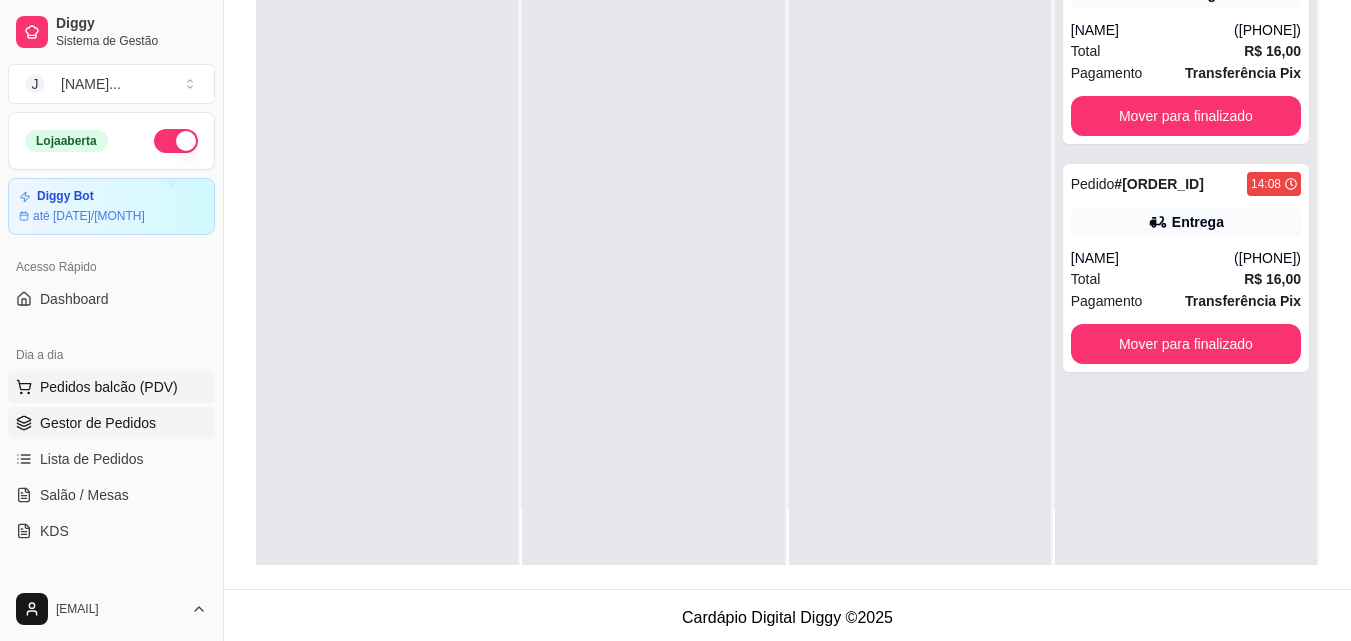 click on "Pedidos balcão (PDV)" at bounding box center (109, 387) 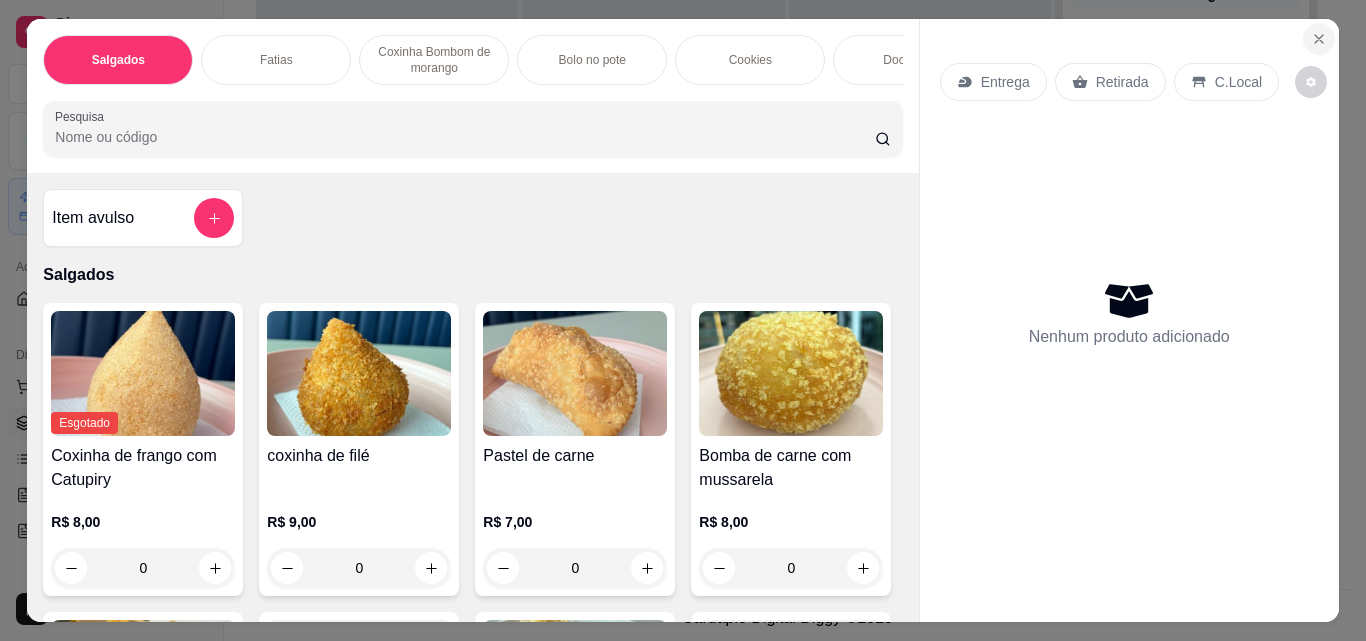 click 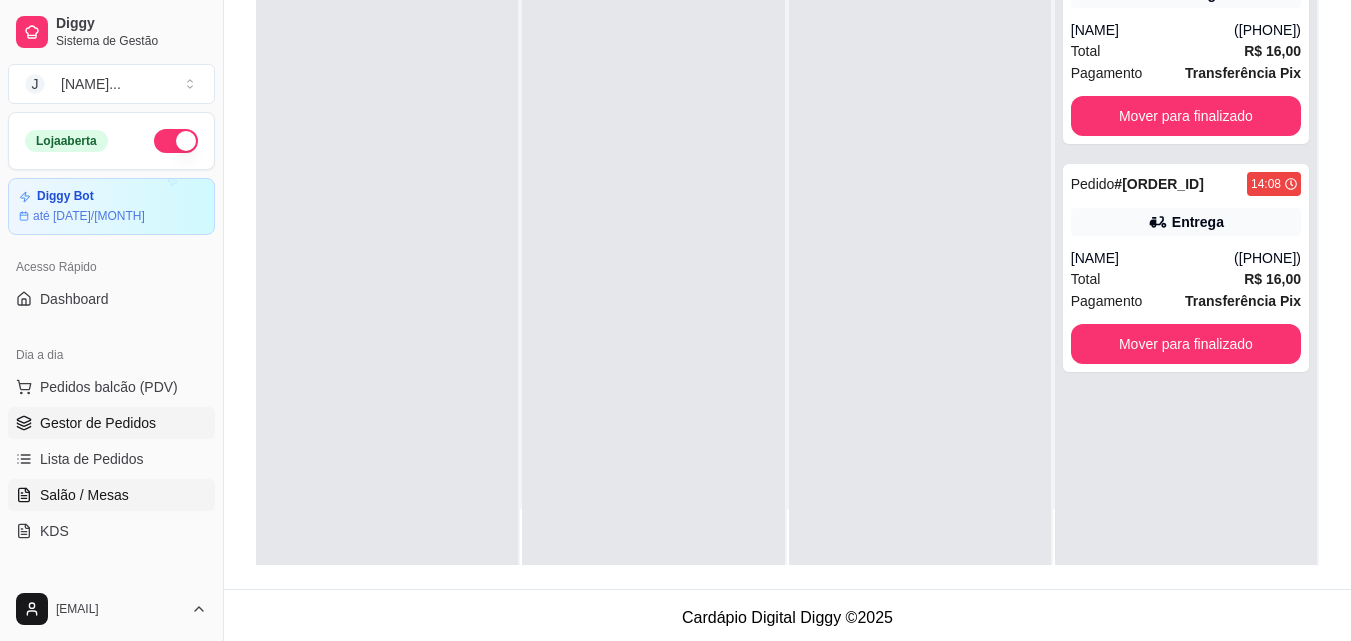click on "Salão / Mesas" at bounding box center [84, 495] 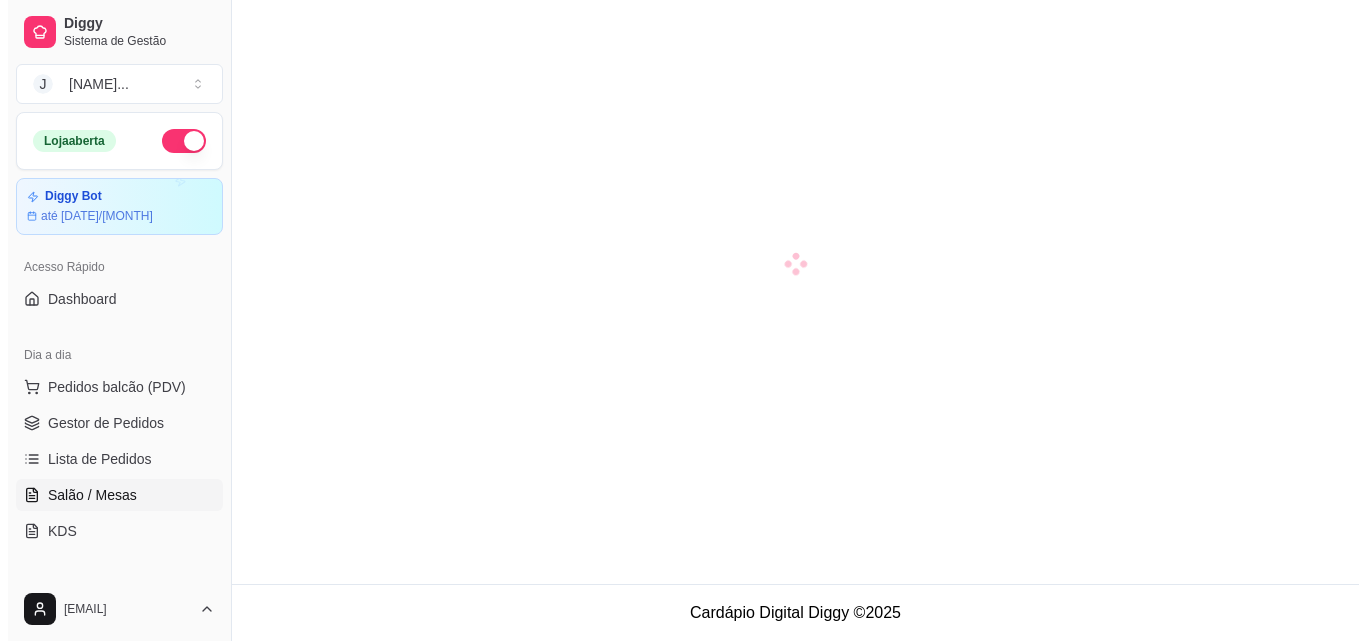 scroll, scrollTop: 0, scrollLeft: 0, axis: both 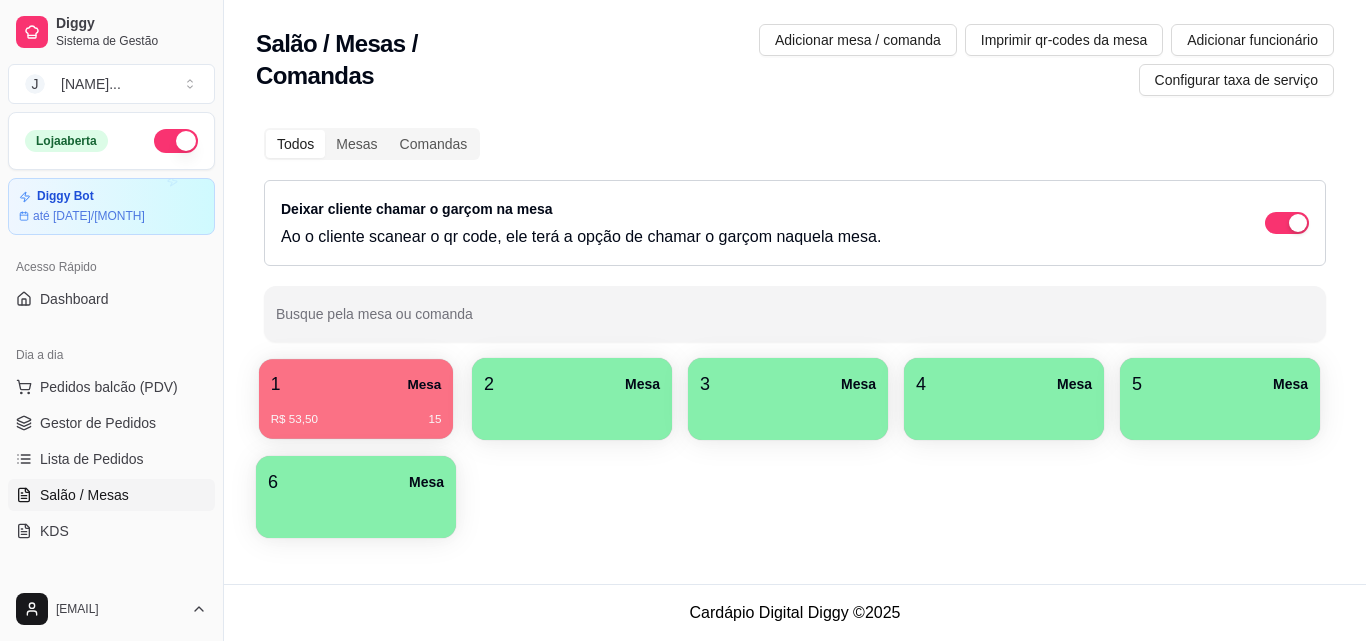 click on "1 Mesa" at bounding box center [356, 384] 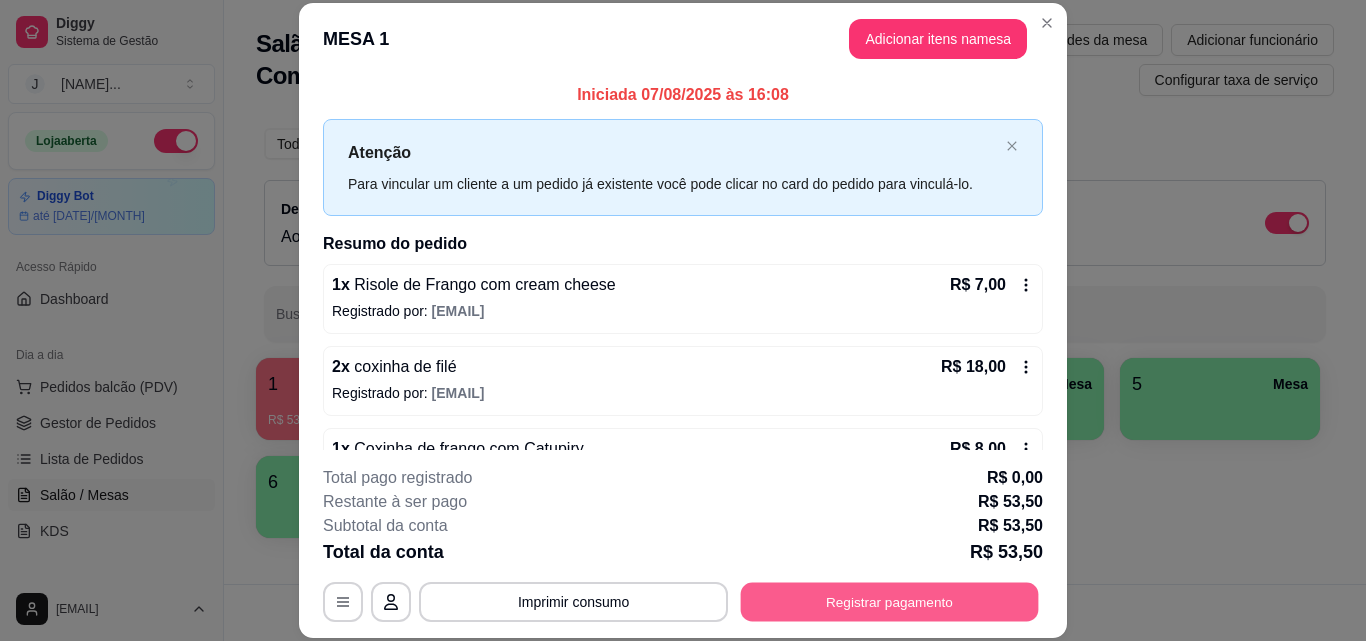 click on "Registrar pagamento" at bounding box center (890, 601) 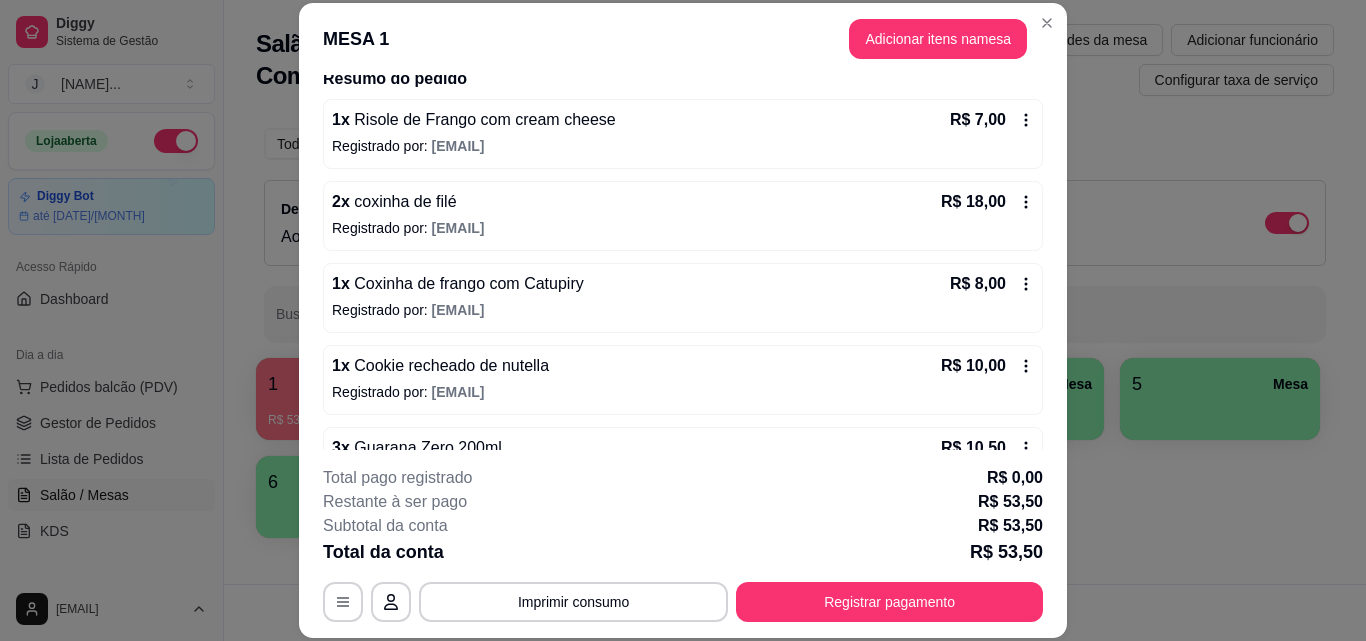 scroll, scrollTop: 200, scrollLeft: 0, axis: vertical 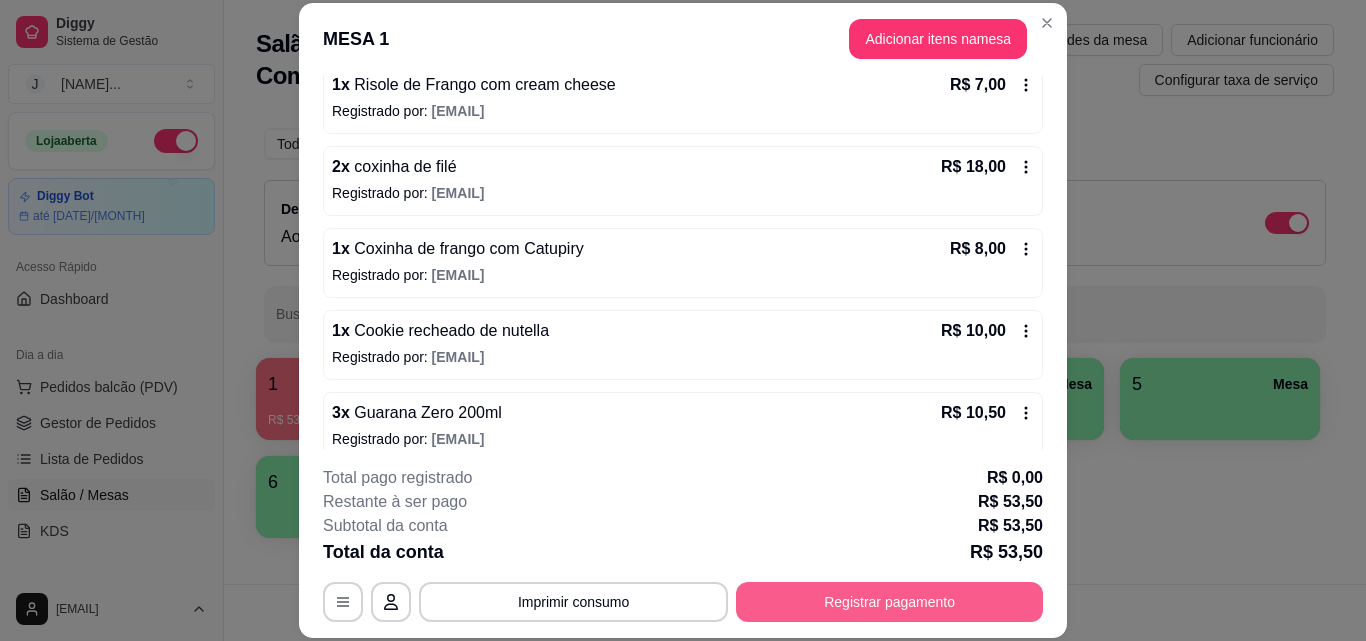 click on "Registrar pagamento" at bounding box center (889, 602) 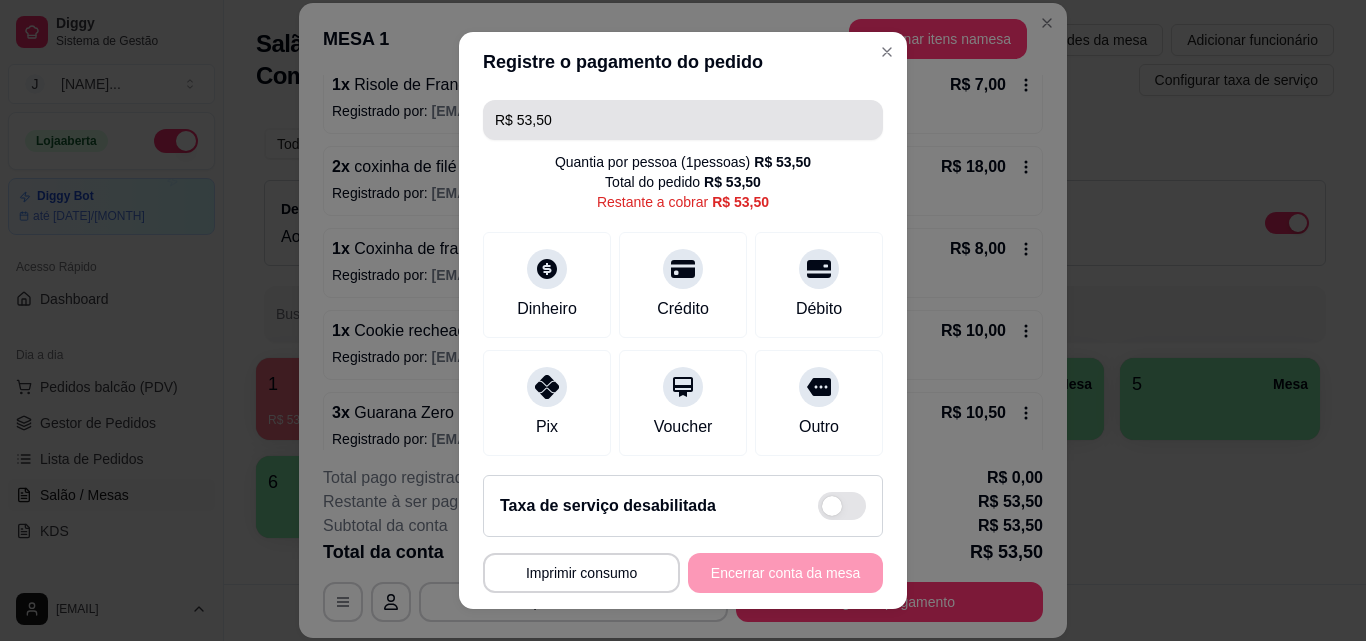click on "R$ 53,50" at bounding box center (683, 120) 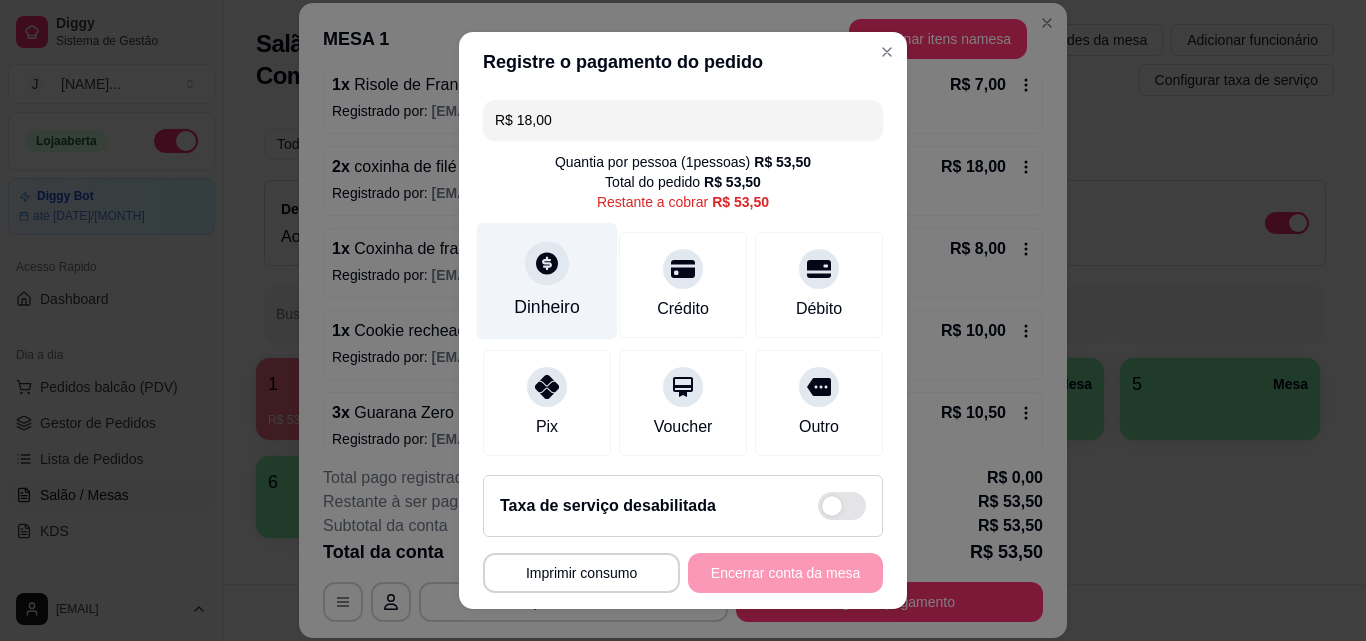 type on "R$ 18,00" 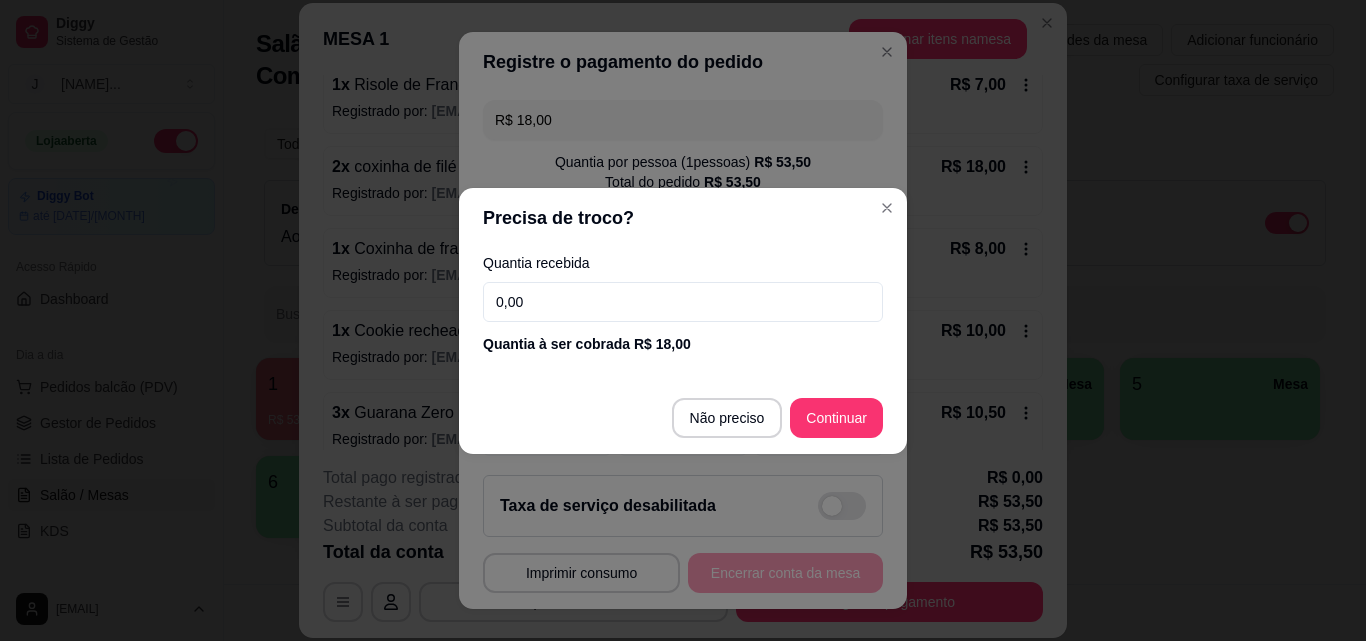 click on "0,00" at bounding box center [683, 302] 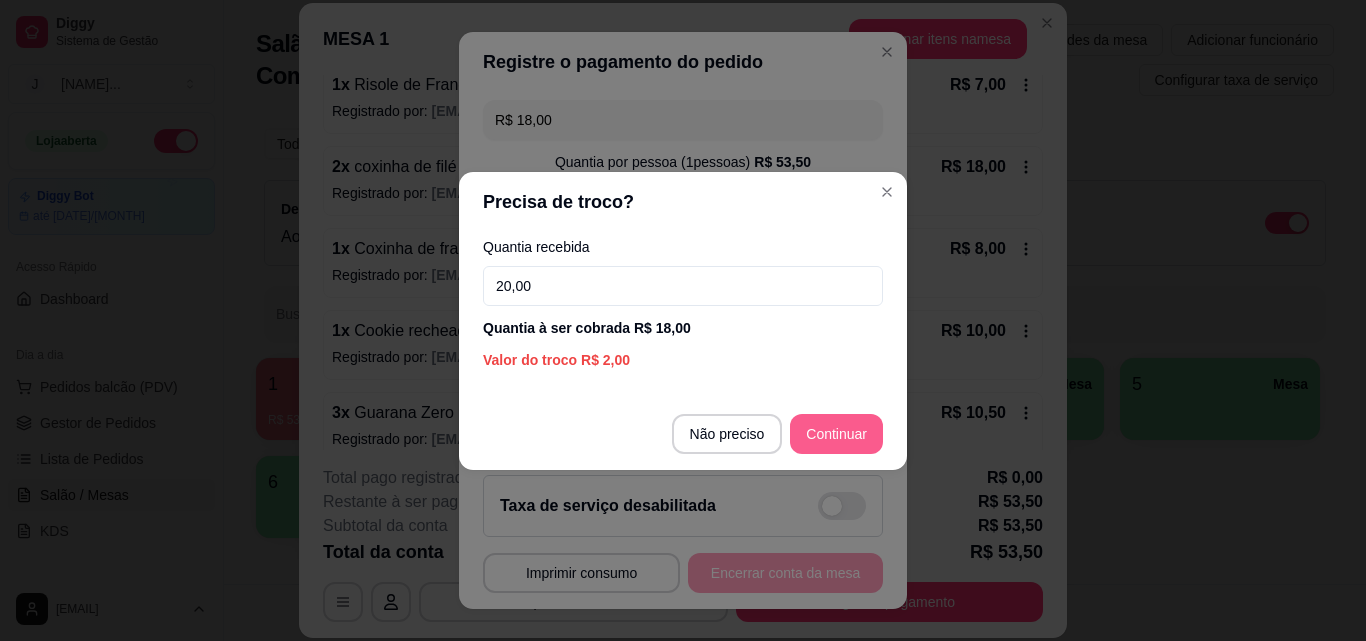 type on "20,00" 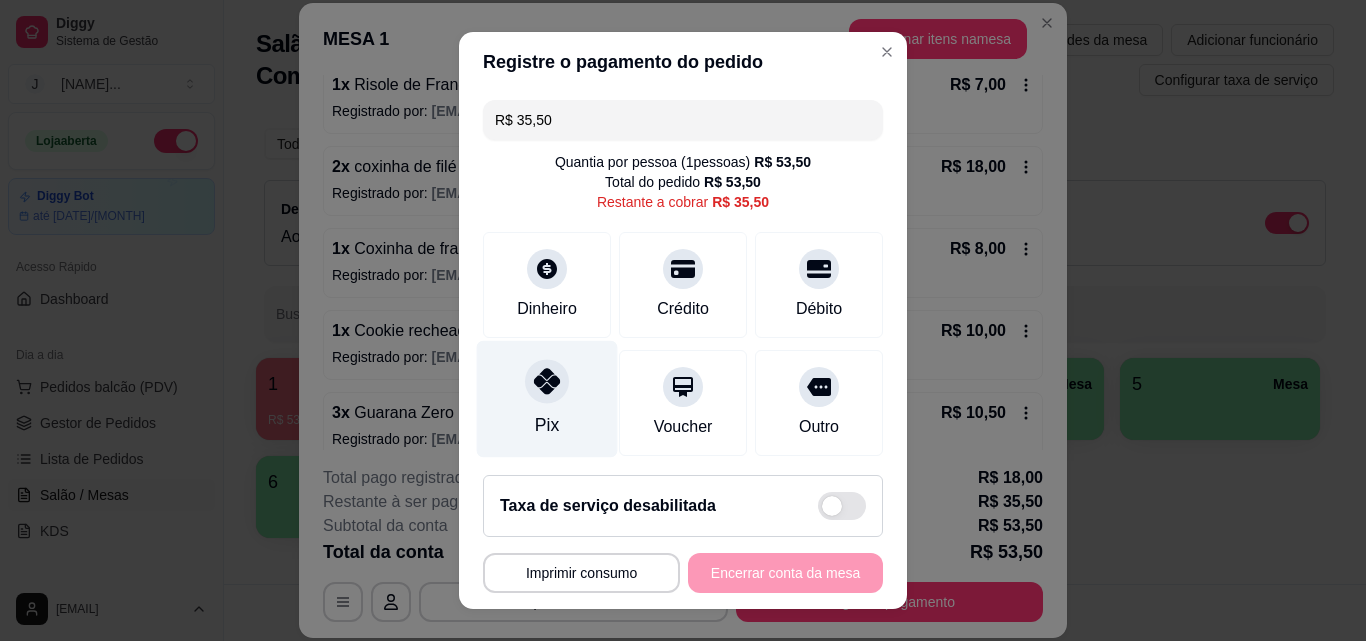click on "Pix" at bounding box center (547, 399) 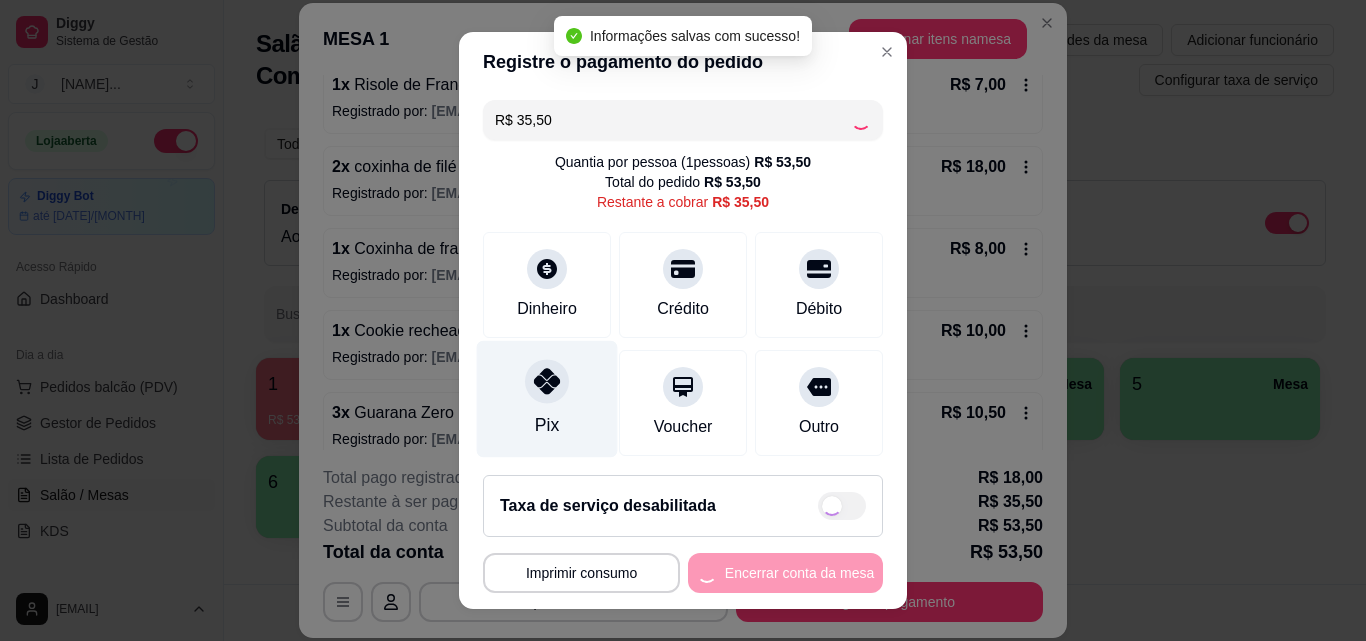 type on "R$ 0,00" 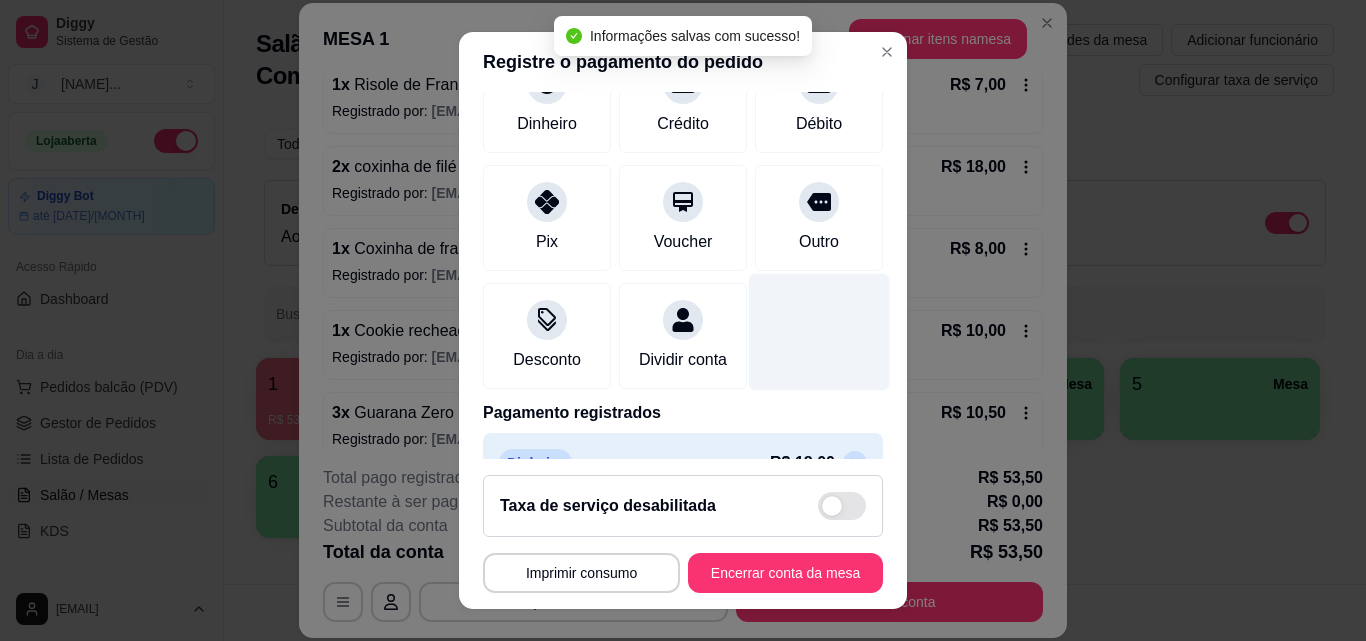 scroll, scrollTop: 300, scrollLeft: 0, axis: vertical 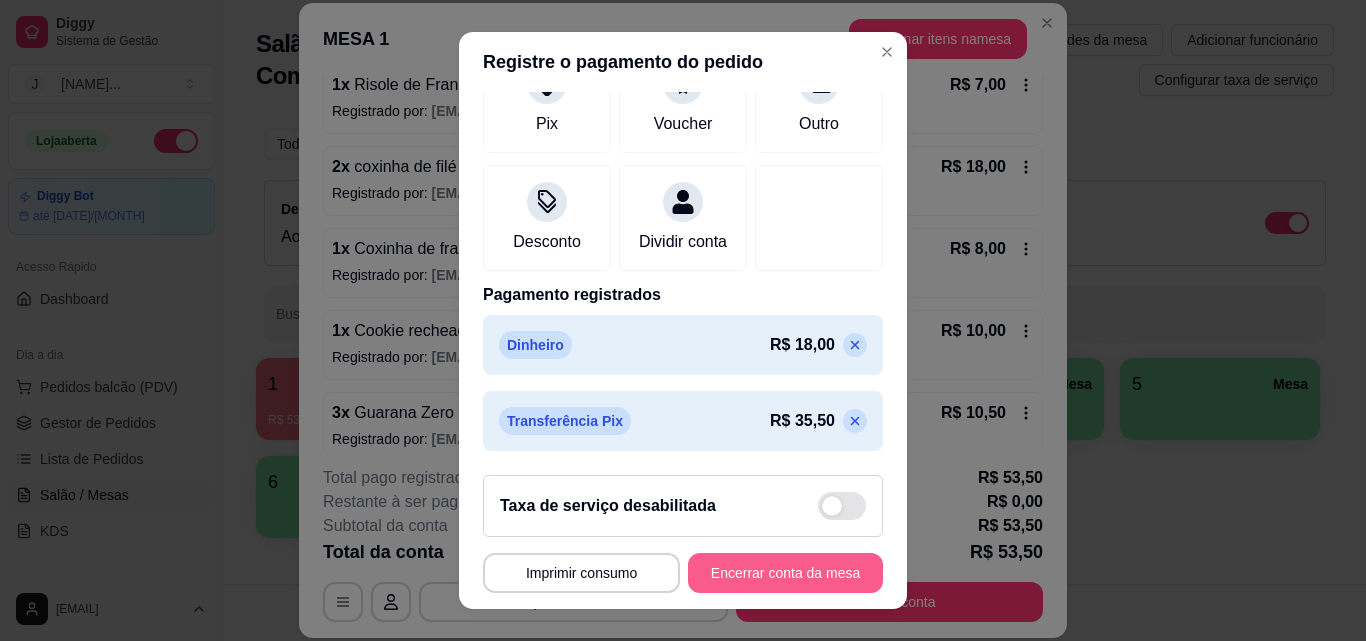 click on "Encerrar conta da mesa" at bounding box center [785, 573] 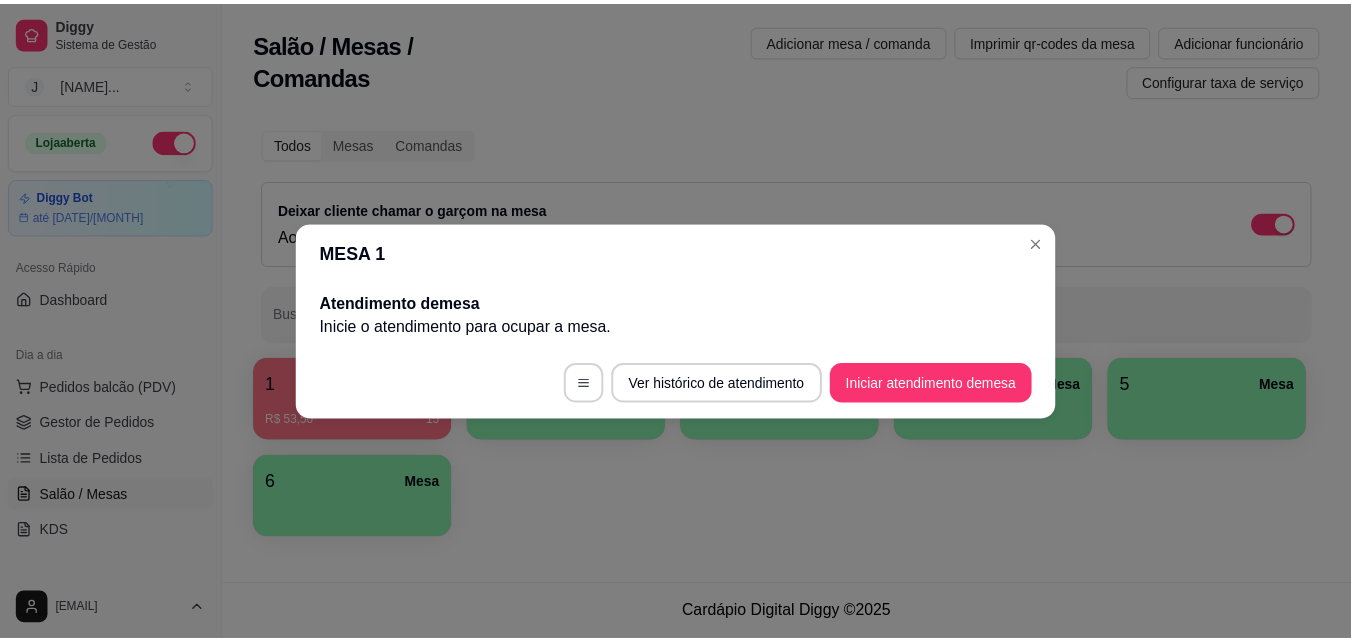 scroll, scrollTop: 0, scrollLeft: 0, axis: both 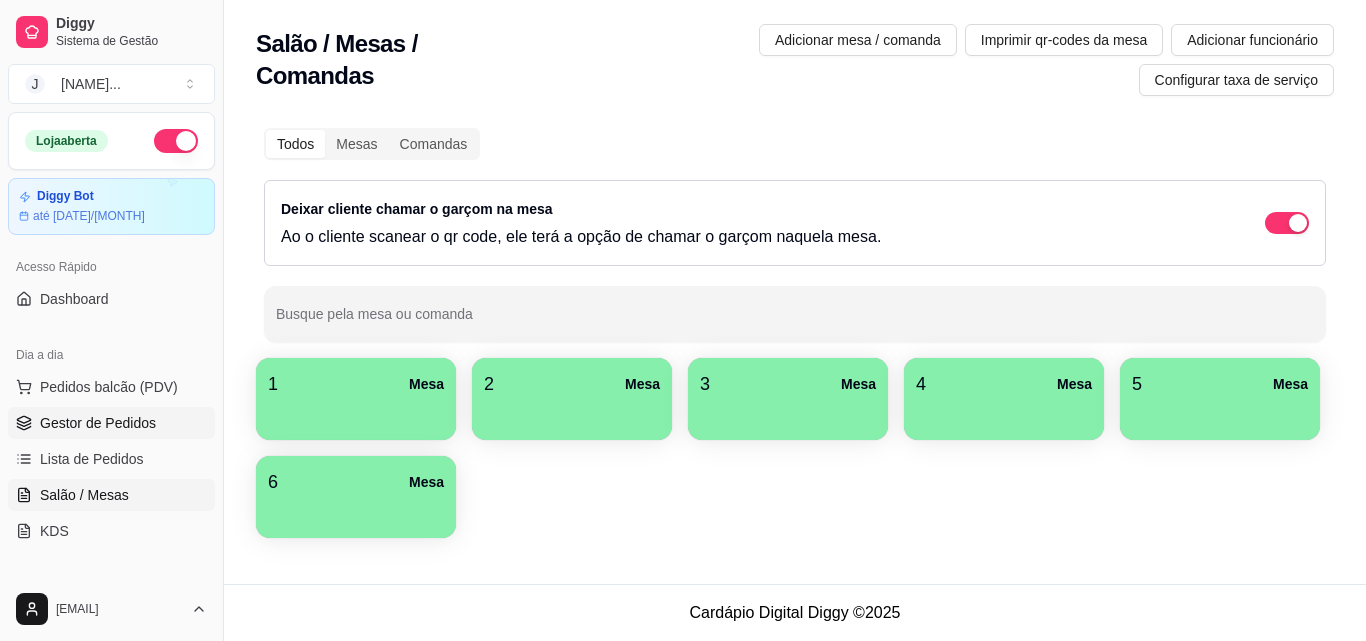 click on "Gestor de Pedidos" at bounding box center [111, 423] 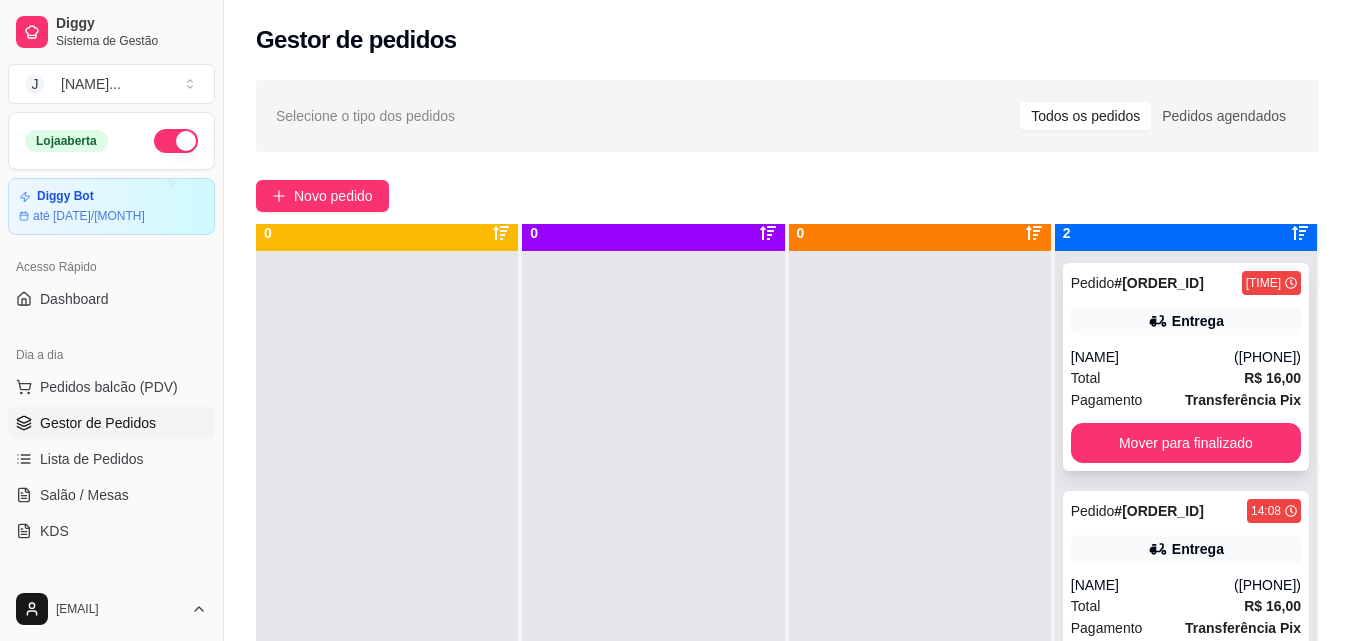 scroll, scrollTop: 56, scrollLeft: 0, axis: vertical 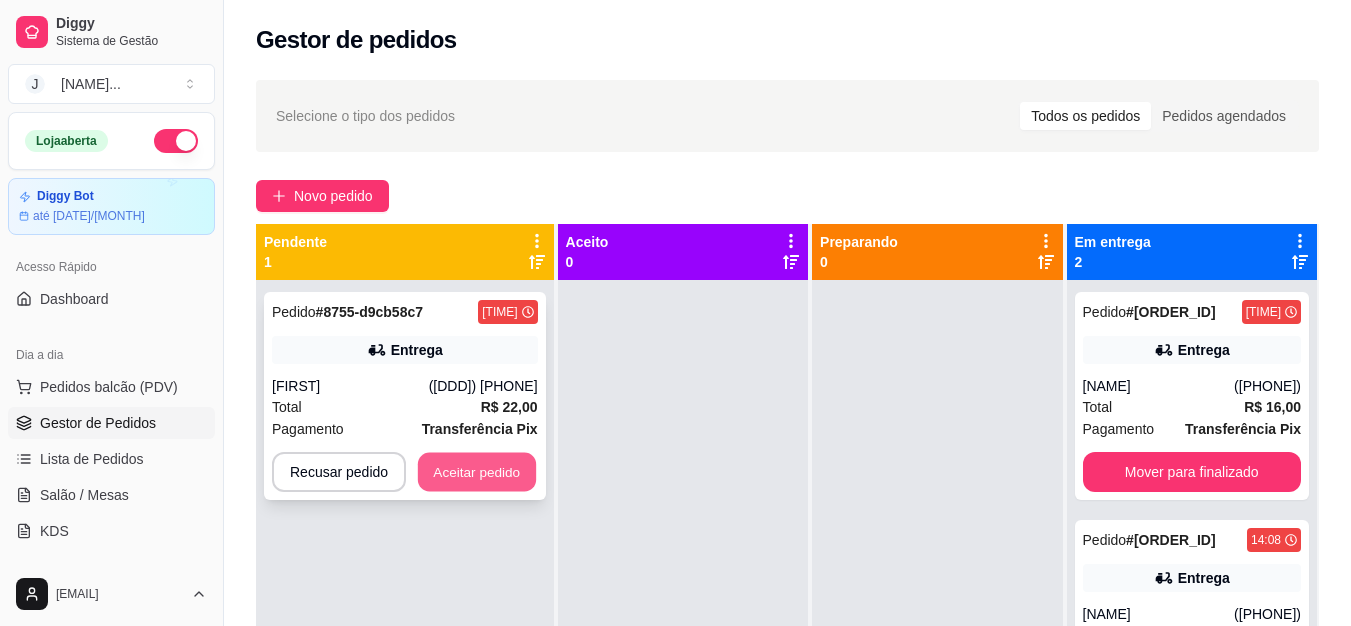 click on "Aceitar pedido" at bounding box center (477, 472) 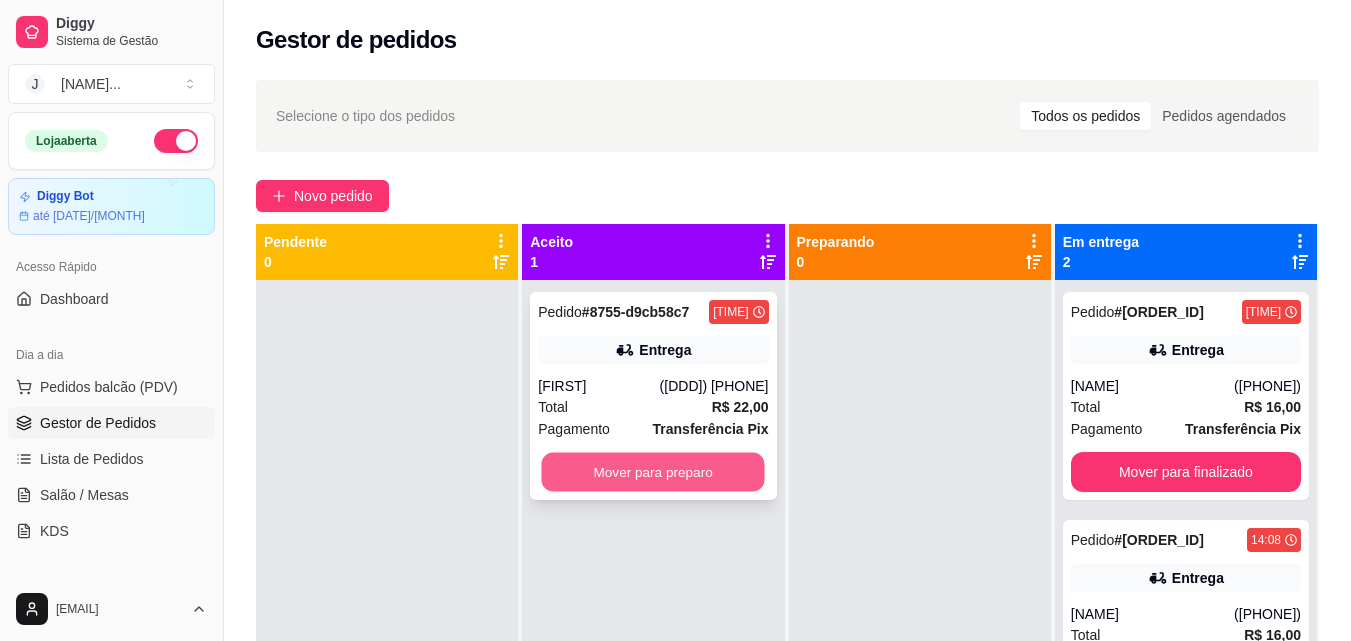 click on "Mover para preparo" at bounding box center [653, 472] 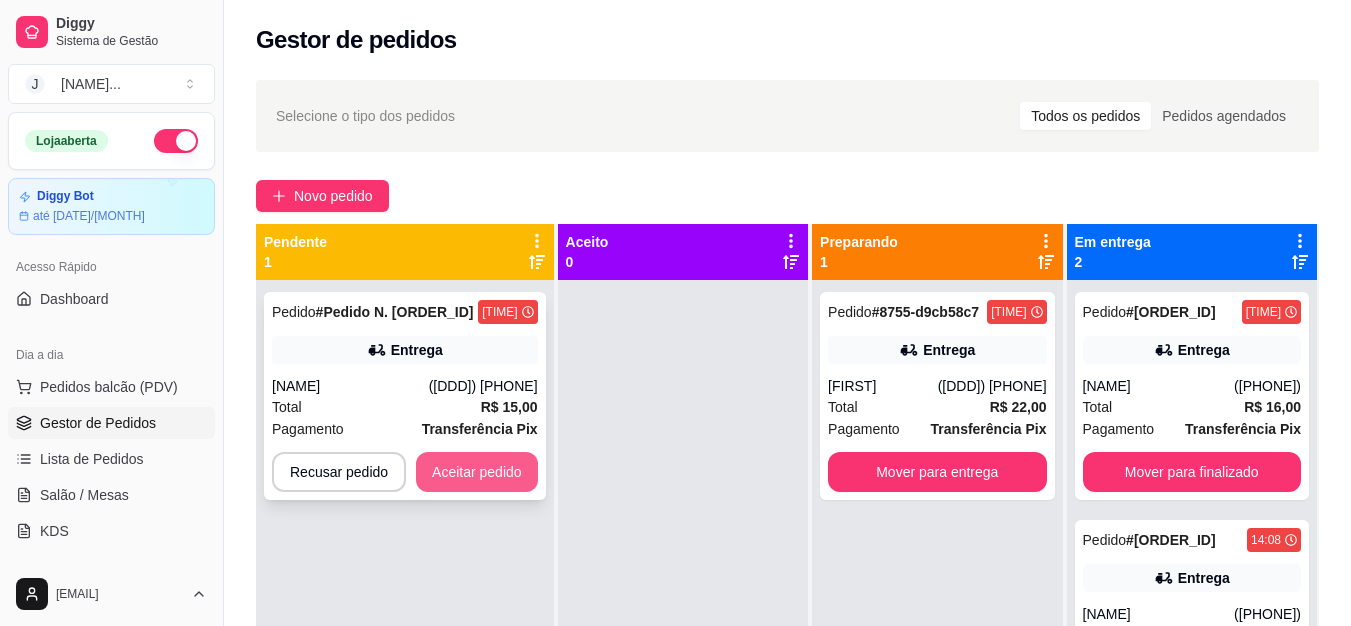 click on "Aceitar pedido" at bounding box center (477, 472) 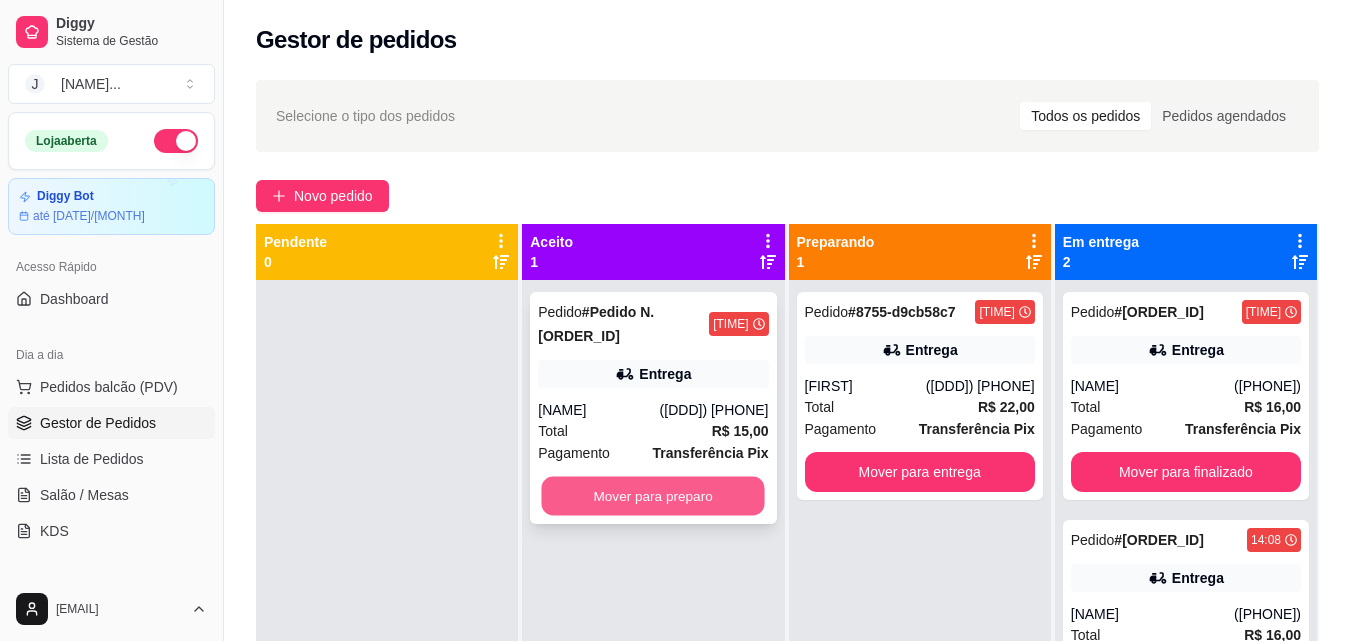 click on "Mover para preparo" at bounding box center (653, 496) 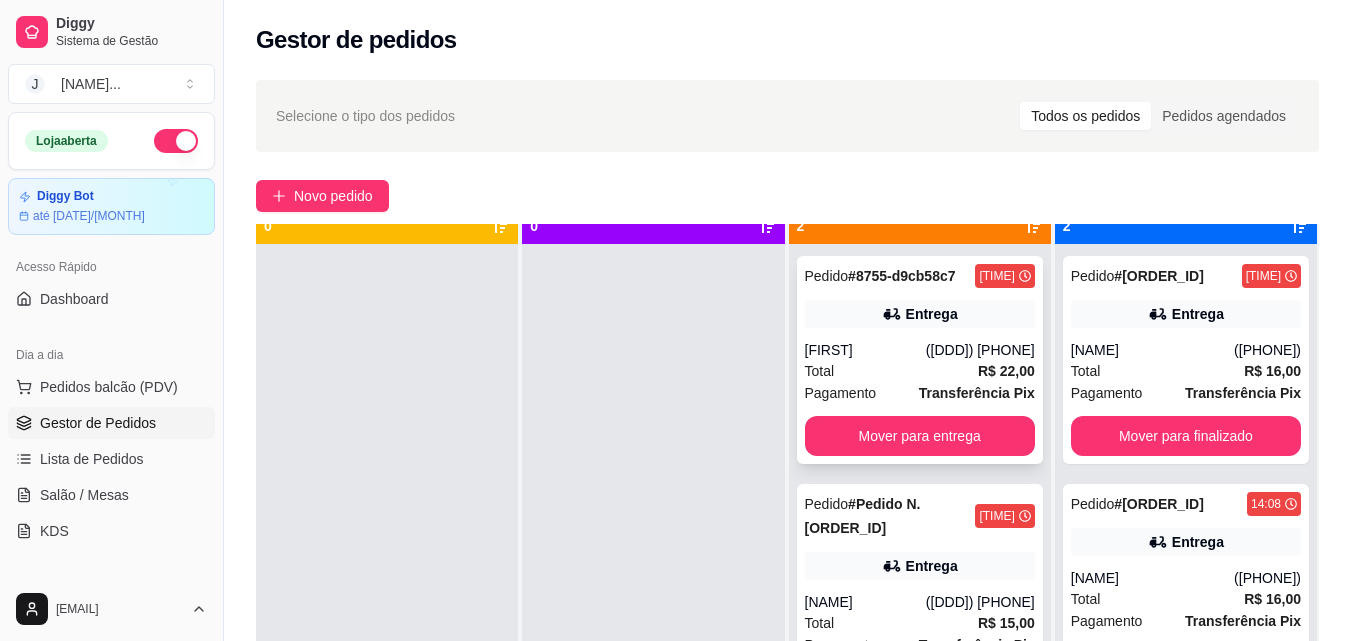 scroll, scrollTop: 56, scrollLeft: 0, axis: vertical 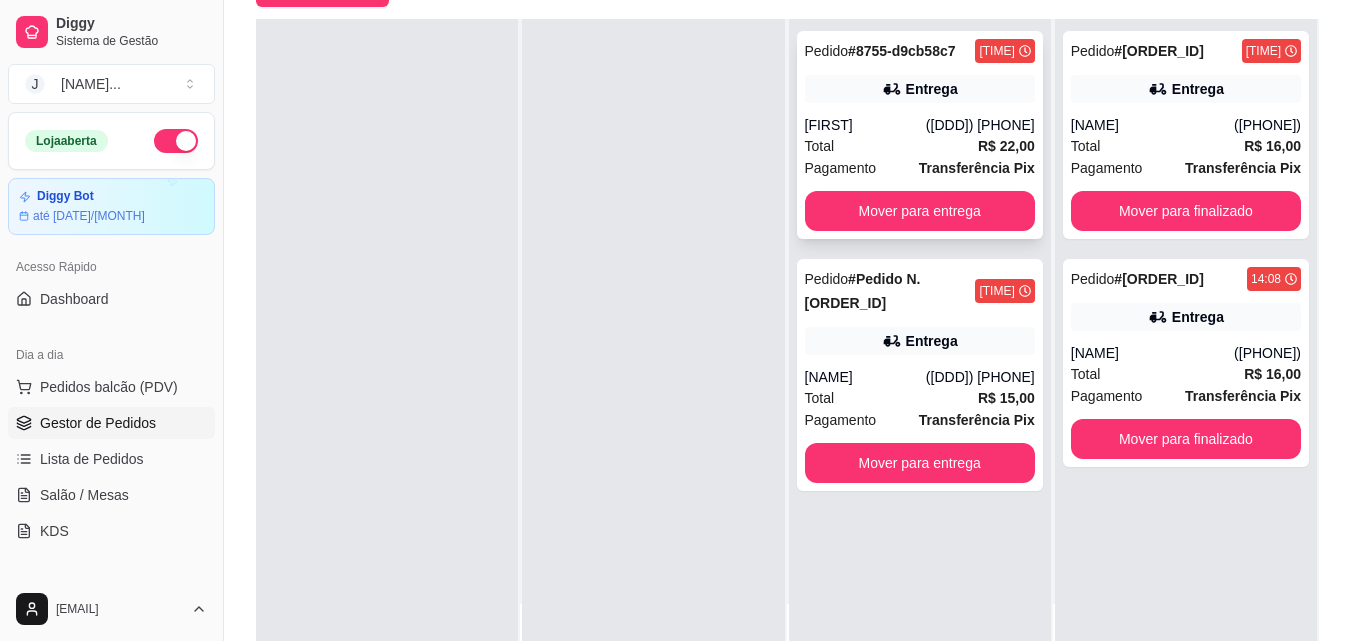 click on "Entrega" at bounding box center (932, 89) 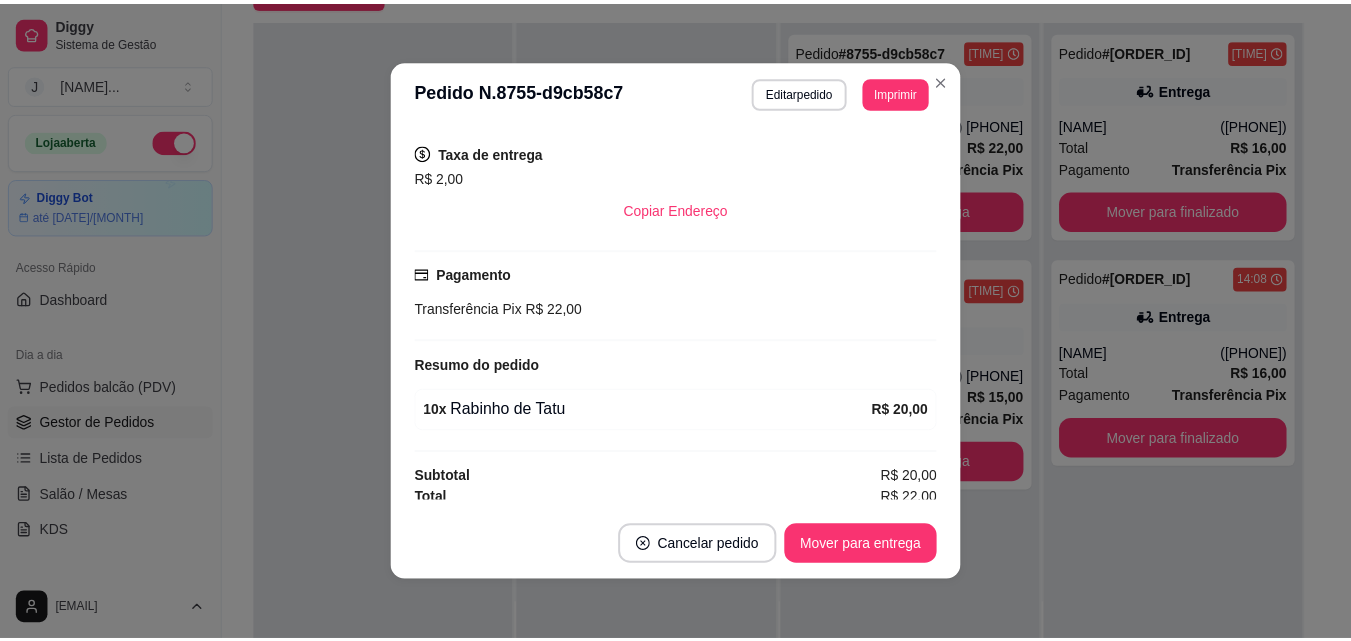 scroll, scrollTop: 408, scrollLeft: 0, axis: vertical 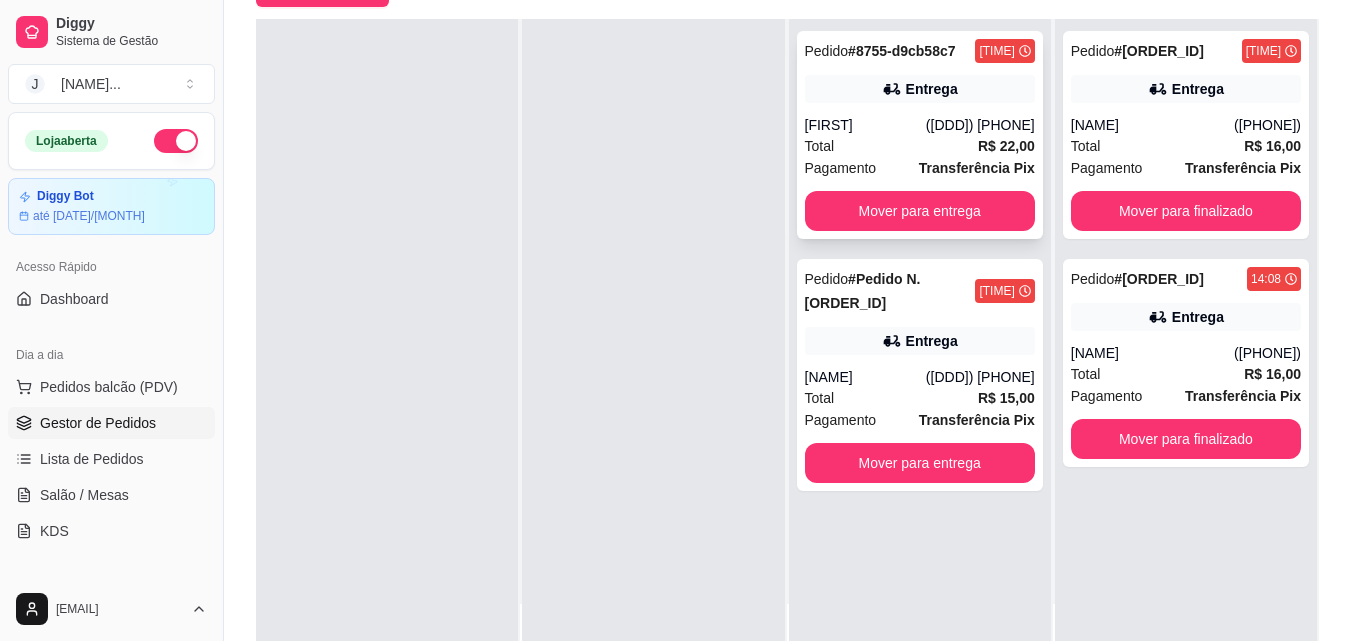 click on "Mover para entrega" at bounding box center [920, 211] 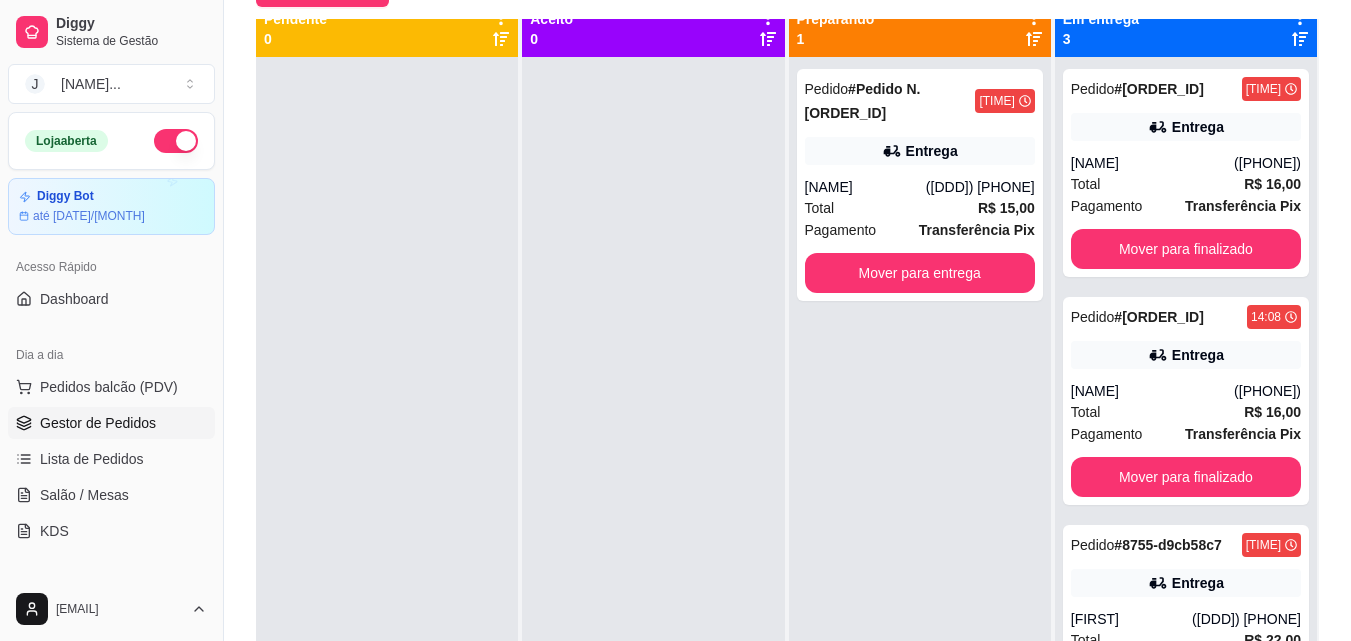 scroll, scrollTop: 0, scrollLeft: 0, axis: both 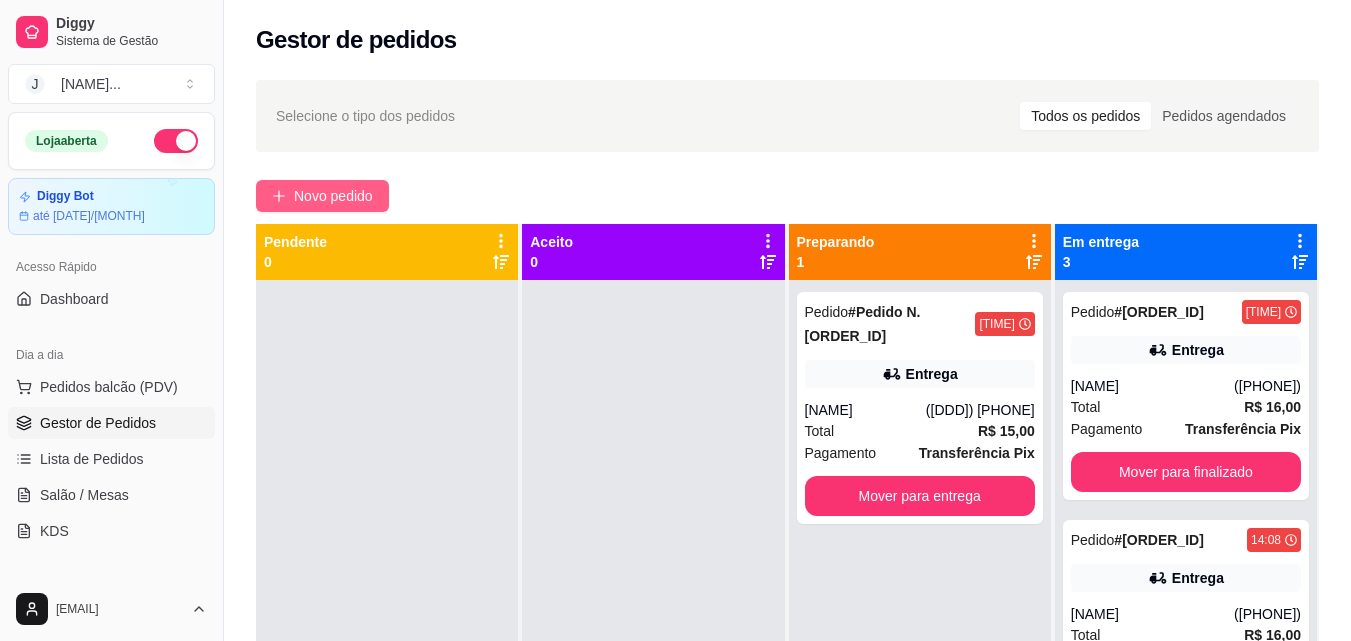 click on "Novo pedido" at bounding box center (333, 196) 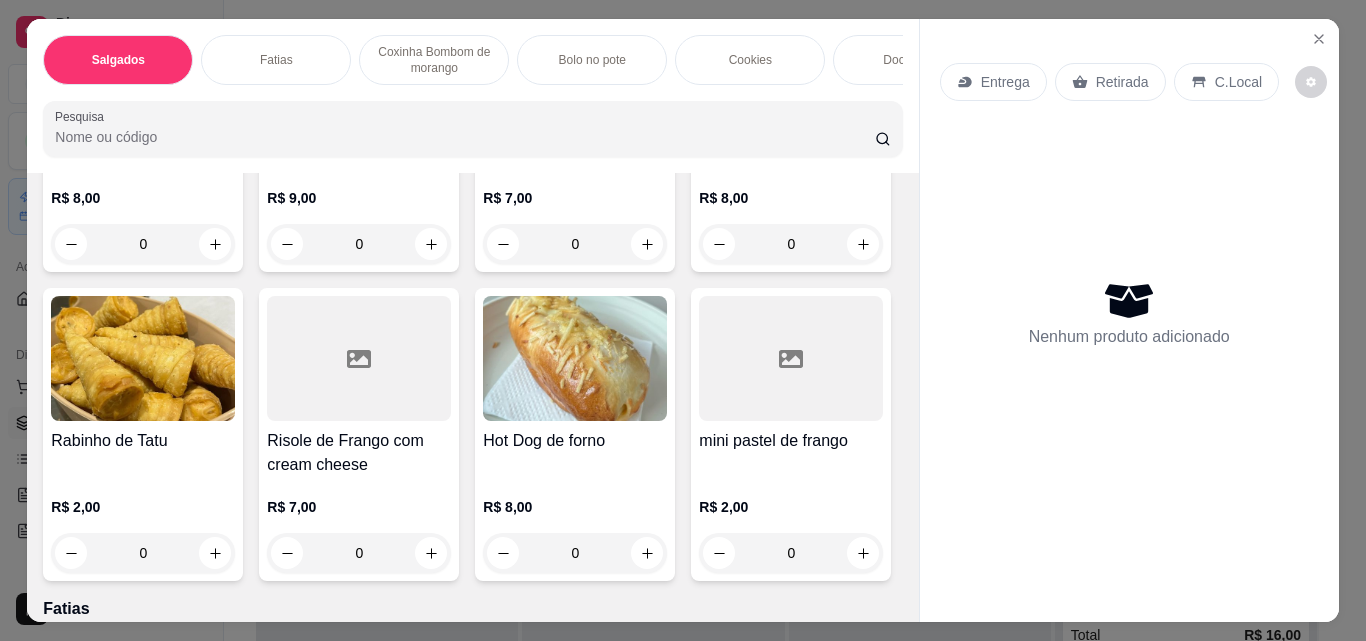 scroll, scrollTop: 300, scrollLeft: 0, axis: vertical 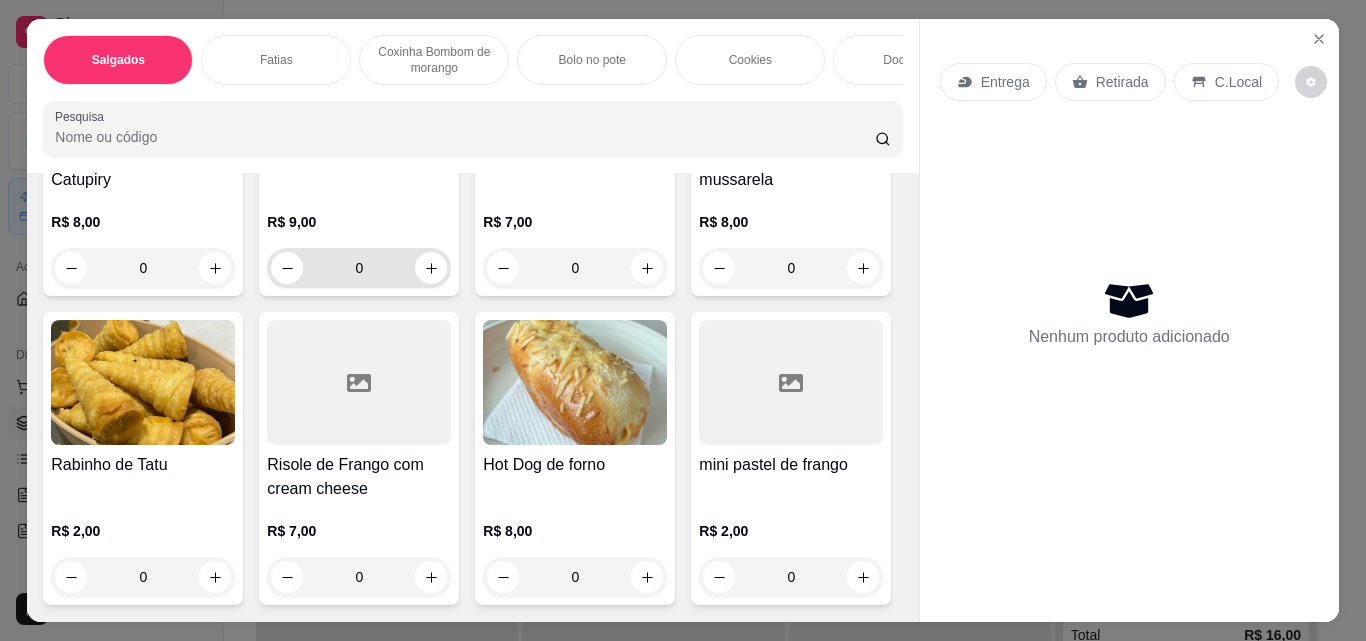 click 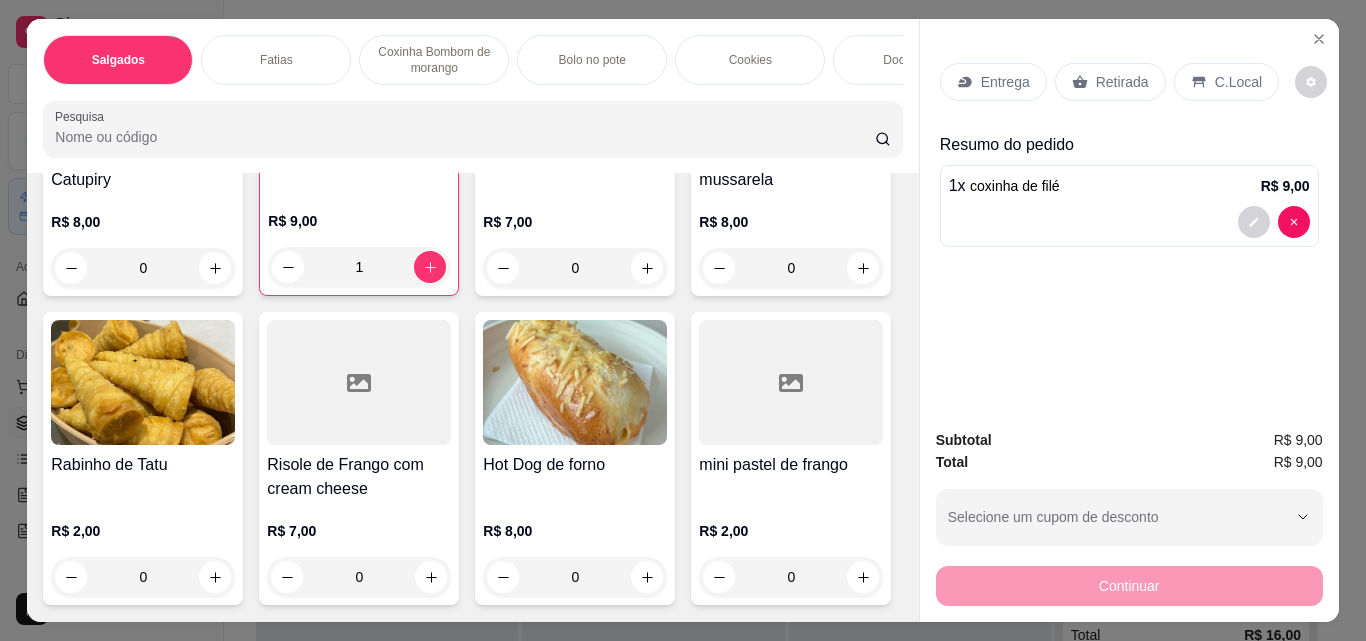 scroll, scrollTop: 600, scrollLeft: 0, axis: vertical 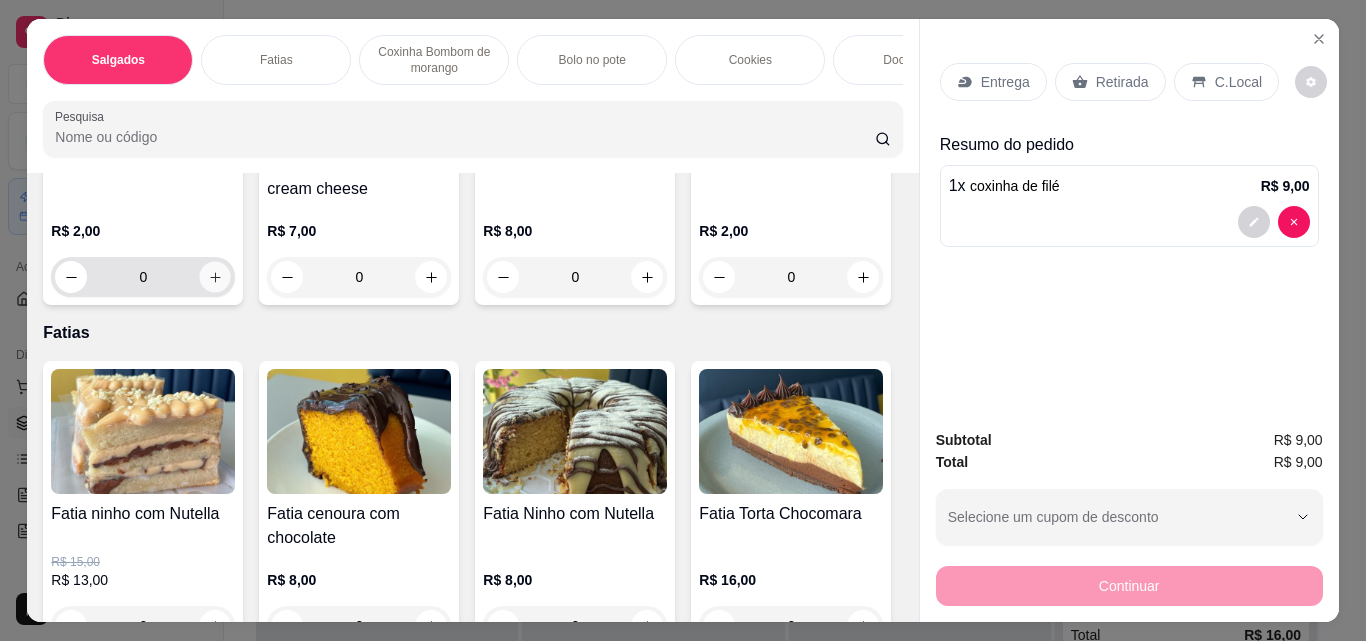 click at bounding box center (215, 277) 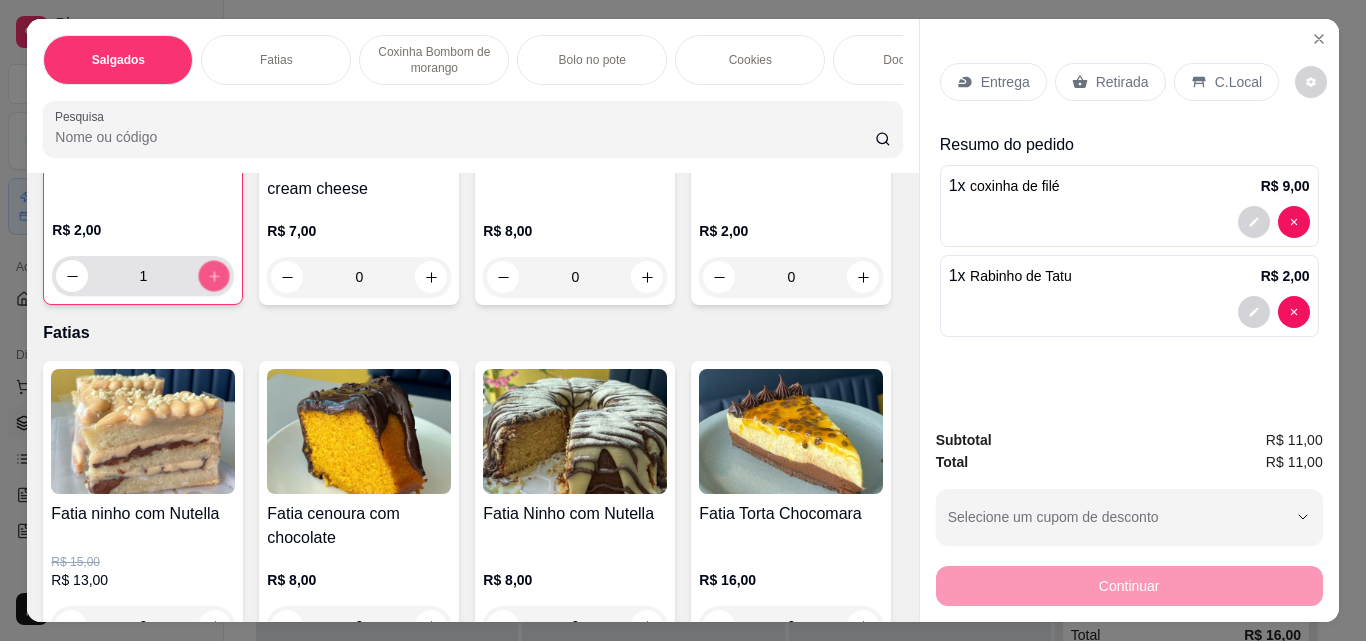 click at bounding box center [214, 276] 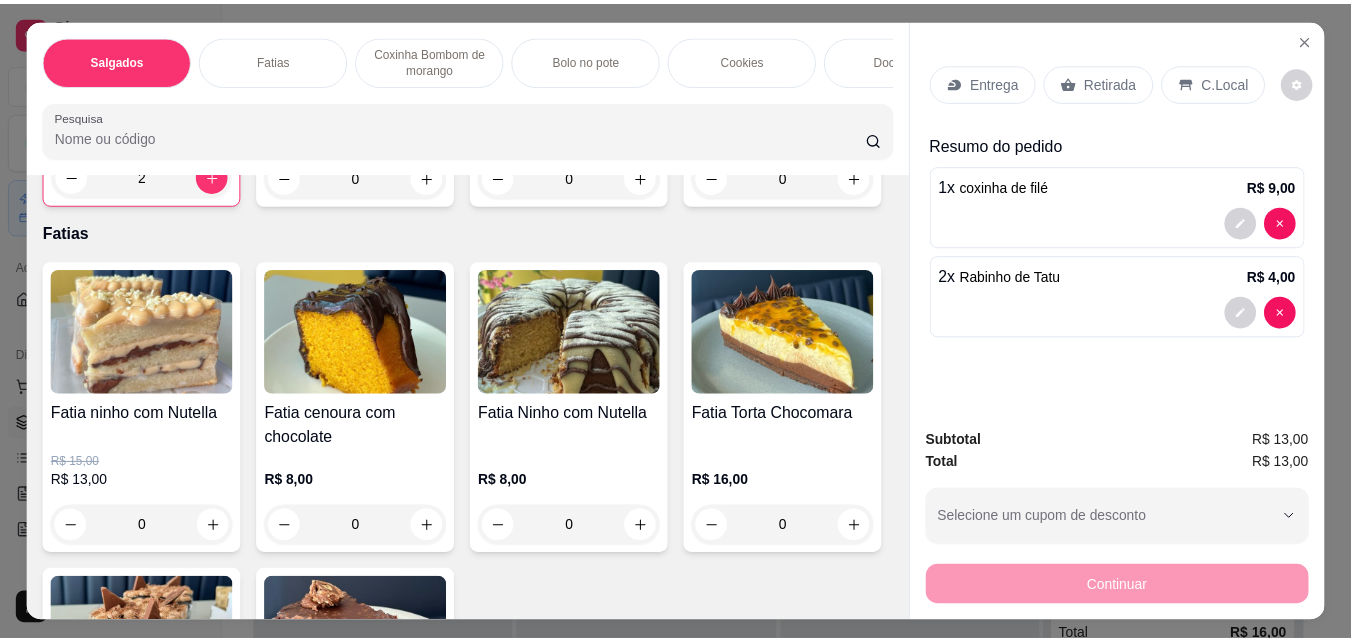 scroll, scrollTop: 600, scrollLeft: 0, axis: vertical 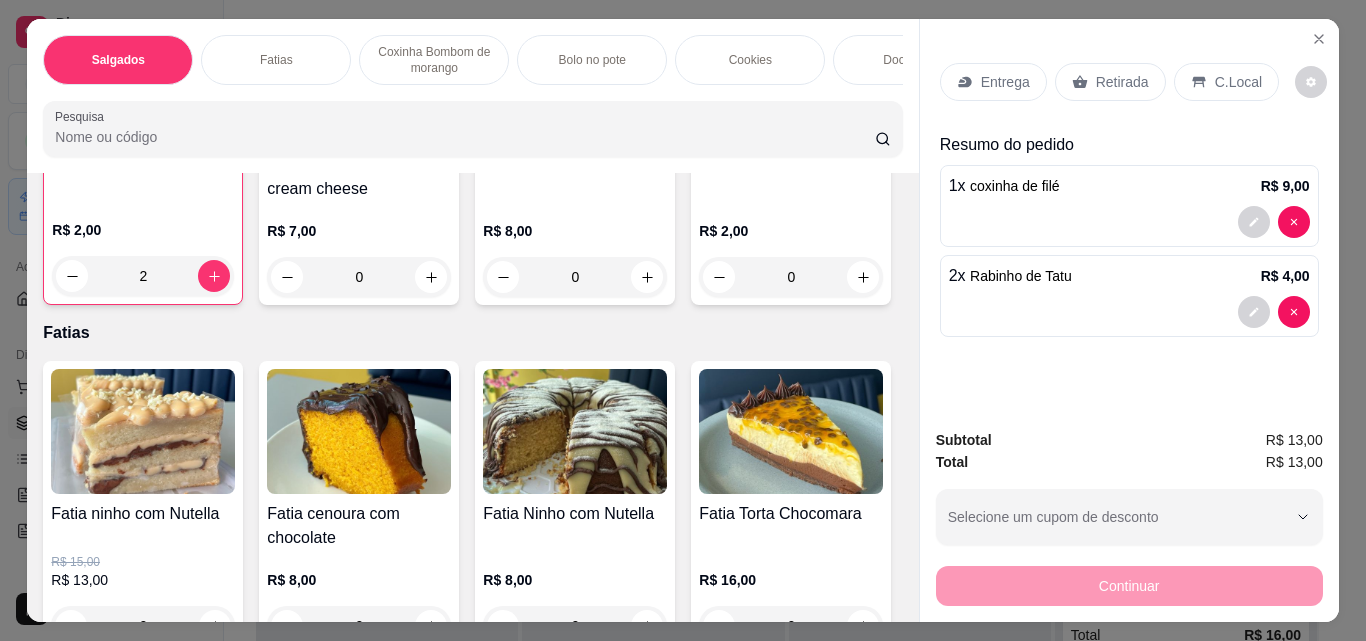 click on "0" at bounding box center [359, 277] 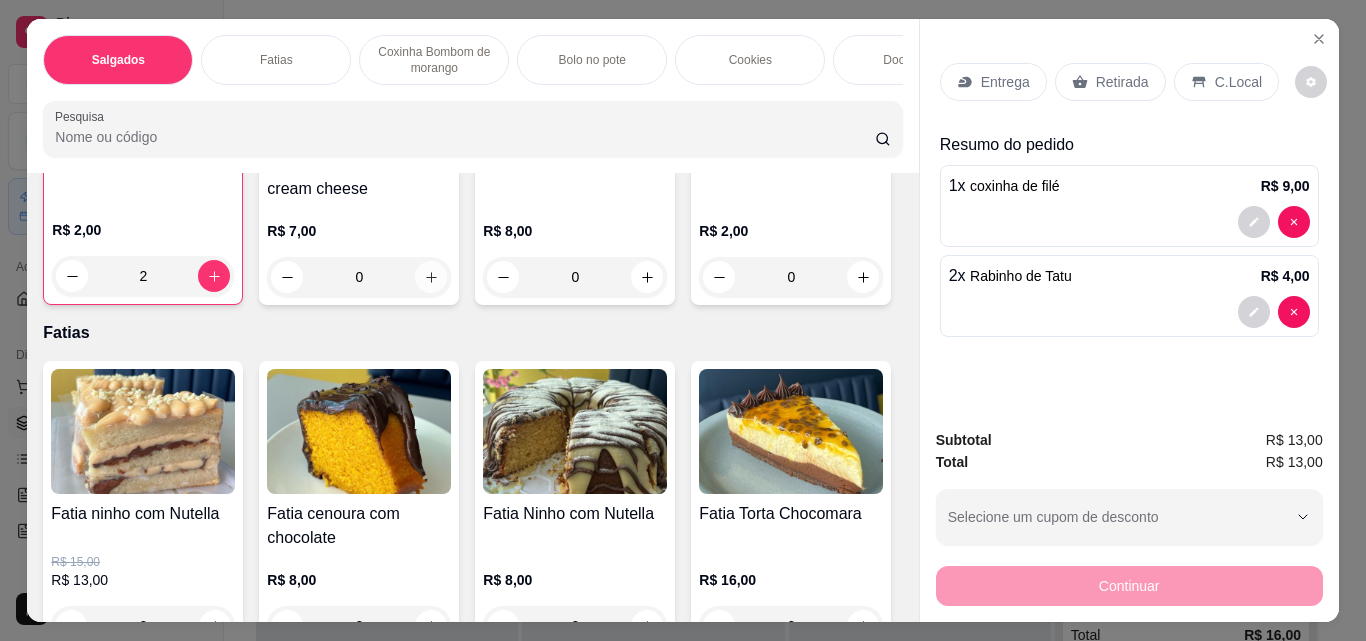 click 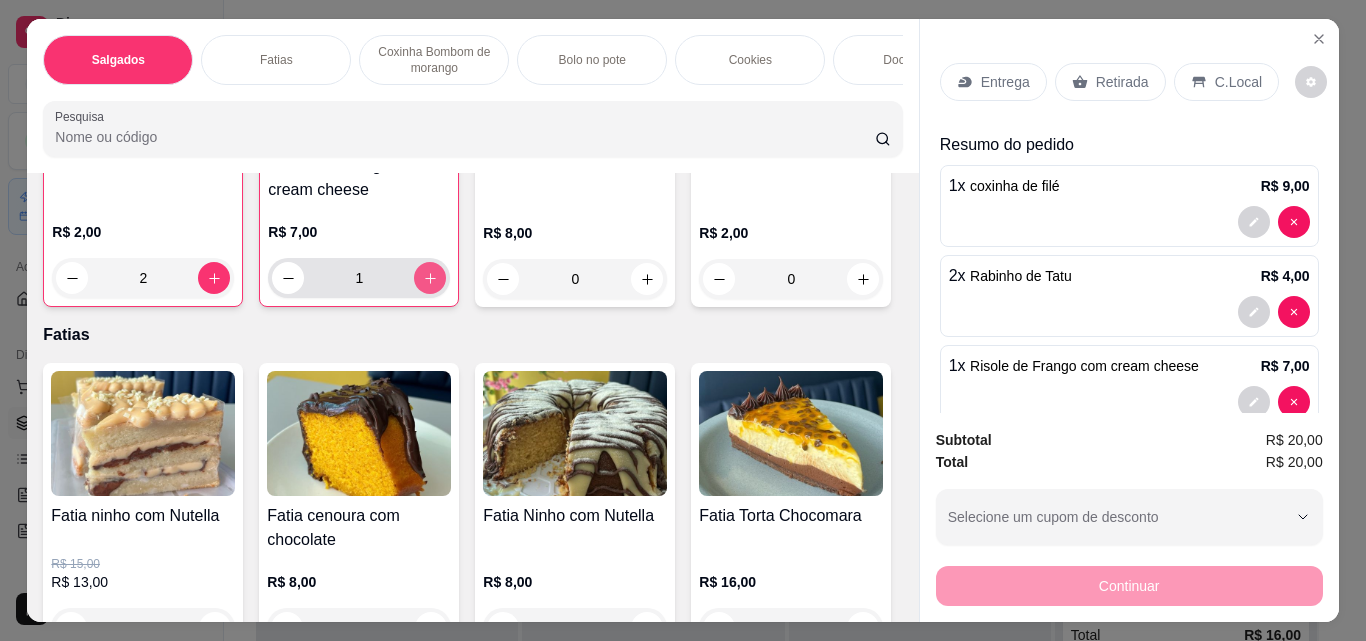 click 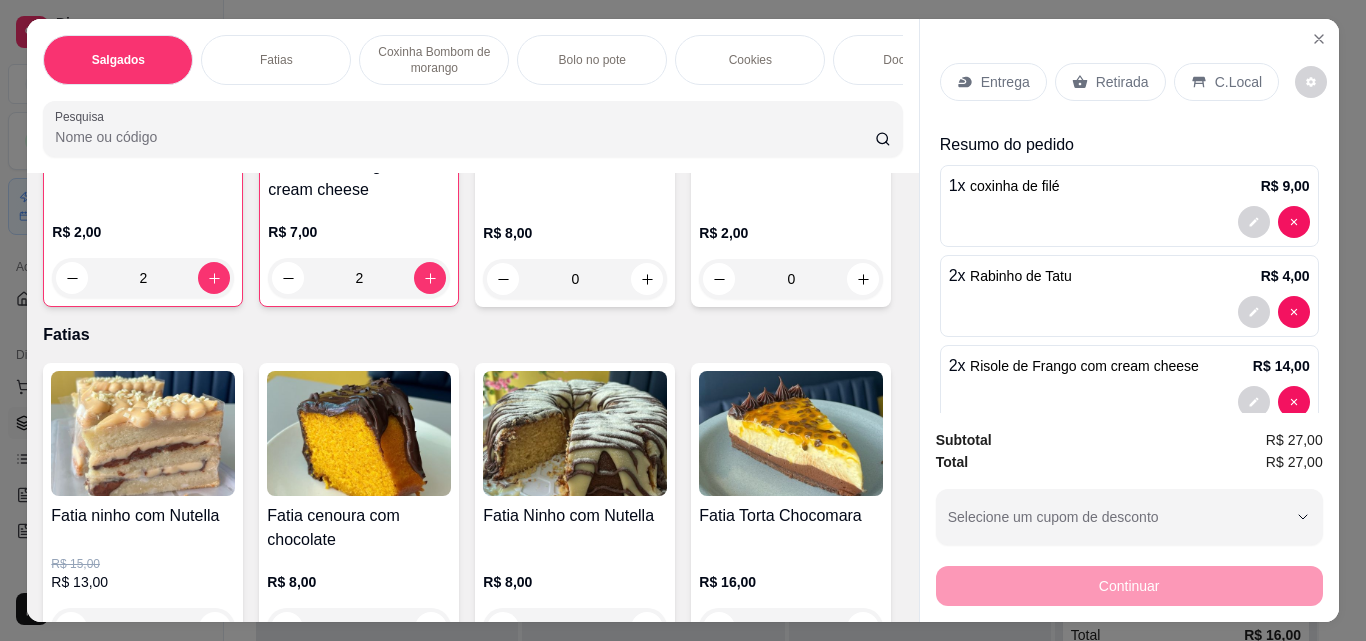 click on "Retirada" at bounding box center (1122, 82) 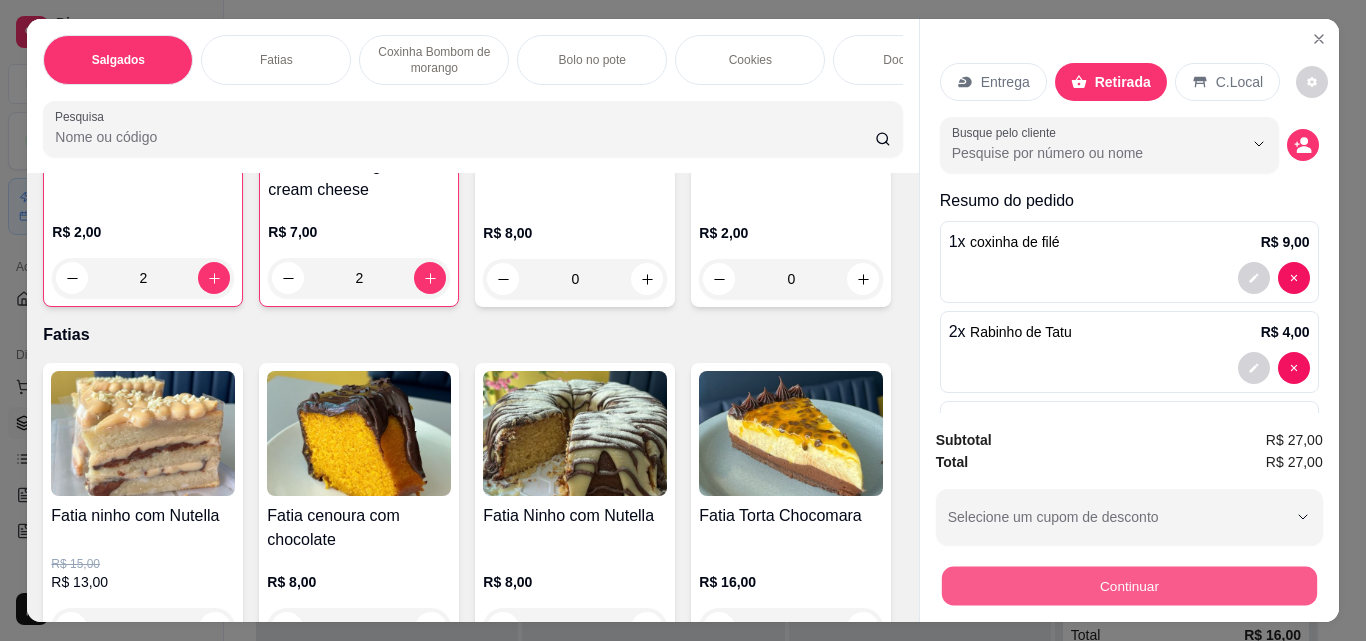click on "Continuar" at bounding box center [1128, 585] 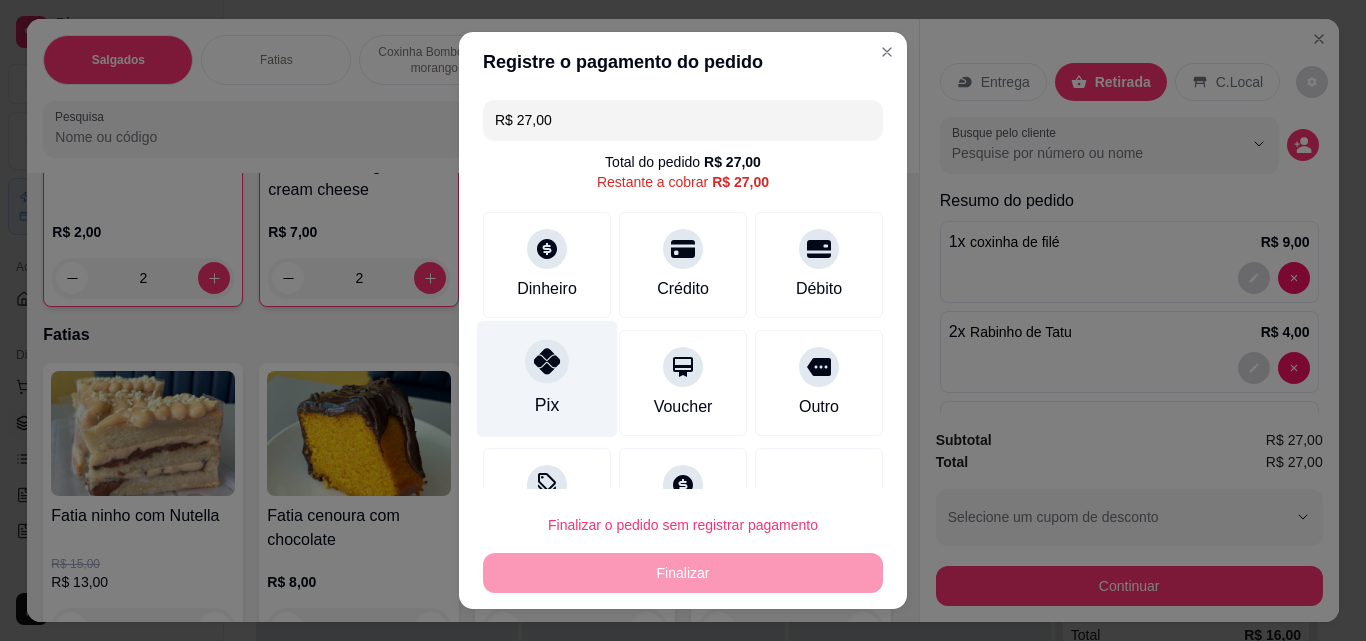 click on "Pix" at bounding box center [547, 379] 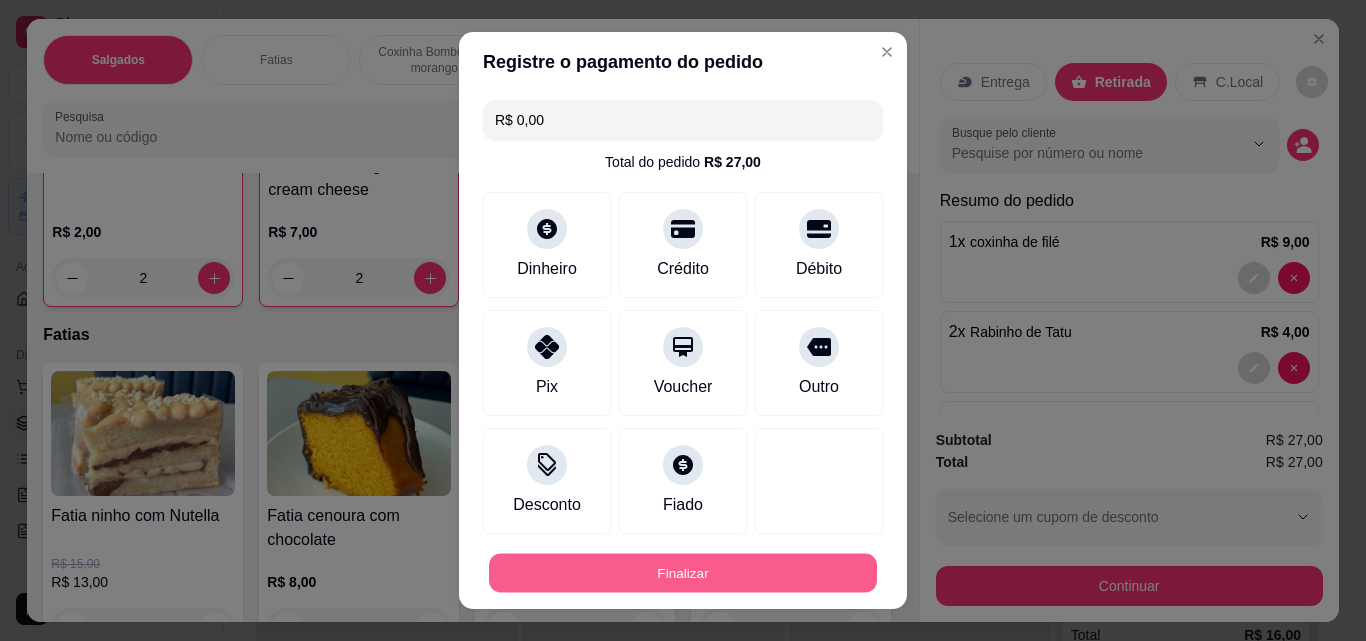 click on "Finalizar" at bounding box center [683, 573] 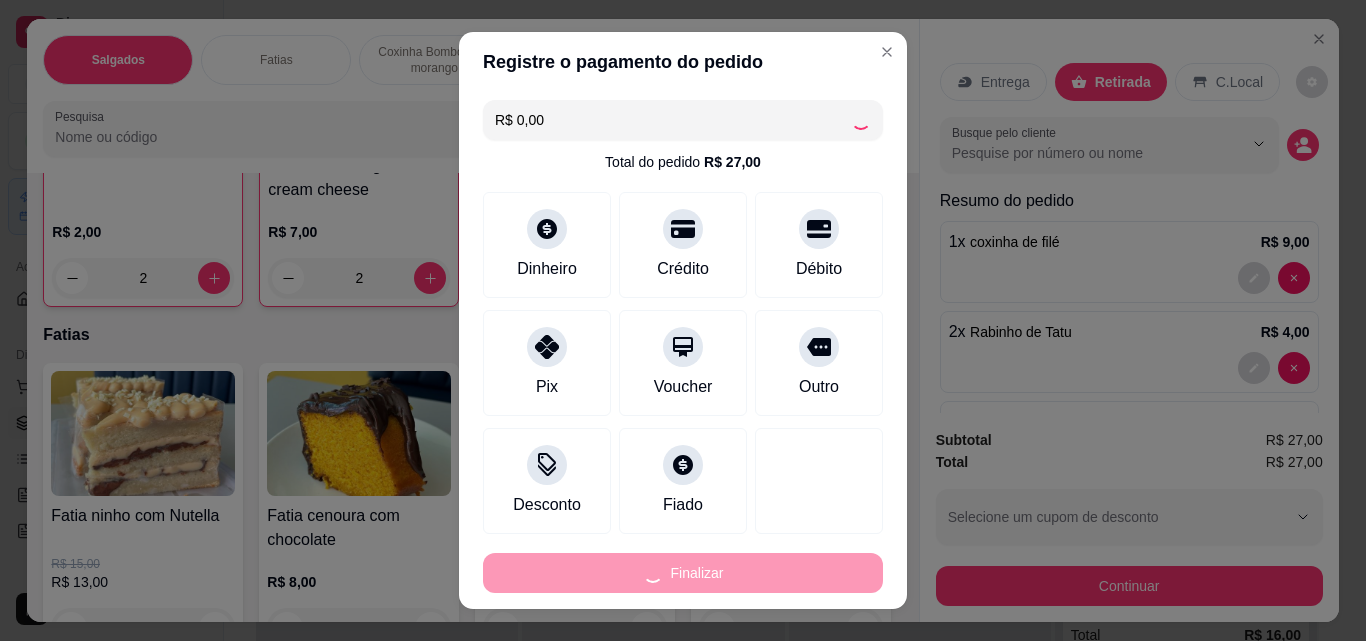 type on "0" 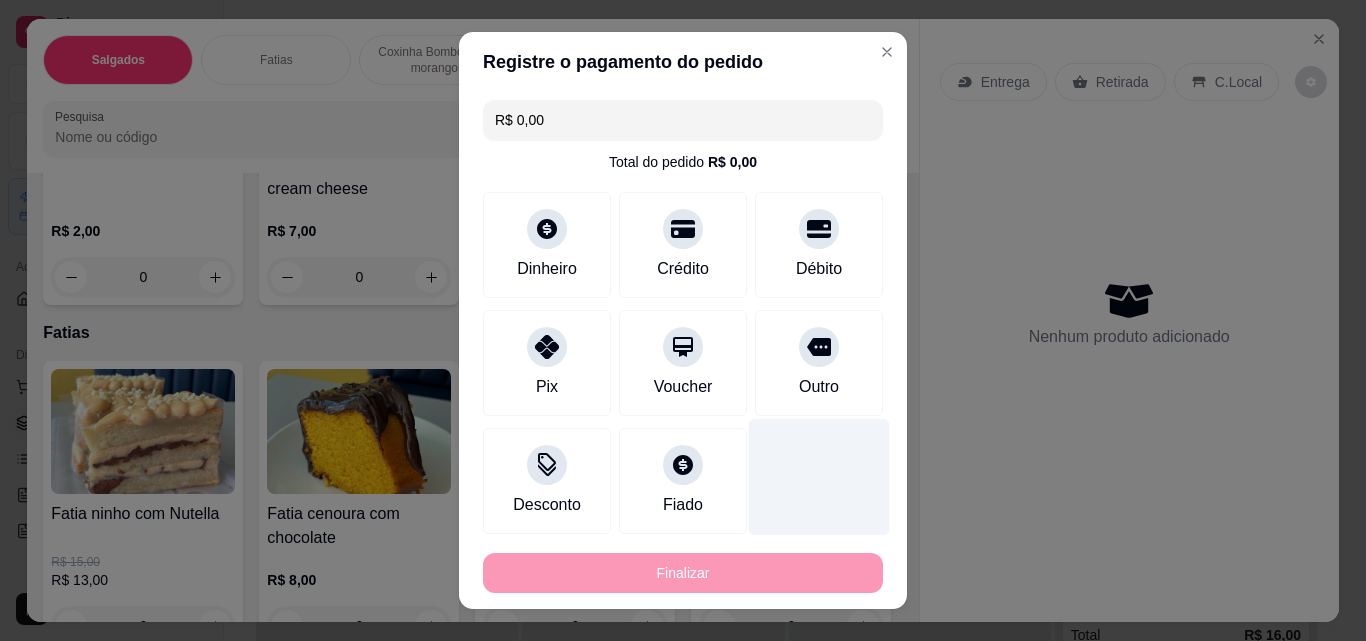 type on "-R$ 27,00" 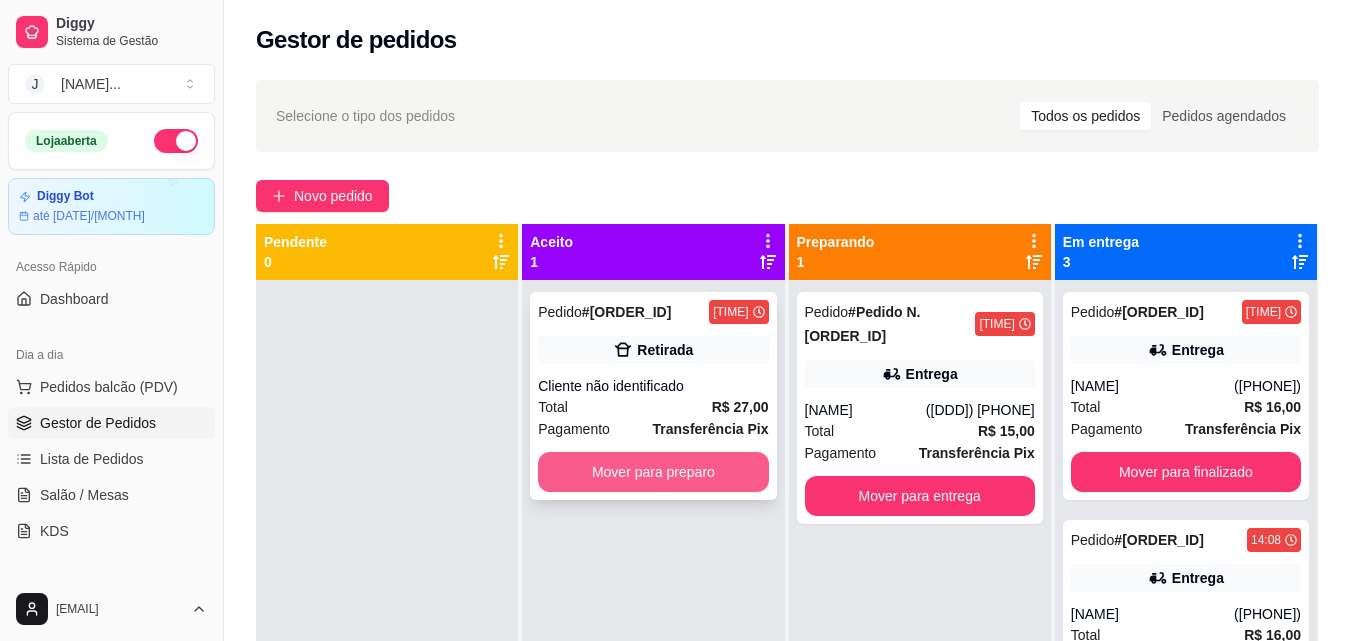 click on "Cliente não identificado" at bounding box center (653, 386) 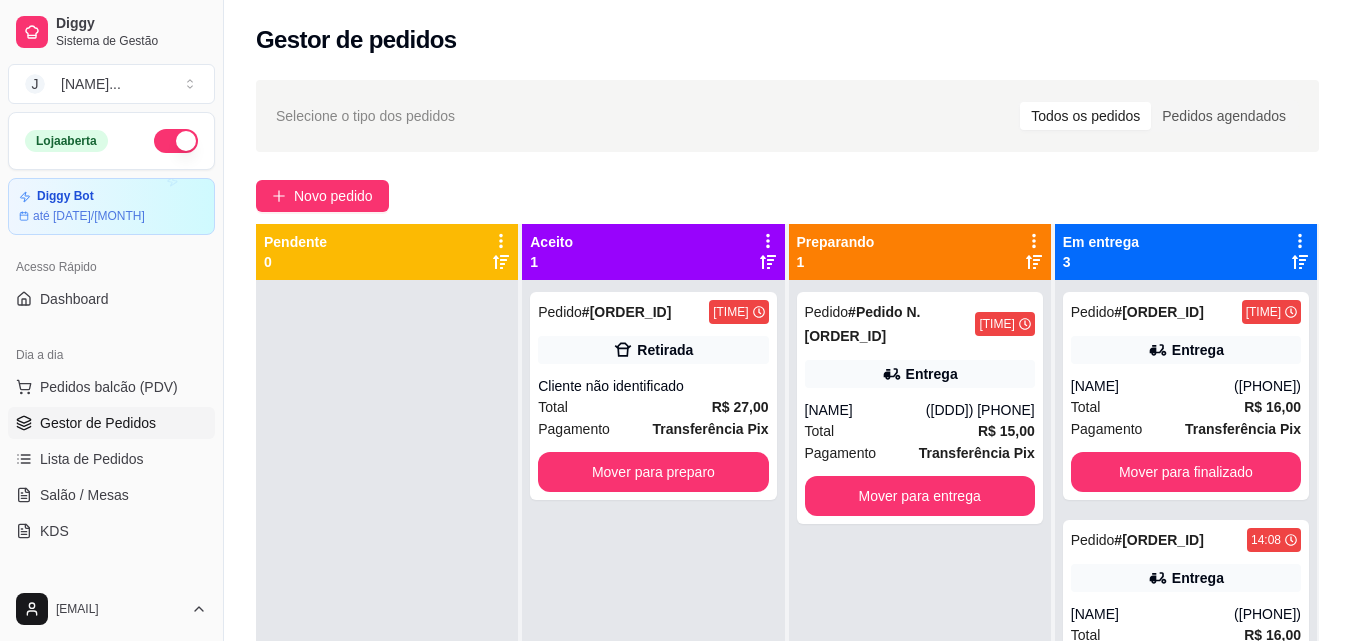 click on "Cancelar pedido Mover para preparo" at bounding box center (683, 545) 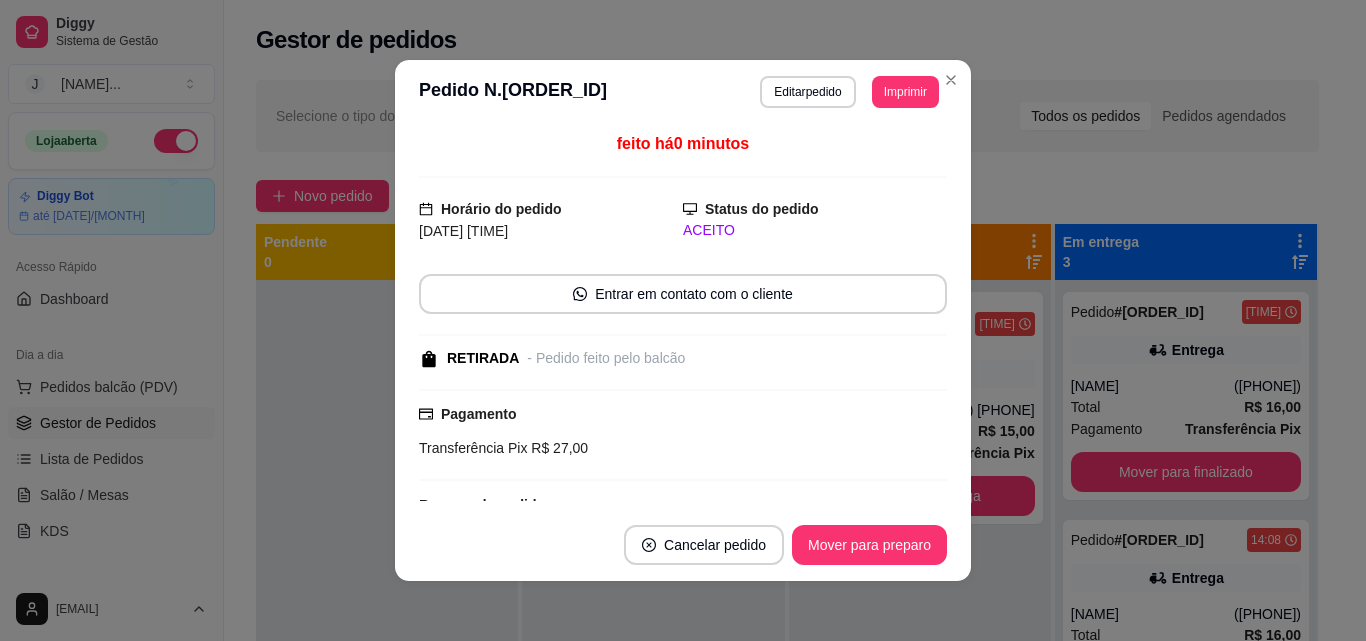 click on "Mover para preparo" at bounding box center [869, 545] 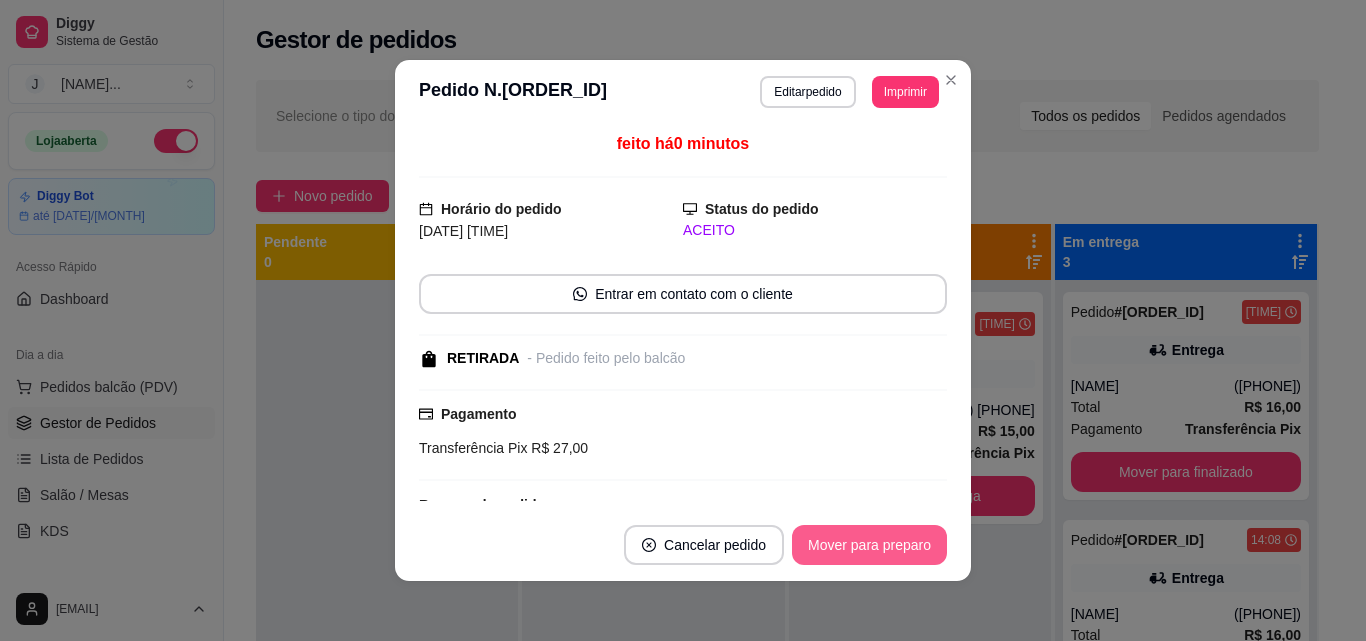 click on "Mover para preparo" at bounding box center (869, 545) 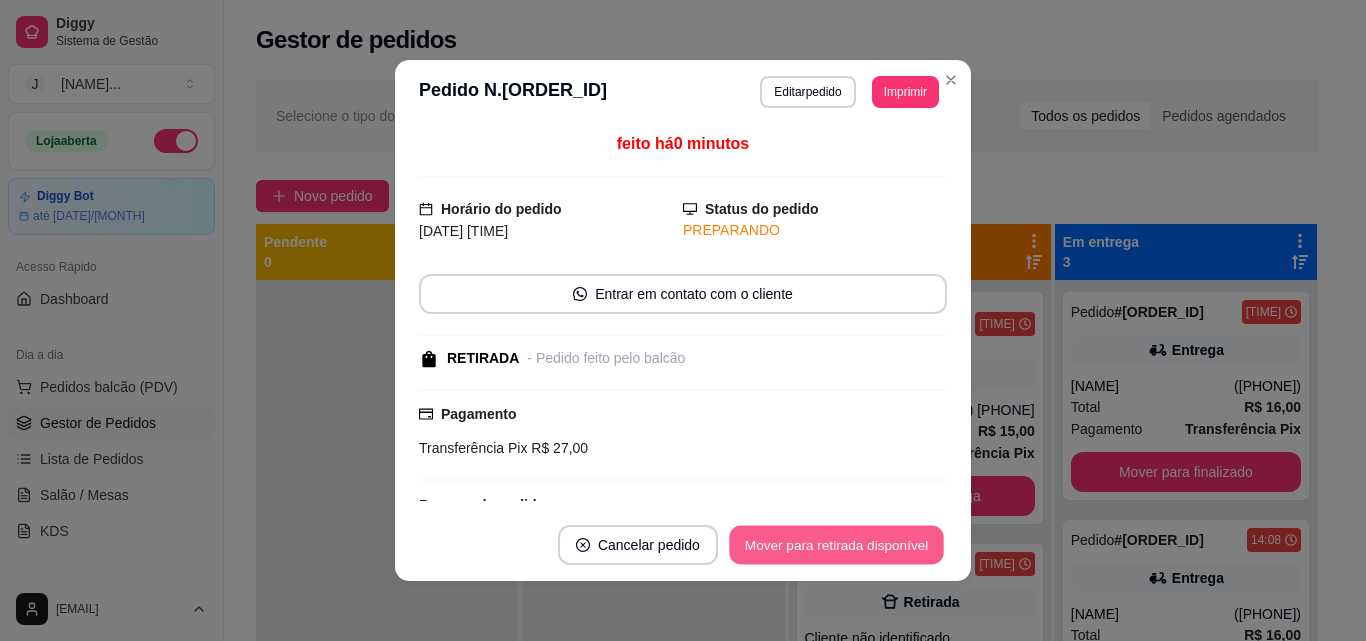 click on "Mover para retirada disponível" at bounding box center (836, 545) 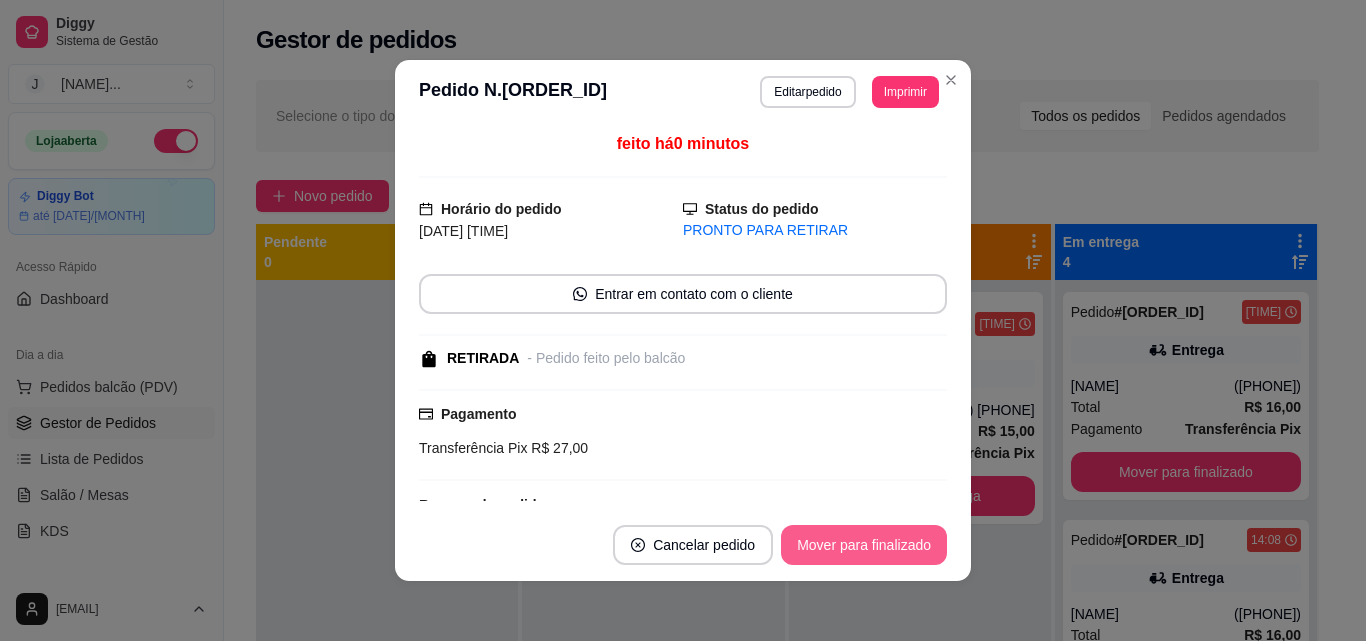 click on "Mover para finalizado" at bounding box center (864, 545) 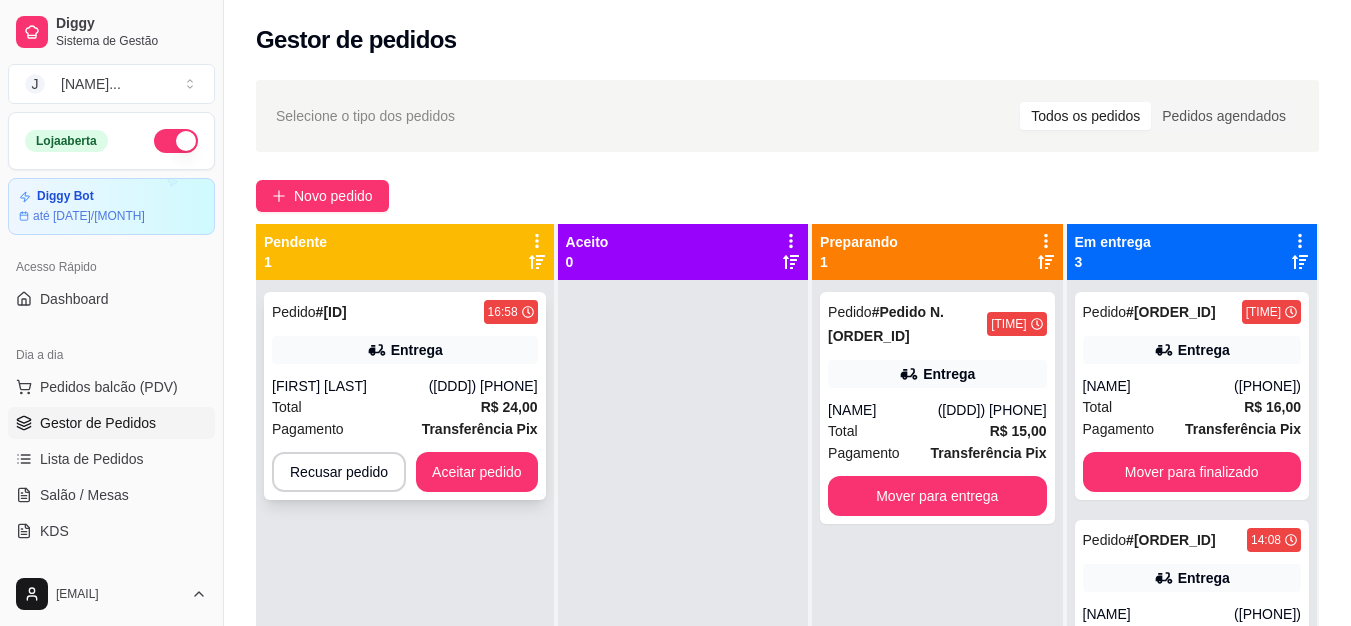 click on "Aceitar pedido" at bounding box center [477, 472] 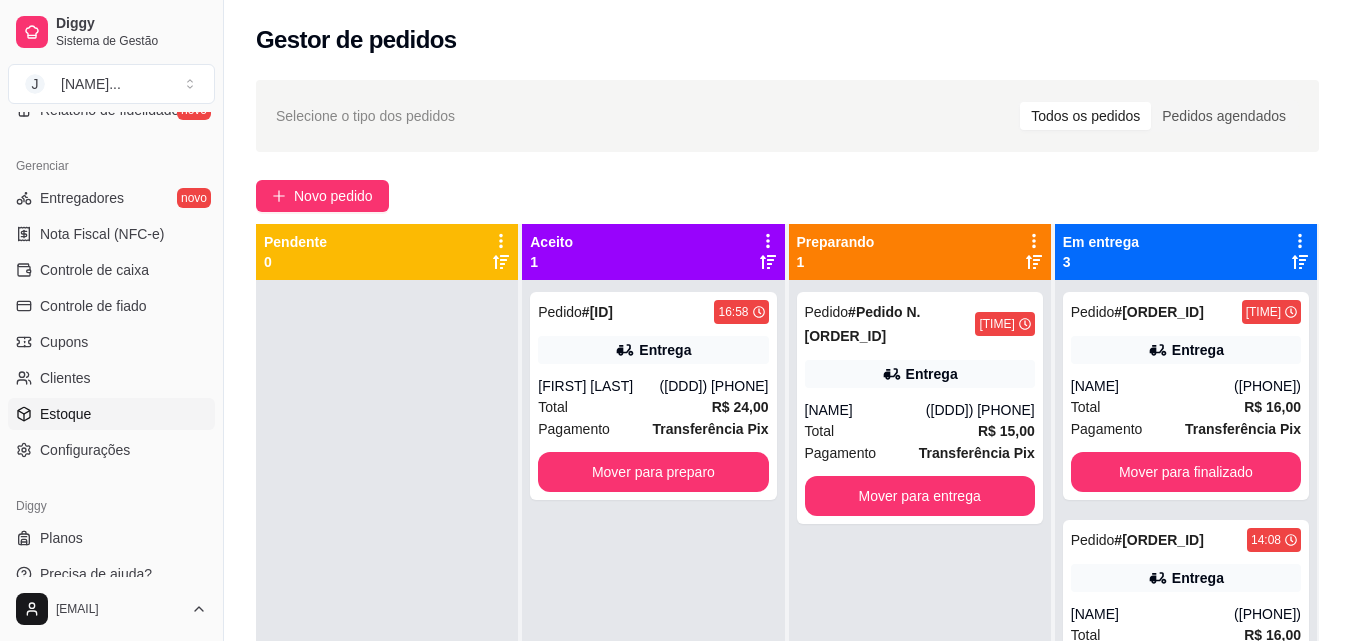 scroll, scrollTop: 762, scrollLeft: 0, axis: vertical 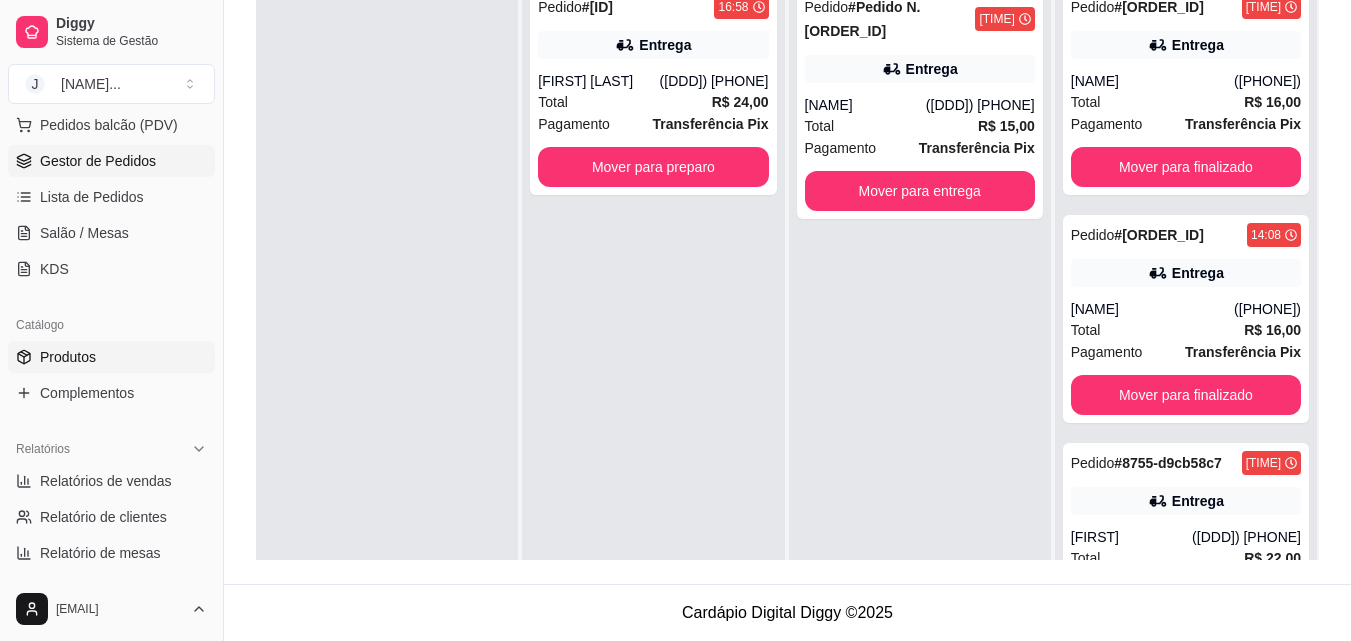 click on "Produtos" at bounding box center [111, 357] 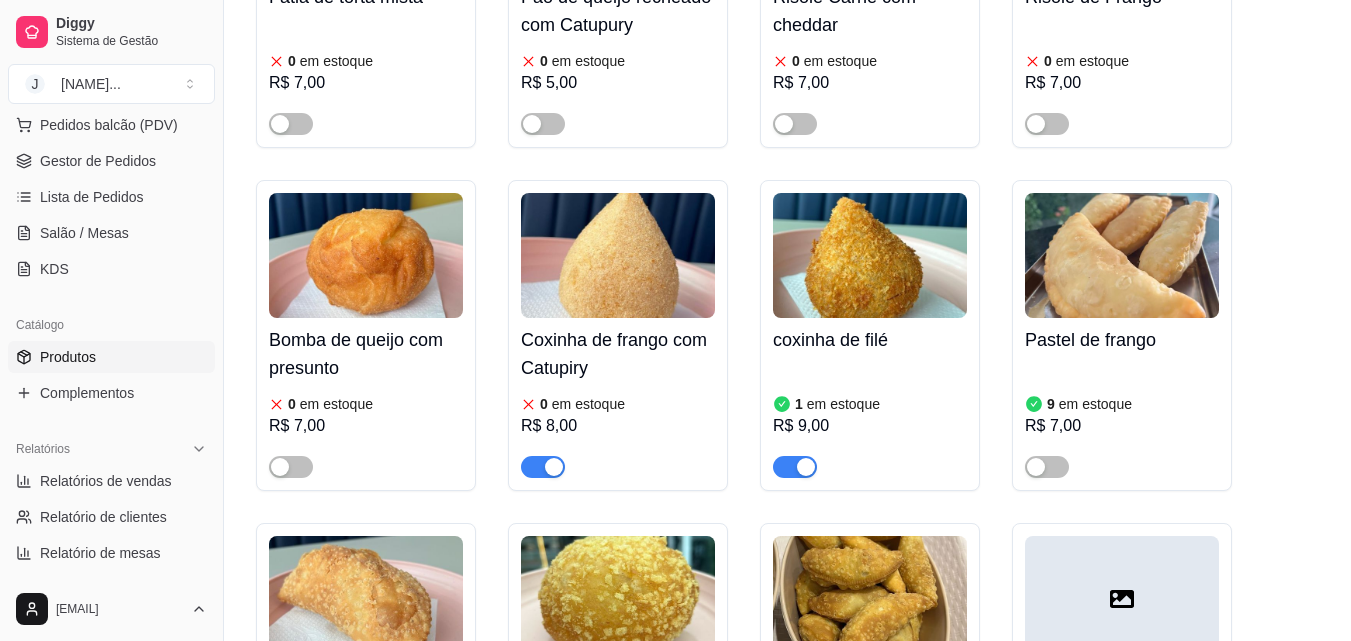 scroll, scrollTop: 1100, scrollLeft: 0, axis: vertical 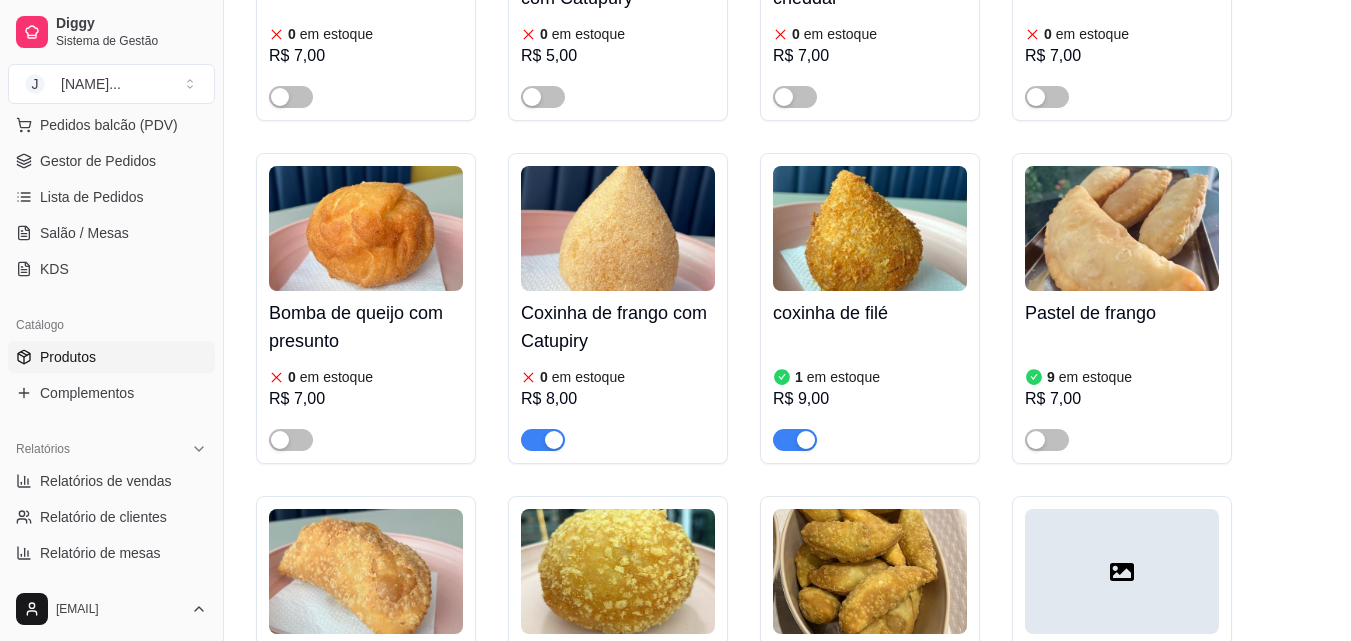 click at bounding box center (554, 440) 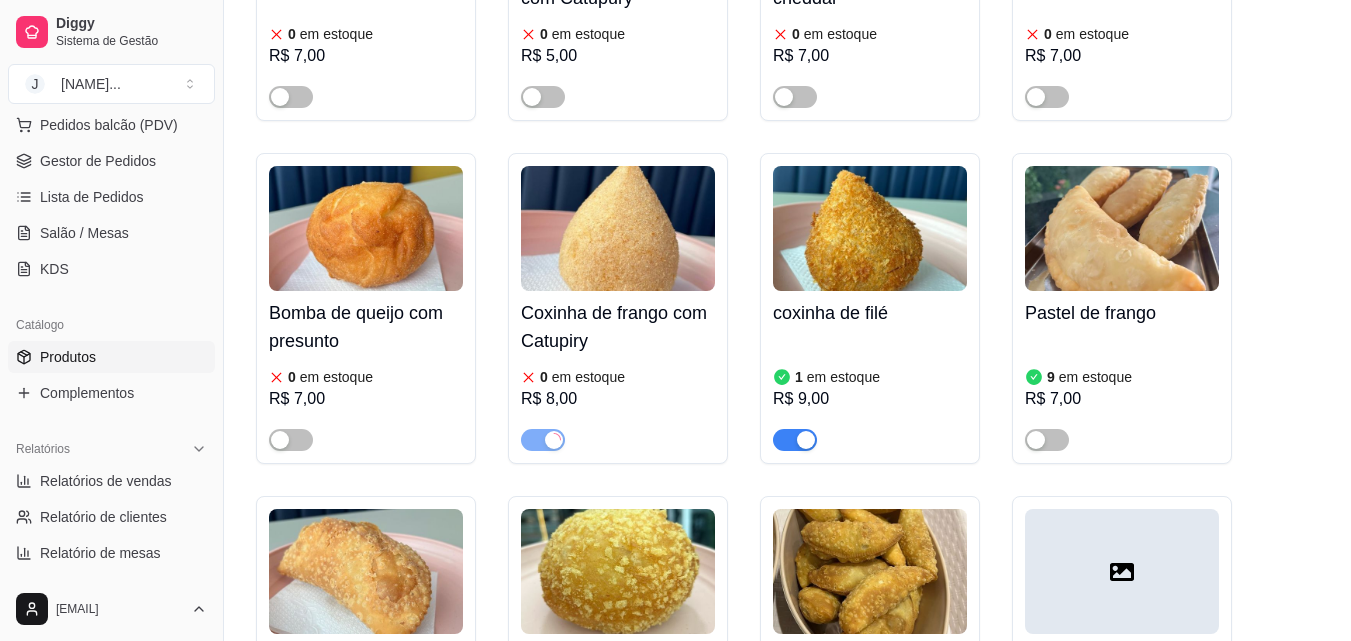 click at bounding box center (795, 440) 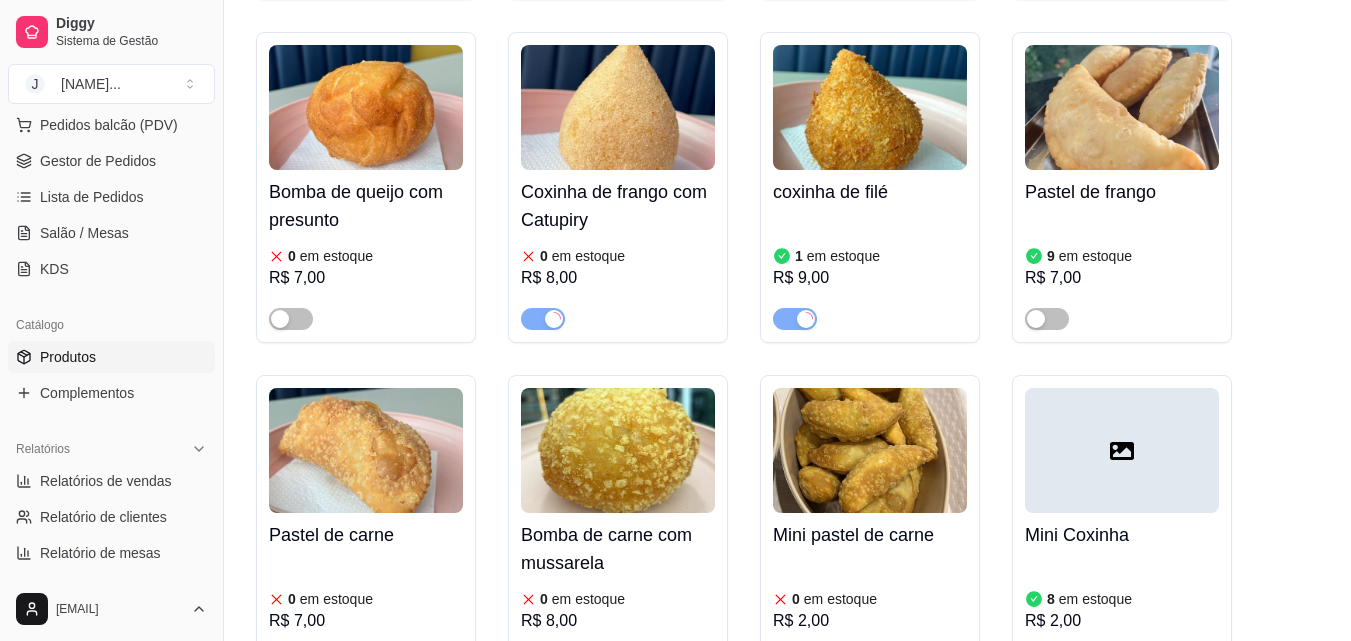 scroll, scrollTop: 1400, scrollLeft: 0, axis: vertical 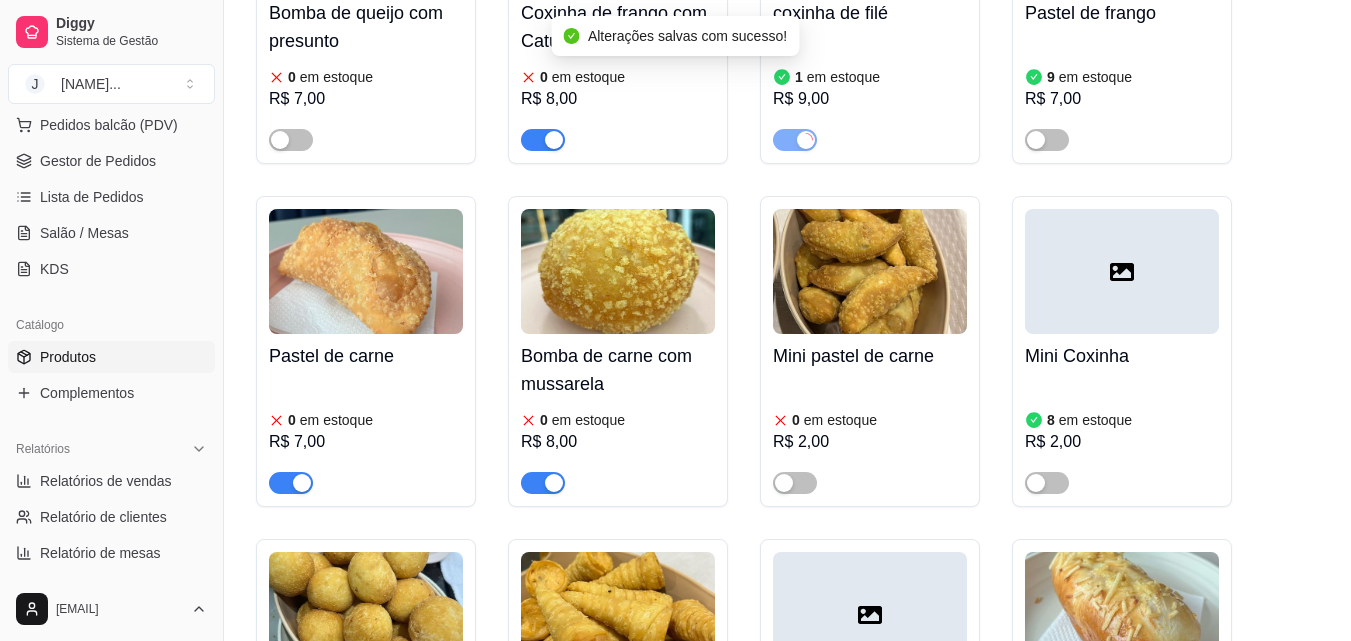 click at bounding box center (291, 483) 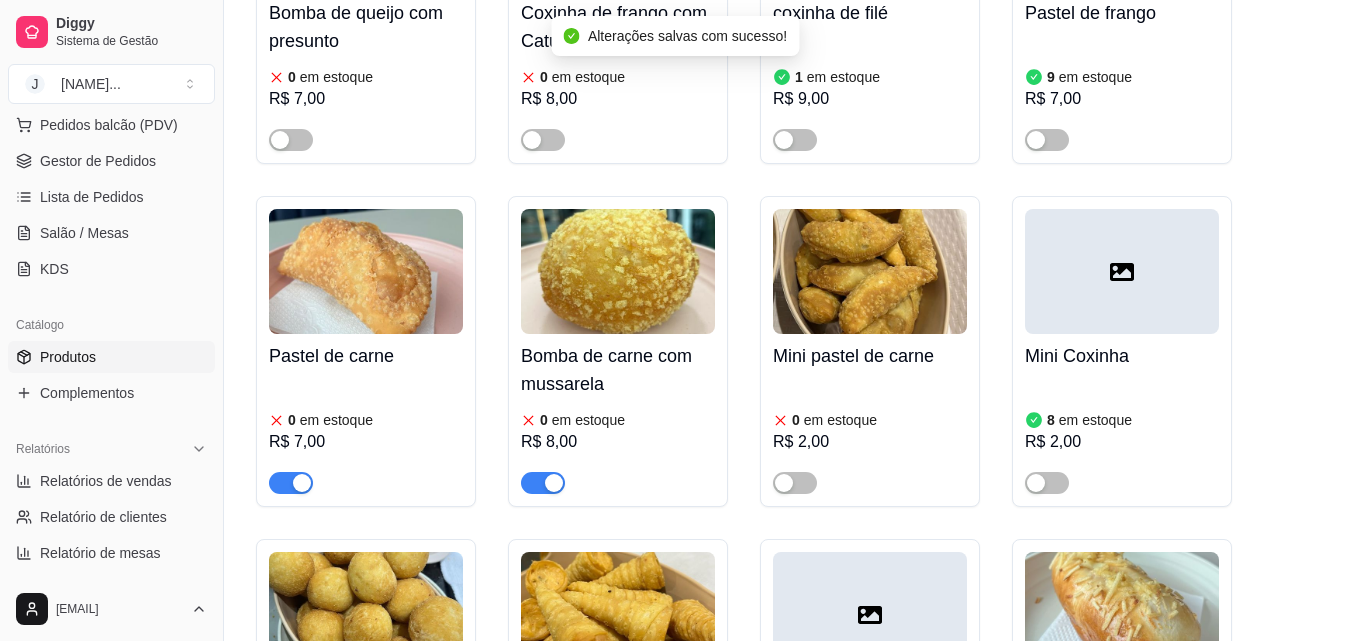click at bounding box center [543, 483] 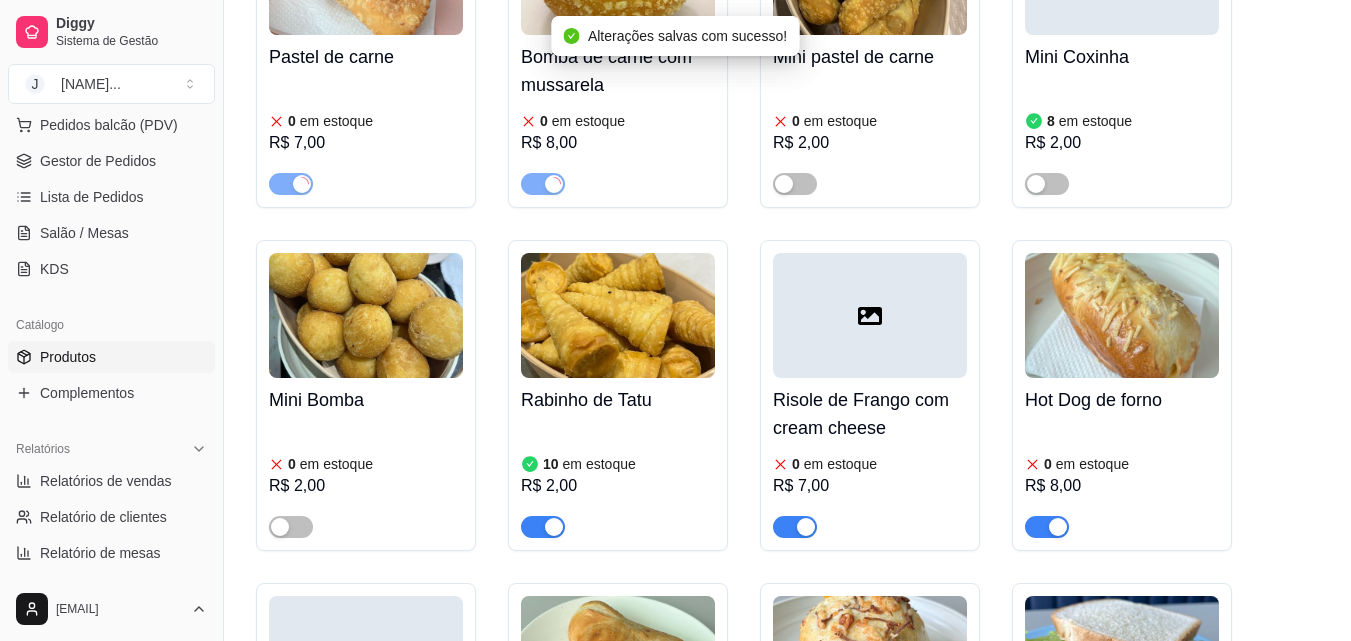 scroll, scrollTop: 1700, scrollLeft: 0, axis: vertical 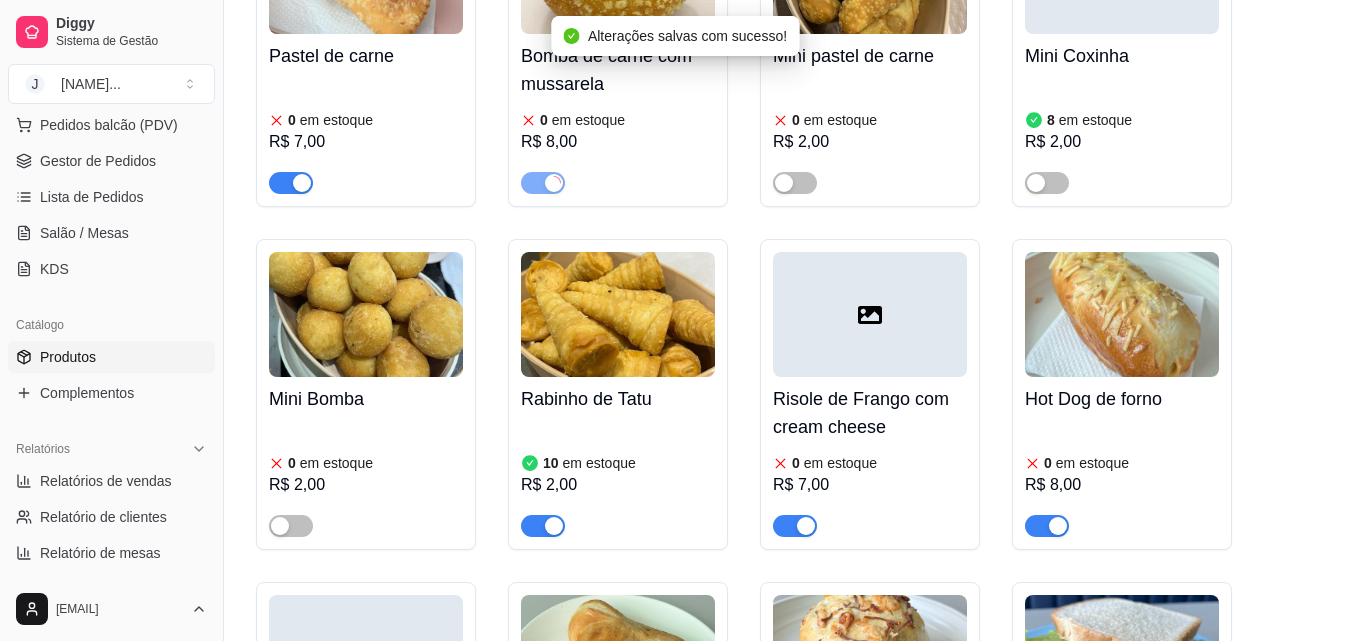 click at bounding box center (795, 526) 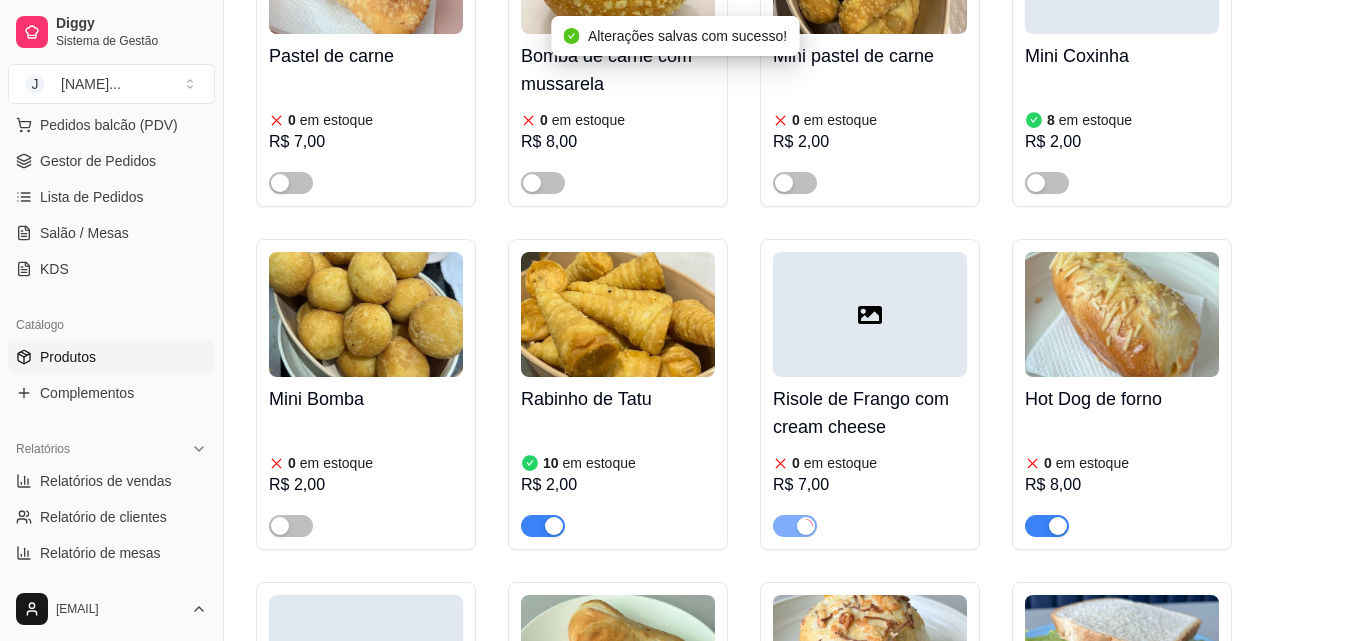 click at bounding box center [1047, 526] 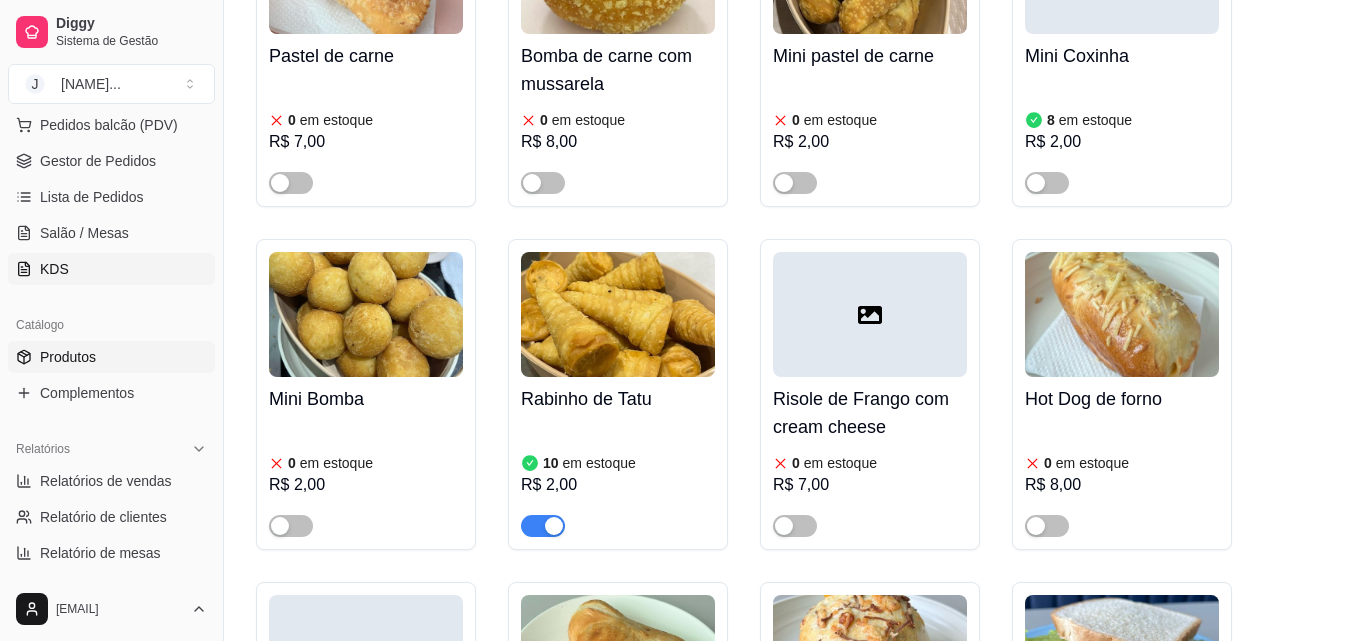 scroll, scrollTop: 162, scrollLeft: 0, axis: vertical 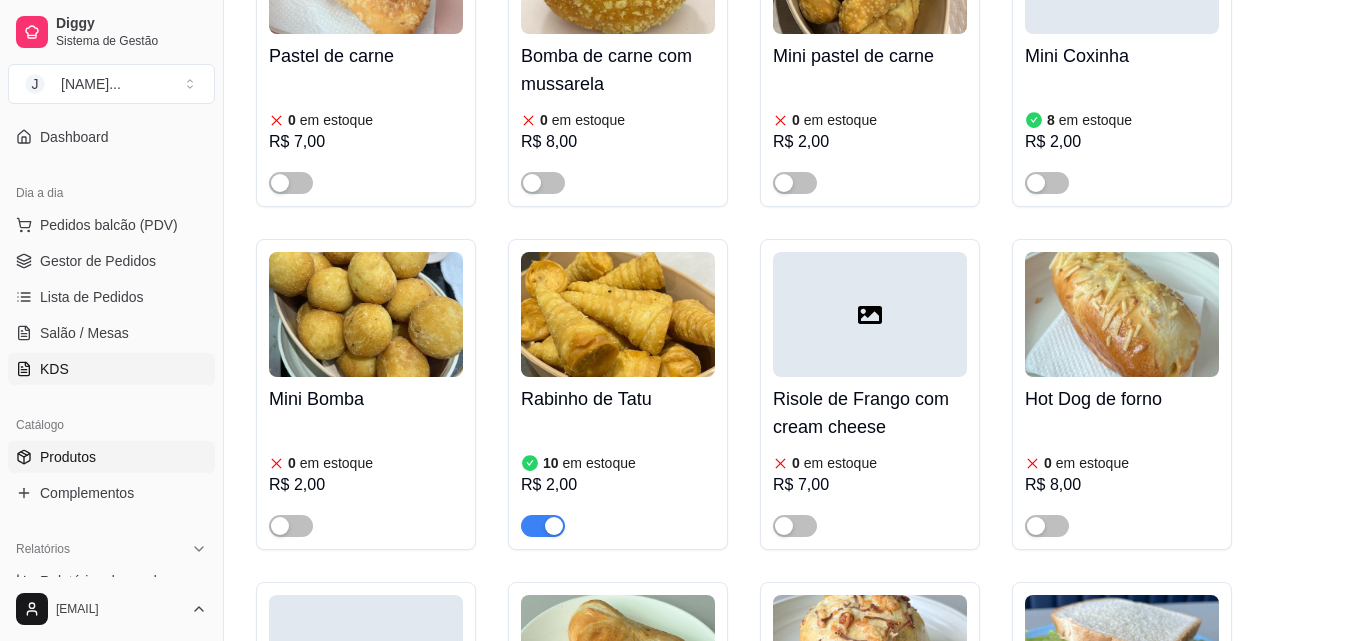 click on "Produtos" at bounding box center (111, 457) 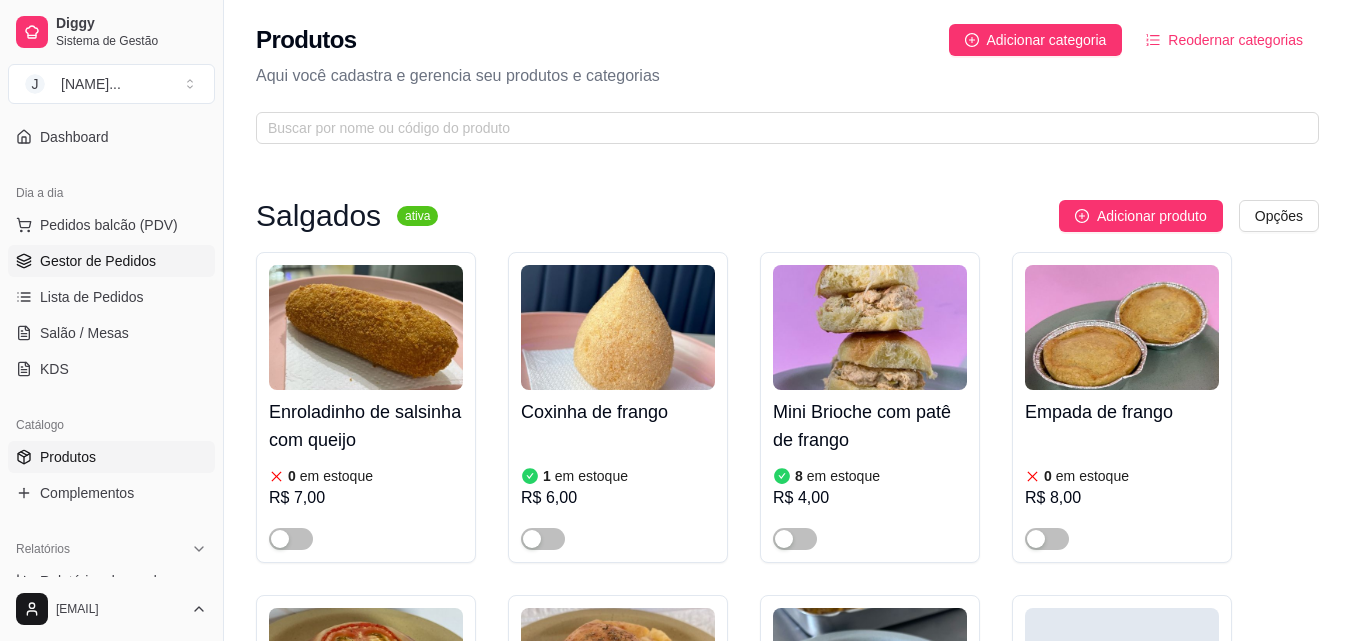 click on "Gestor de Pedidos" at bounding box center (98, 261) 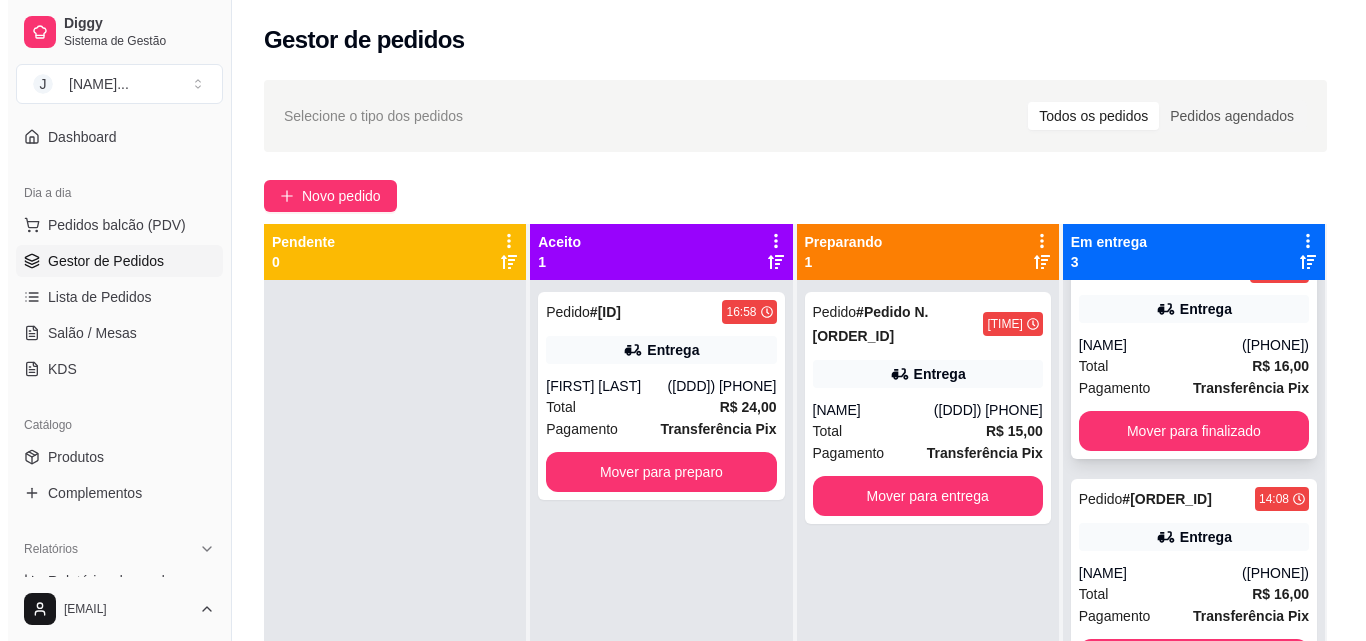 scroll, scrollTop: 63, scrollLeft: 0, axis: vertical 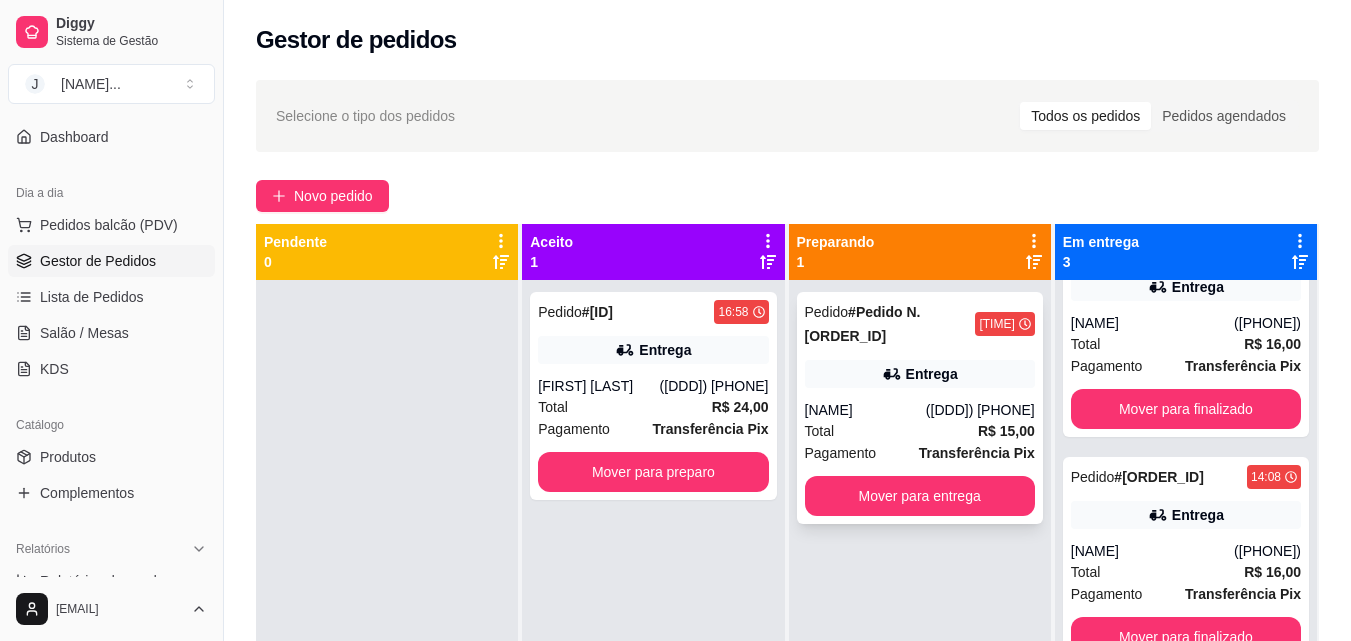 click on "Entrega" at bounding box center [920, 374] 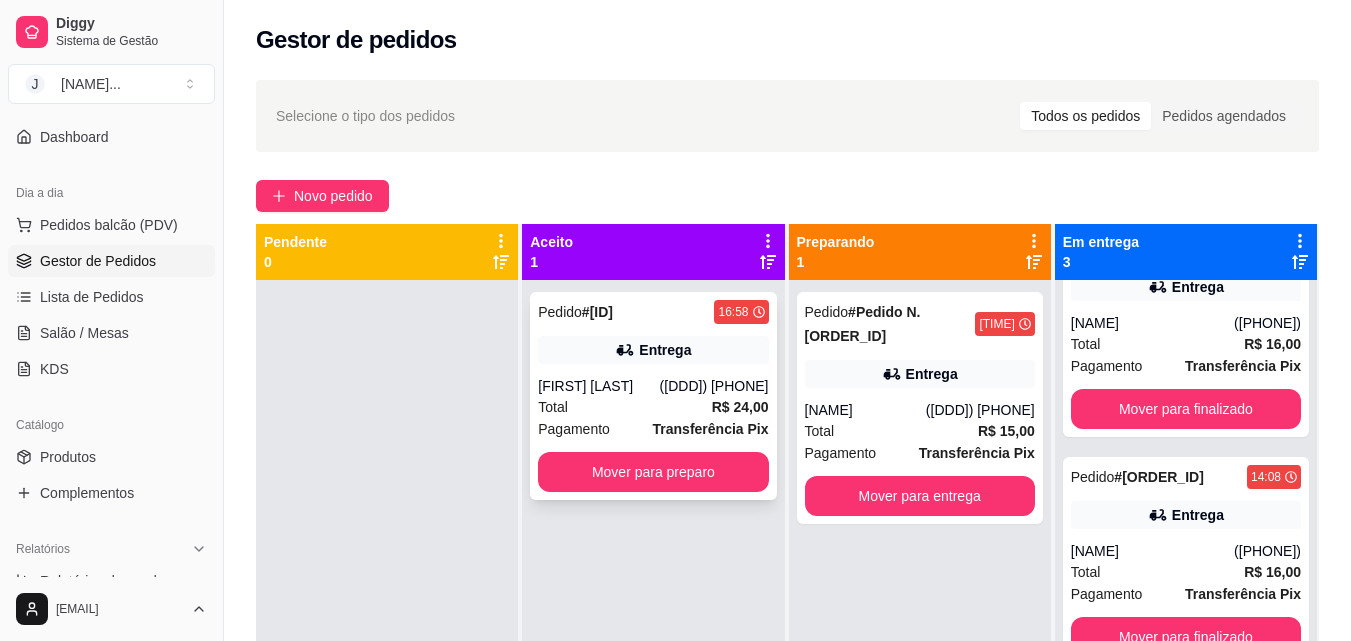 click on "Pedido # [ID] [TIME] Entrega [NAME] ([PHONE]) Total R$ [PRICE] Pagamento Transferência Pix Mover para preparo" at bounding box center (653, 396) 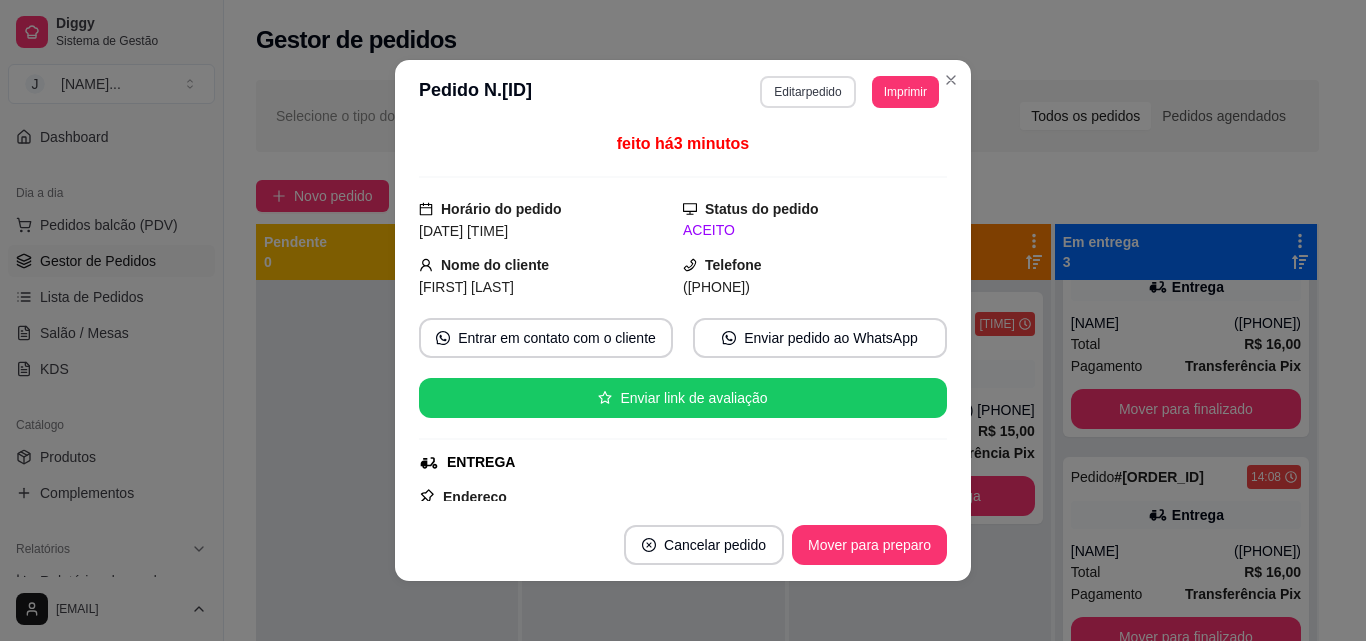 click on "Editar  pedido" at bounding box center (807, 92) 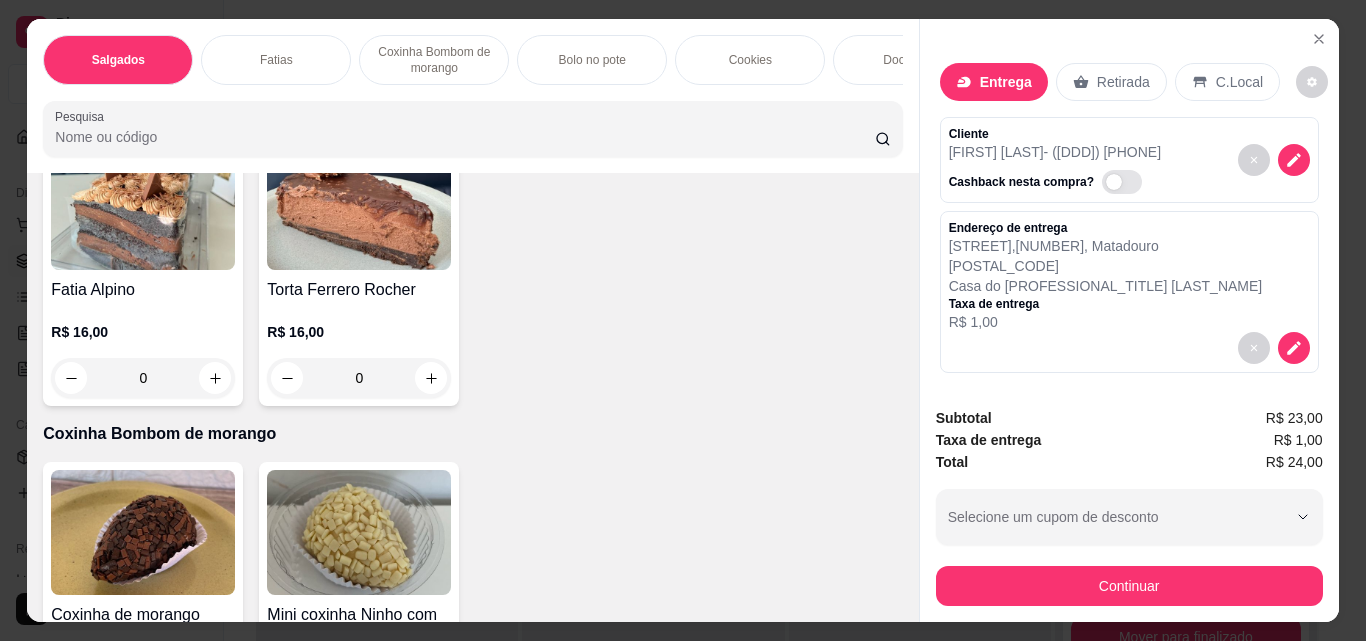 scroll, scrollTop: 0, scrollLeft: 0, axis: both 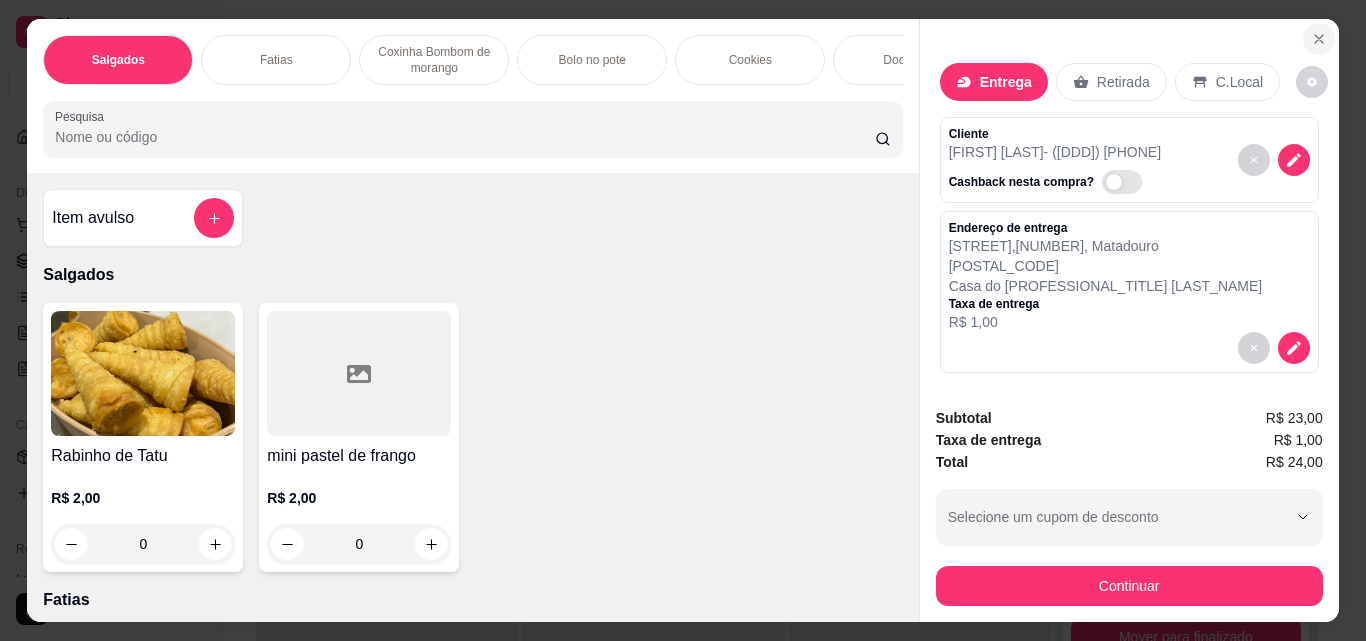 click 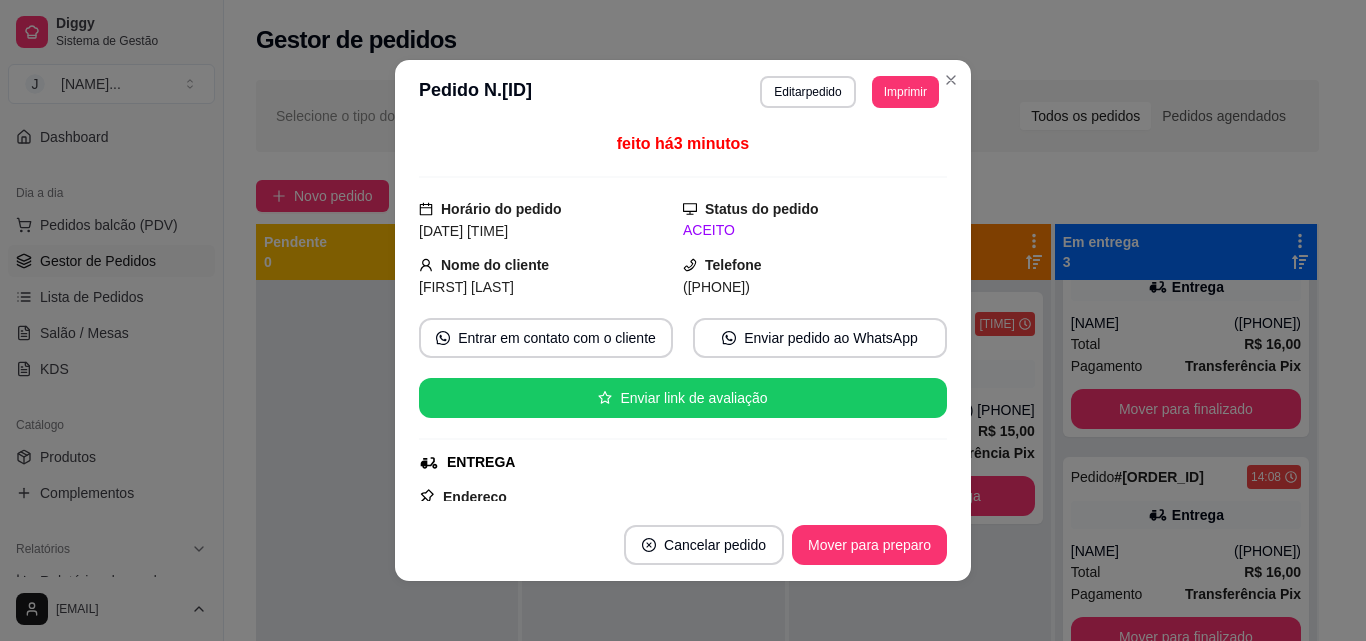 click on "**********" at bounding box center (683, 92) 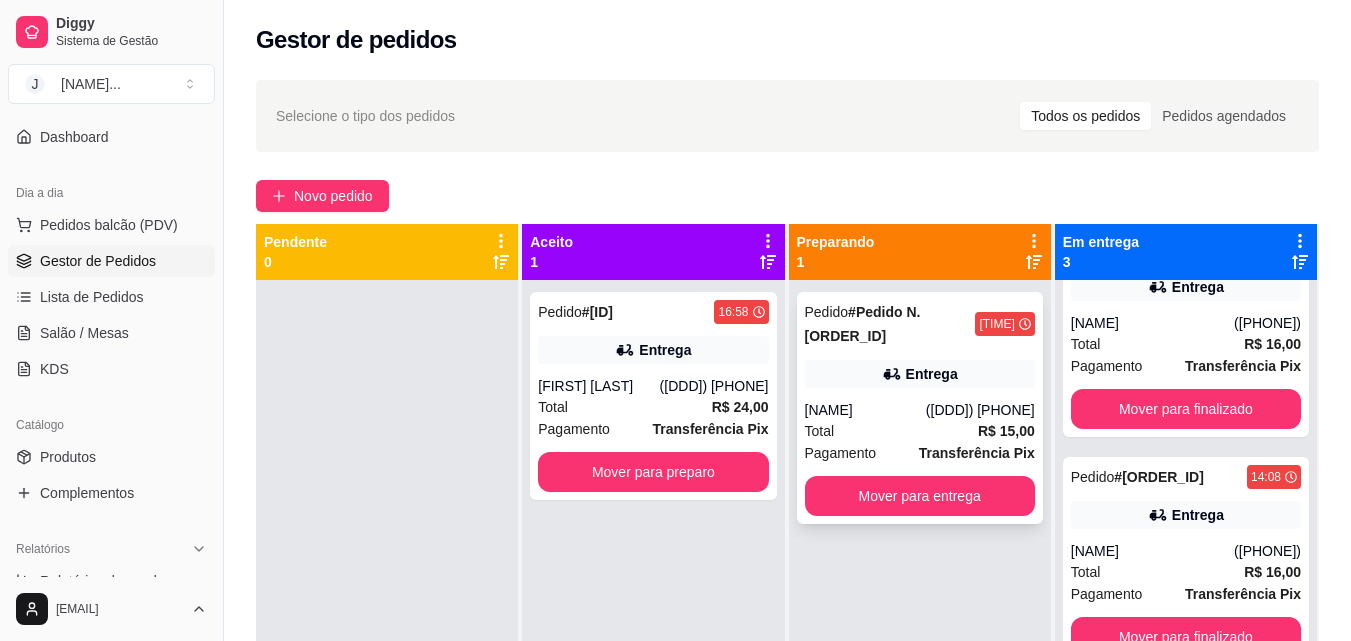 click on "Entrega" at bounding box center [920, 374] 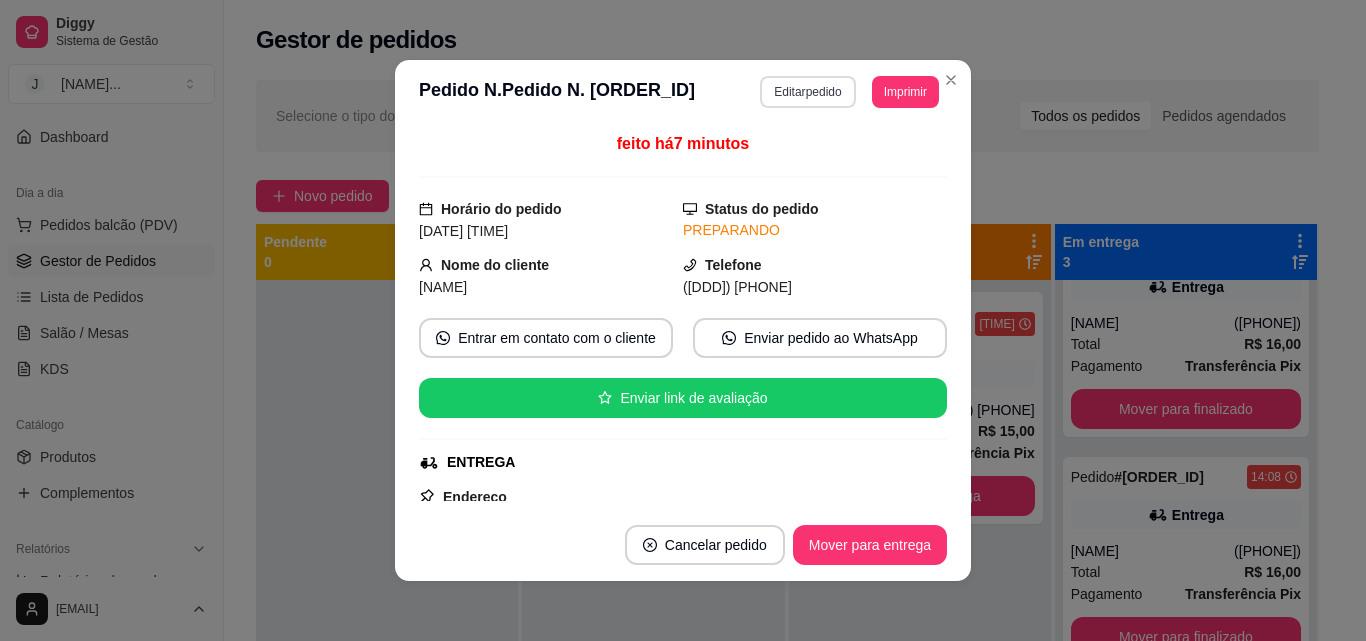 click on "Editar  pedido" at bounding box center [807, 92] 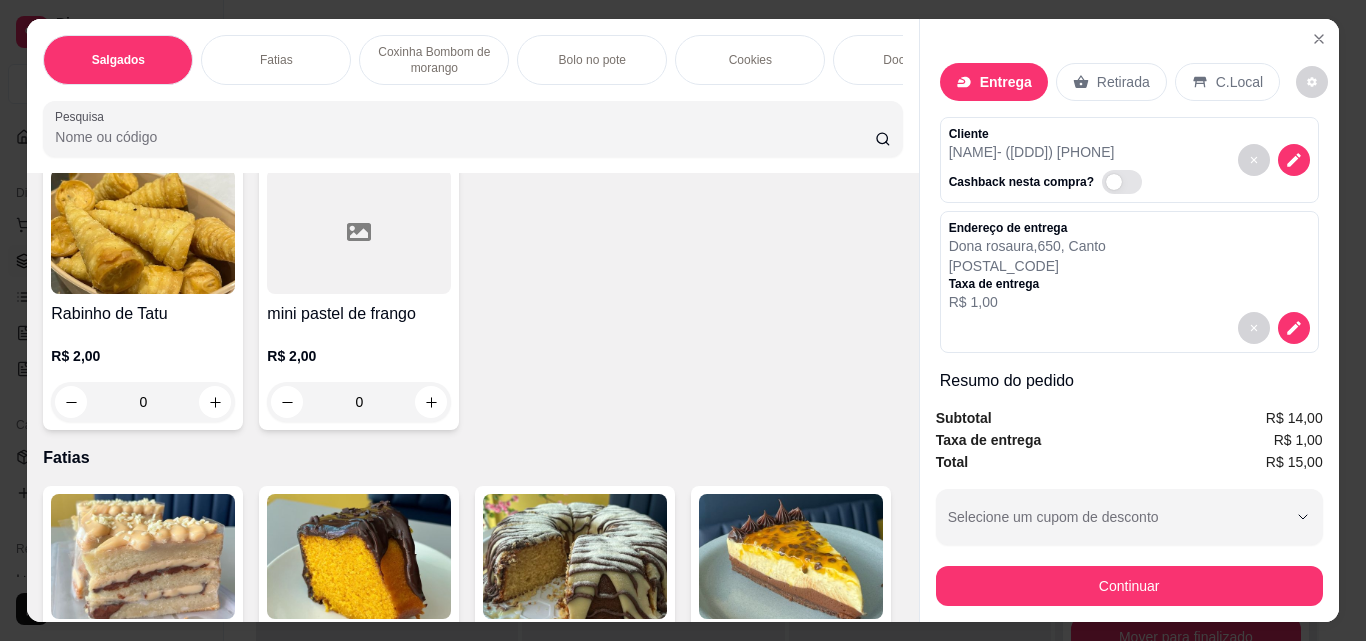 scroll, scrollTop: 200, scrollLeft: 0, axis: vertical 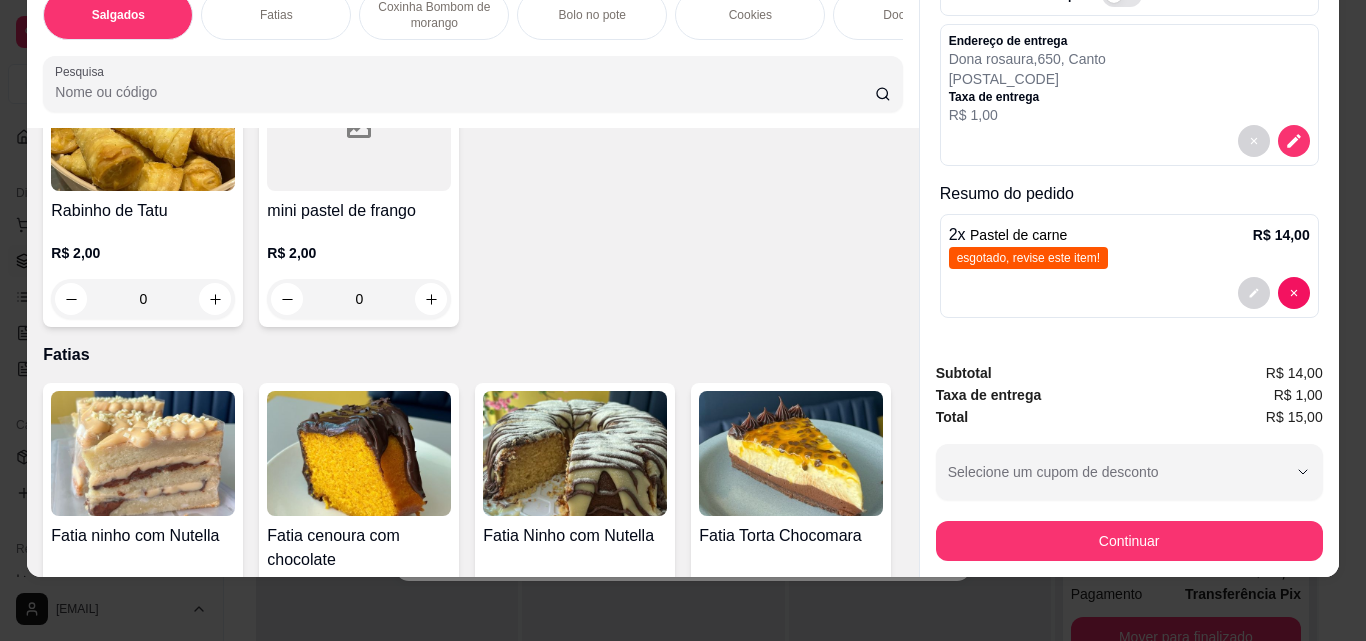 click on "esgotado, revise este item!" at bounding box center (1129, 258) 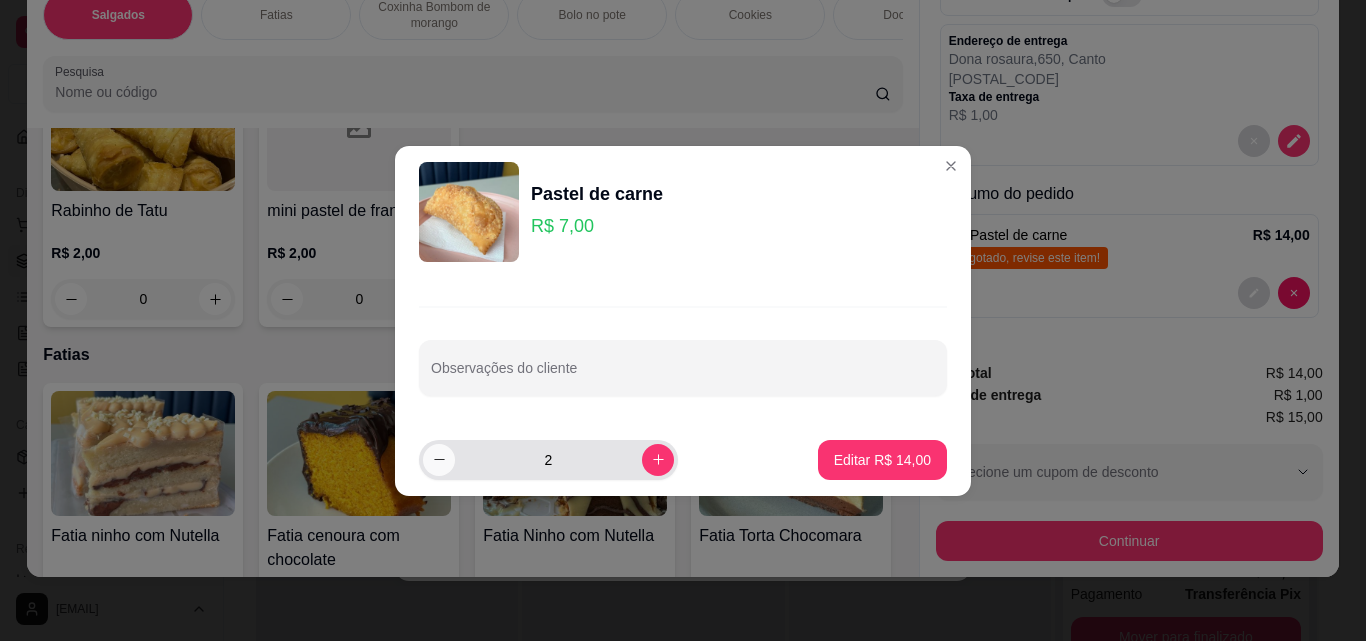 click at bounding box center [439, 460] 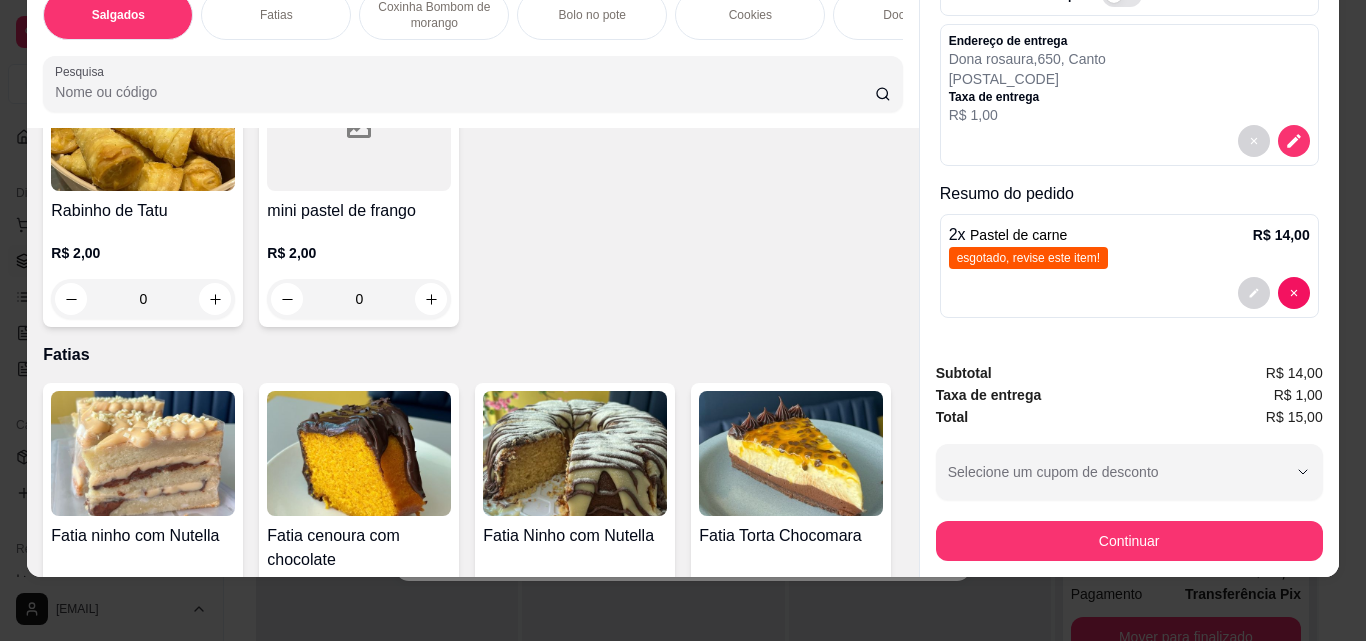 scroll, scrollTop: 0, scrollLeft: 0, axis: both 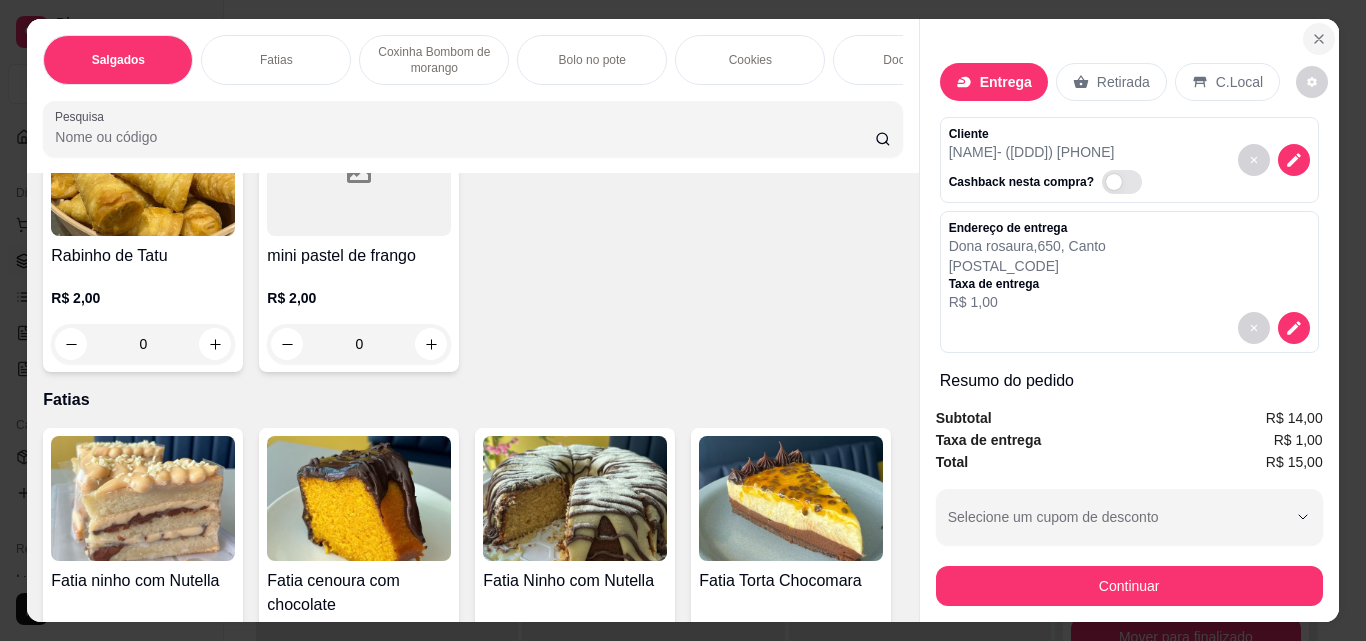 click 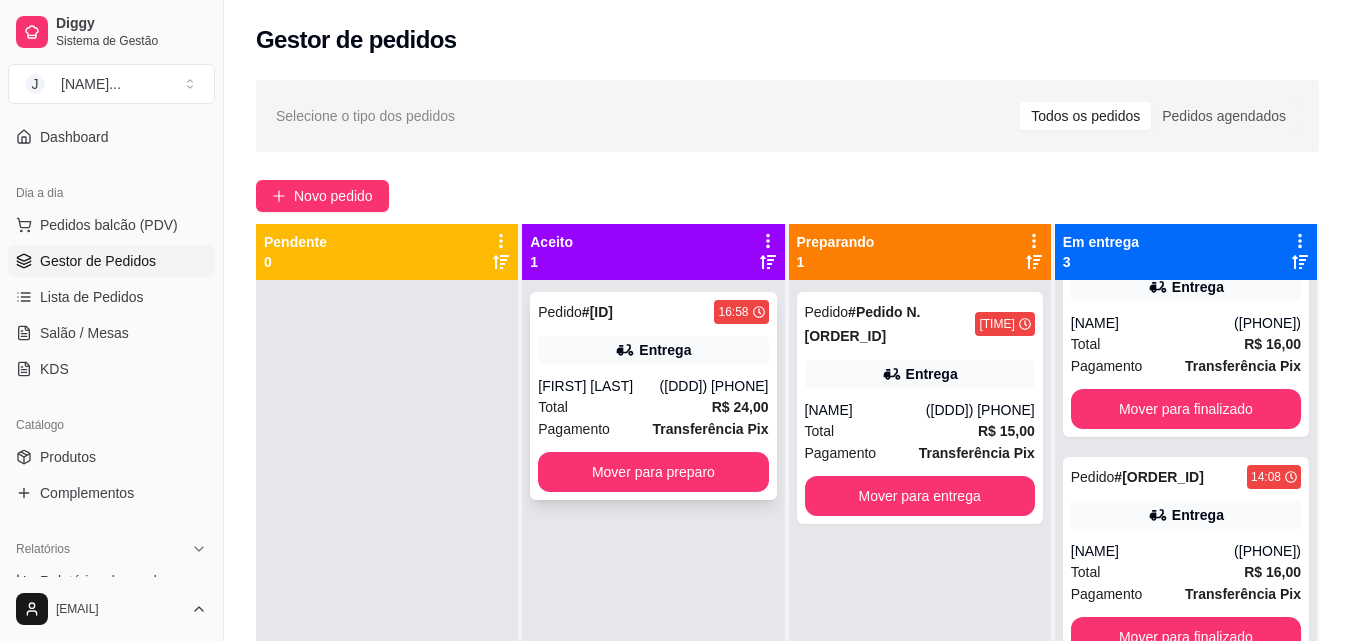 click on "Pedido  # [ORDER_ID] [TIME]" at bounding box center [653, 312] 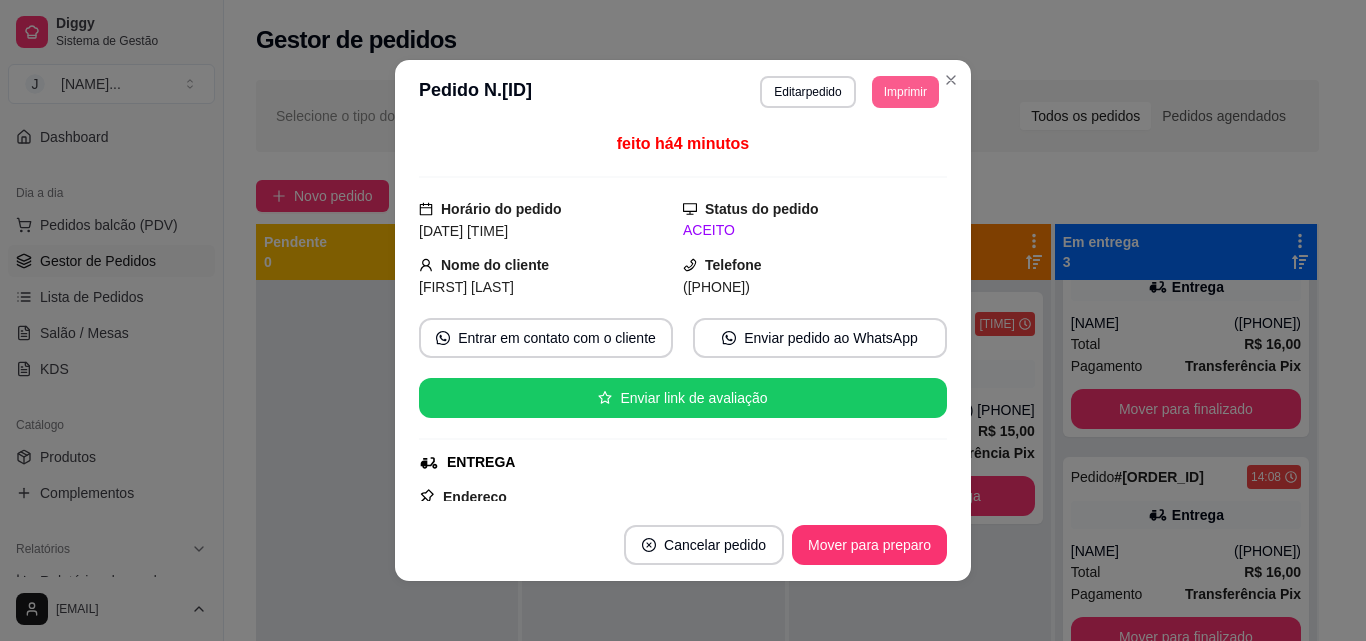 click on "Imprimir" at bounding box center (905, 92) 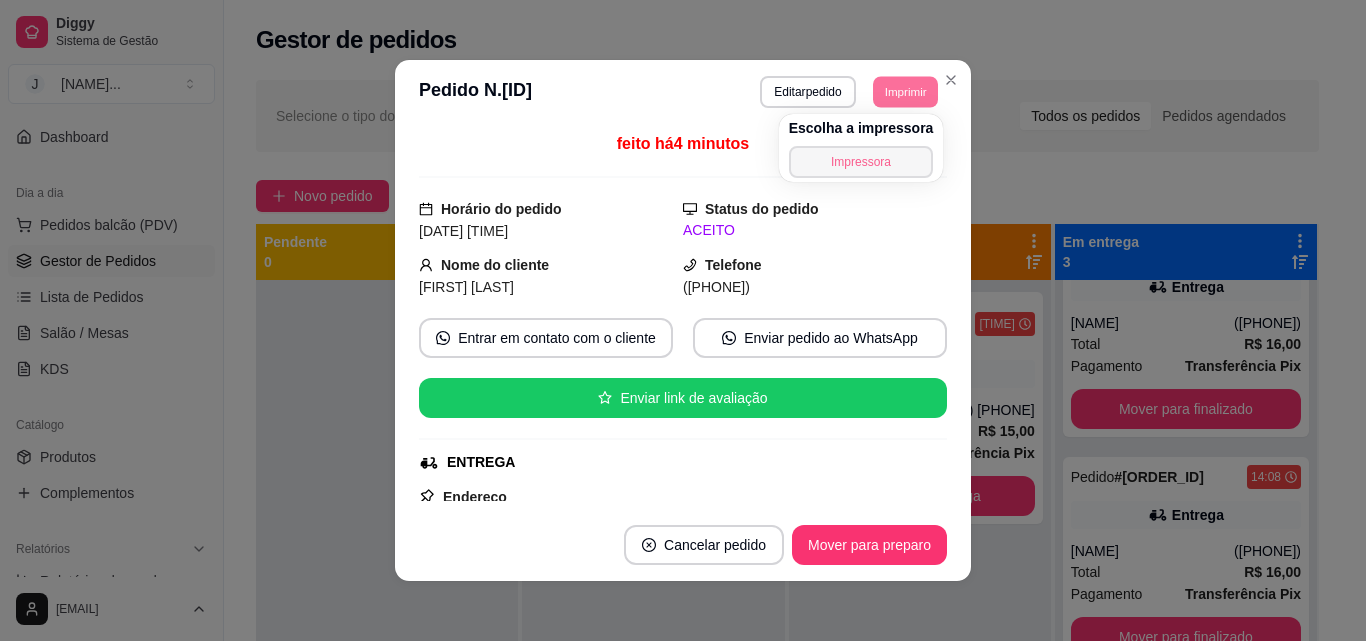 click on "Impressora" at bounding box center (861, 162) 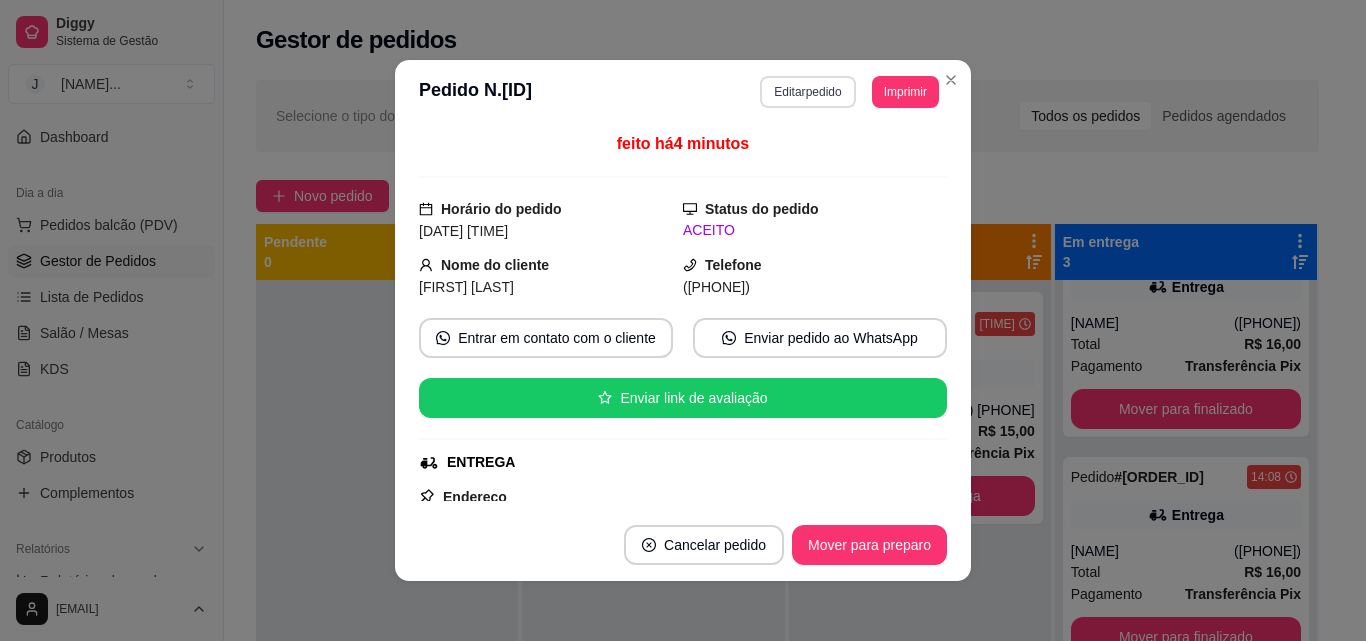 click on "Editar  pedido" at bounding box center (807, 92) 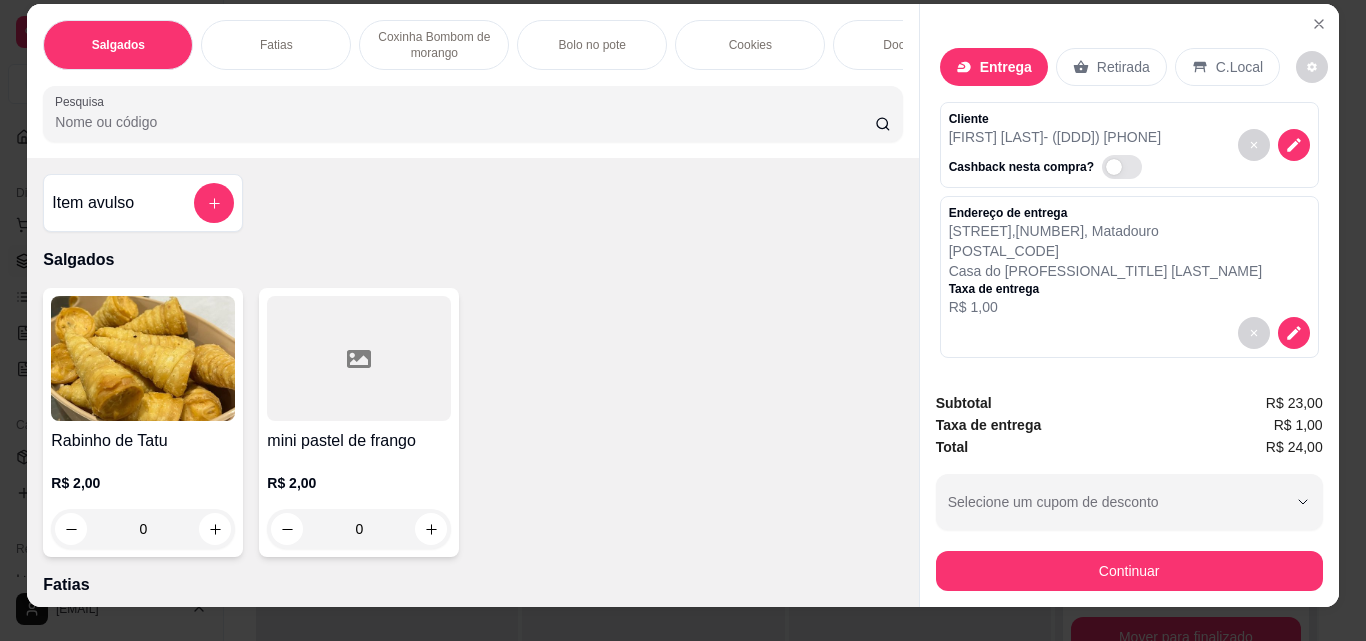 scroll, scrollTop: 0, scrollLeft: 0, axis: both 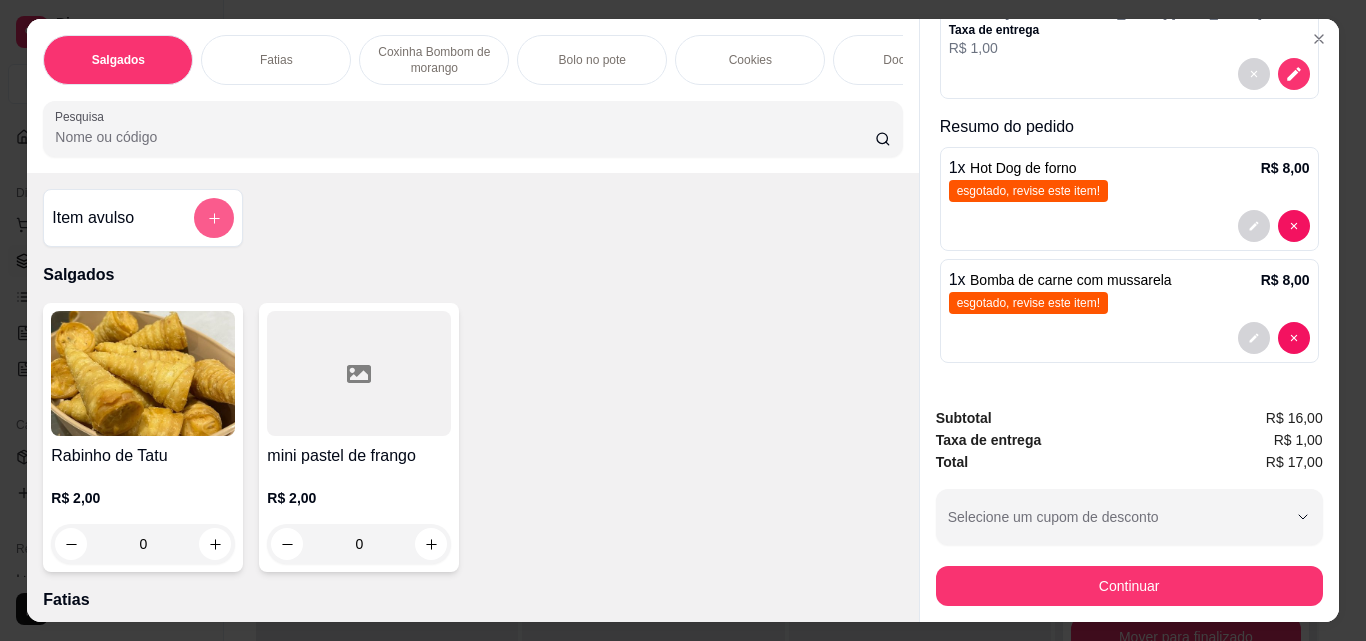 click at bounding box center (214, 218) 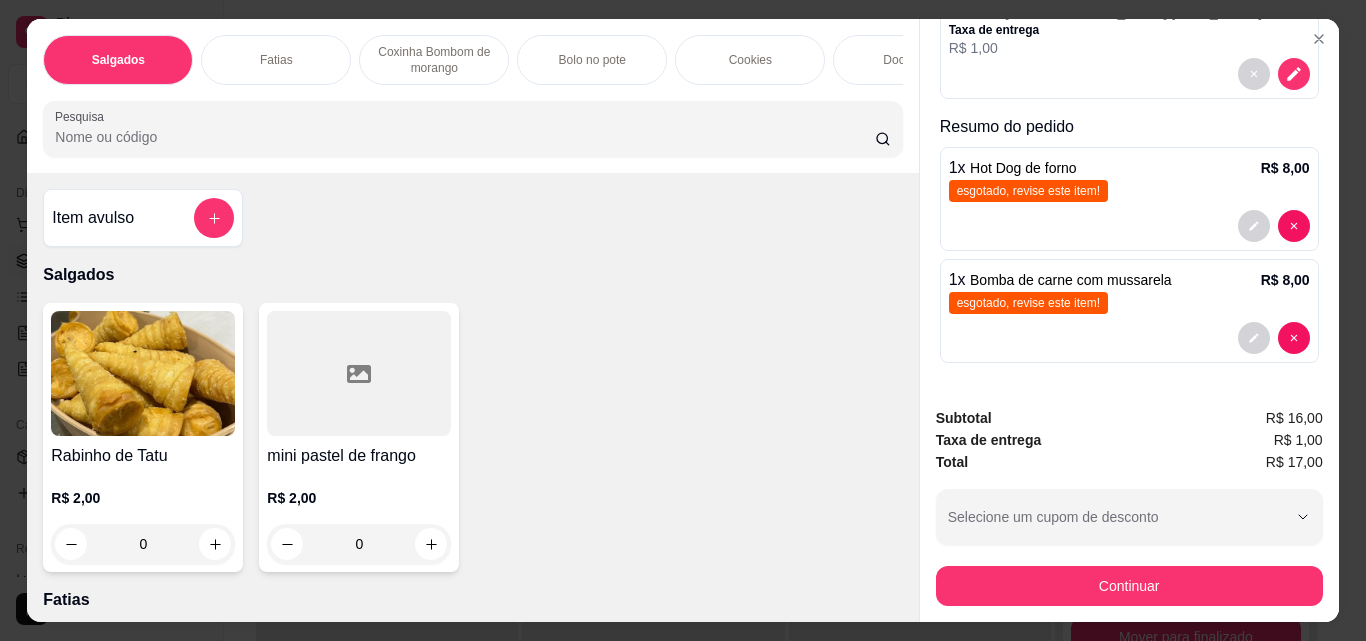 click on "Nome do produto" at bounding box center (683, 251) 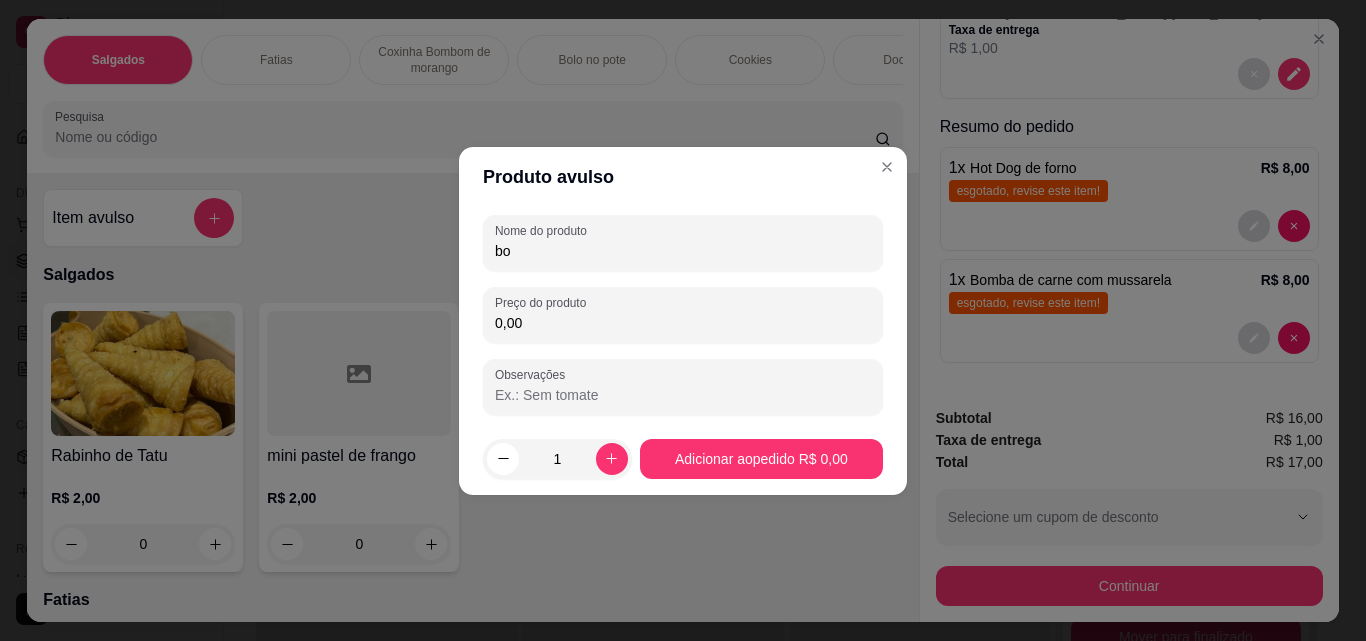 type on "b" 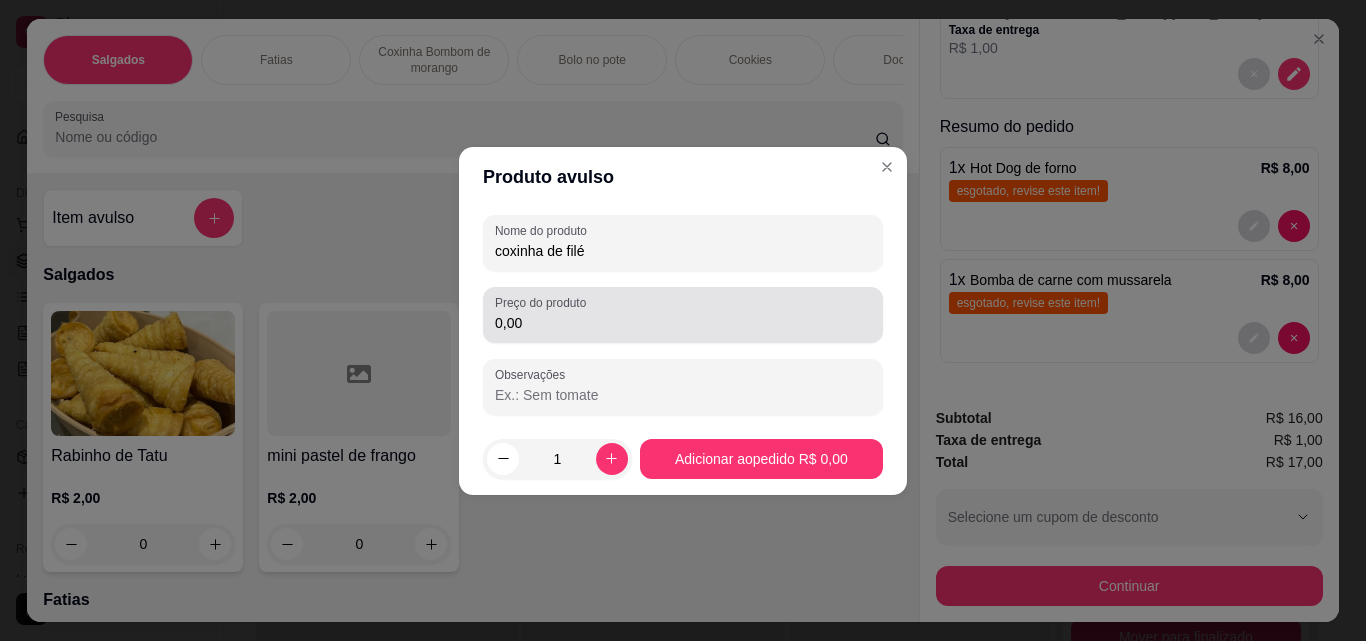 type on "coxinha de filé" 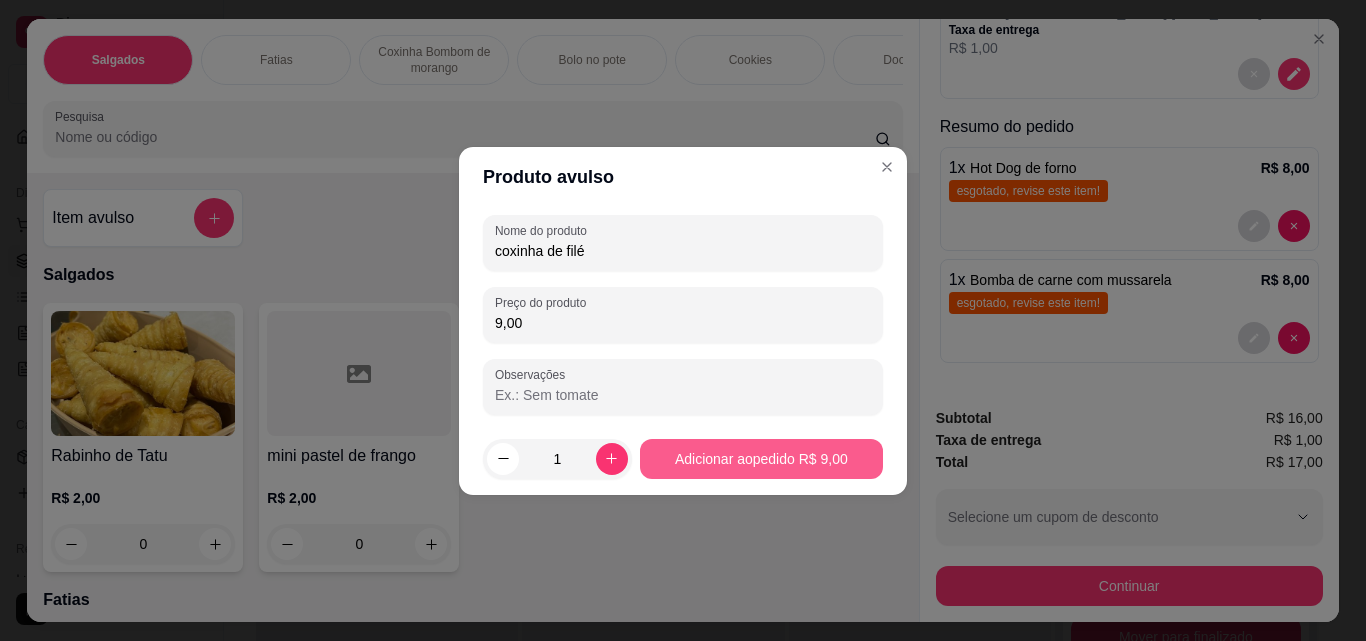 type on "9,00" 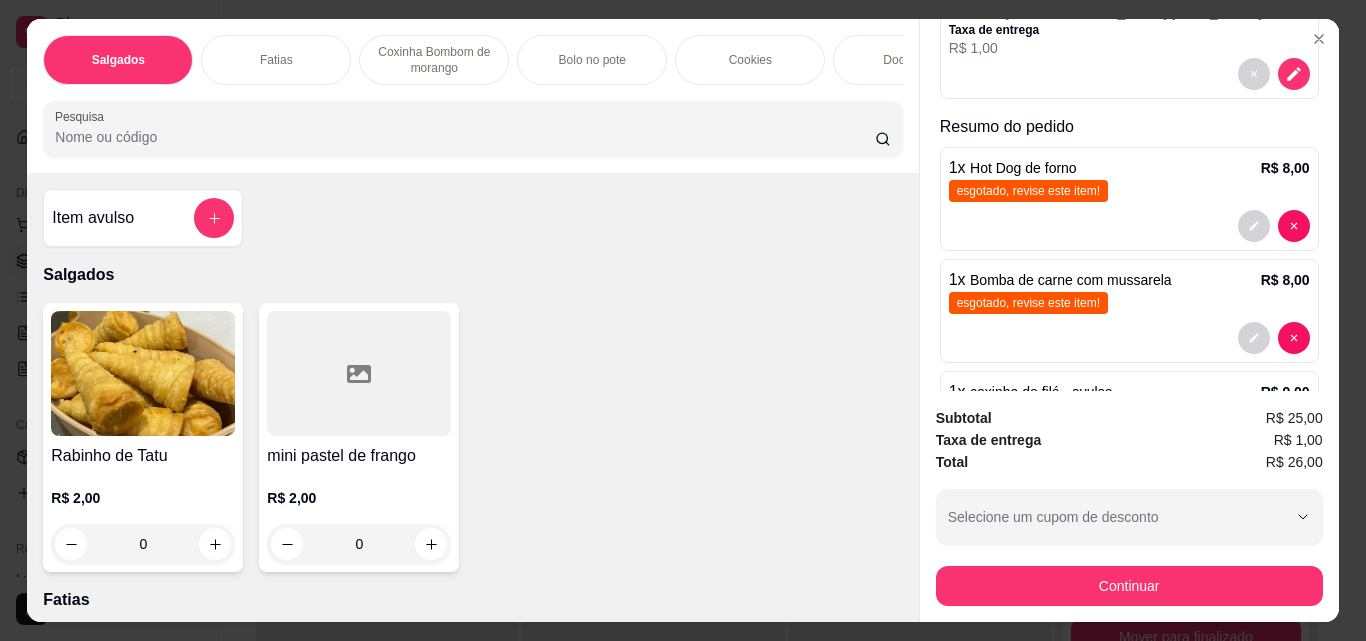 scroll, scrollTop: 364, scrollLeft: 0, axis: vertical 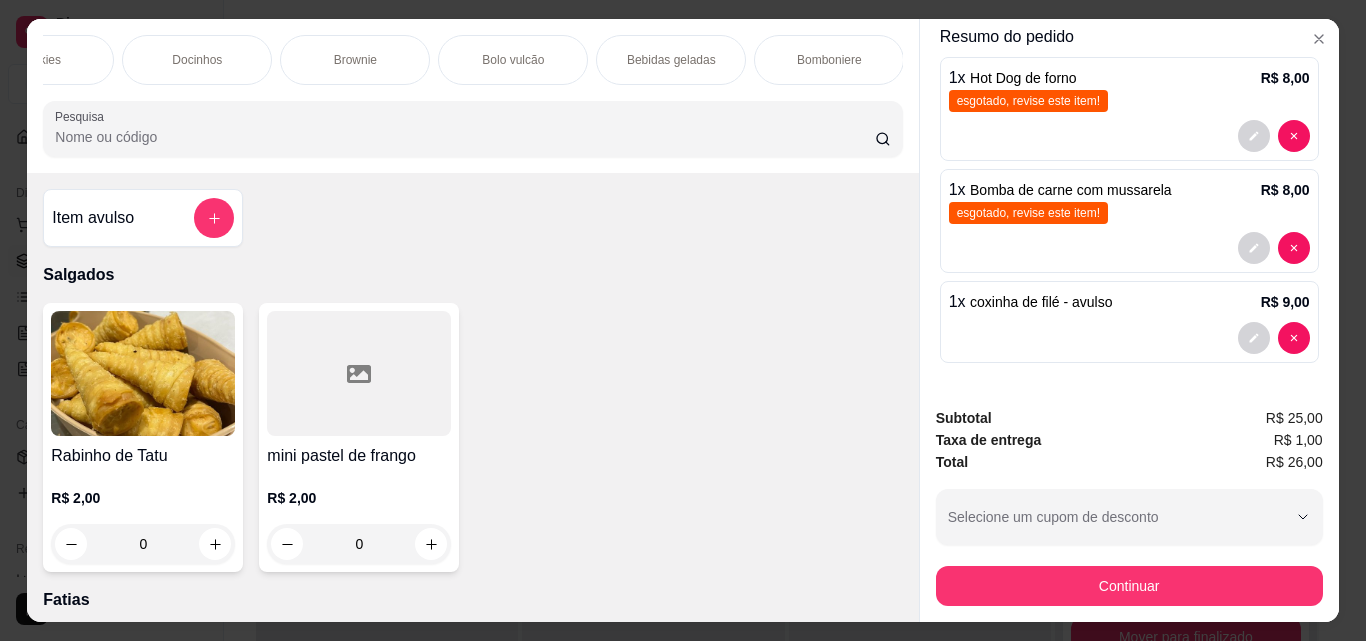 click on "Bebidas geladas" at bounding box center (671, 60) 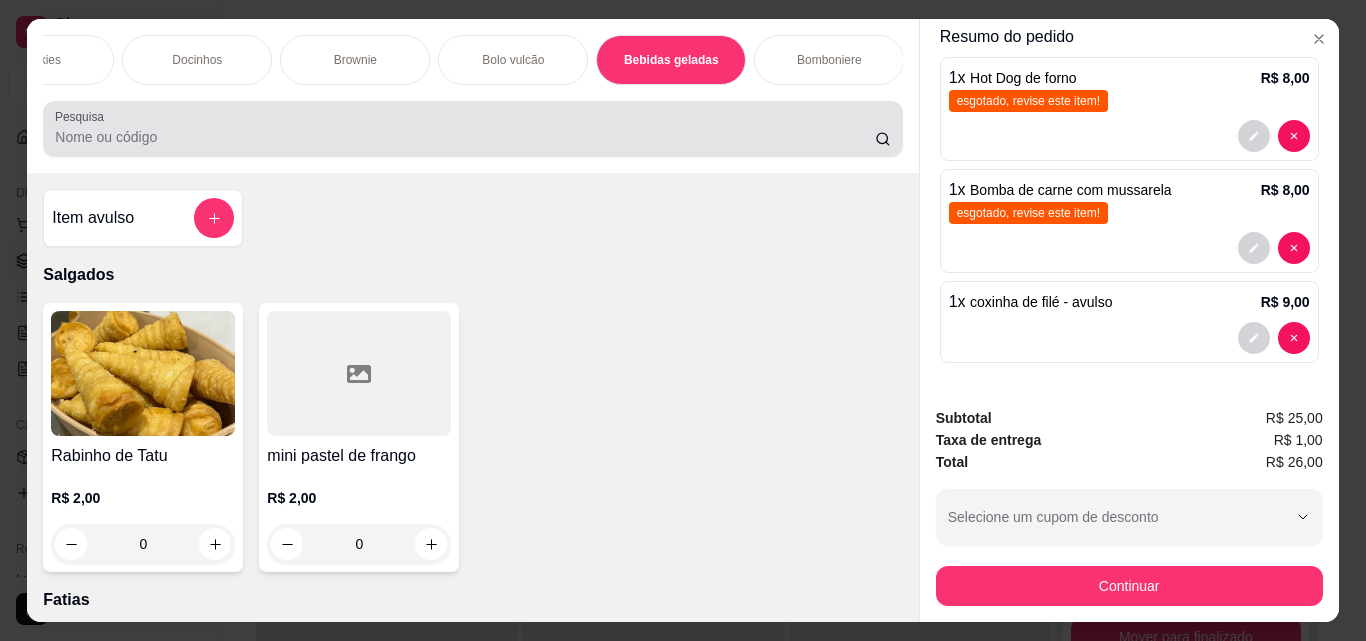 scroll, scrollTop: 3761, scrollLeft: 0, axis: vertical 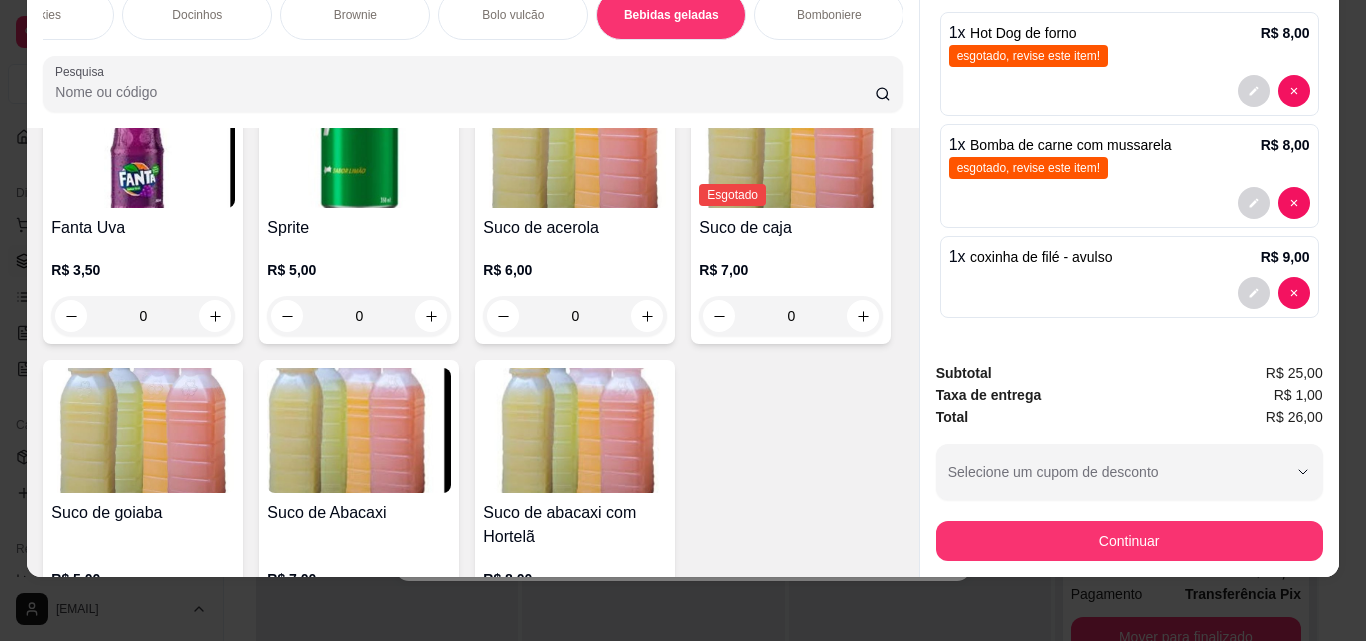 click 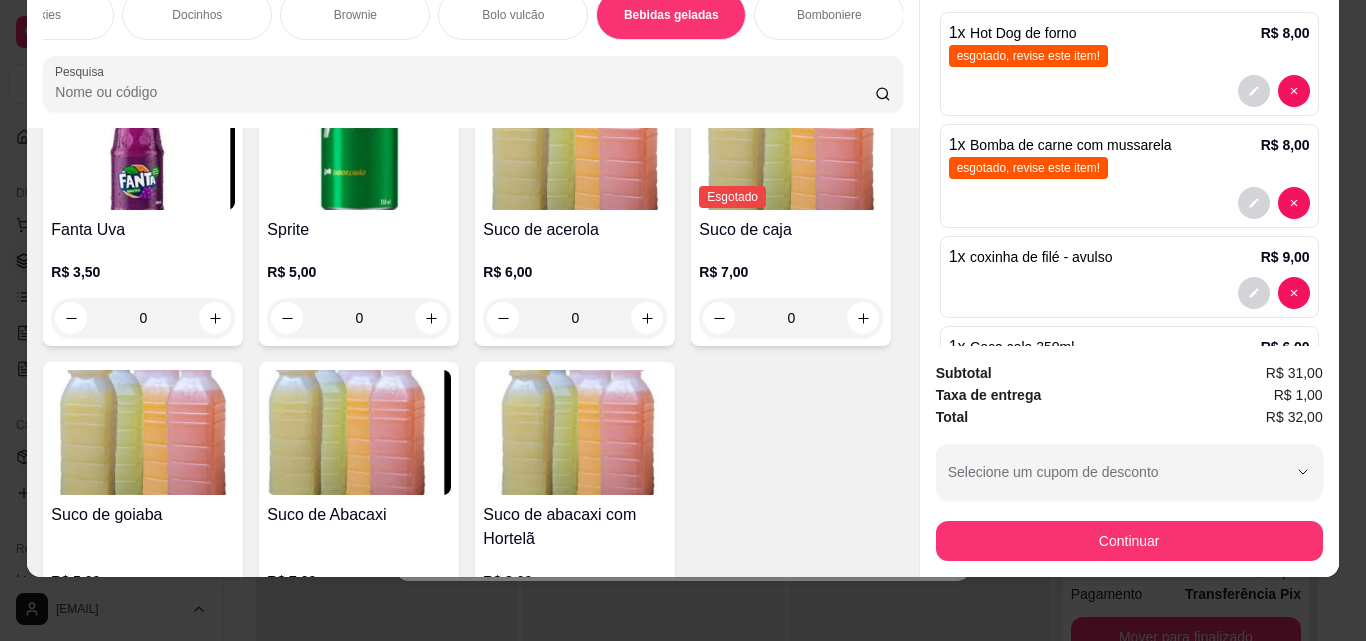 scroll, scrollTop: 4662, scrollLeft: 0, axis: vertical 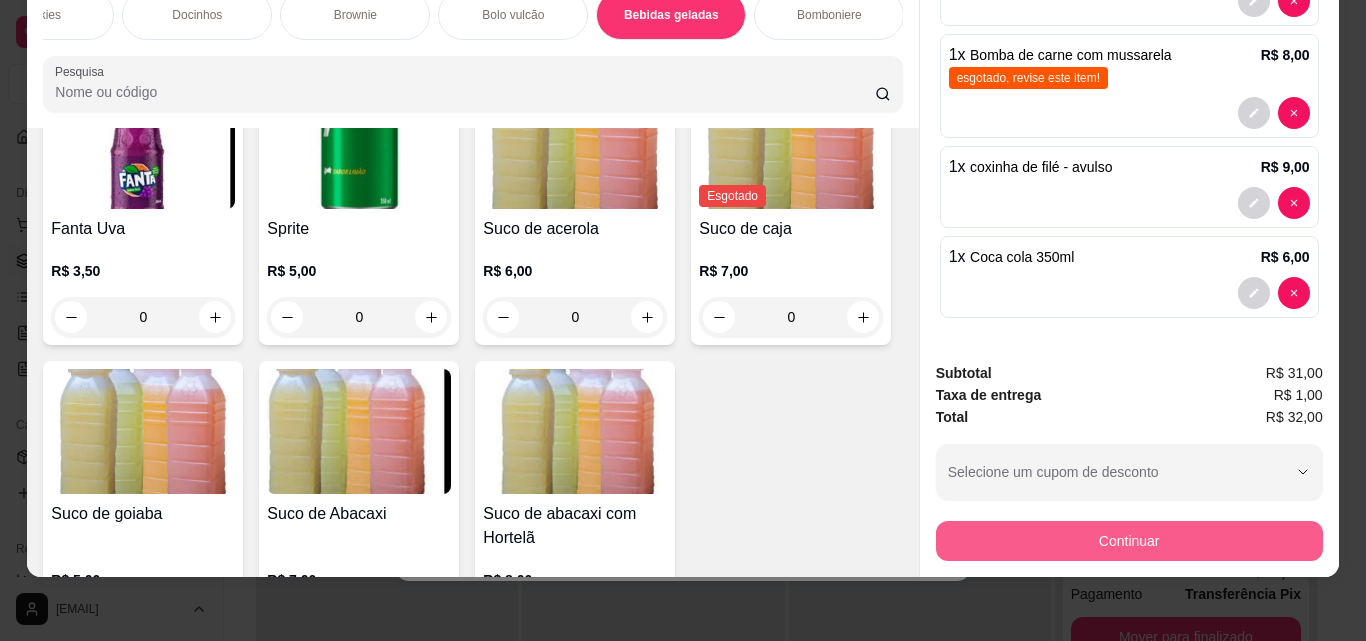 click on "Continuar" at bounding box center [1129, 541] 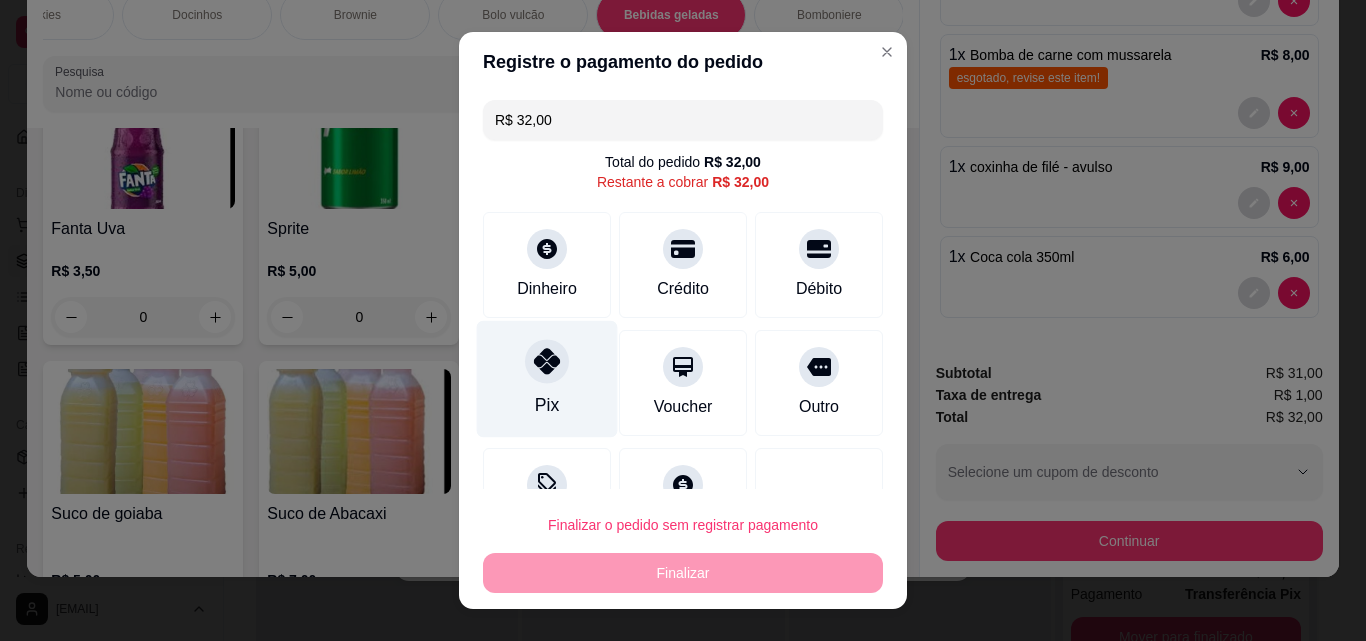 click at bounding box center (547, 361) 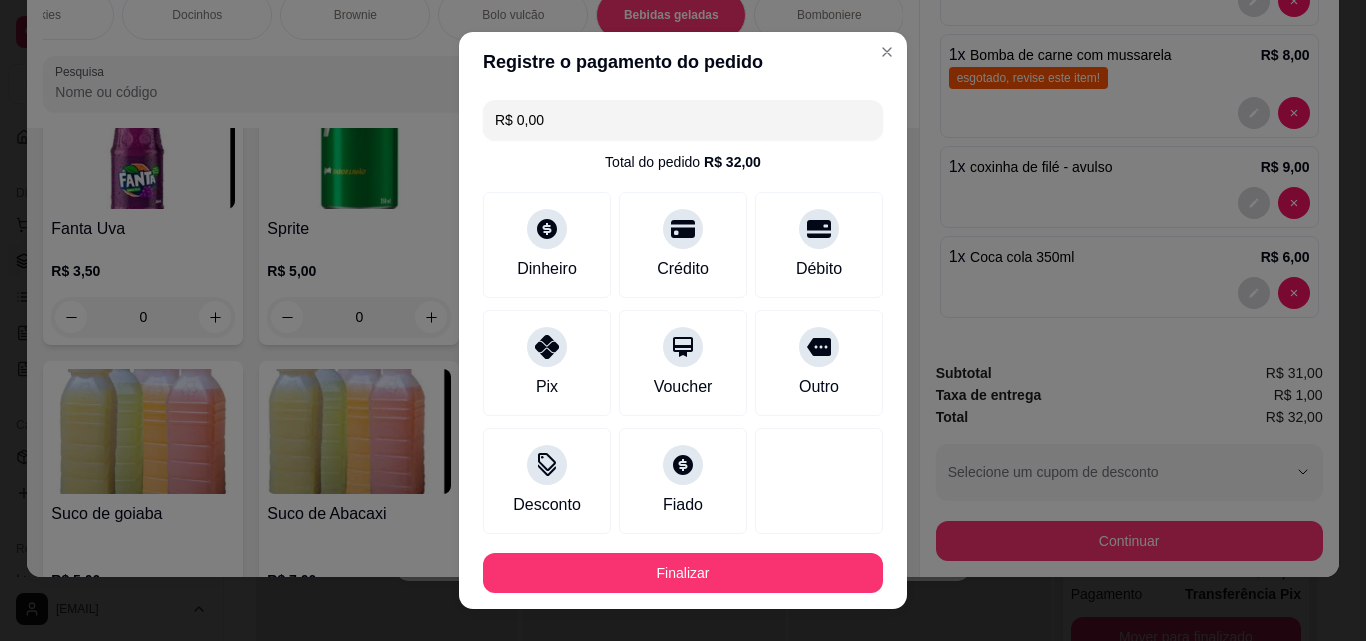 scroll, scrollTop: 109, scrollLeft: 0, axis: vertical 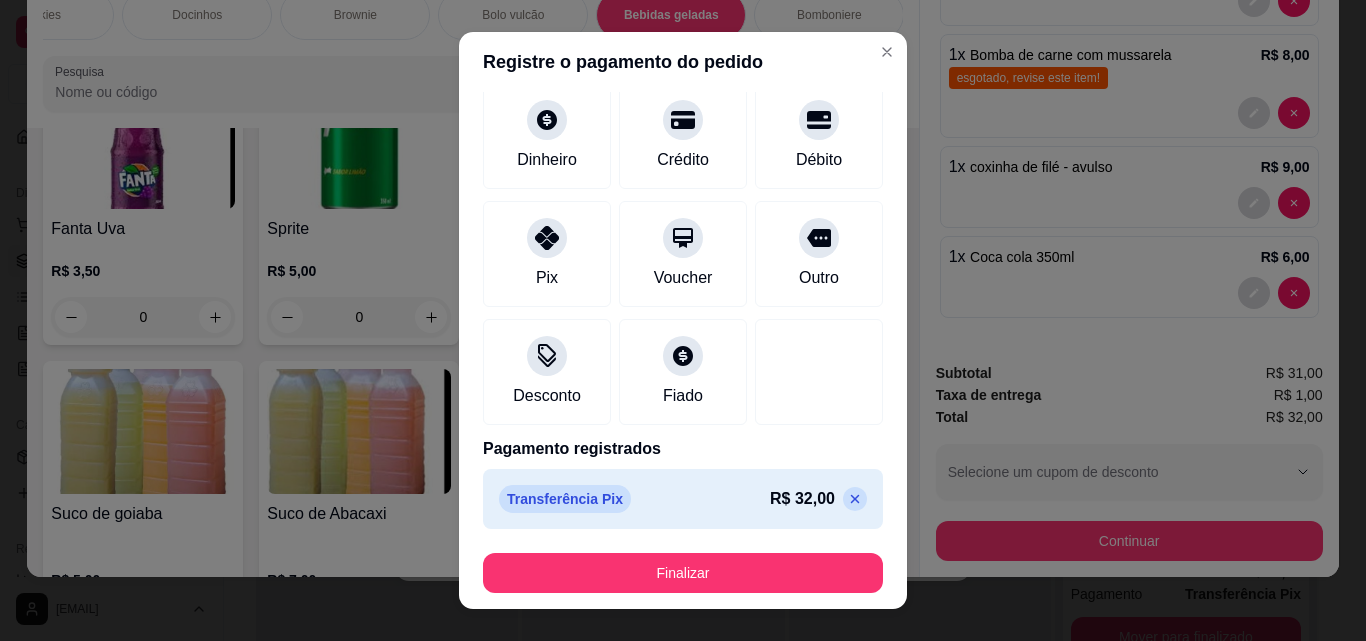 click on "Finalizar" at bounding box center (683, 573) 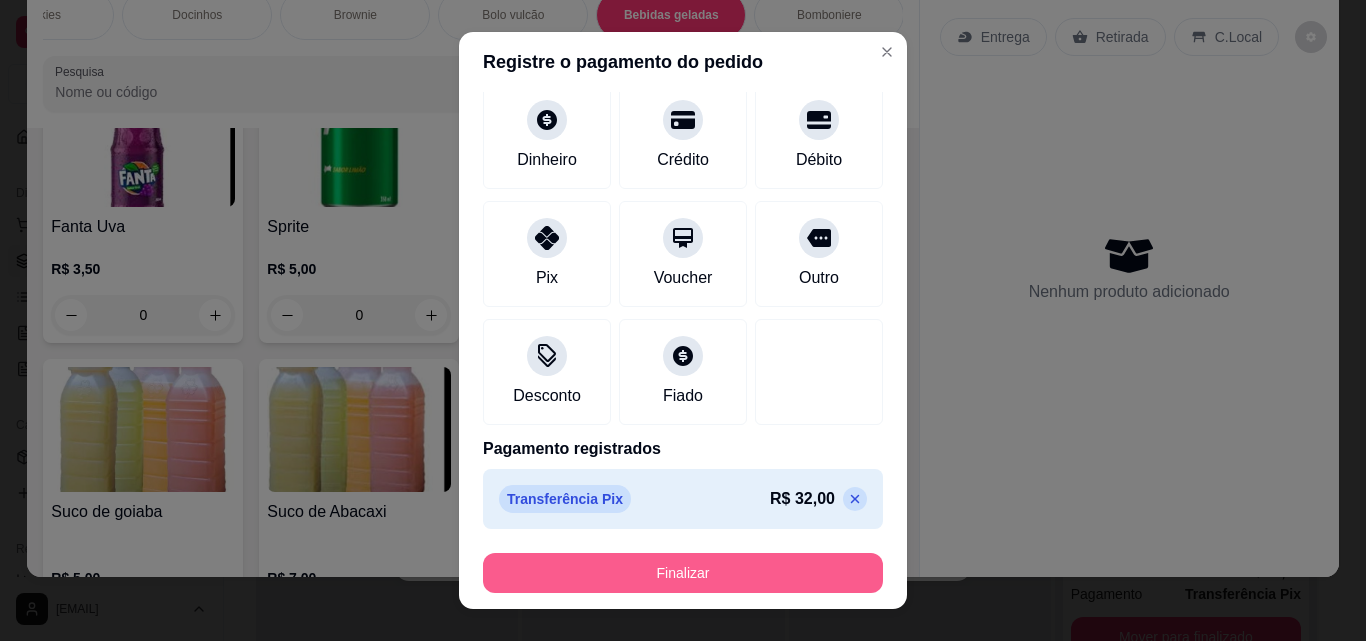 type on "0" 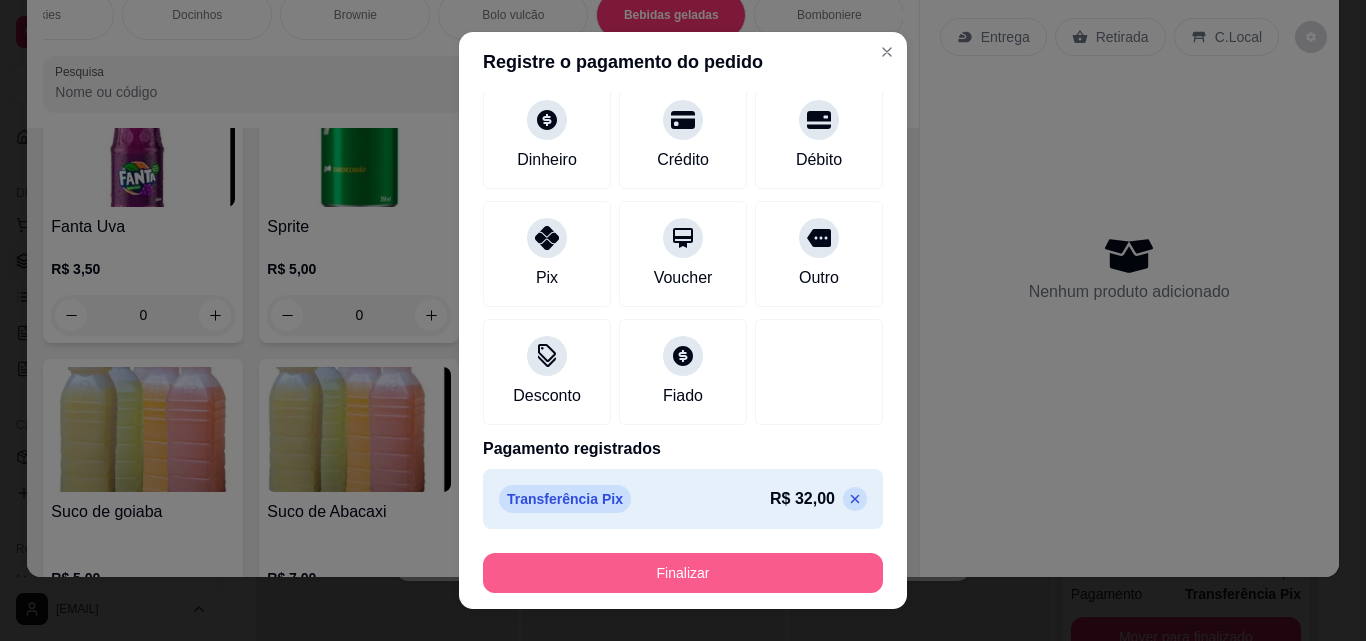 type on "-R$ 32,00" 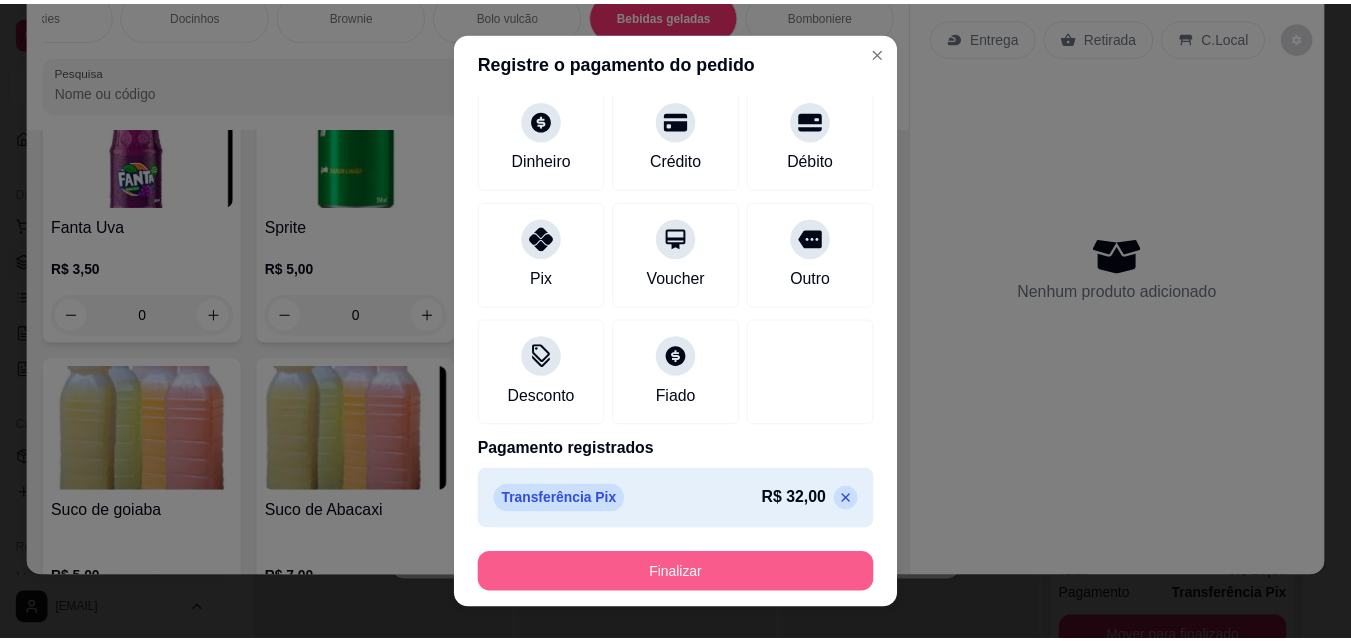 scroll, scrollTop: 4661, scrollLeft: 0, axis: vertical 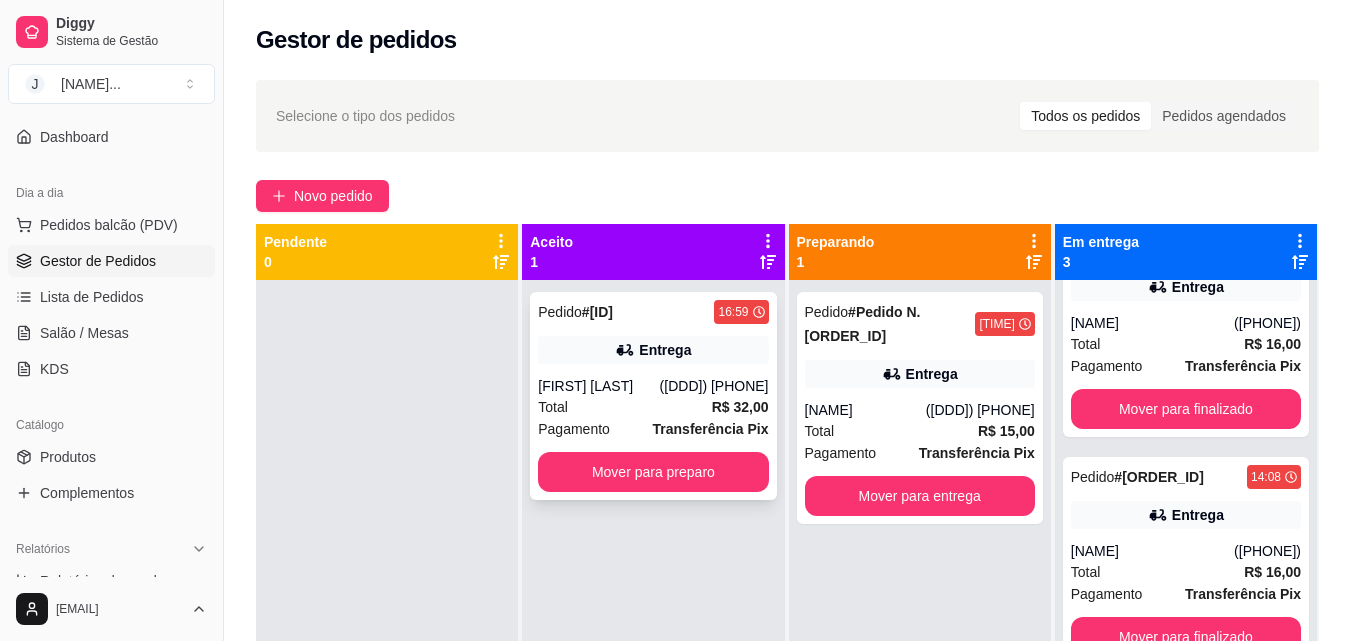 click on "Pedido  # [ORDER_ID] [TIME] Entrega [NAME] ([PHONE]) Total R$ 32,00 Pagamento Transferência Pix Mover para preparo" at bounding box center [653, 396] 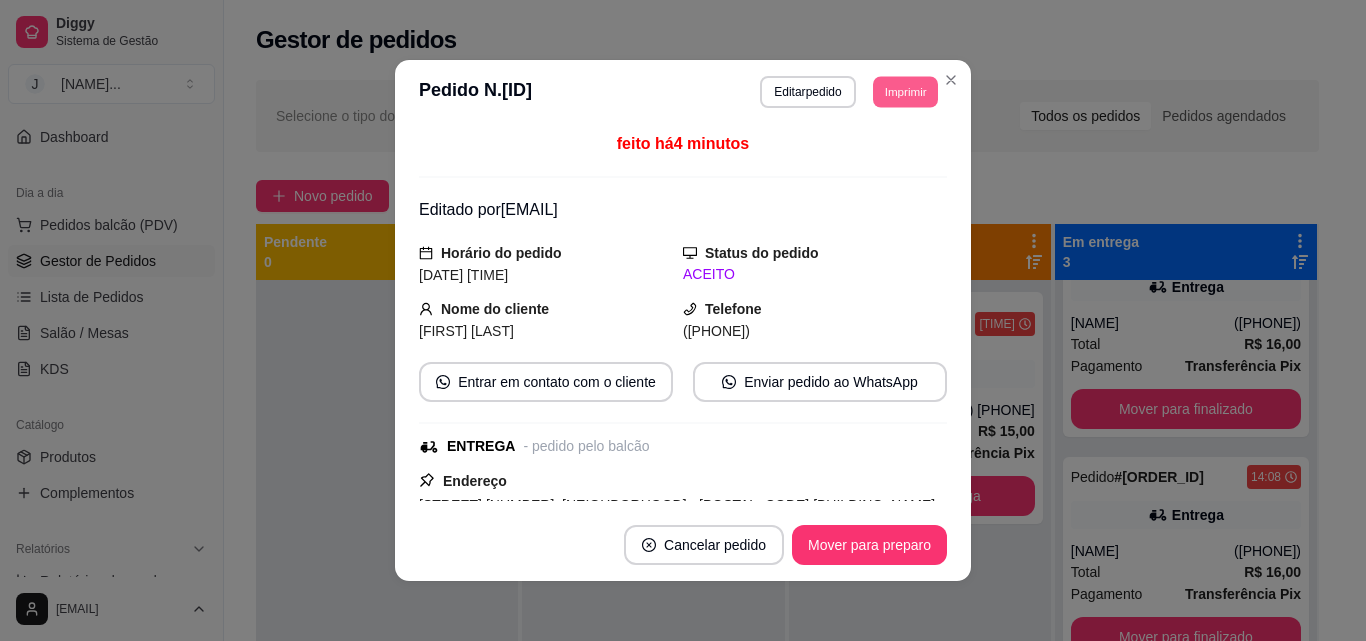 click on "Imprimir" at bounding box center (905, 91) 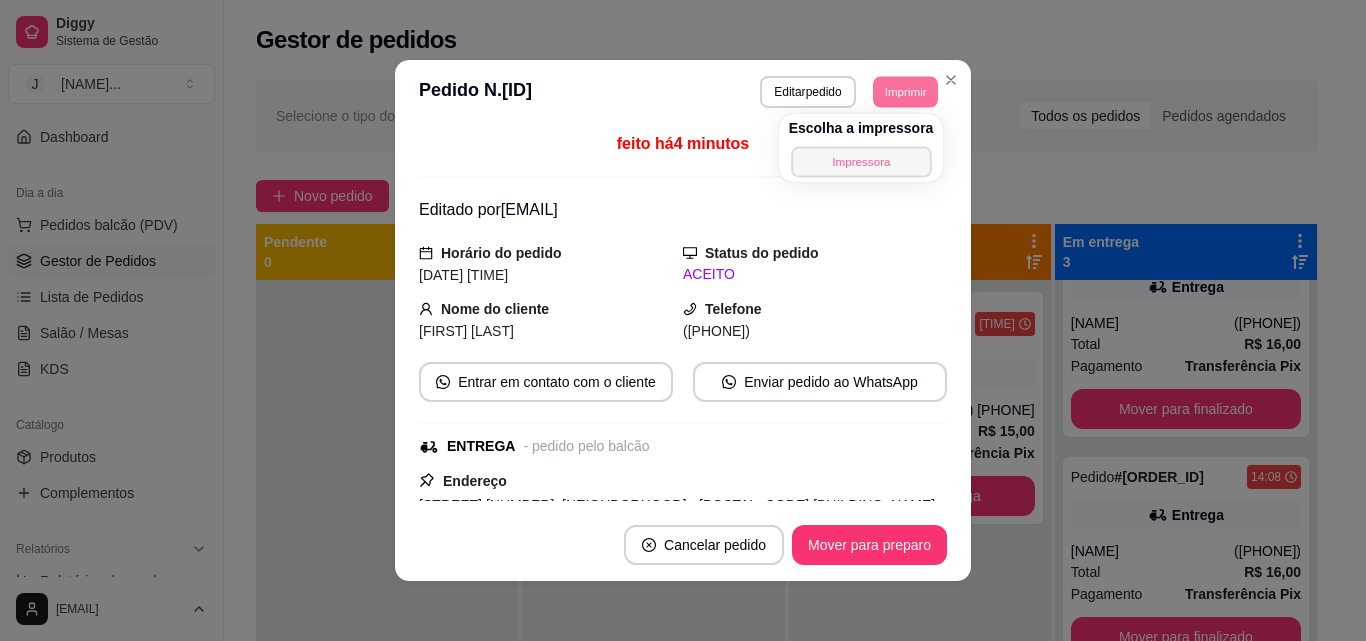 click on "Impressora" at bounding box center [861, 161] 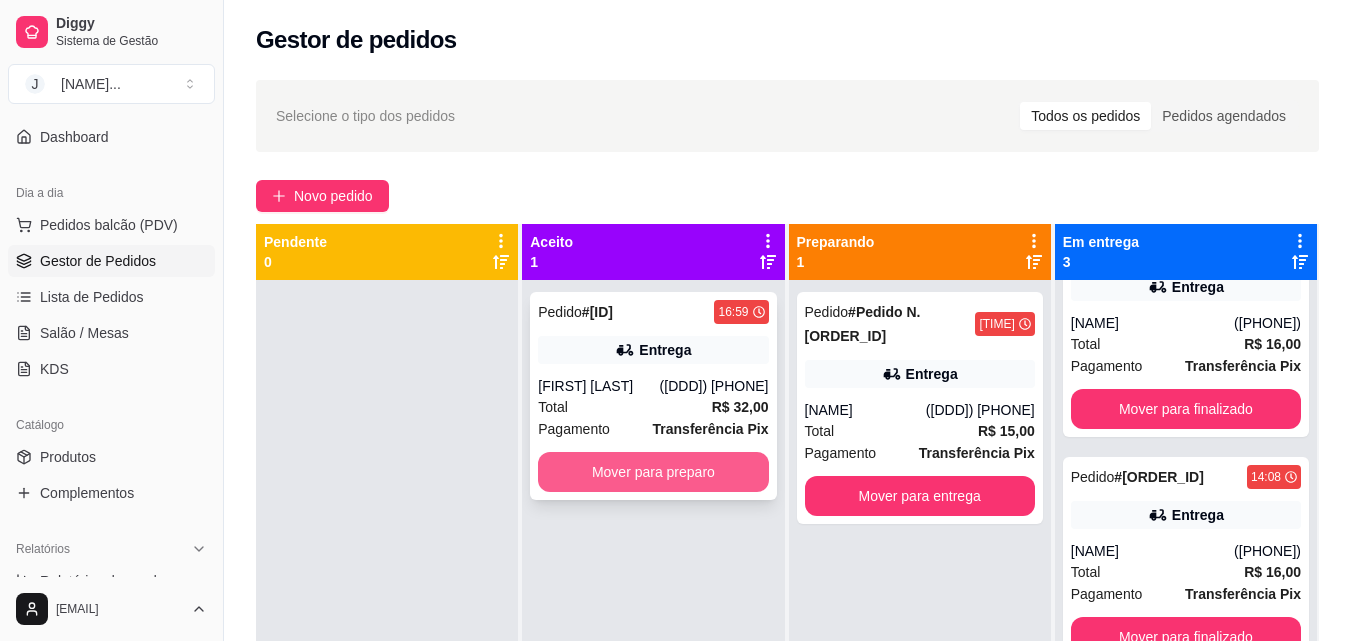 click on "Mover para preparo" at bounding box center [653, 472] 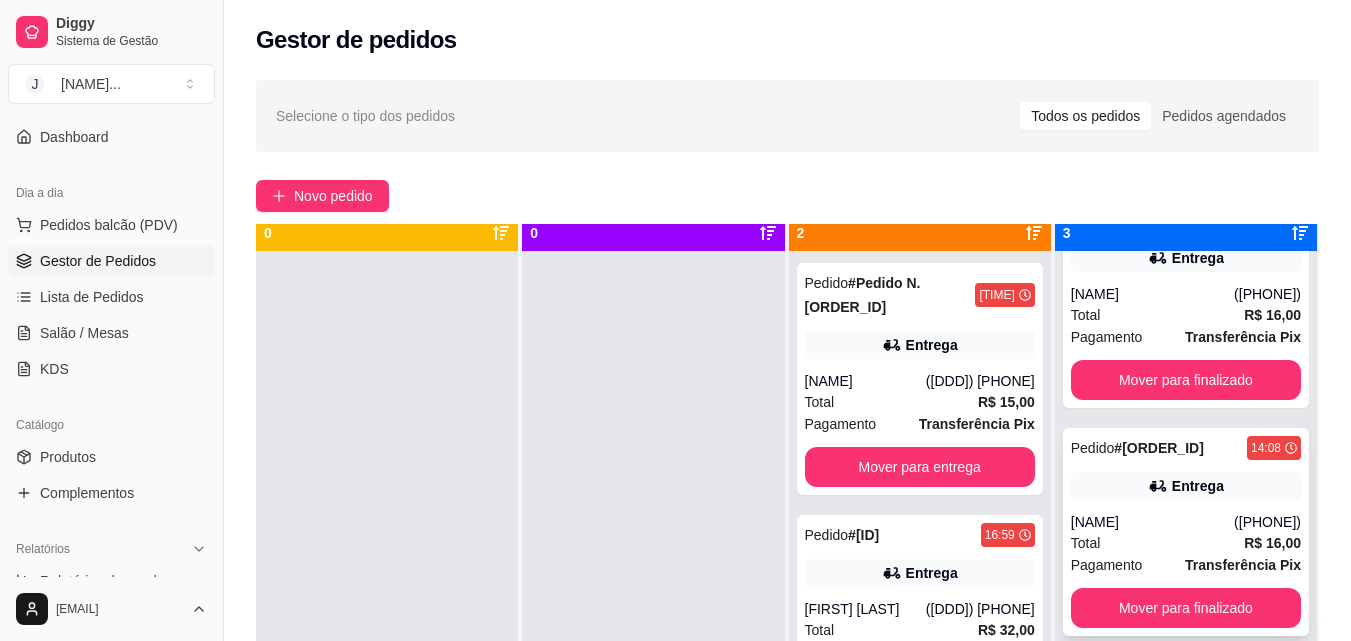 scroll, scrollTop: 56, scrollLeft: 0, axis: vertical 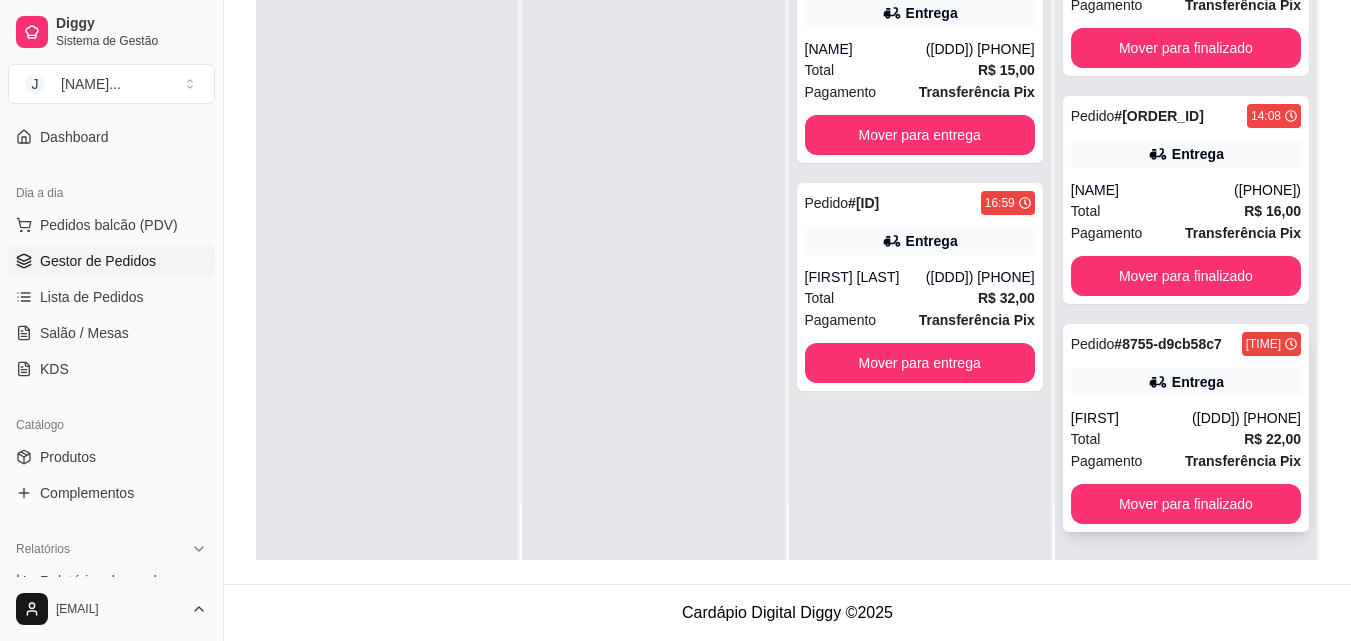 click on "Pedido # [ORDER_ID] [TIME] Entrega [FIRST] [LAST] ([DDD]) [PHONE] Total R$ 22,00 Pagamento Transferência Pix Mover para finalizado" at bounding box center (1186, 428) 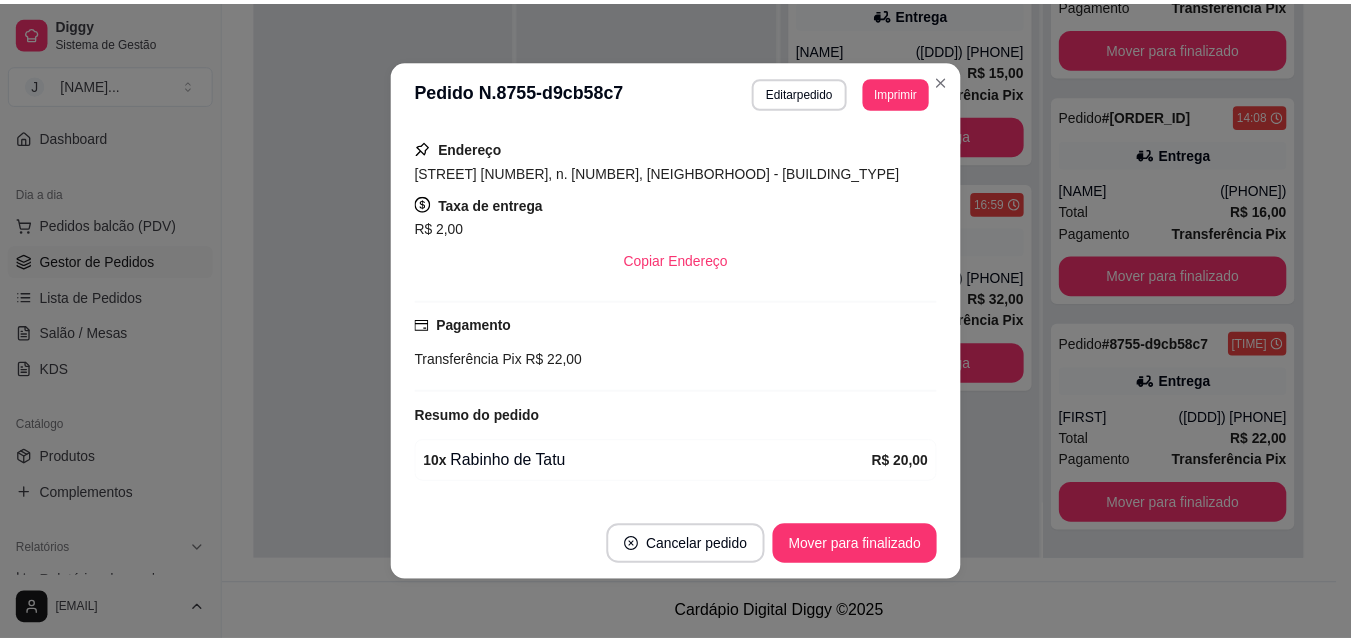 scroll, scrollTop: 408, scrollLeft: 0, axis: vertical 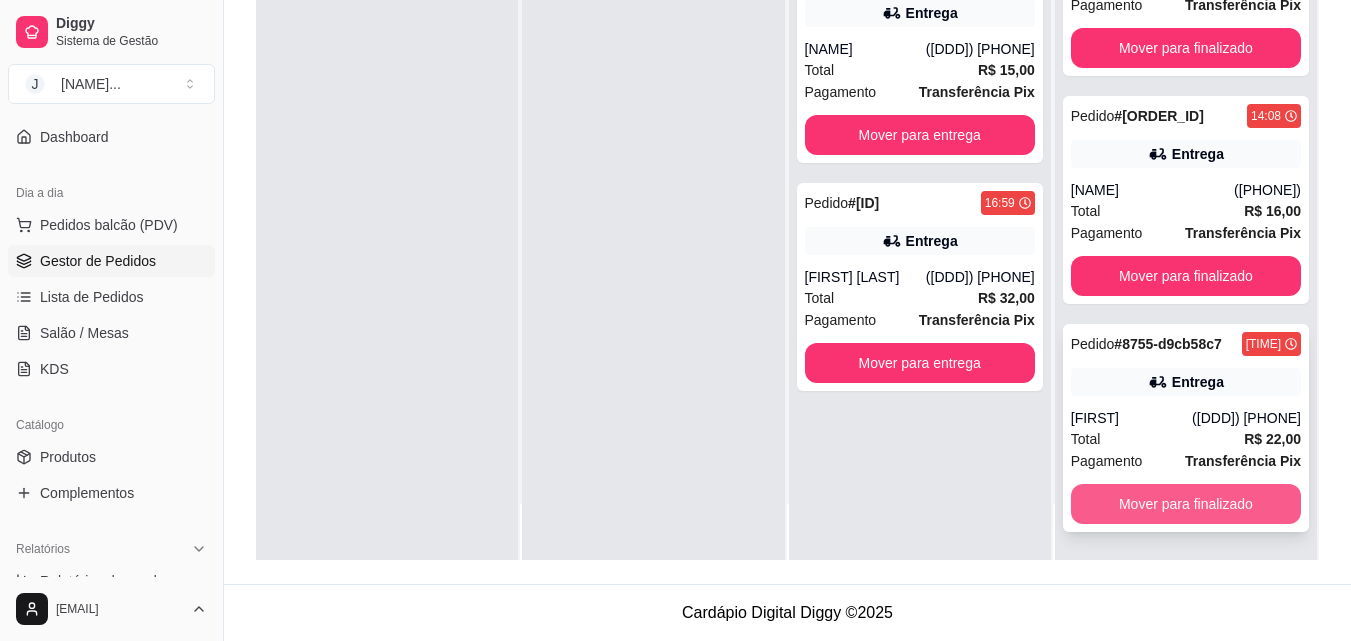 click on "Mover para finalizado" at bounding box center [1186, 504] 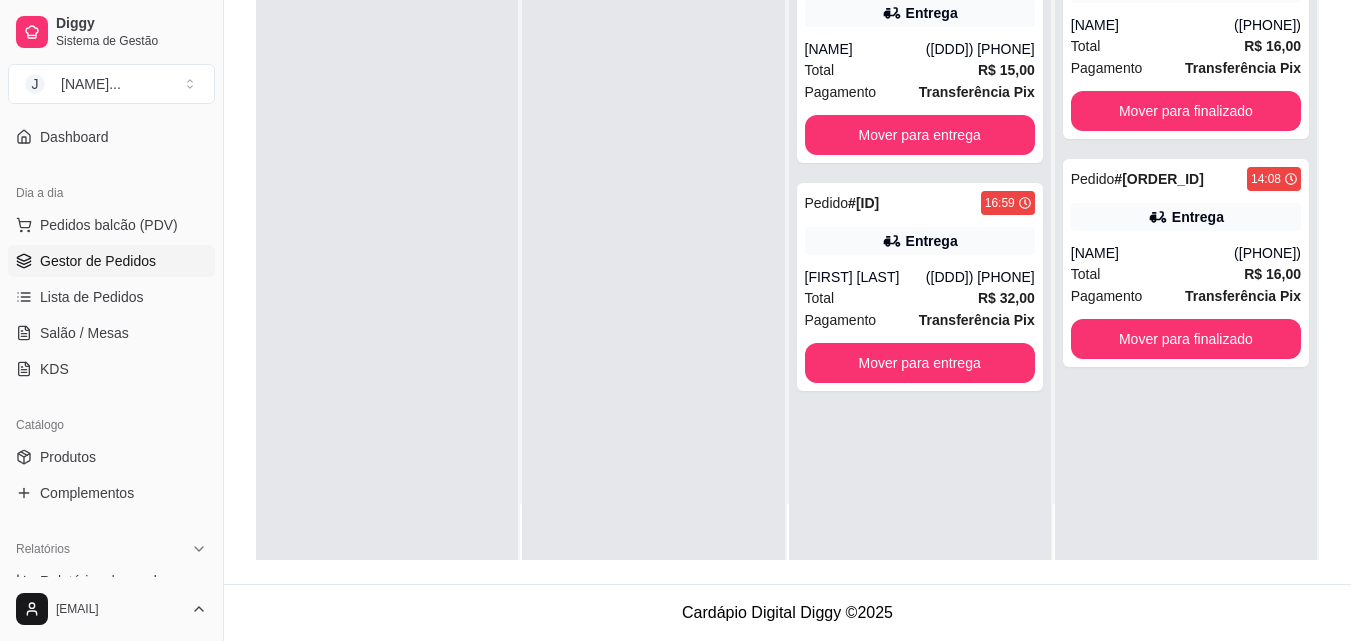 scroll, scrollTop: 0, scrollLeft: 0, axis: both 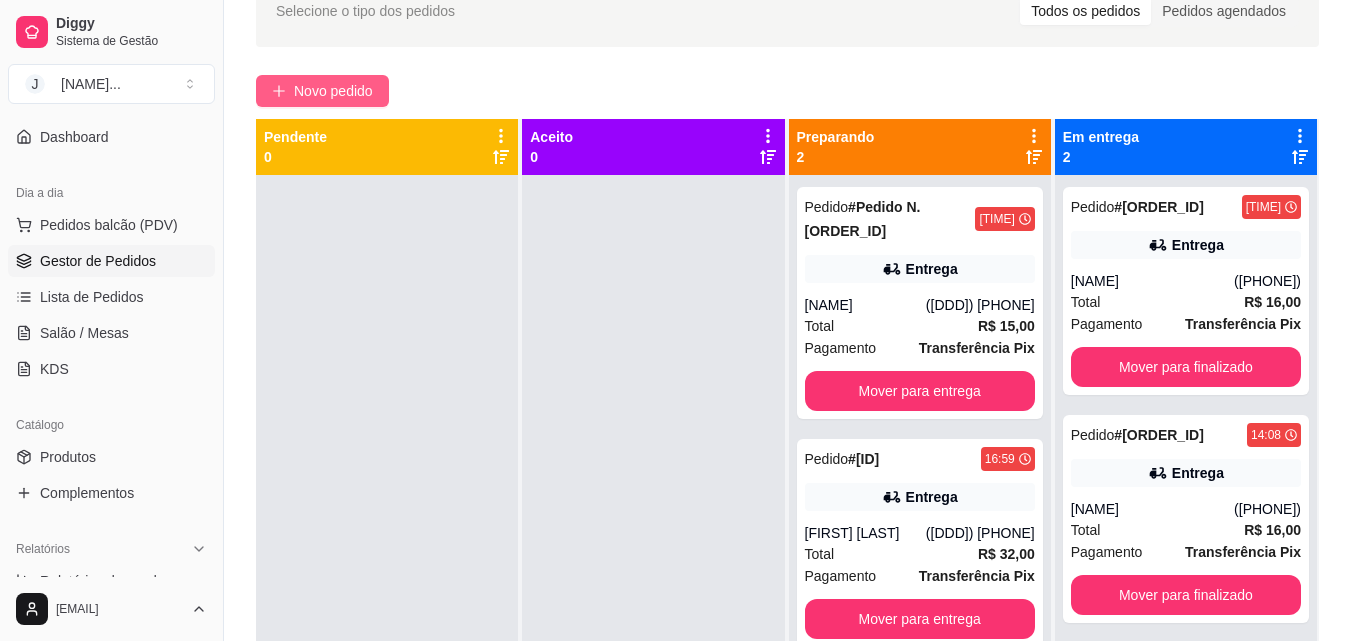 click on "Novo pedido" at bounding box center [333, 91] 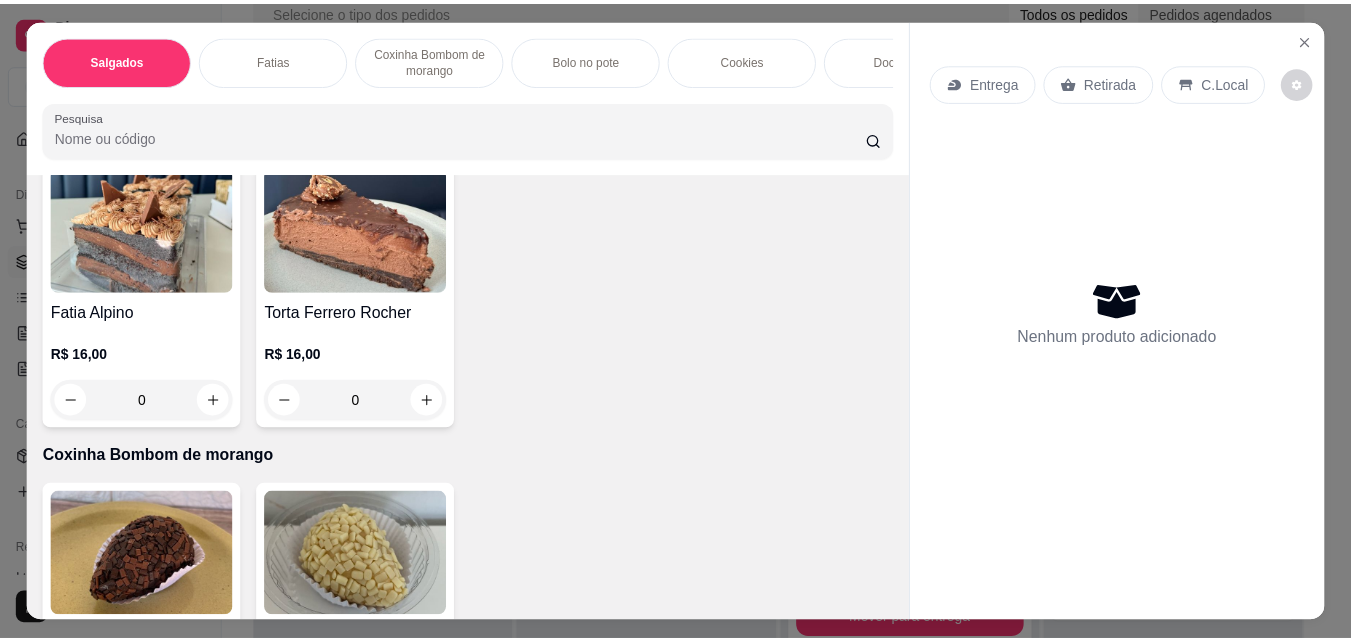 scroll, scrollTop: 800, scrollLeft: 0, axis: vertical 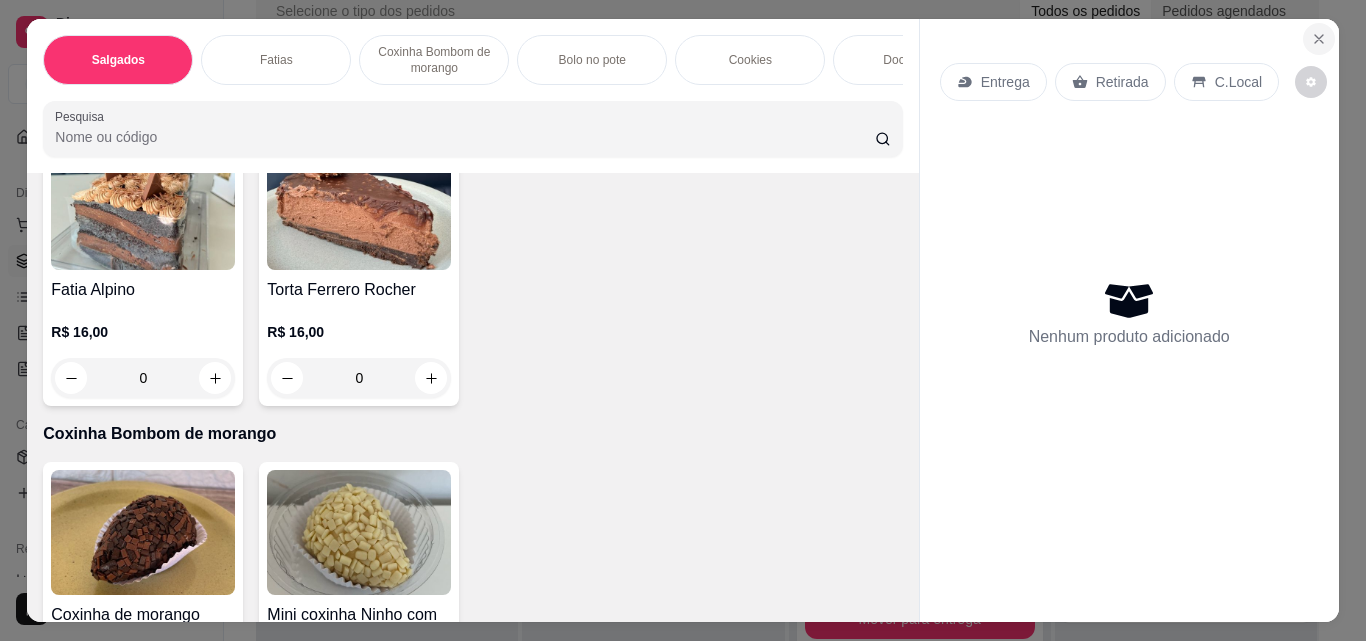 click 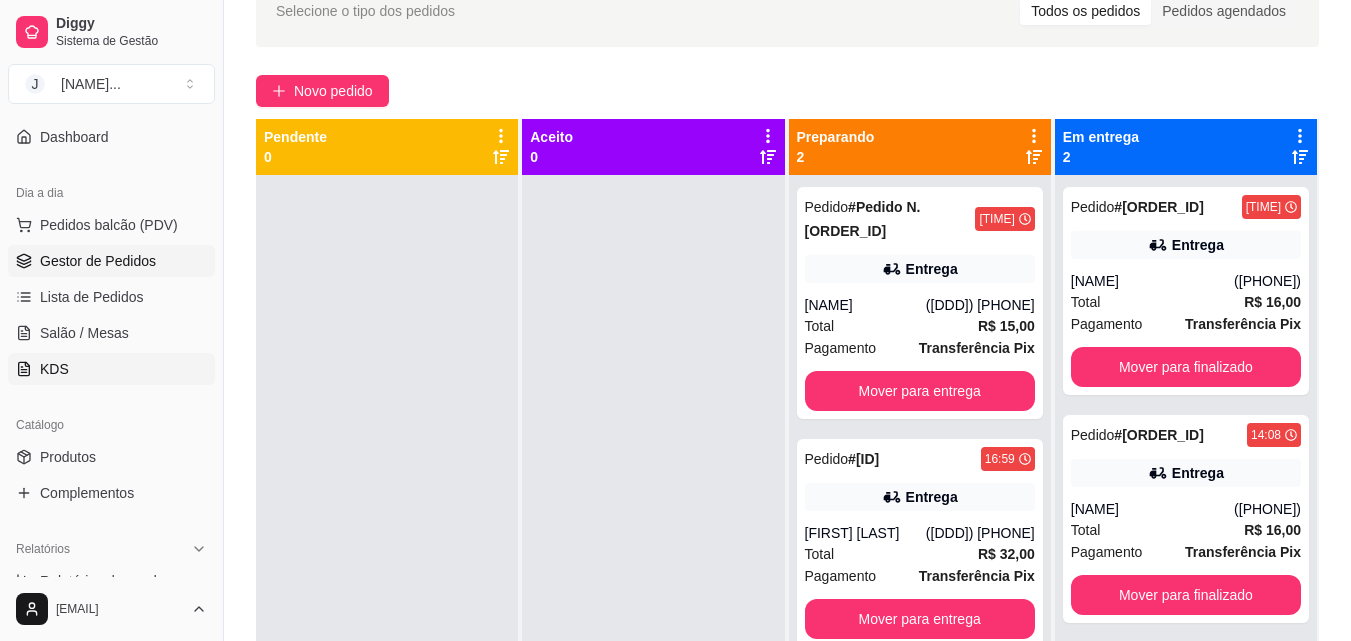 scroll, scrollTop: 362, scrollLeft: 0, axis: vertical 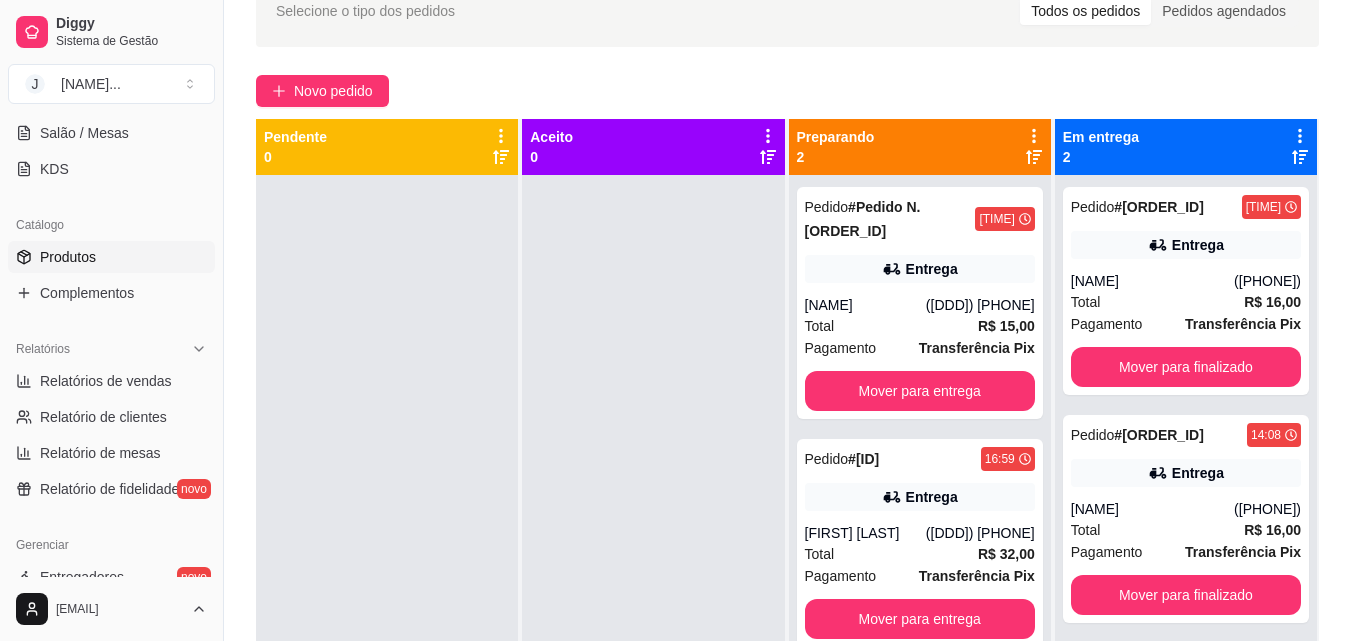click on "Produtos" at bounding box center [111, 257] 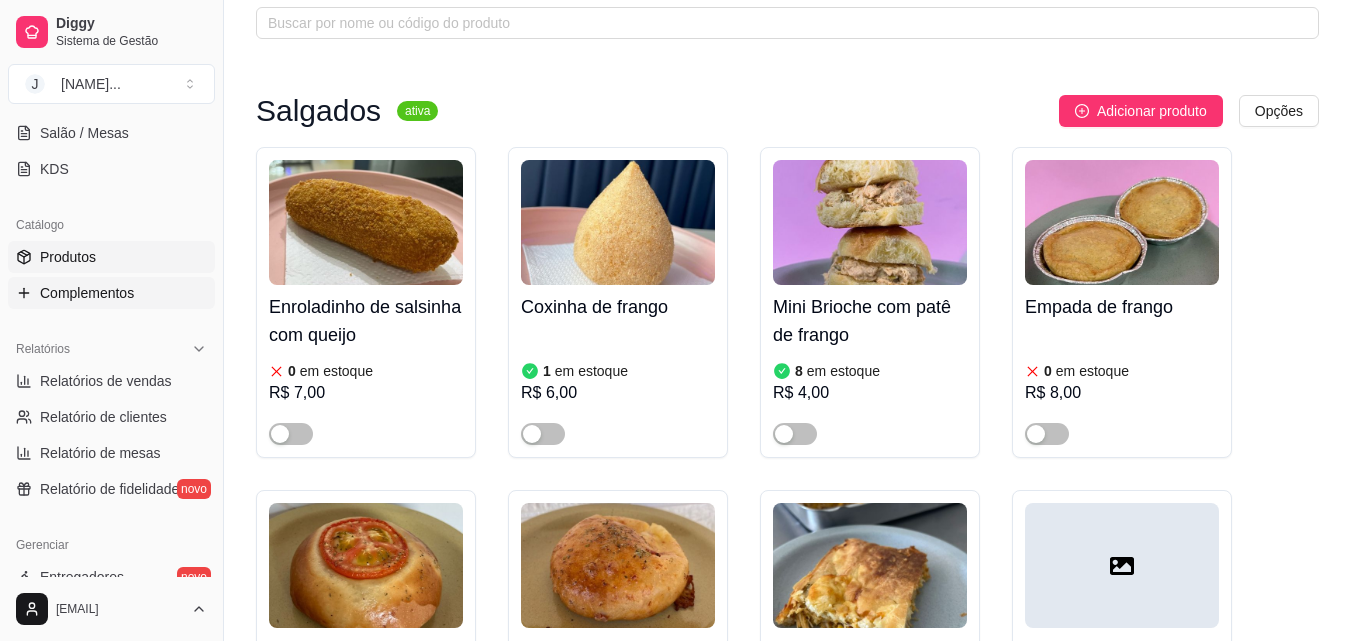 scroll, scrollTop: 0, scrollLeft: 0, axis: both 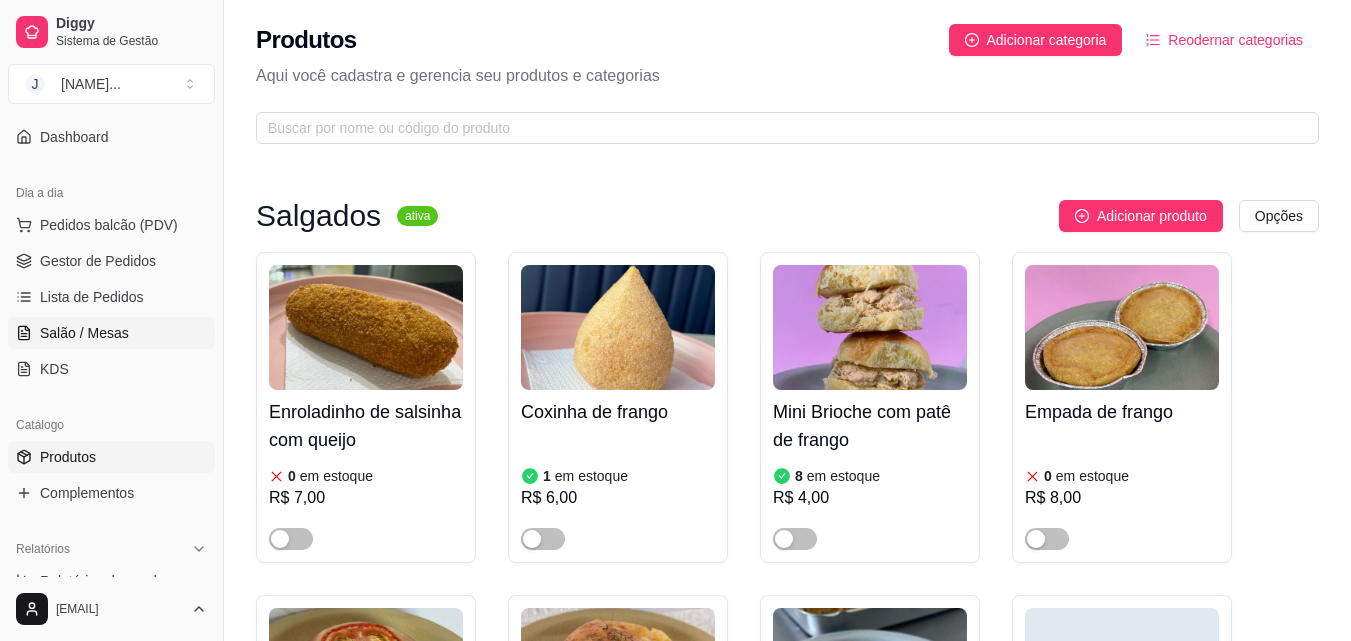 click on "Salão / Mesas" at bounding box center (111, 333) 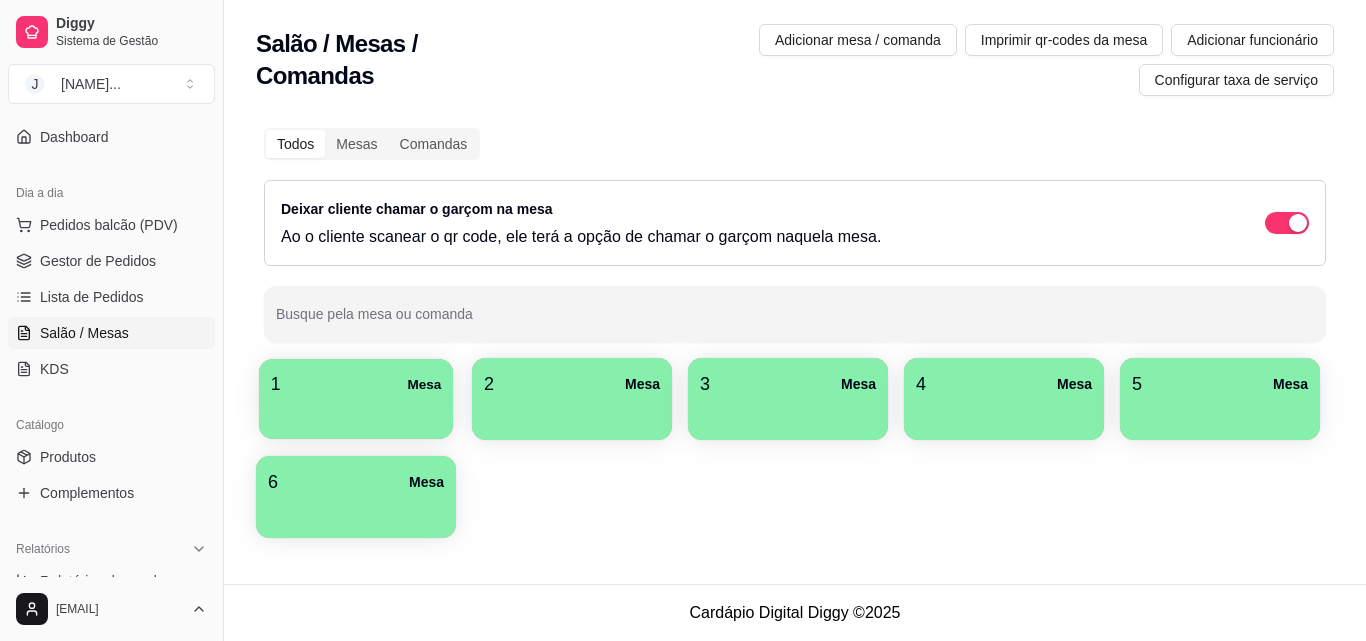 click at bounding box center (356, 412) 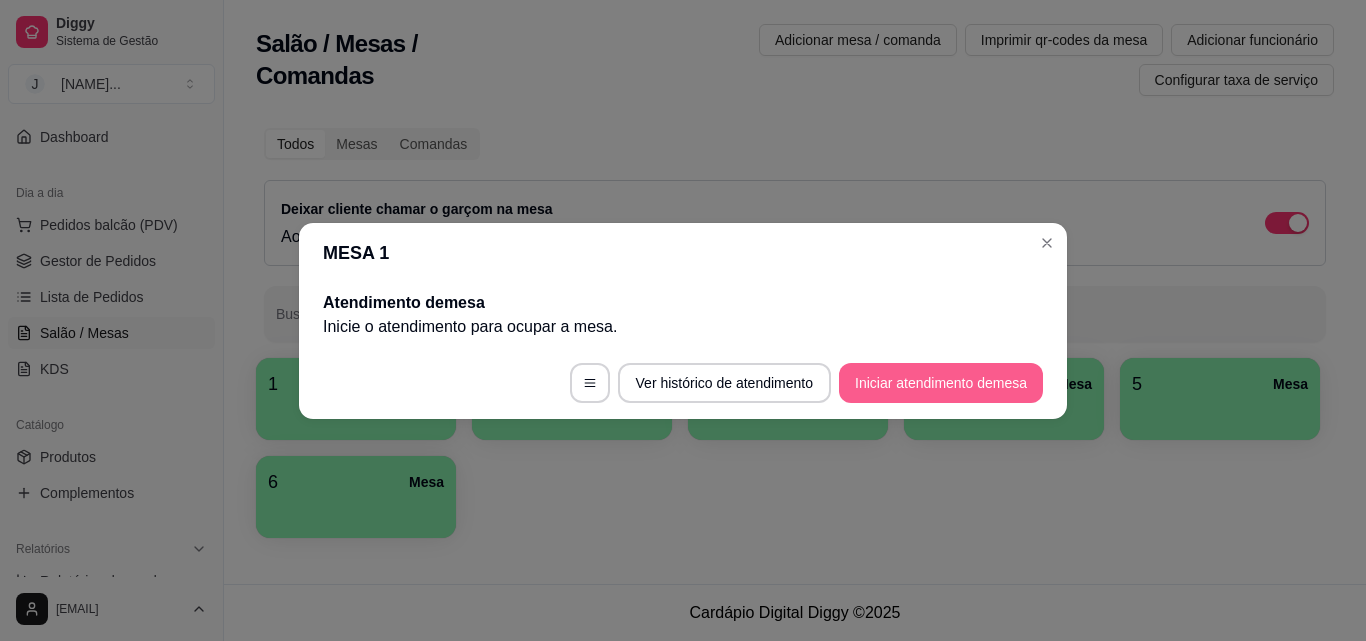 click on "Iniciar atendimento de  mesa" at bounding box center [941, 383] 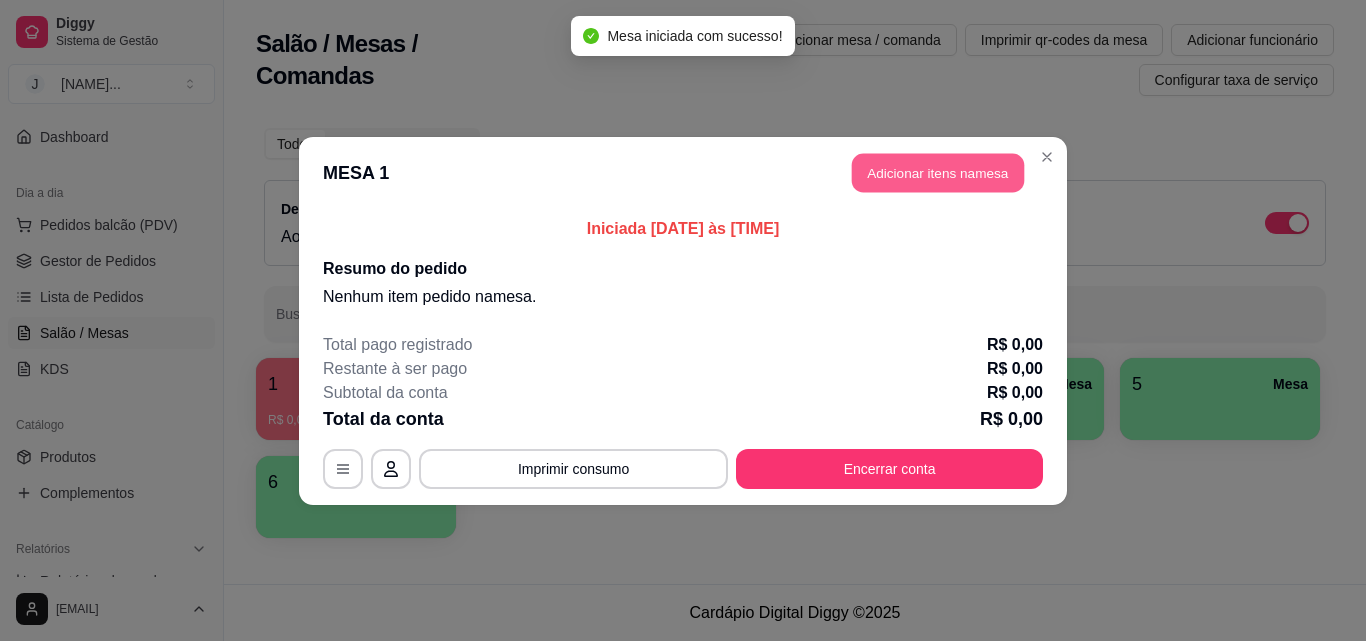 click on "Adicionar itens na  mesa" at bounding box center [938, 172] 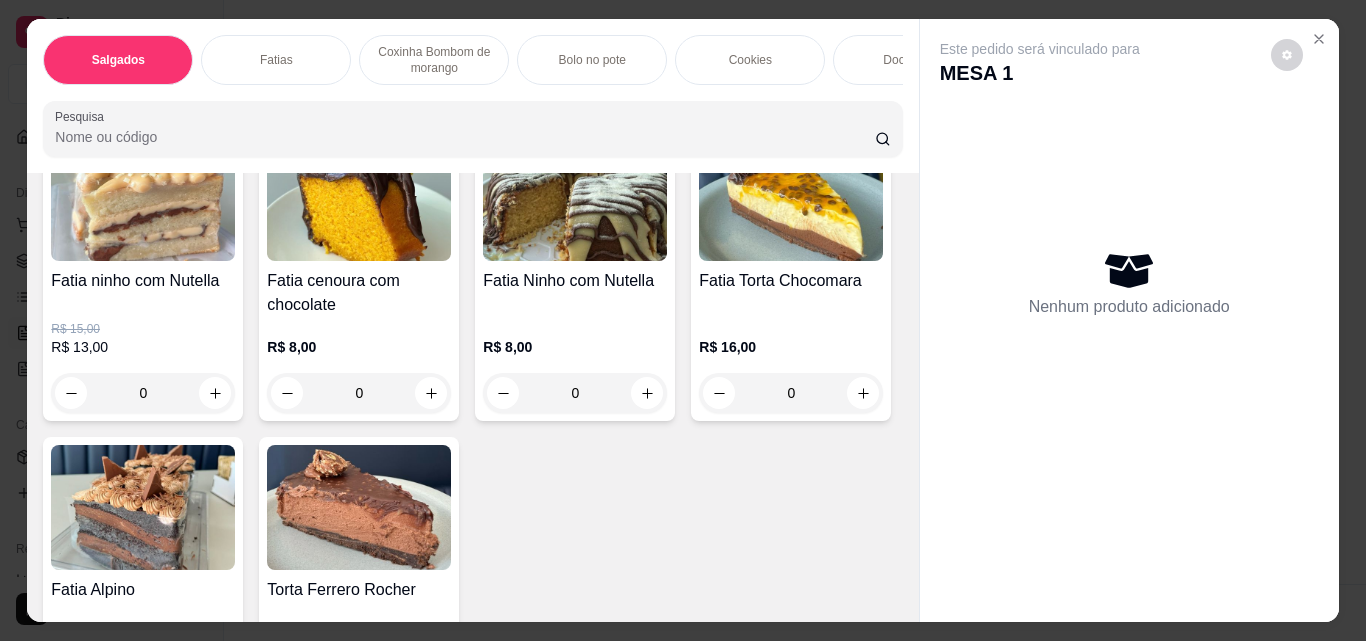 scroll, scrollTop: 800, scrollLeft: 0, axis: vertical 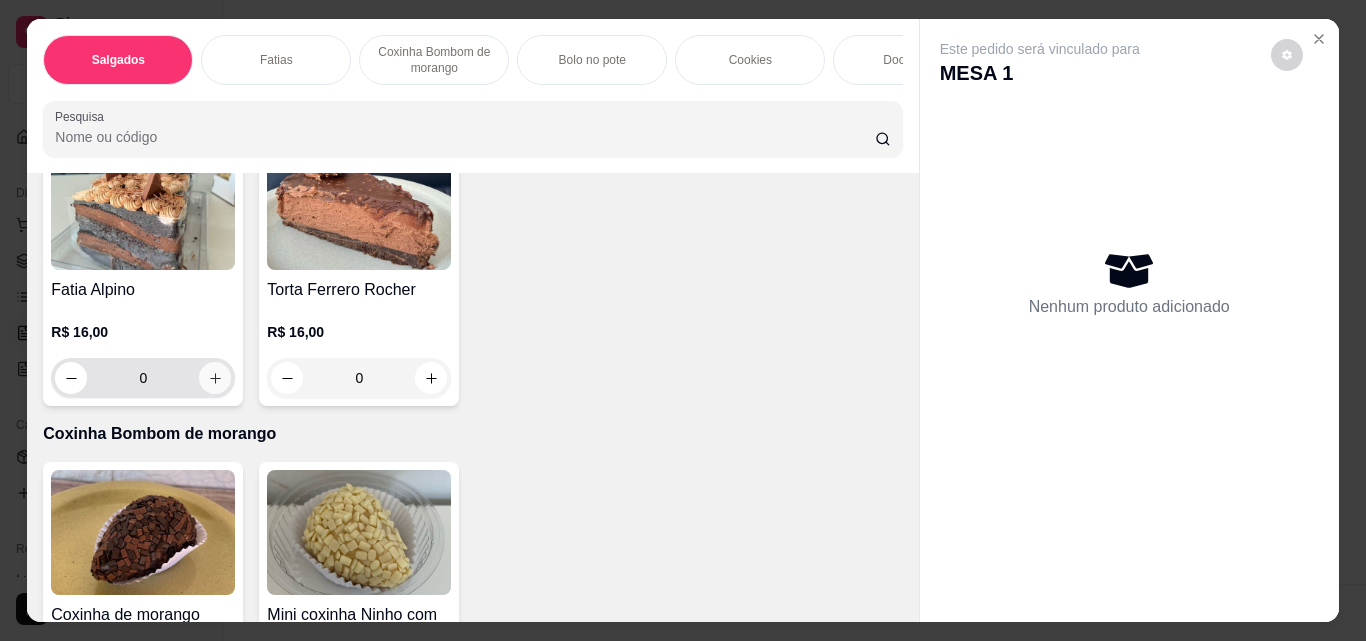click 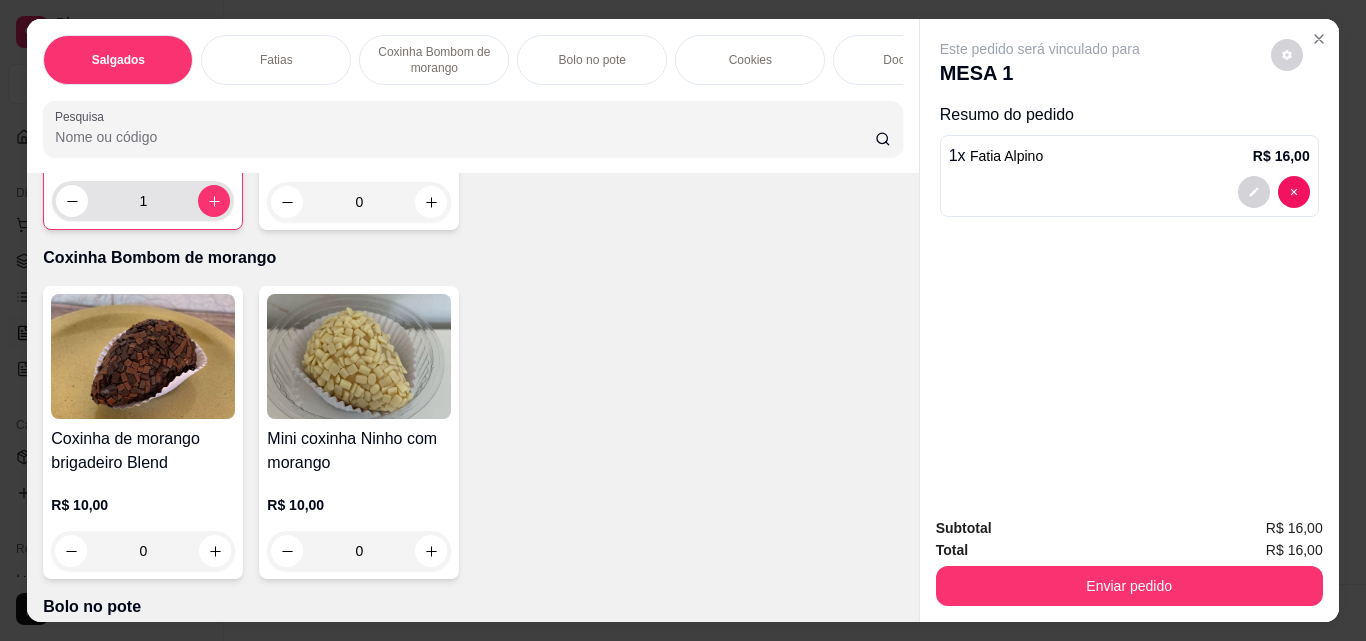 scroll, scrollTop: 1200, scrollLeft: 0, axis: vertical 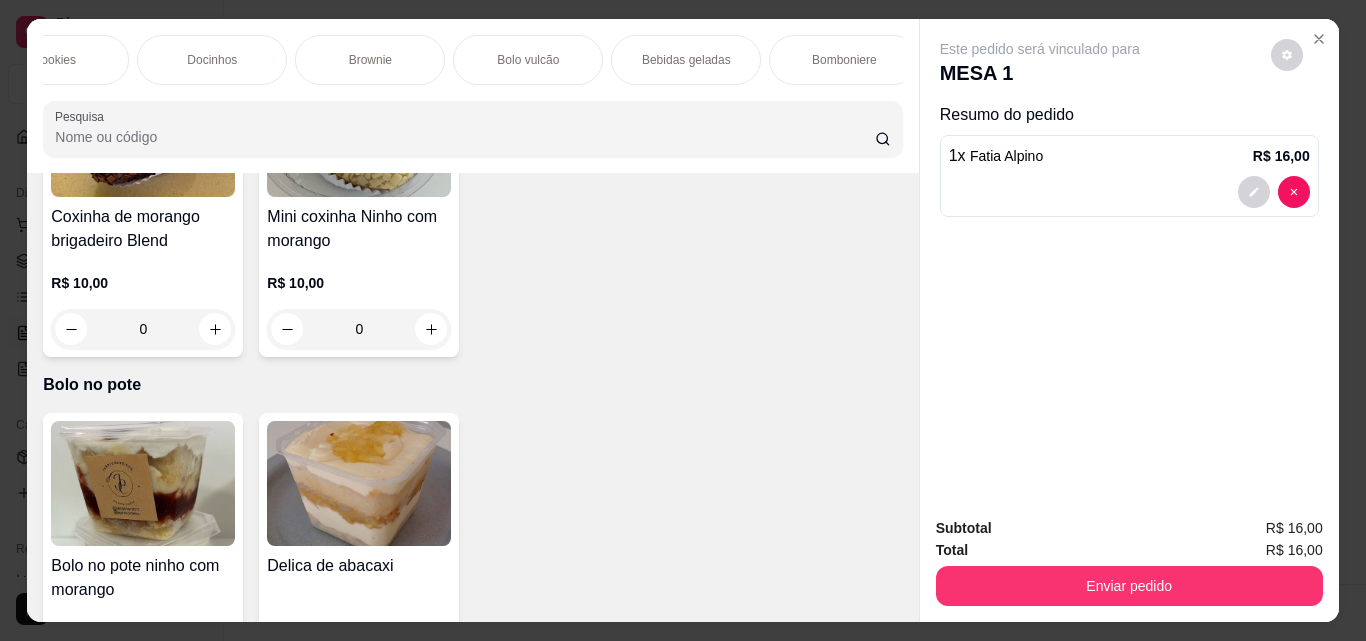 click on "Bebidas geladas" at bounding box center (686, 60) 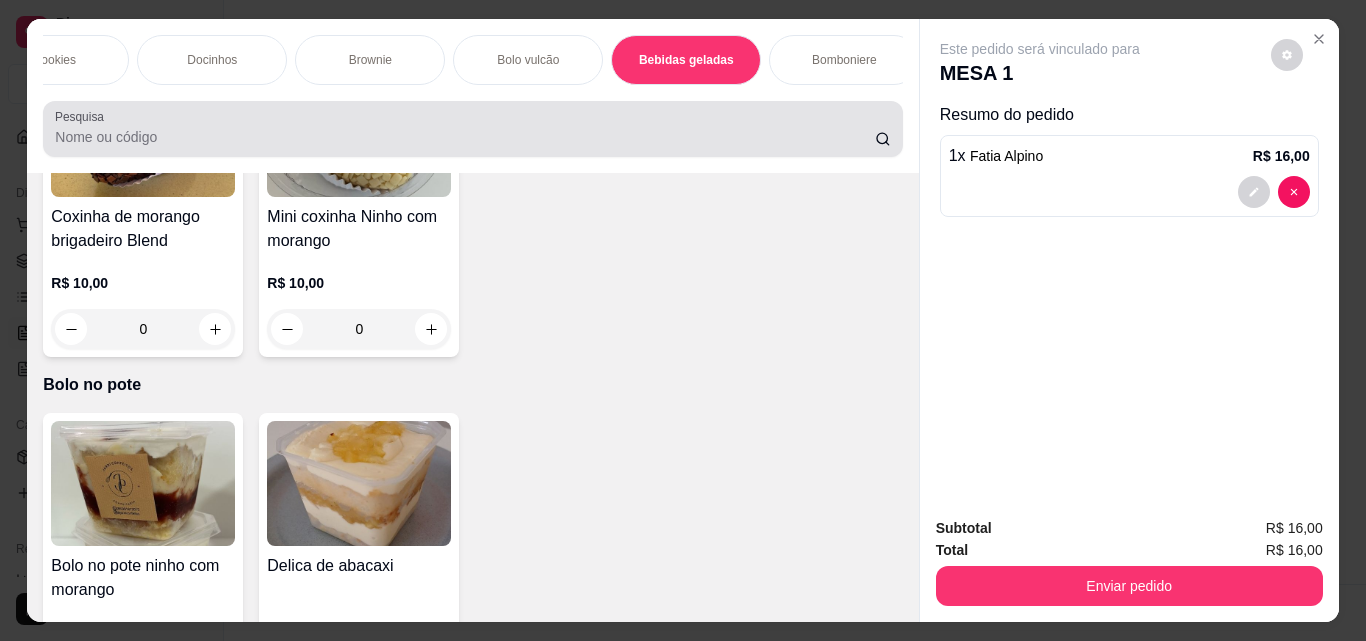 scroll, scrollTop: 3763, scrollLeft: 0, axis: vertical 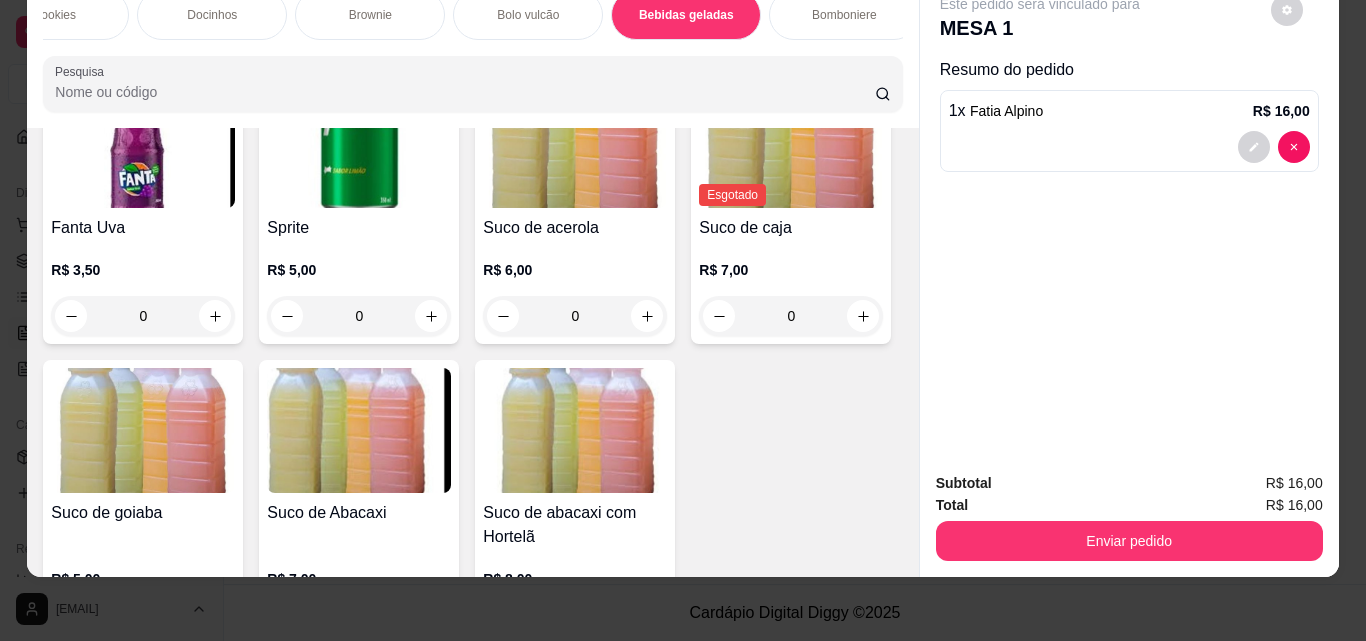 click 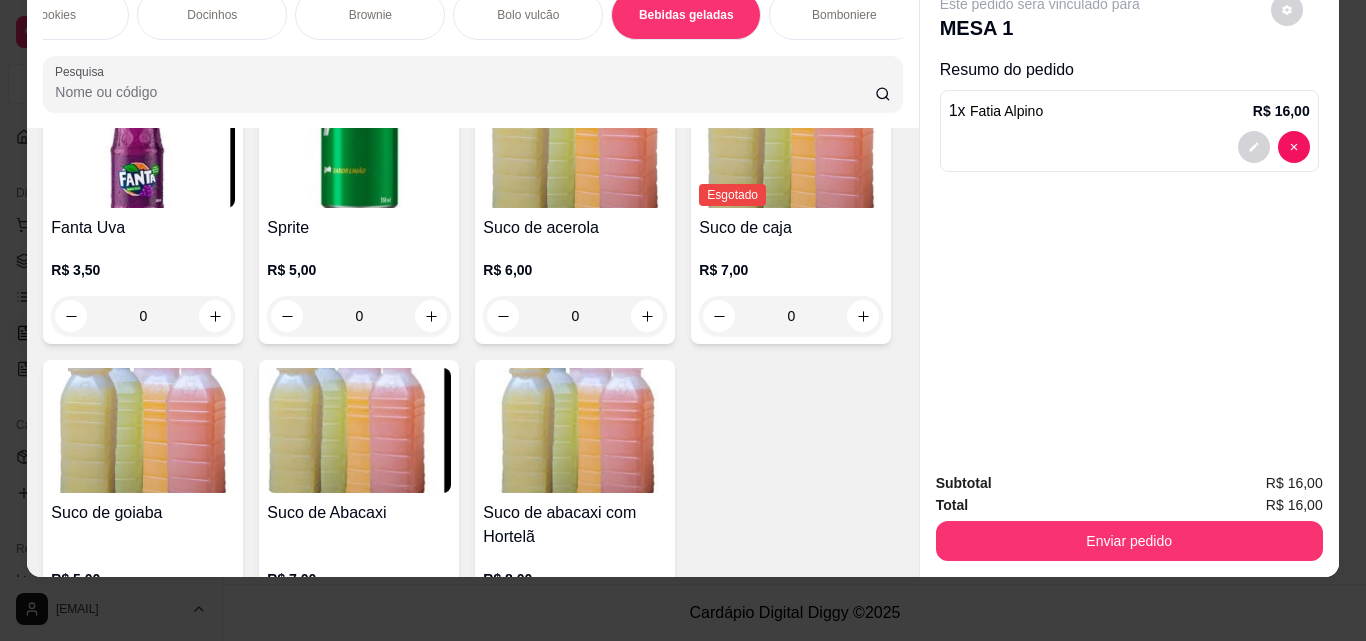 type on "1" 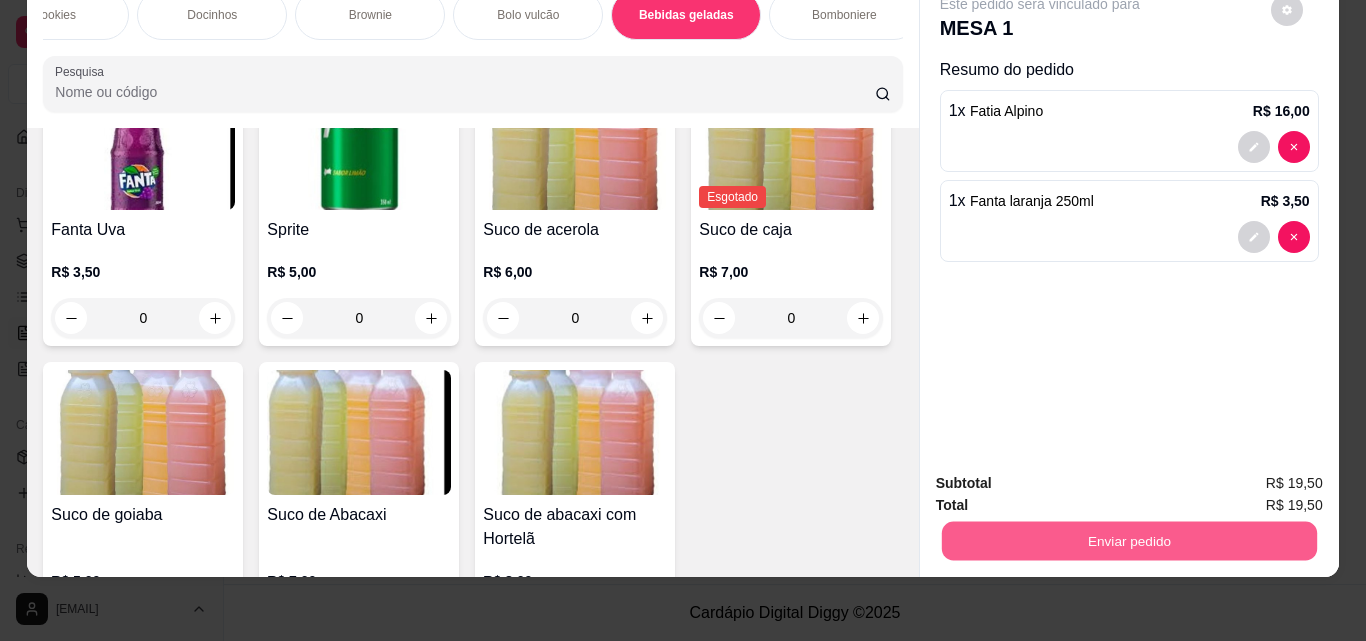 click on "Enviar pedido" at bounding box center (1128, 540) 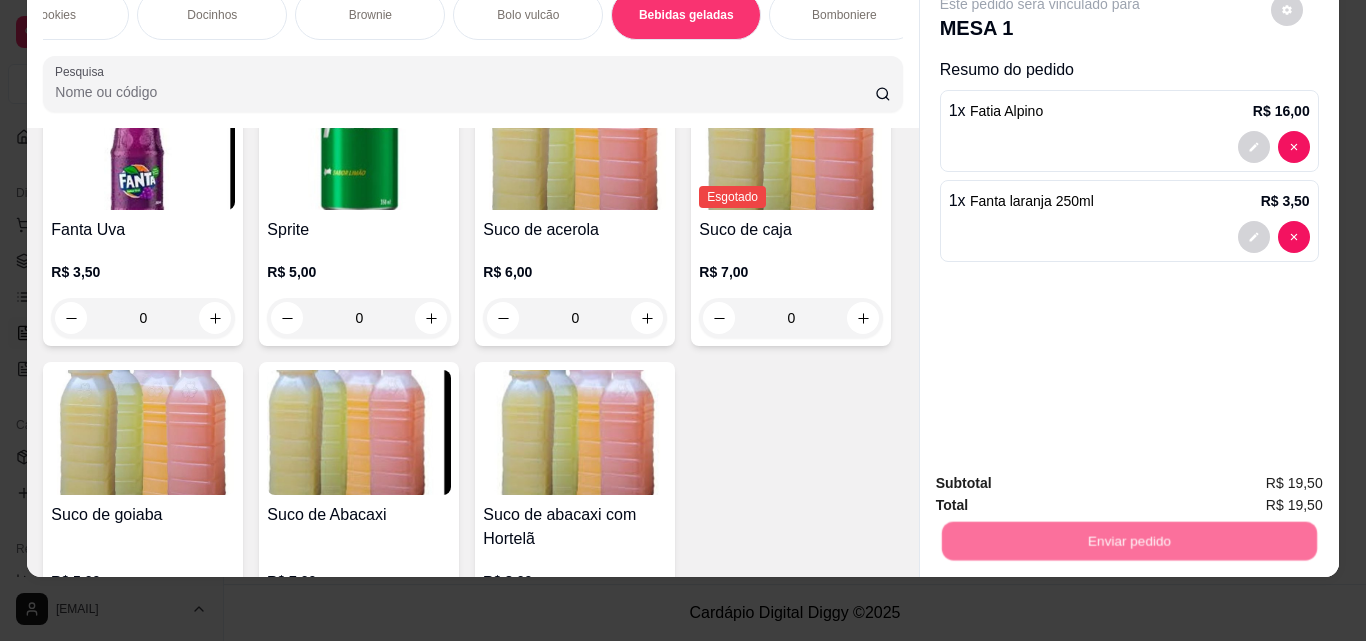 click on "Não registrar e enviar pedido" at bounding box center [1063, 476] 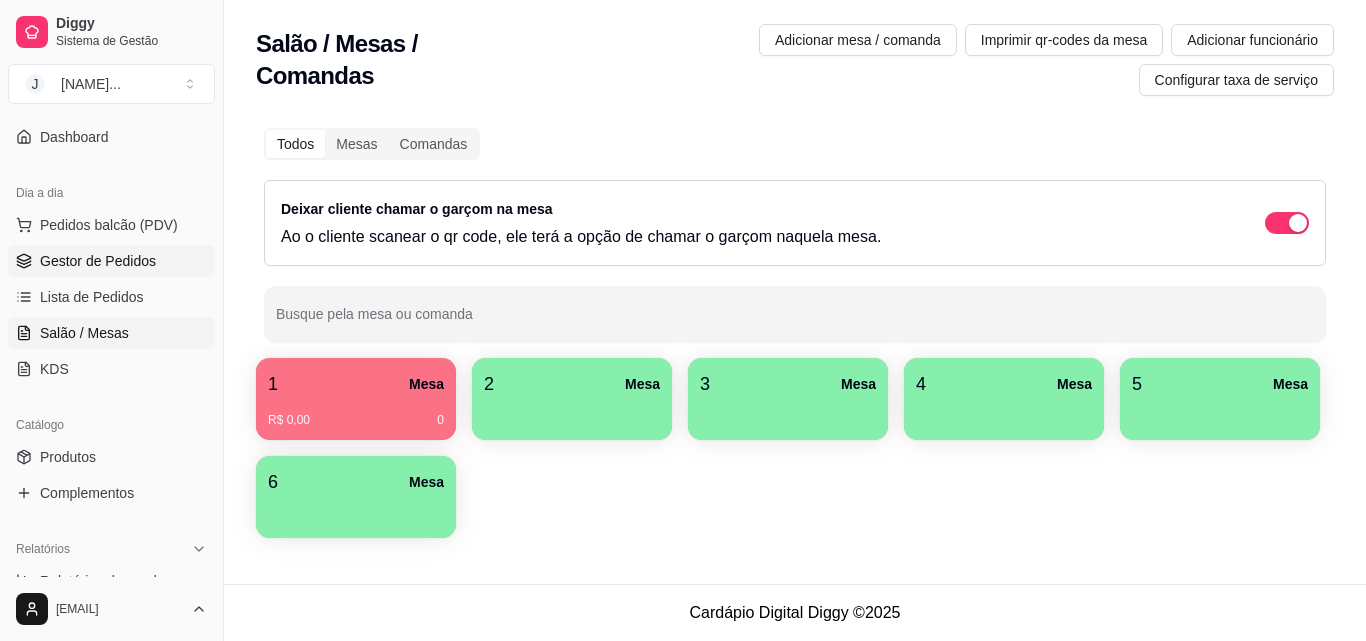 click on "Gestor de Pedidos" at bounding box center [98, 261] 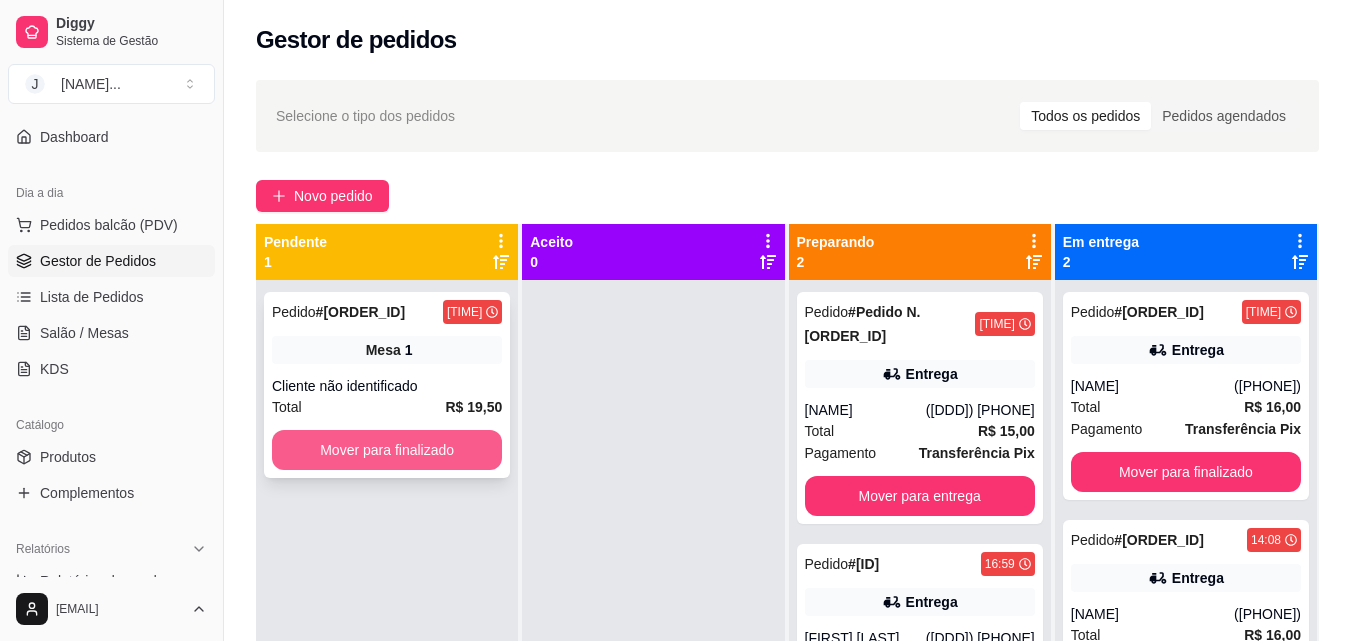 click on "Mover para finalizado" at bounding box center (387, 450) 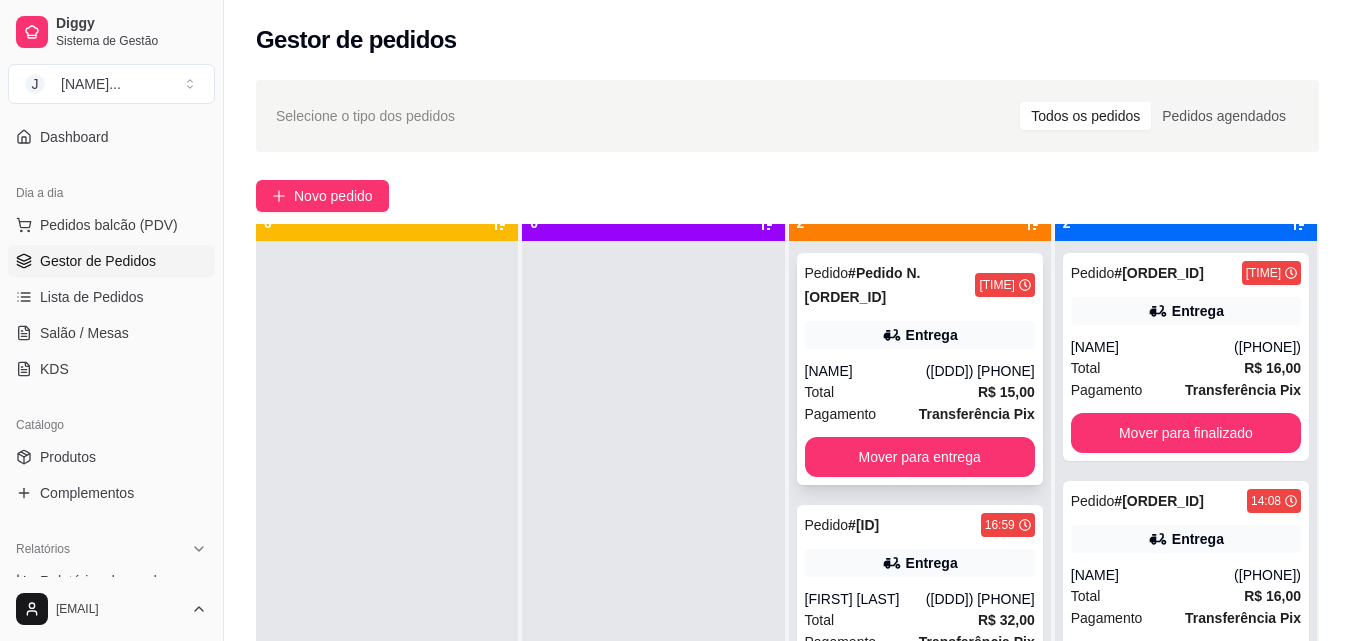scroll, scrollTop: 56, scrollLeft: 0, axis: vertical 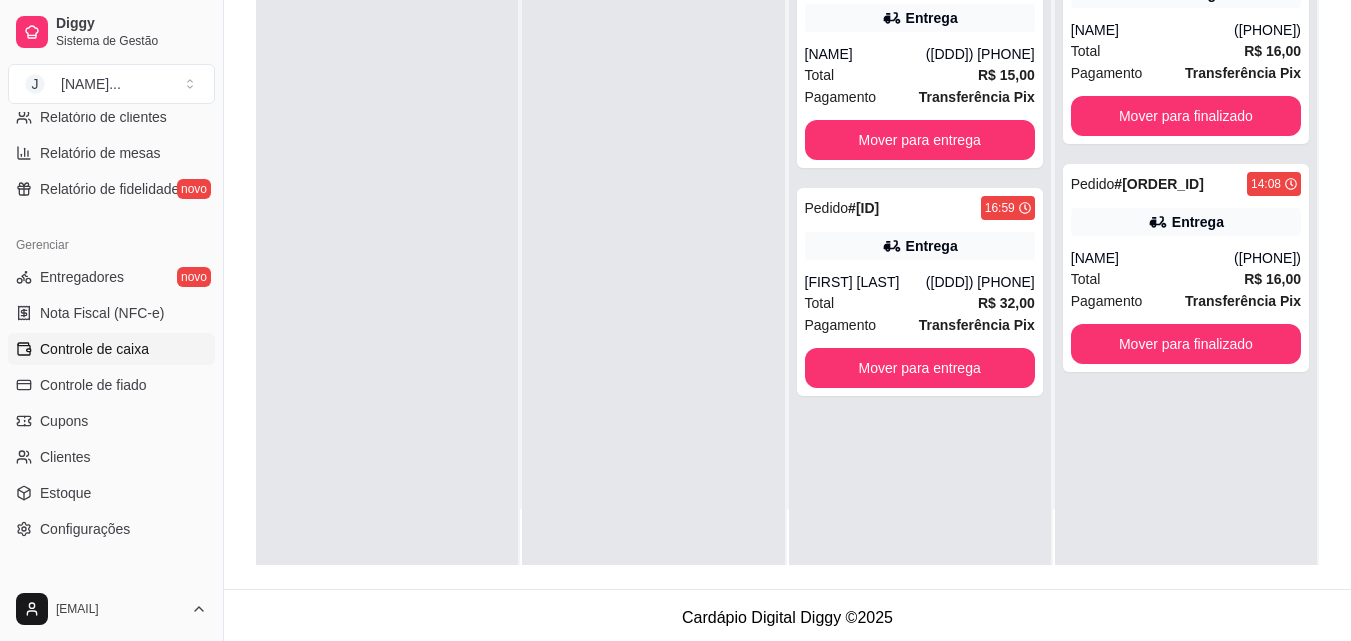 click on "Controle de caixa" at bounding box center (94, 349) 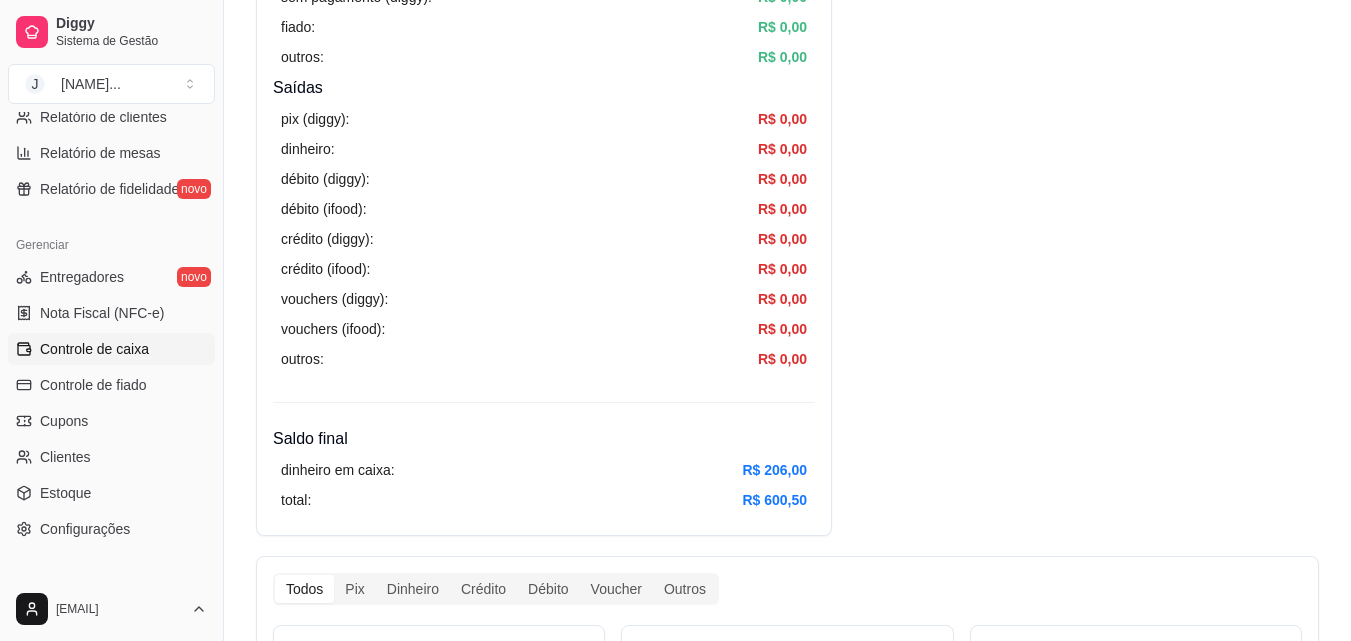 scroll, scrollTop: 800, scrollLeft: 0, axis: vertical 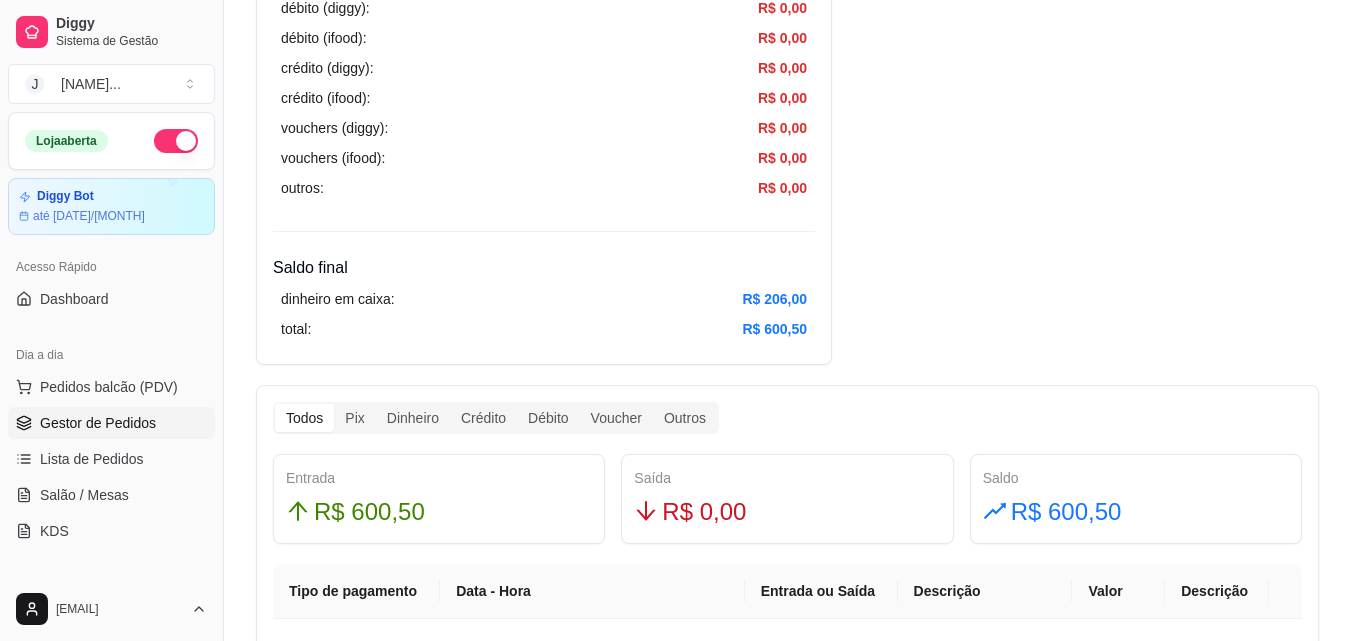 click on "Gestor de Pedidos" at bounding box center (98, 423) 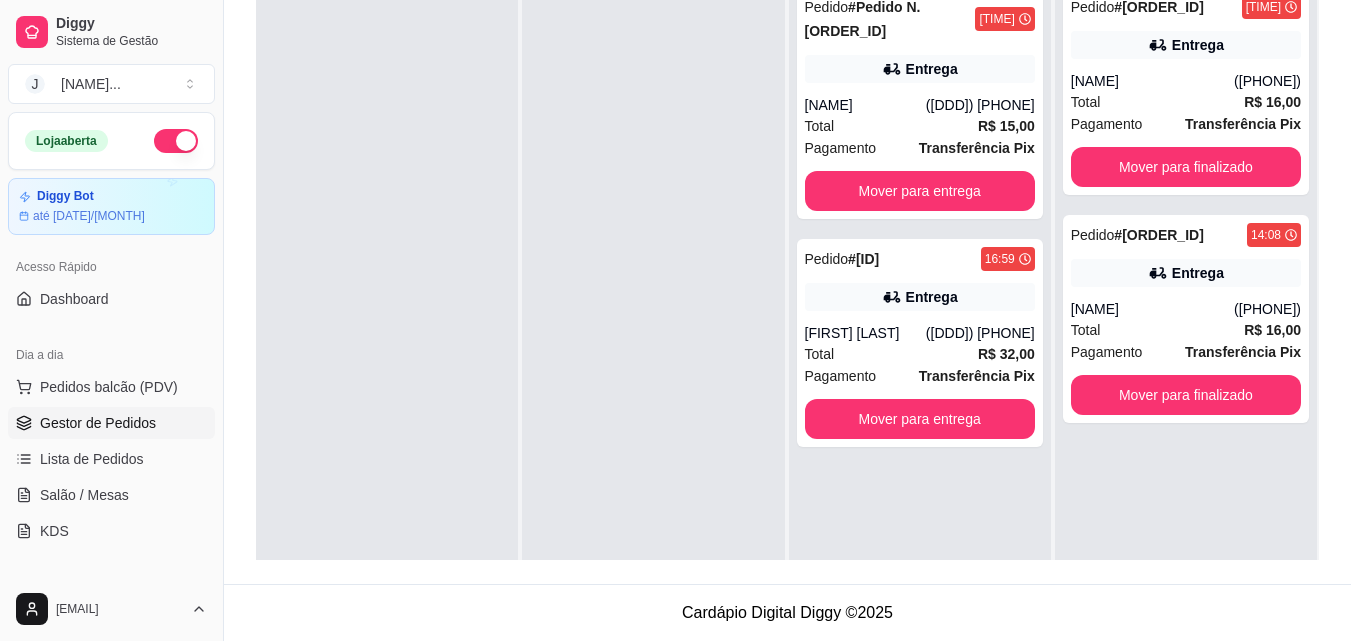 scroll, scrollTop: 0, scrollLeft: 0, axis: both 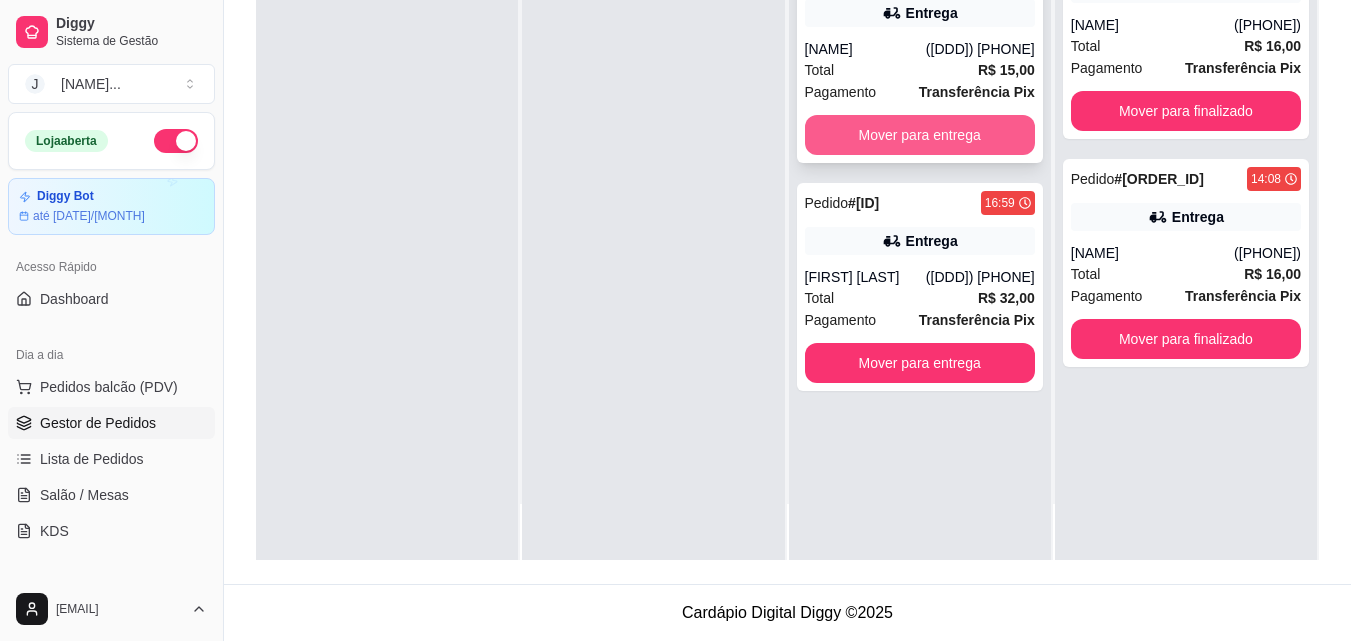 click on "Mover para entrega" at bounding box center (920, 135) 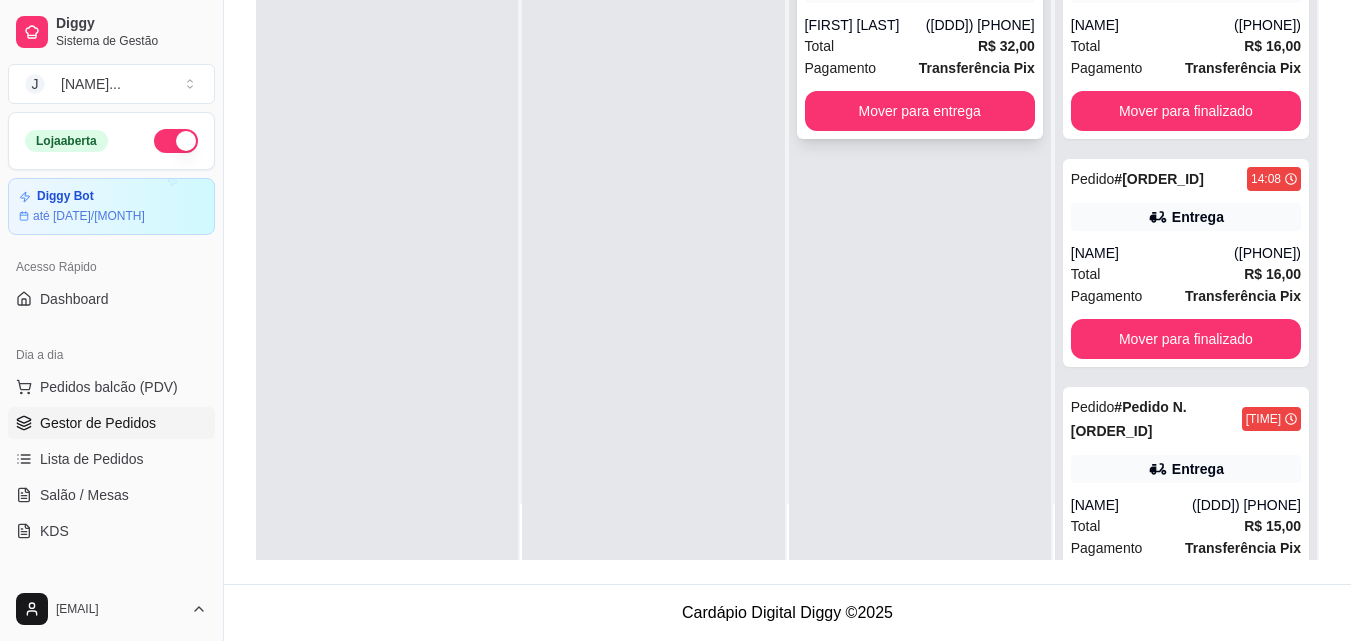 click on "Mover para entrega" at bounding box center (920, 111) 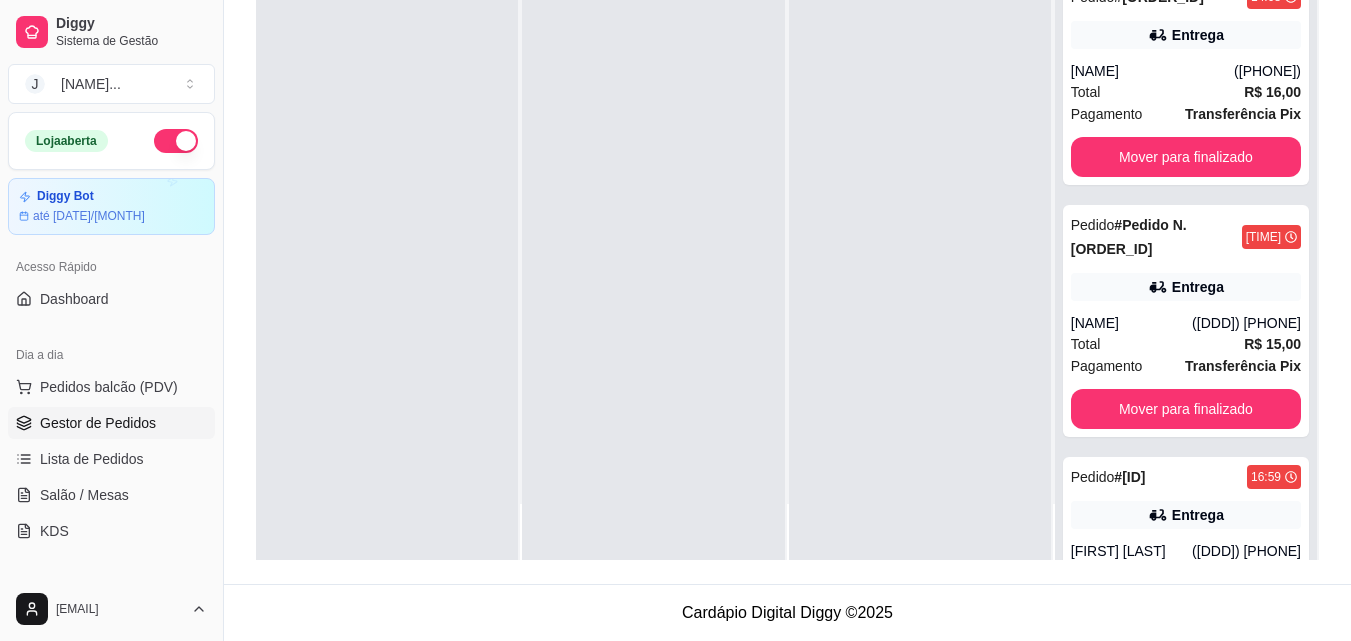 scroll, scrollTop: 291, scrollLeft: 0, axis: vertical 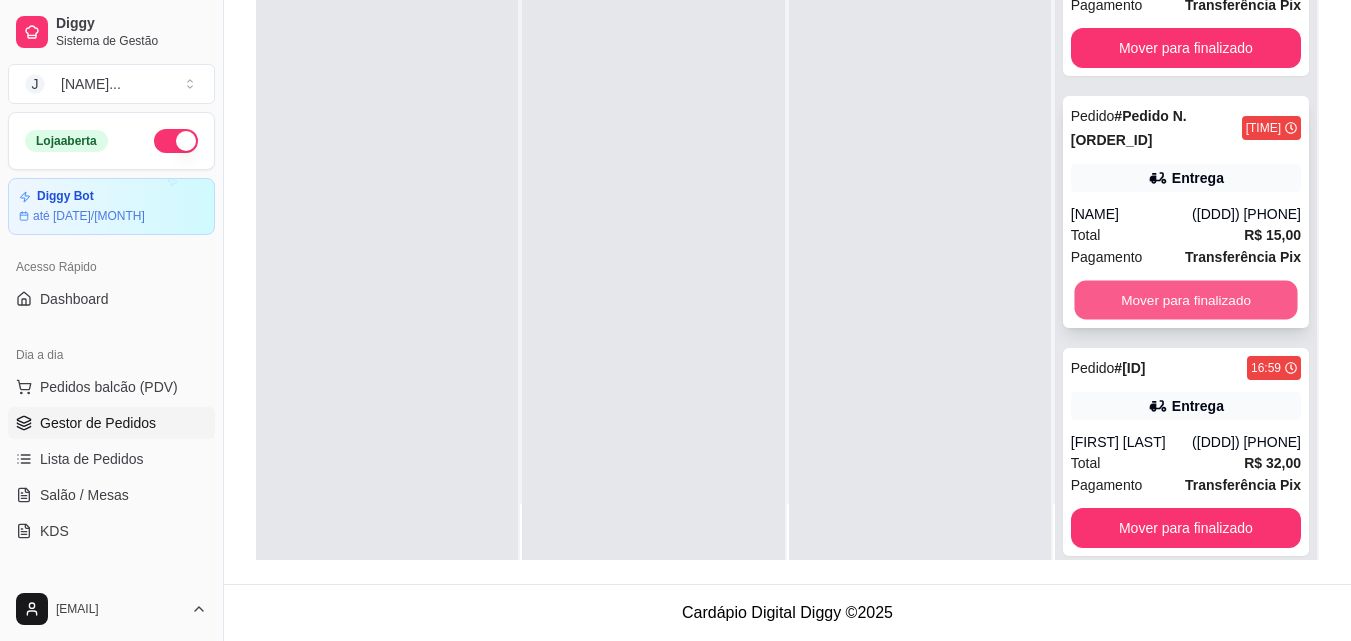 click on "Mover para finalizado" at bounding box center (1185, 300) 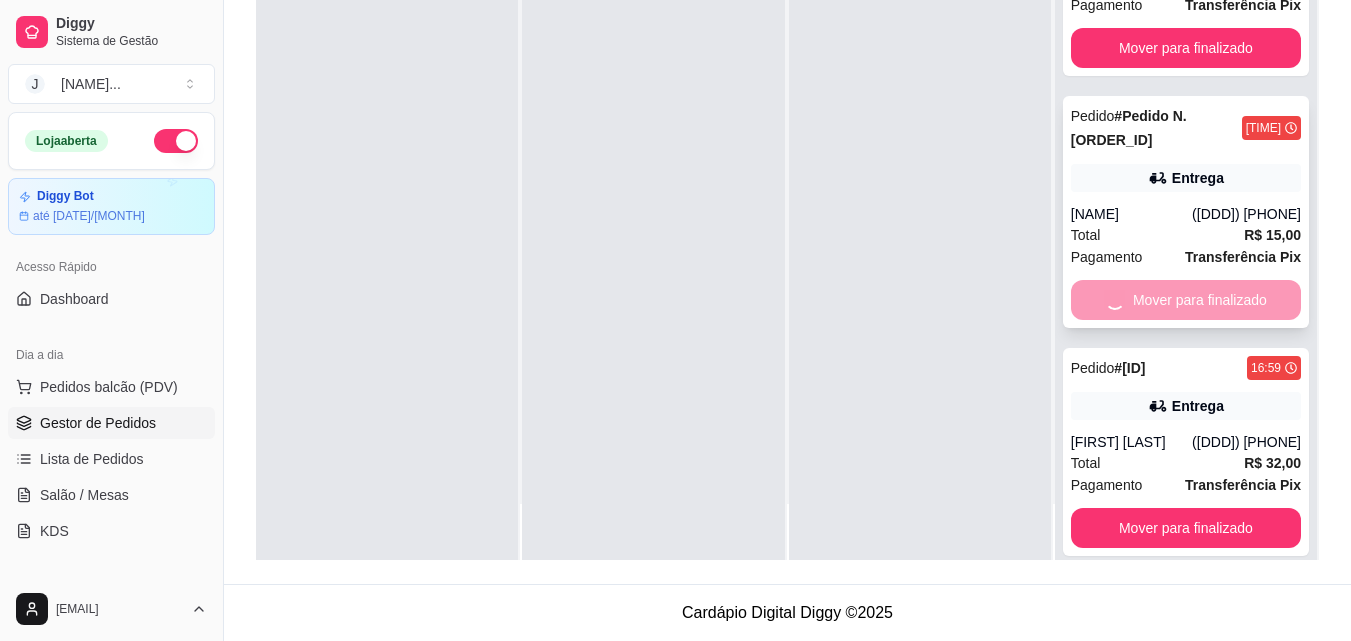 scroll, scrollTop: 63, scrollLeft: 0, axis: vertical 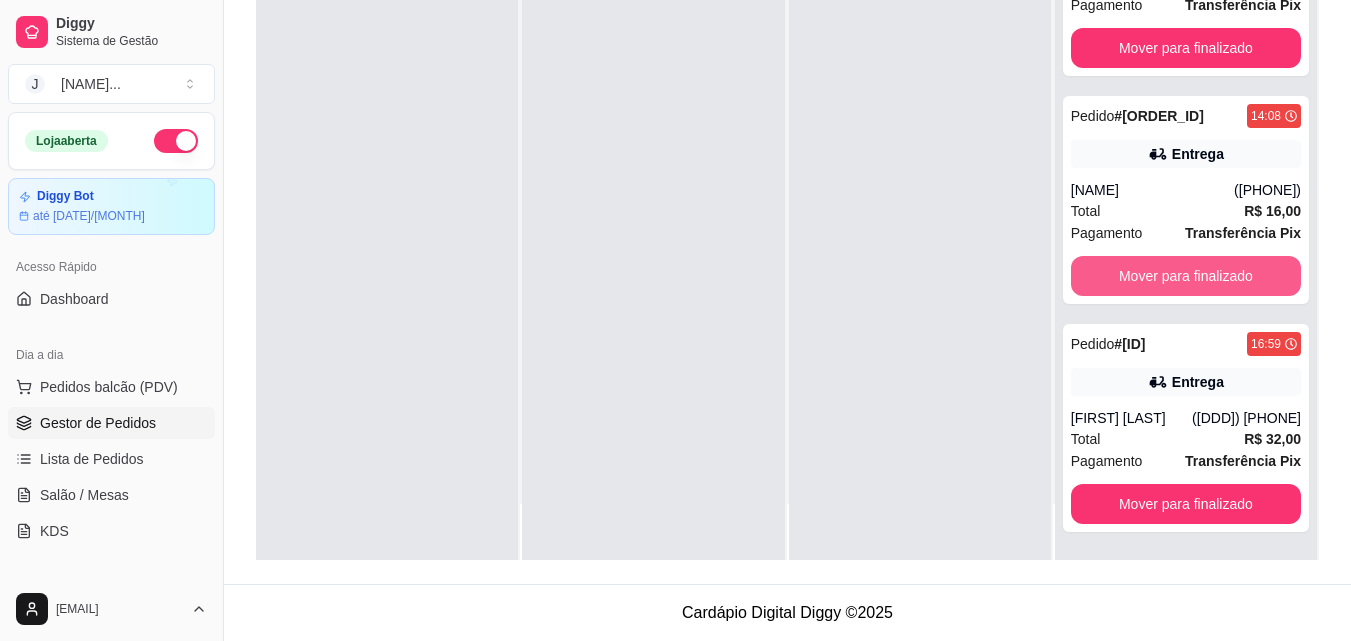click on "Mover para finalizado" at bounding box center [1186, 276] 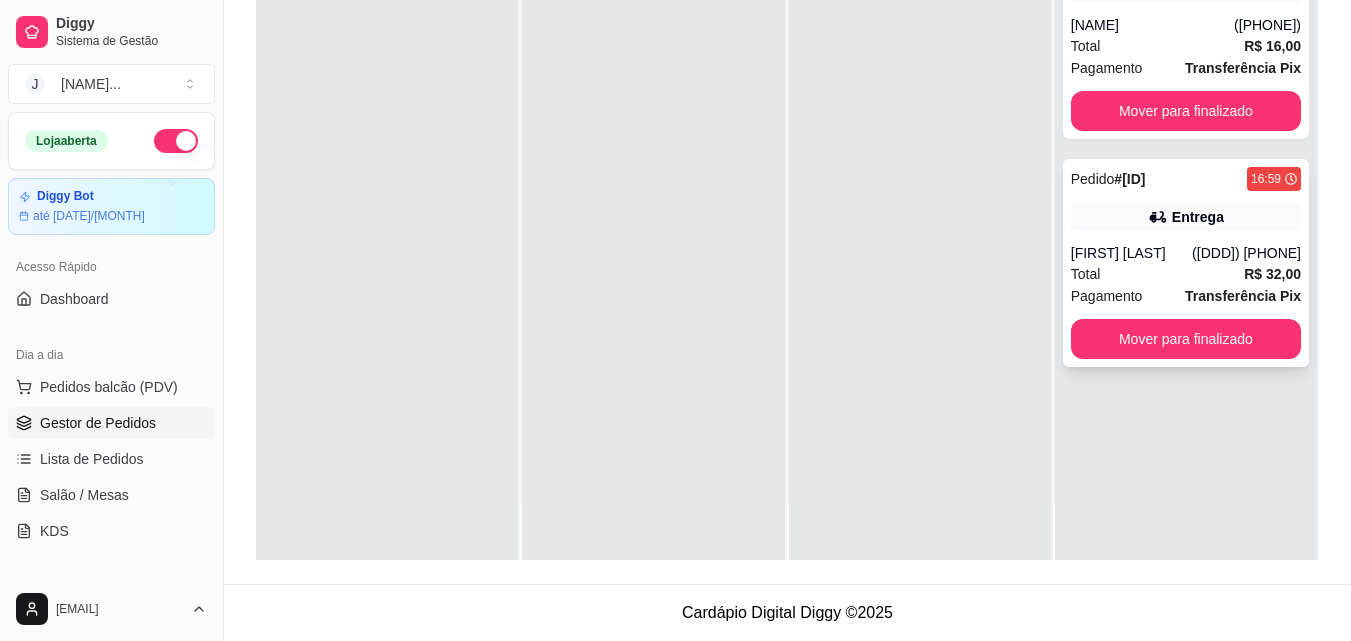 scroll, scrollTop: 0, scrollLeft: 0, axis: both 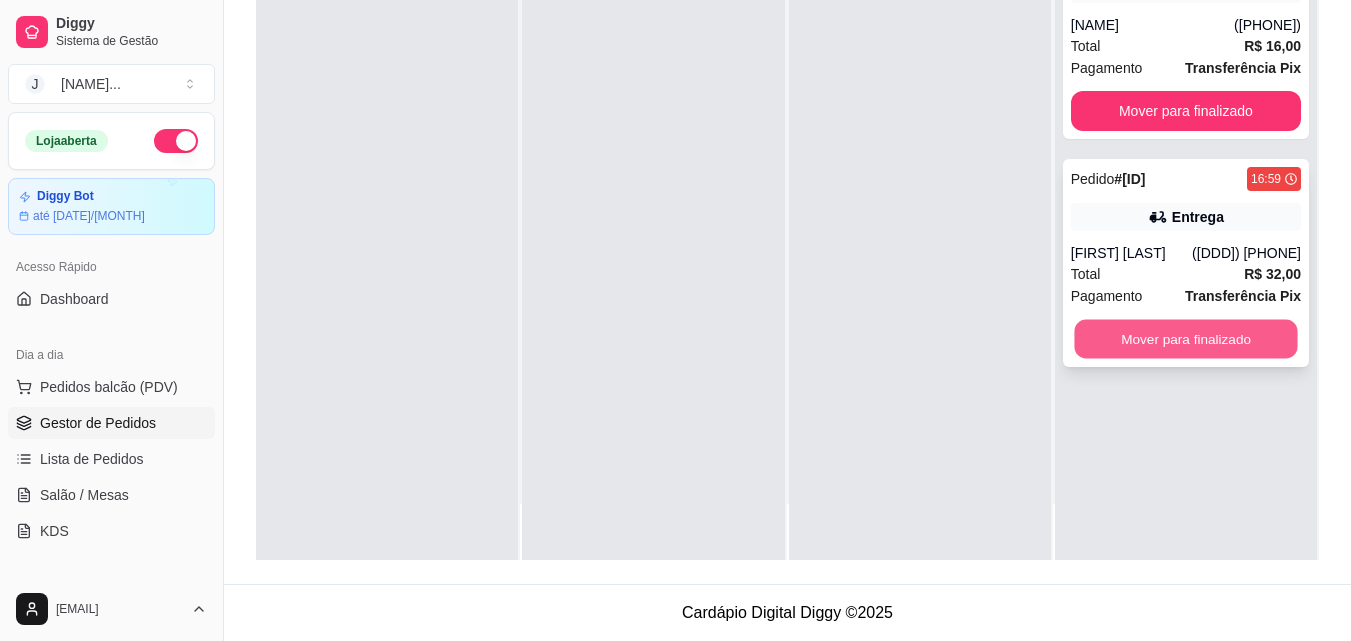 click on "Mover para finalizado" at bounding box center [1185, 339] 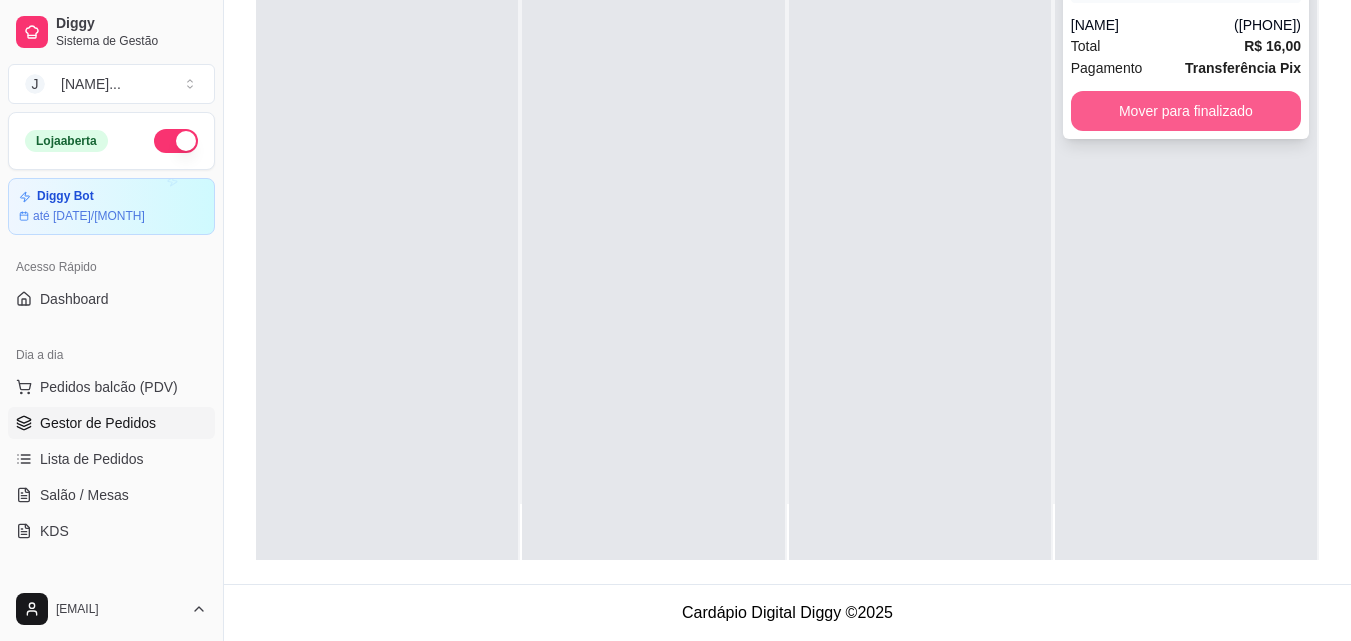 click on "Mover para finalizado" at bounding box center [1186, 111] 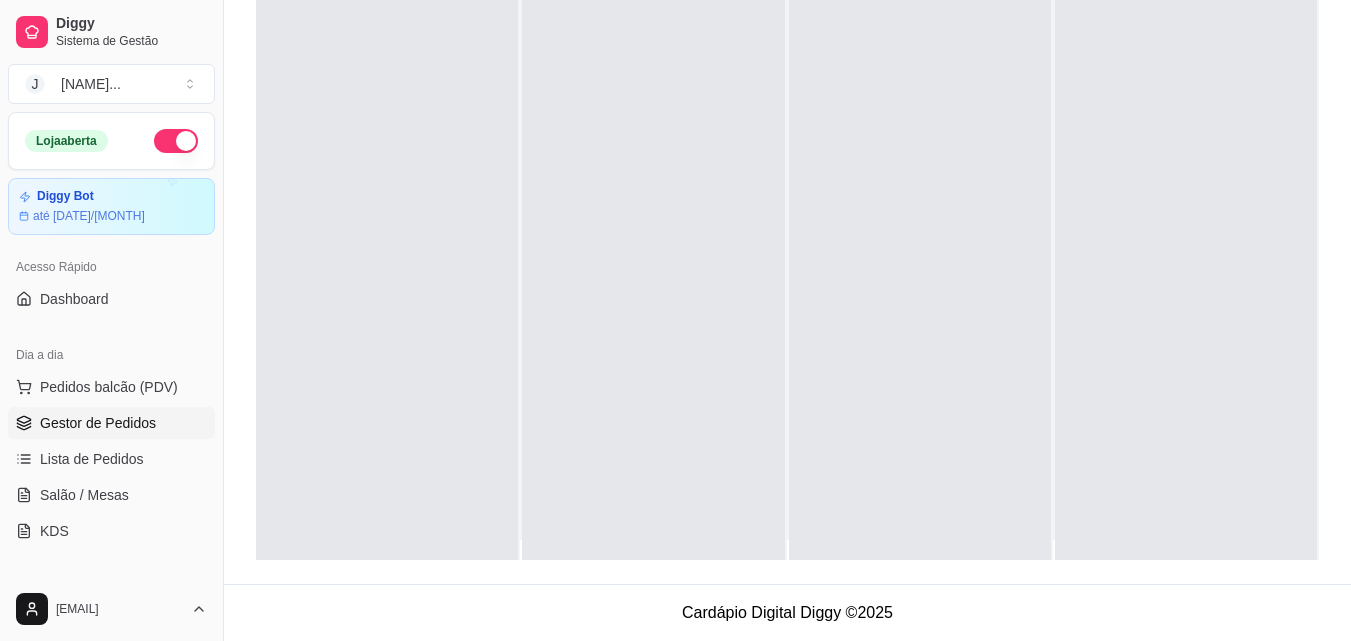 scroll, scrollTop: 0, scrollLeft: 0, axis: both 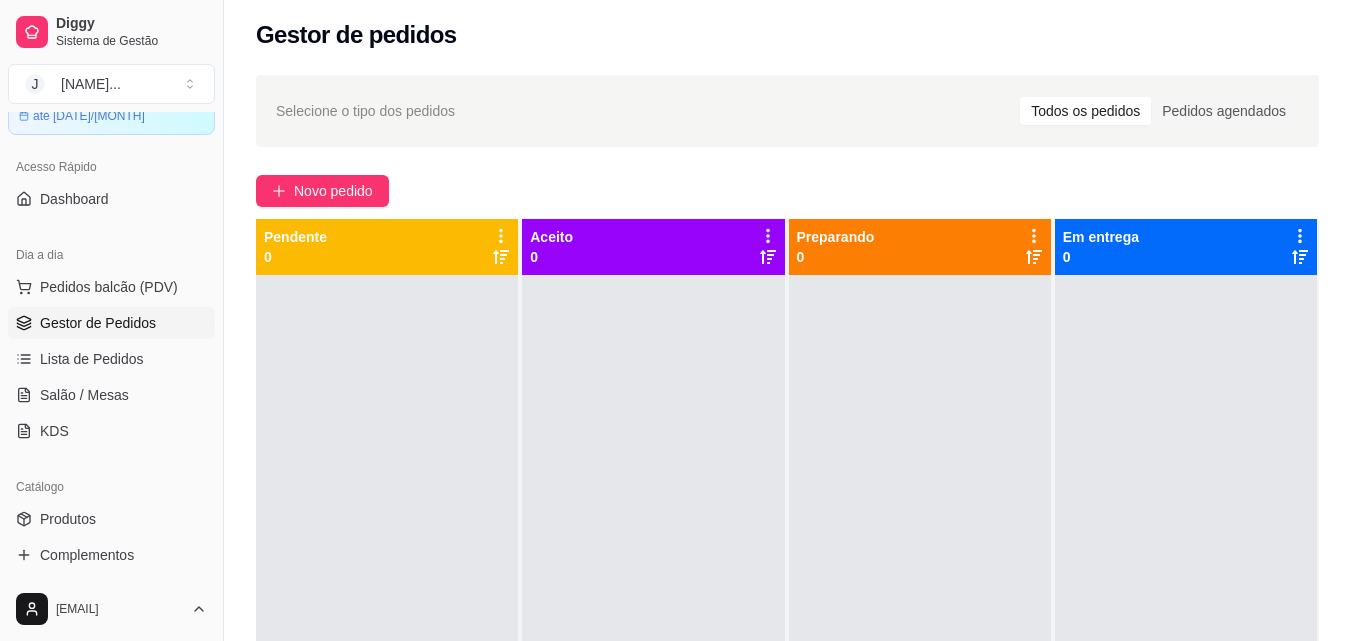 click on "Selecione o tipo dos pedidos Todos os pedidos Pedidos agendados Novo pedido Pendente 0 Aceito 0 Preparando 0 Em entrega 0" at bounding box center [787, 473] 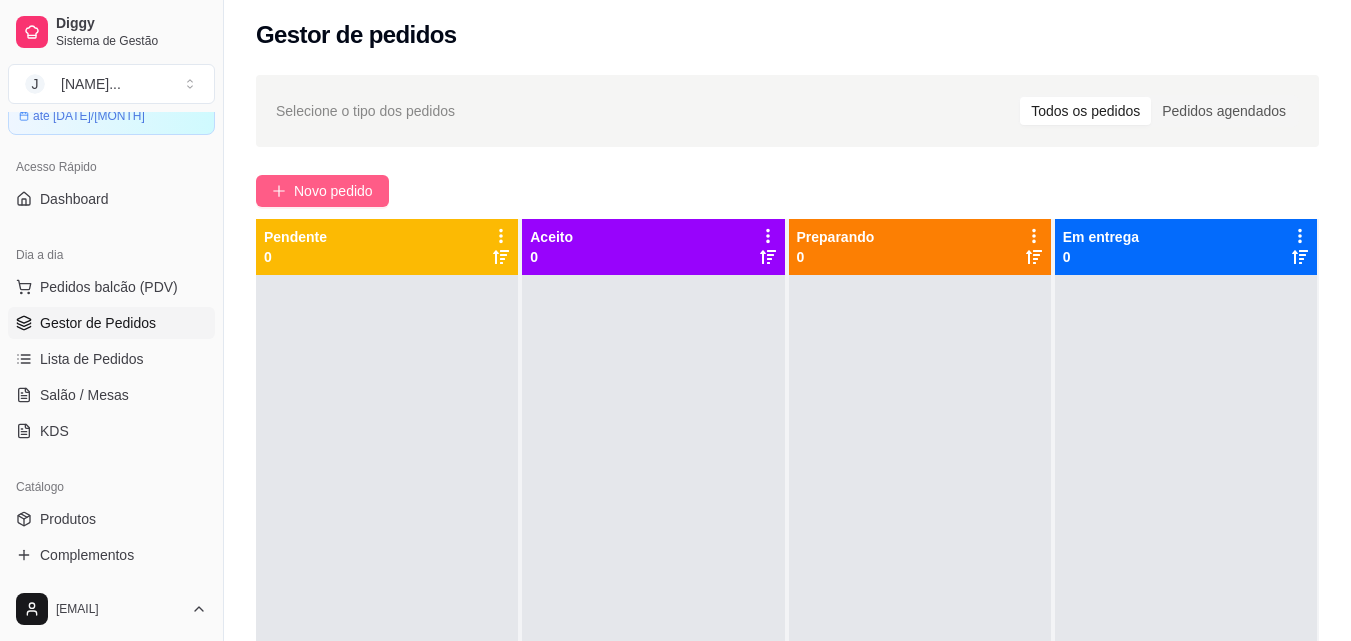 click on "Novo pedido" at bounding box center (333, 191) 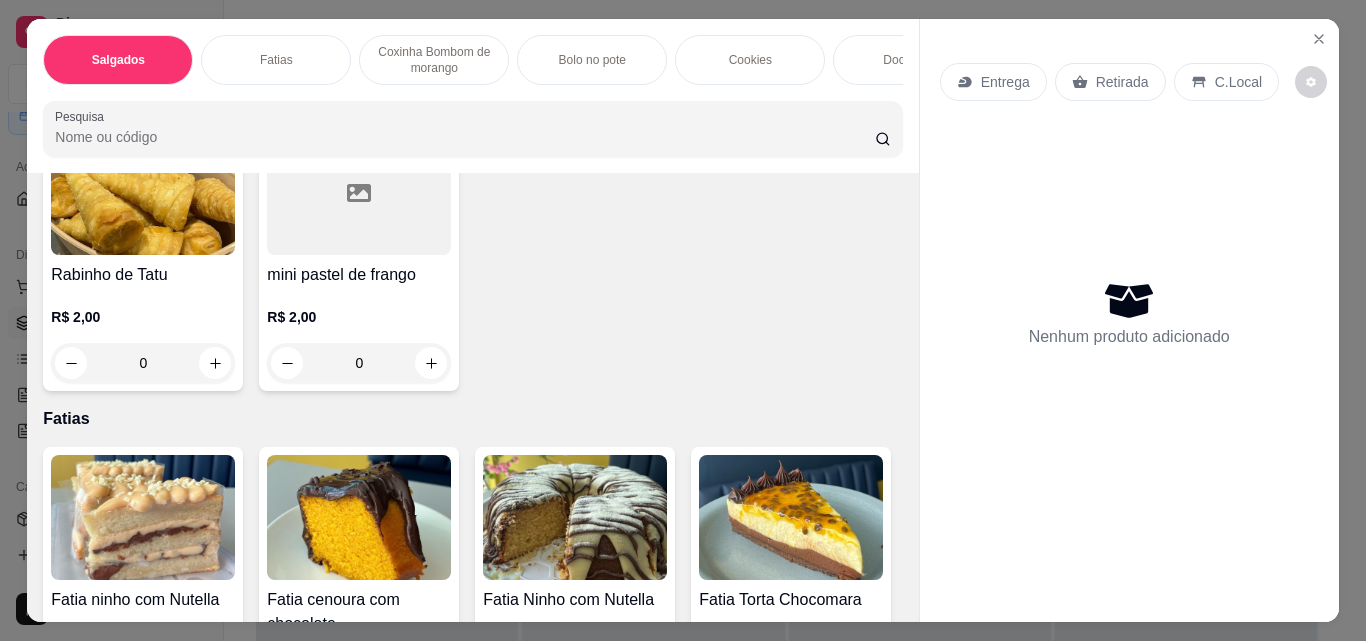 scroll, scrollTop: 500, scrollLeft: 0, axis: vertical 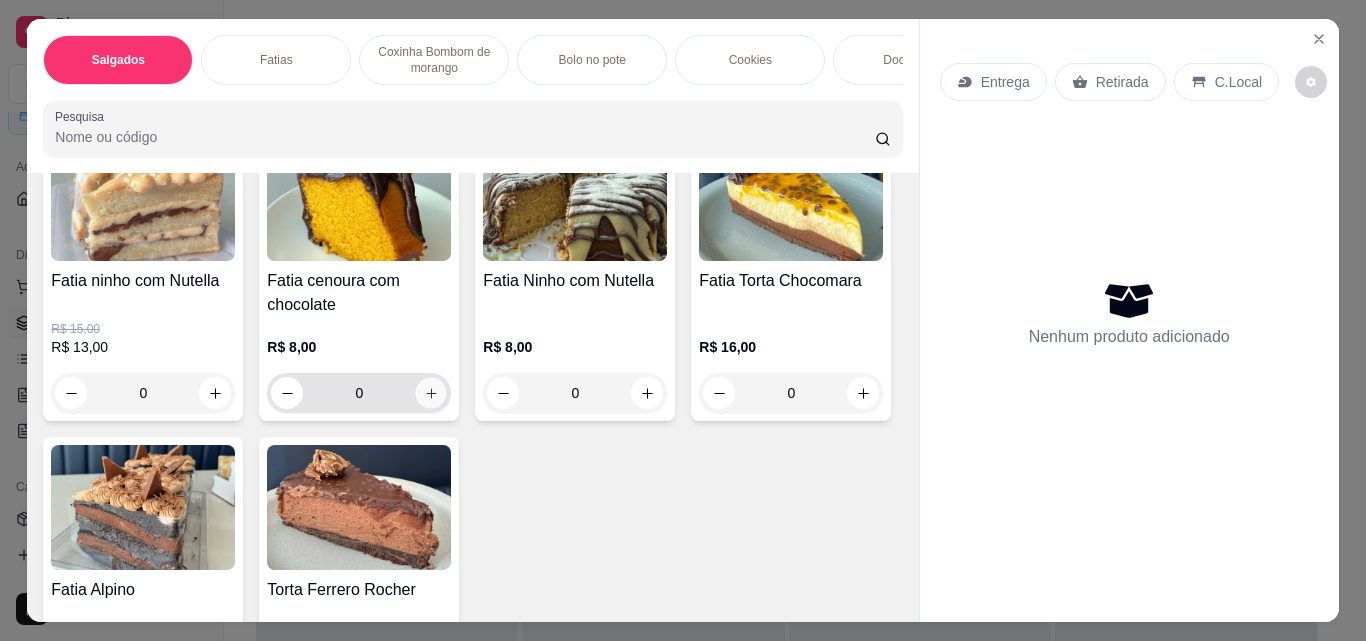 click at bounding box center [431, 393] 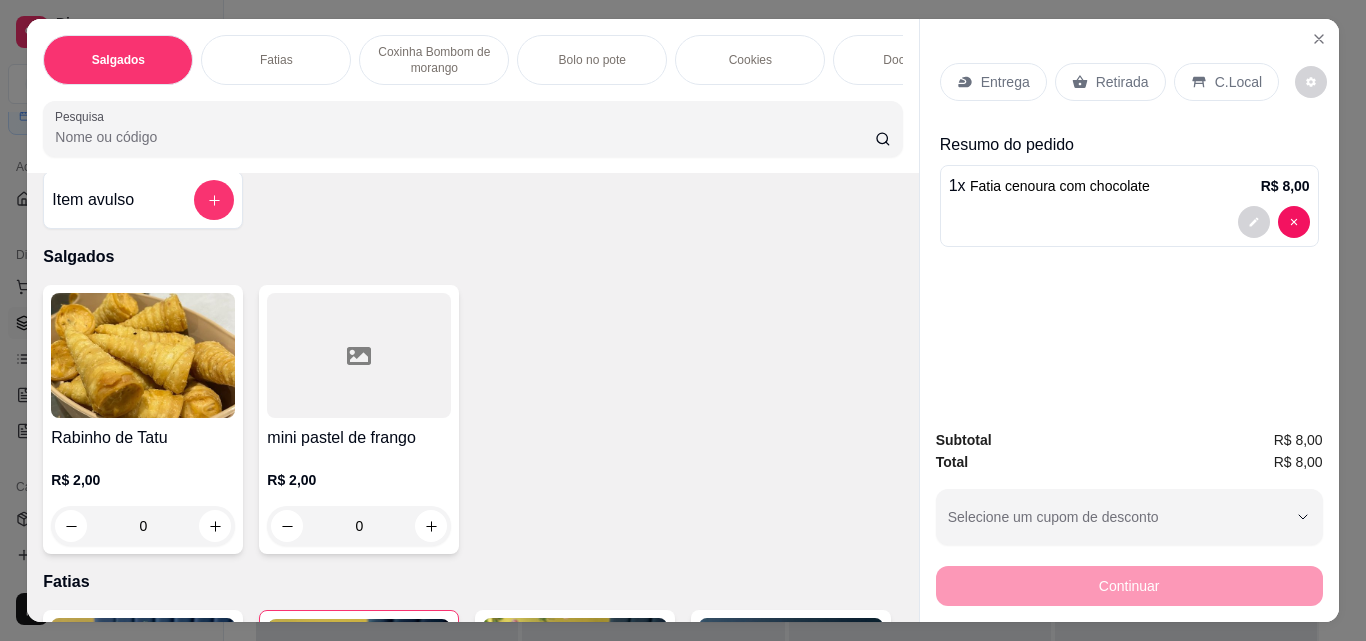 scroll, scrollTop: 0, scrollLeft: 0, axis: both 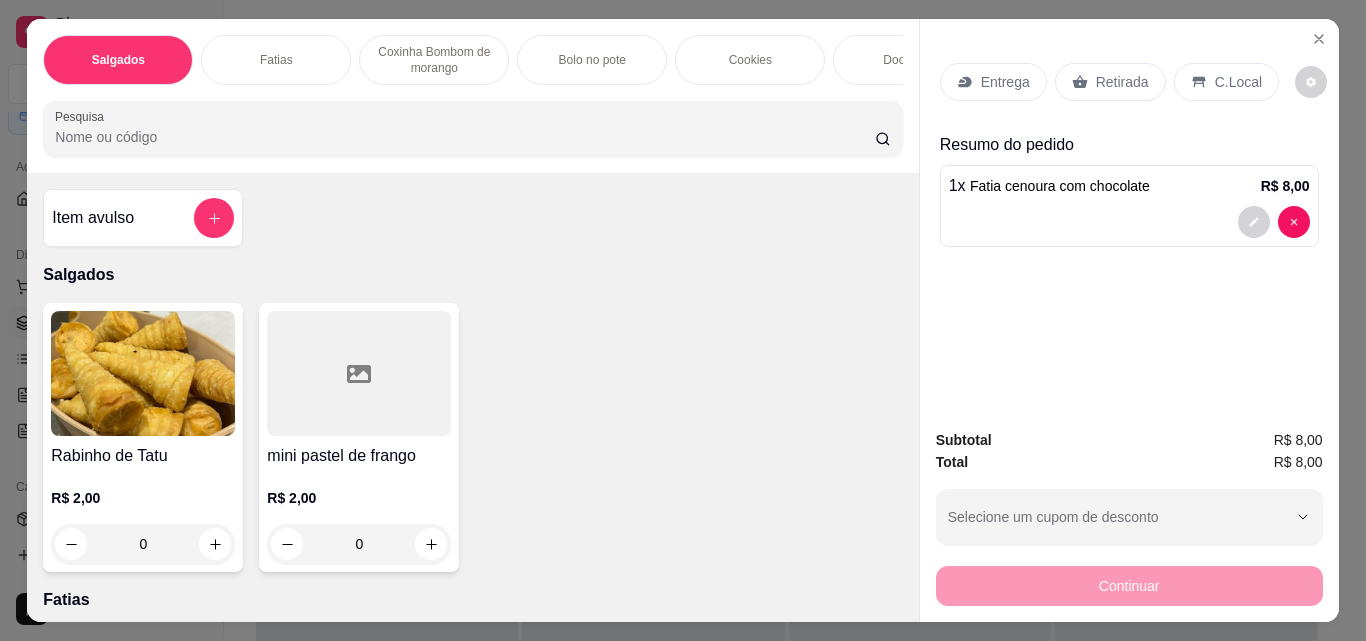 click at bounding box center (214, 218) 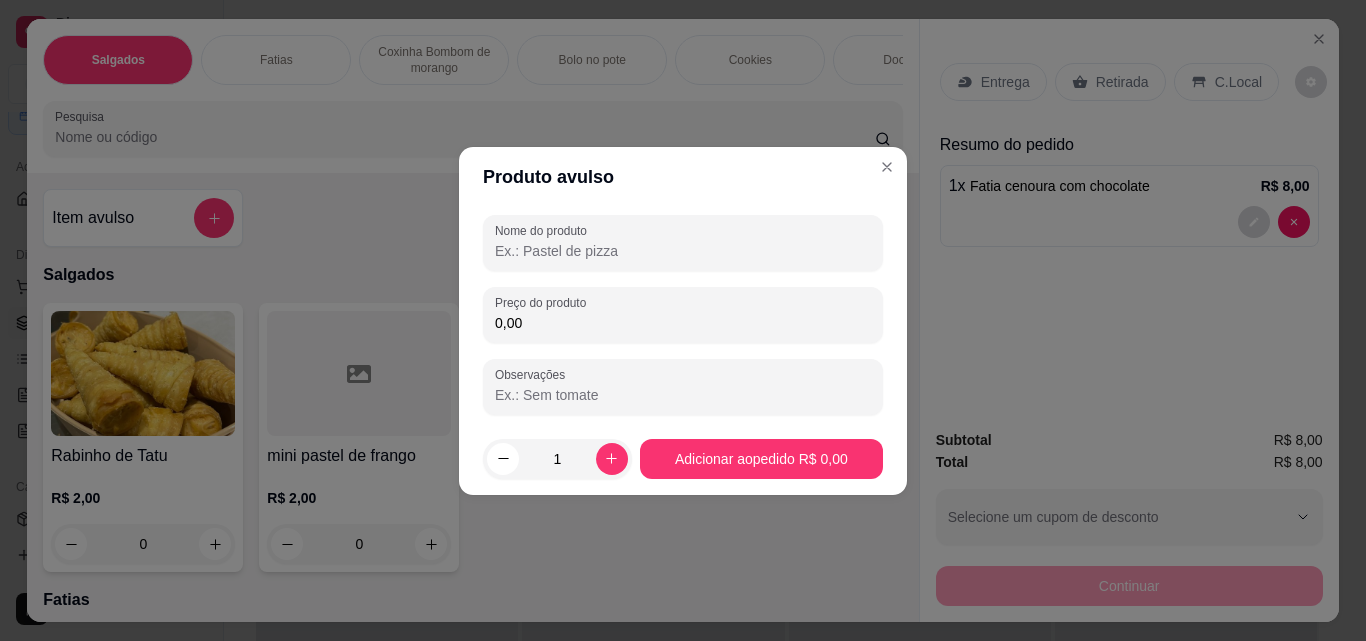 click on "Nome do produto" at bounding box center [683, 251] 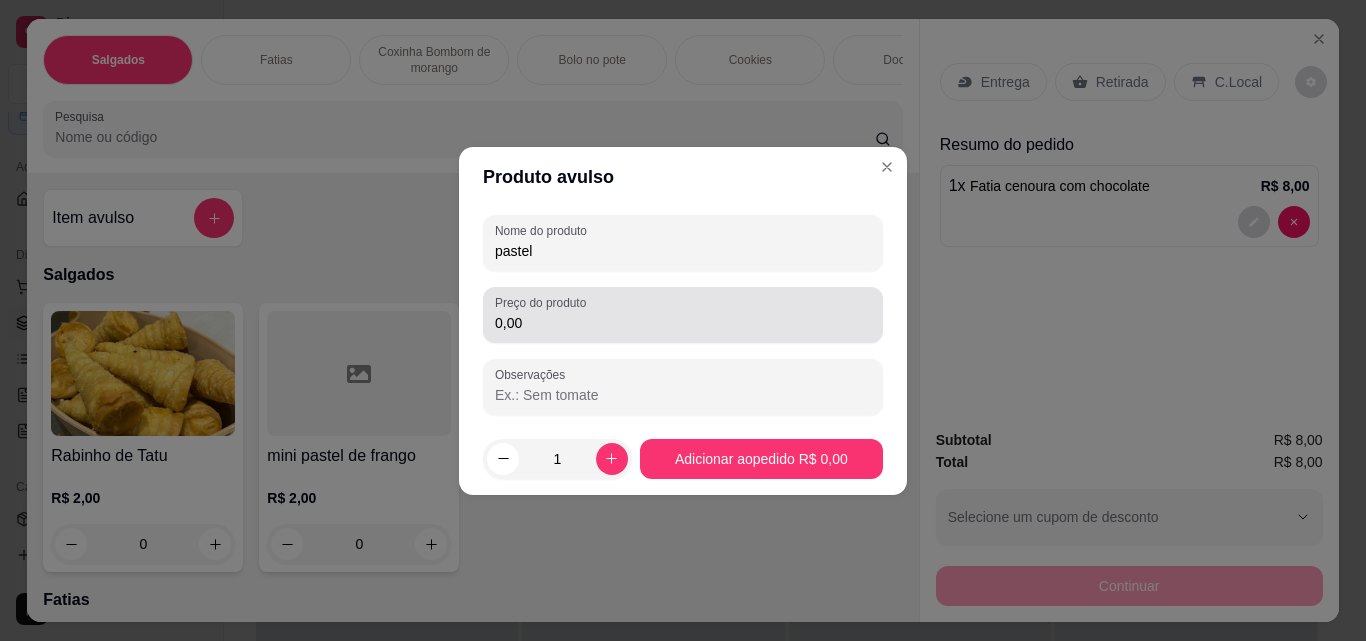 type on "pastel" 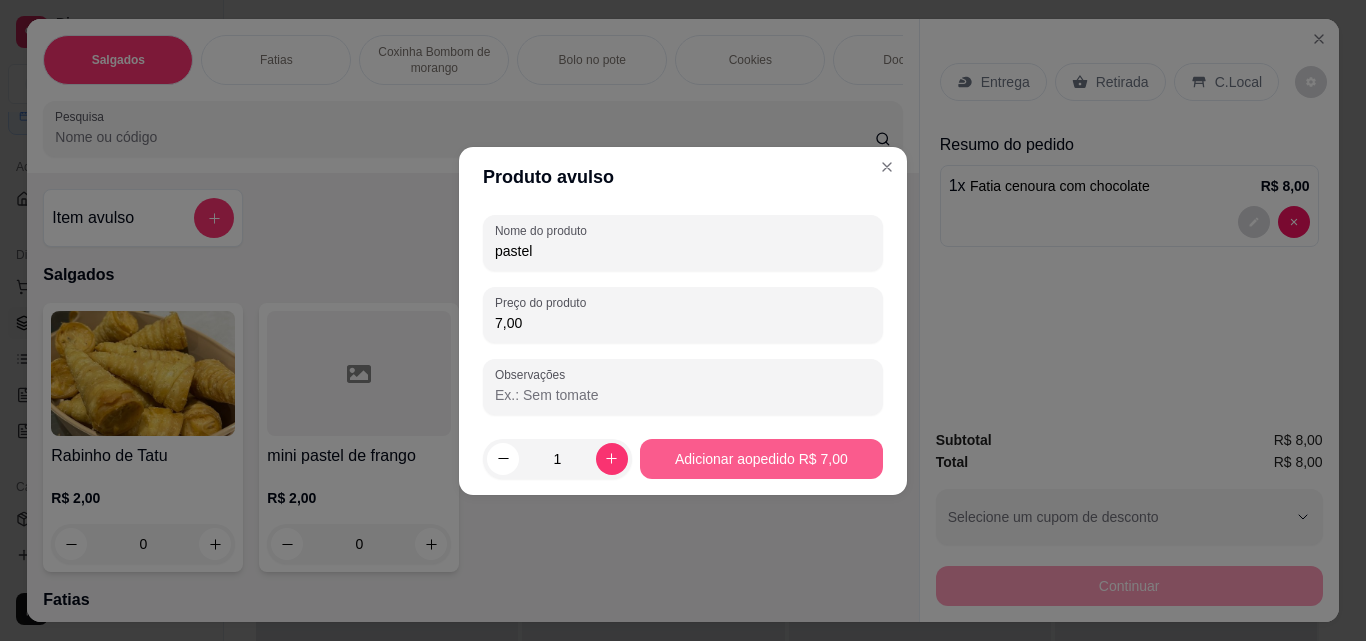 type on "7,00" 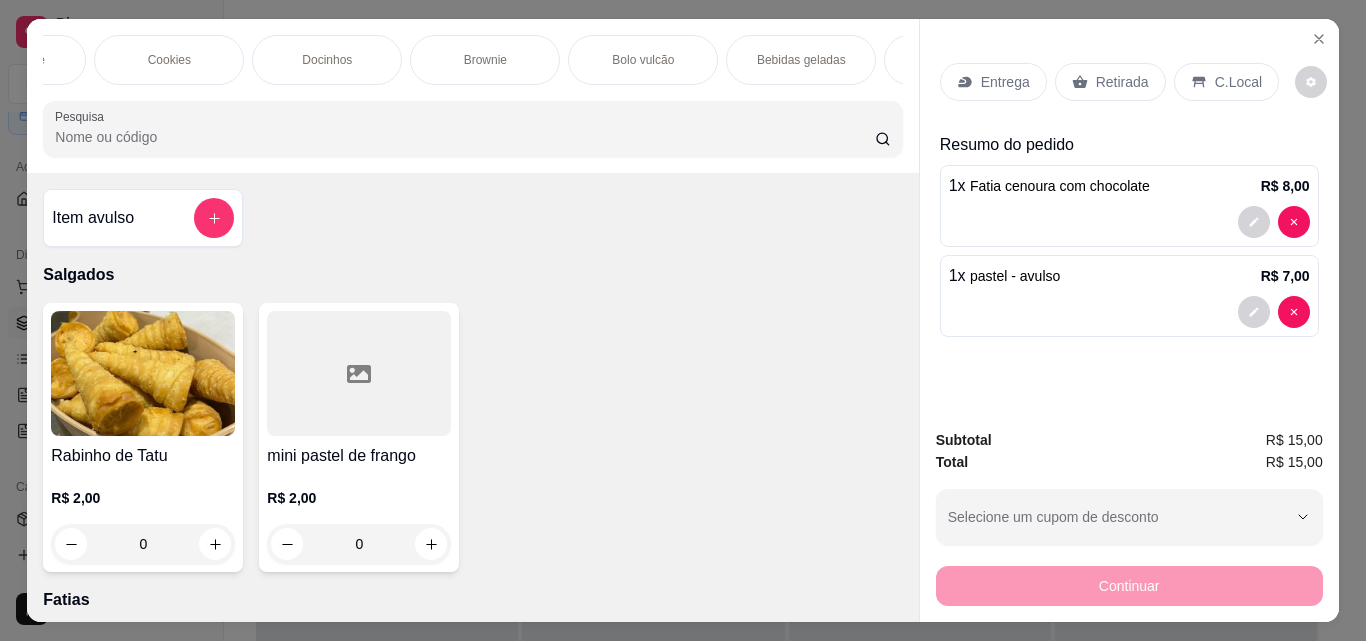 scroll, scrollTop: 0, scrollLeft: 593, axis: horizontal 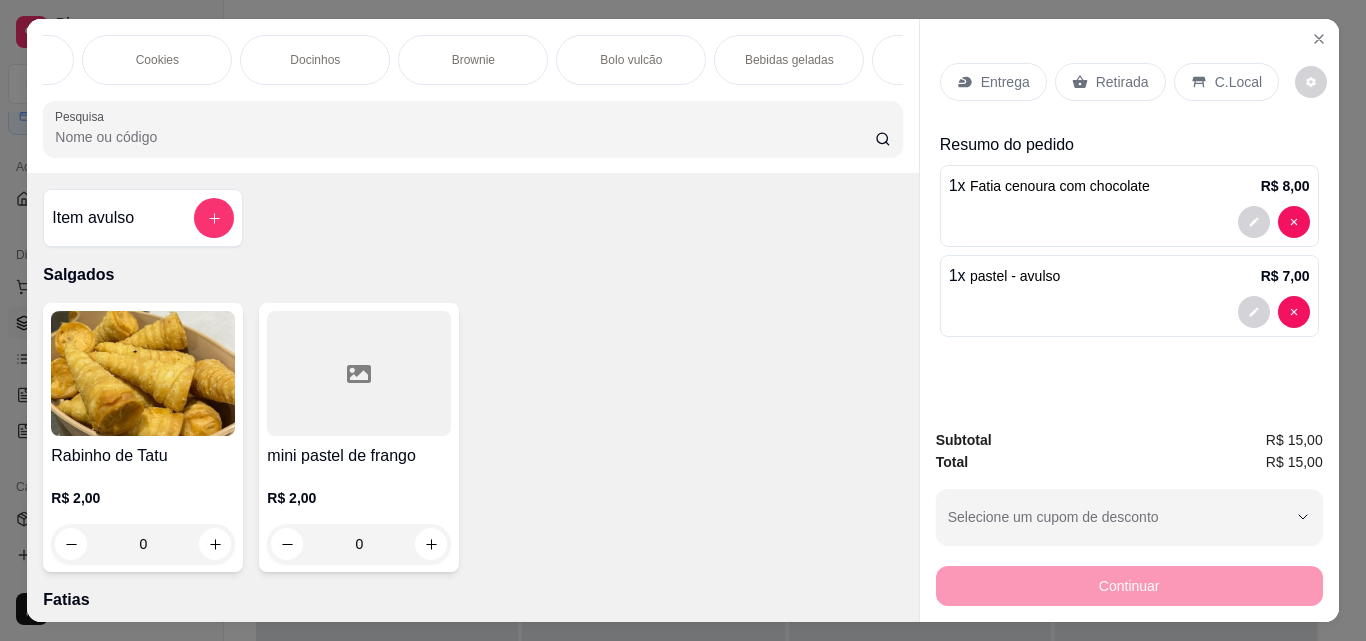 click on "Bebidas geladas" at bounding box center [789, 60] 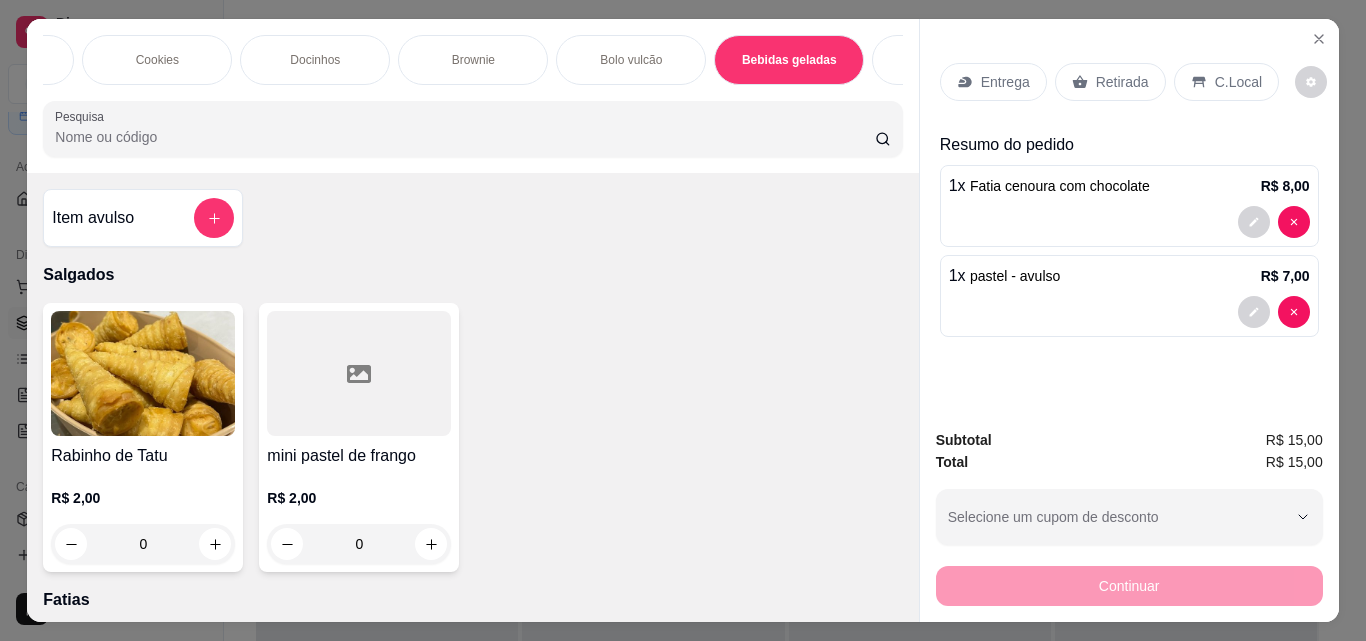 scroll, scrollTop: 3763, scrollLeft: 0, axis: vertical 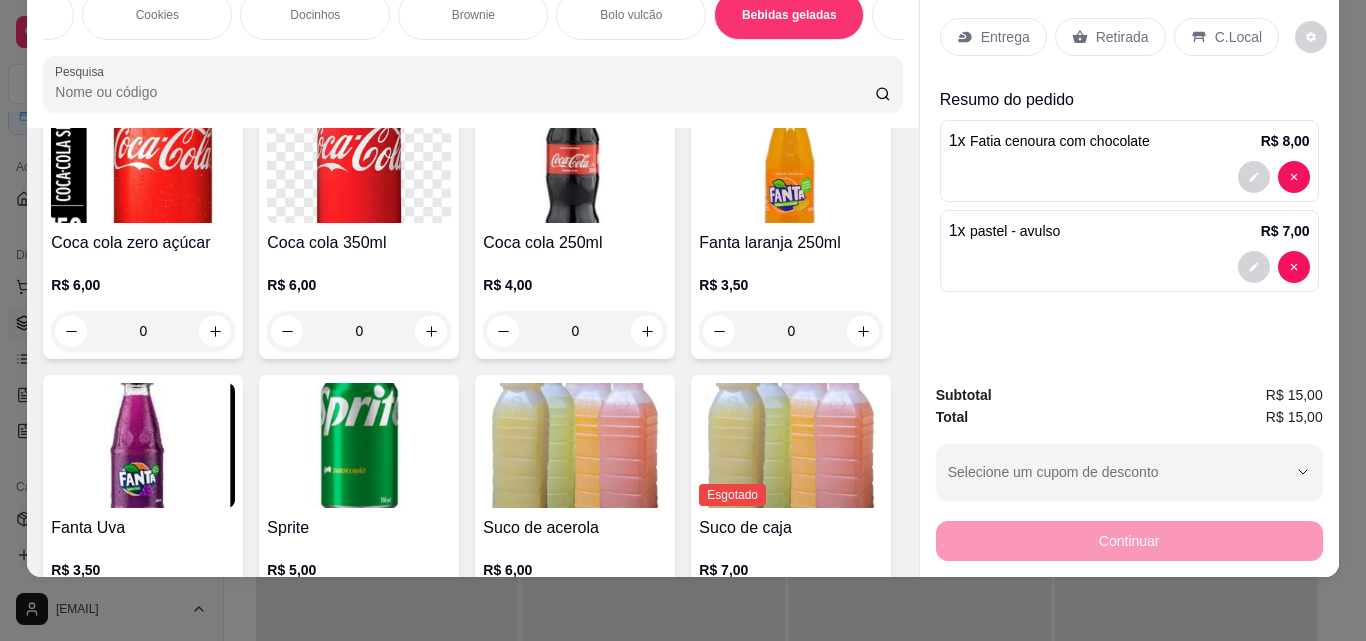 click 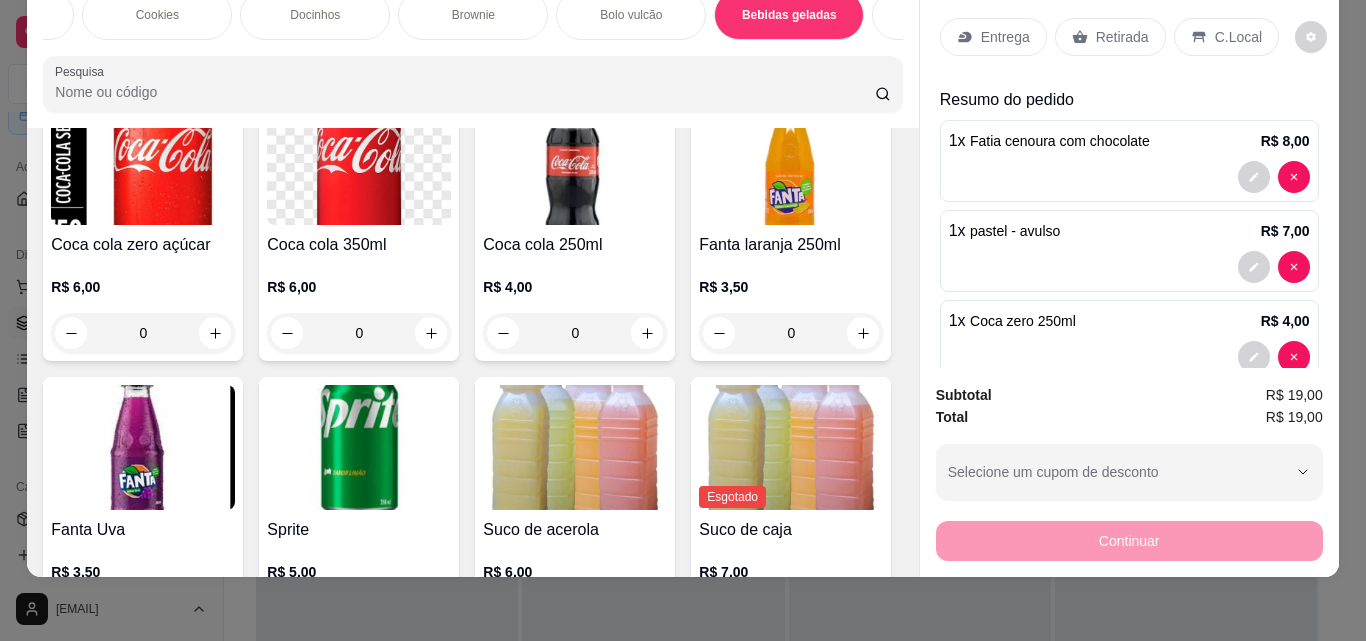 click on "Retirada" at bounding box center [1122, 37] 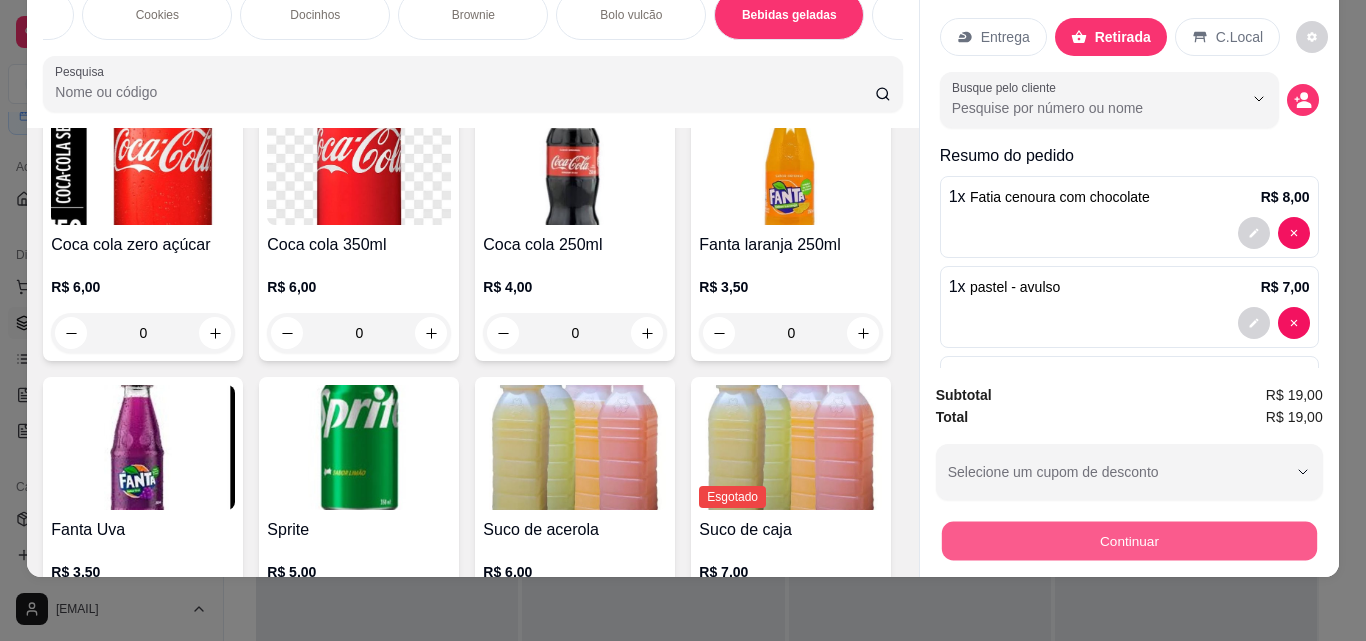 click on "Continuar" at bounding box center [1128, 540] 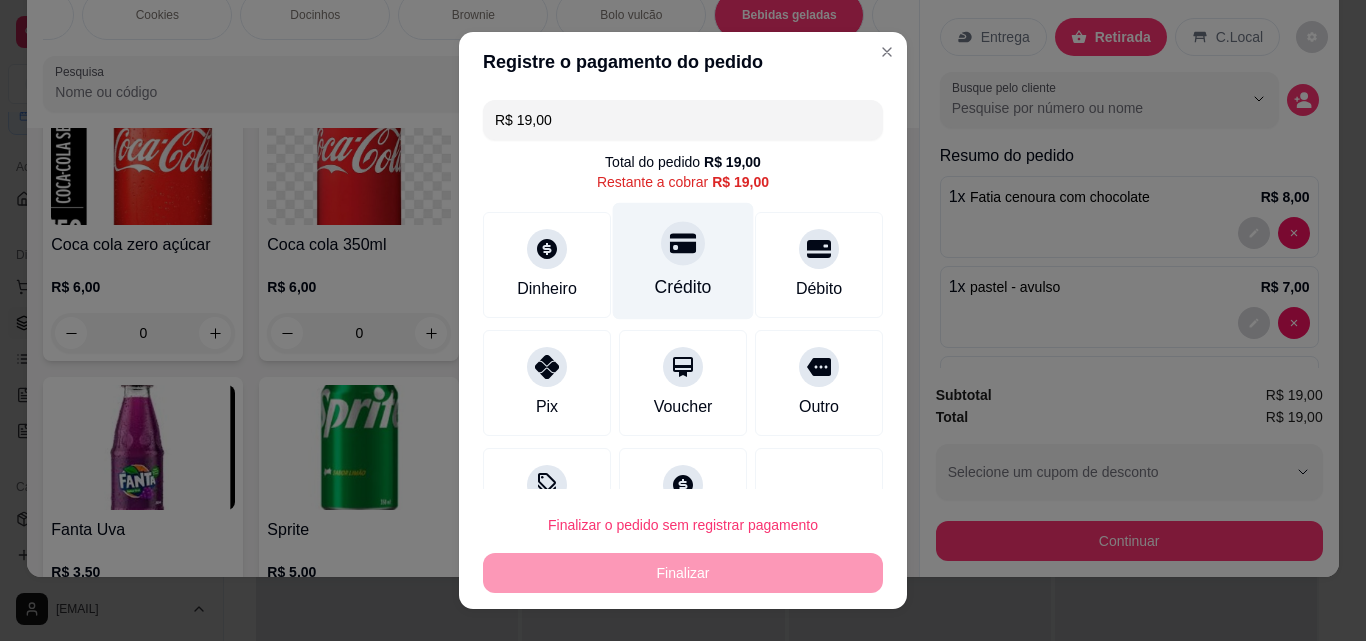 click 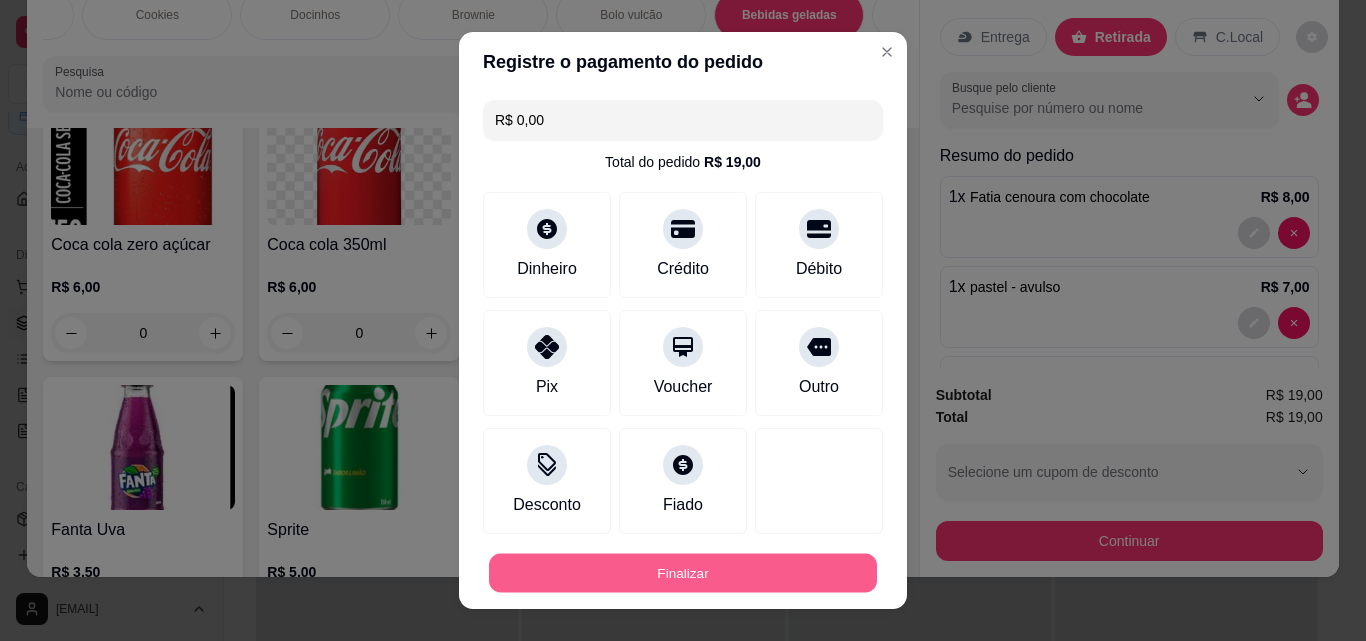 click on "Finalizar" at bounding box center (683, 573) 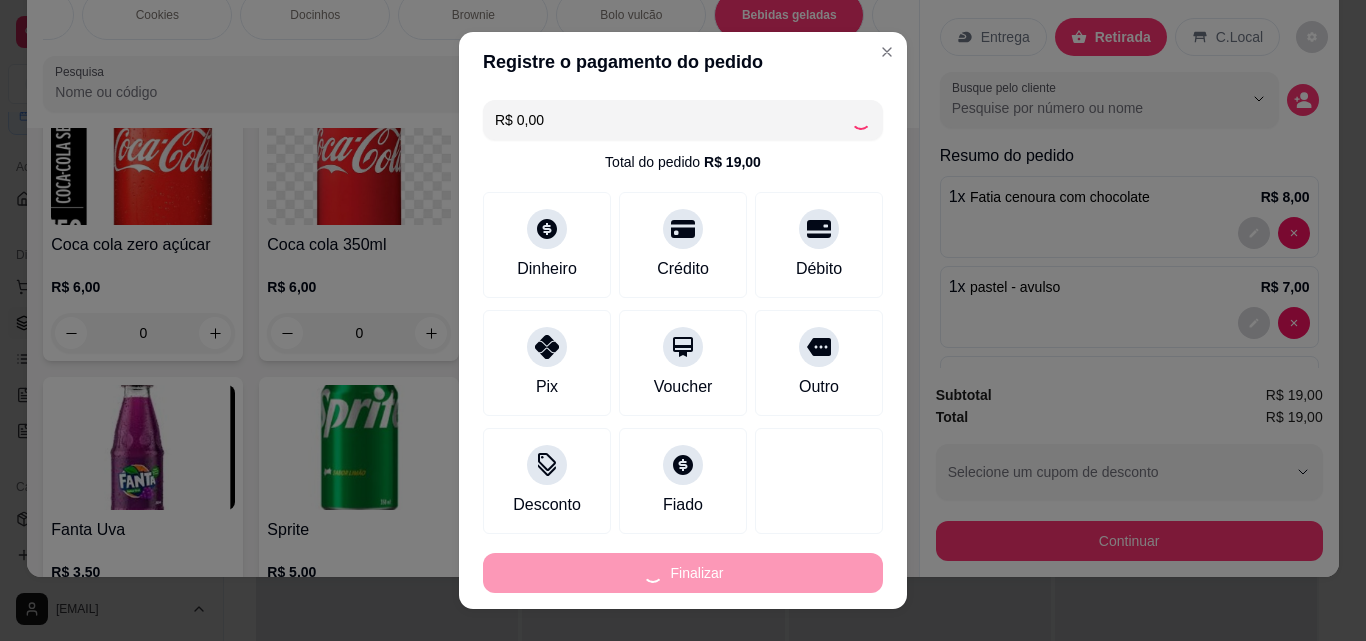 type on "0" 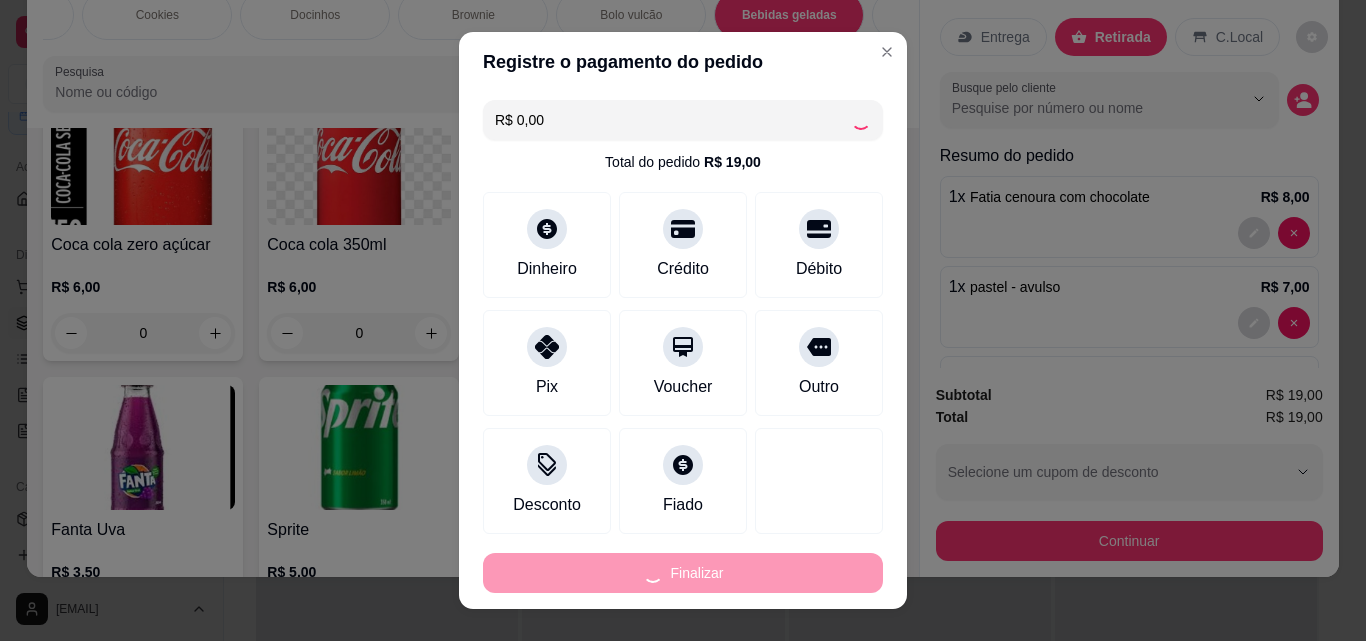 type on "0" 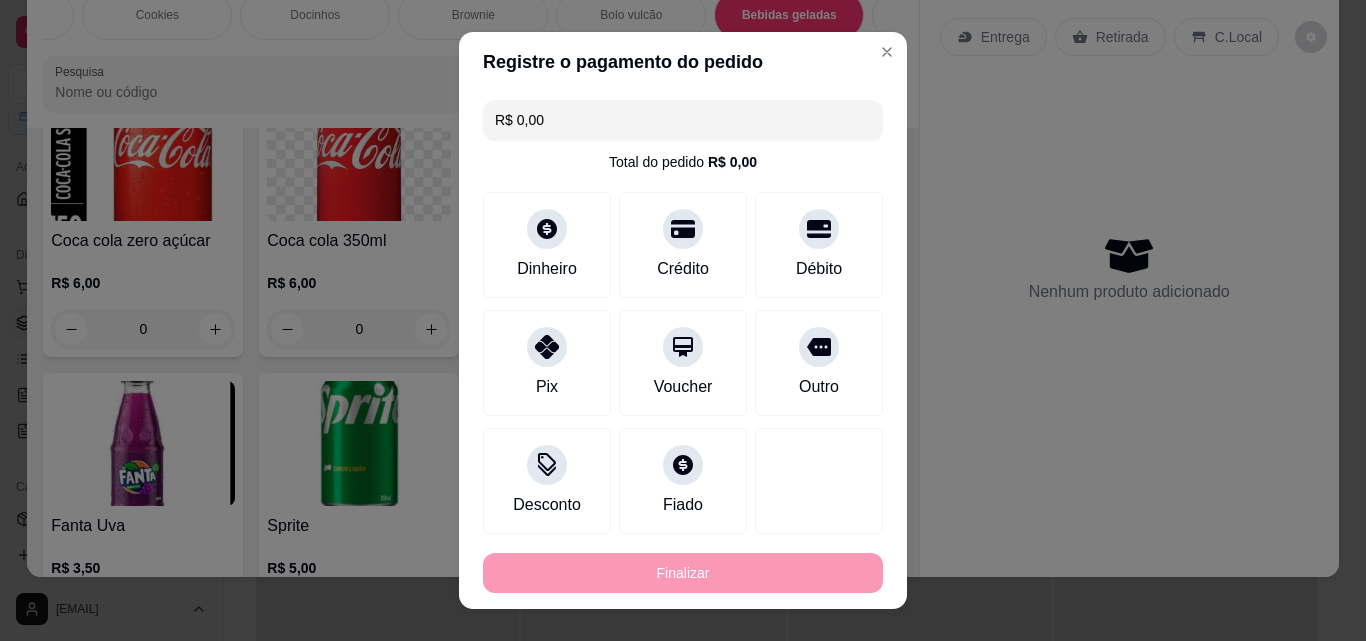 type on "-R$ 19,00" 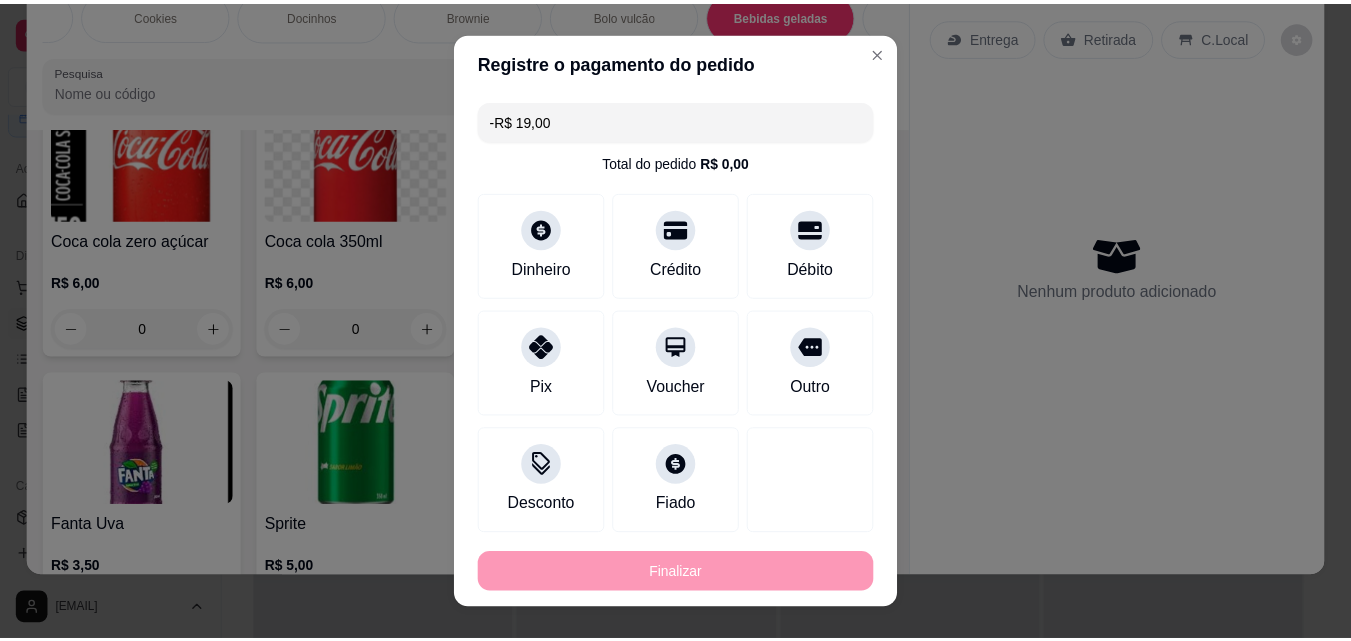 scroll, scrollTop: 4361, scrollLeft: 0, axis: vertical 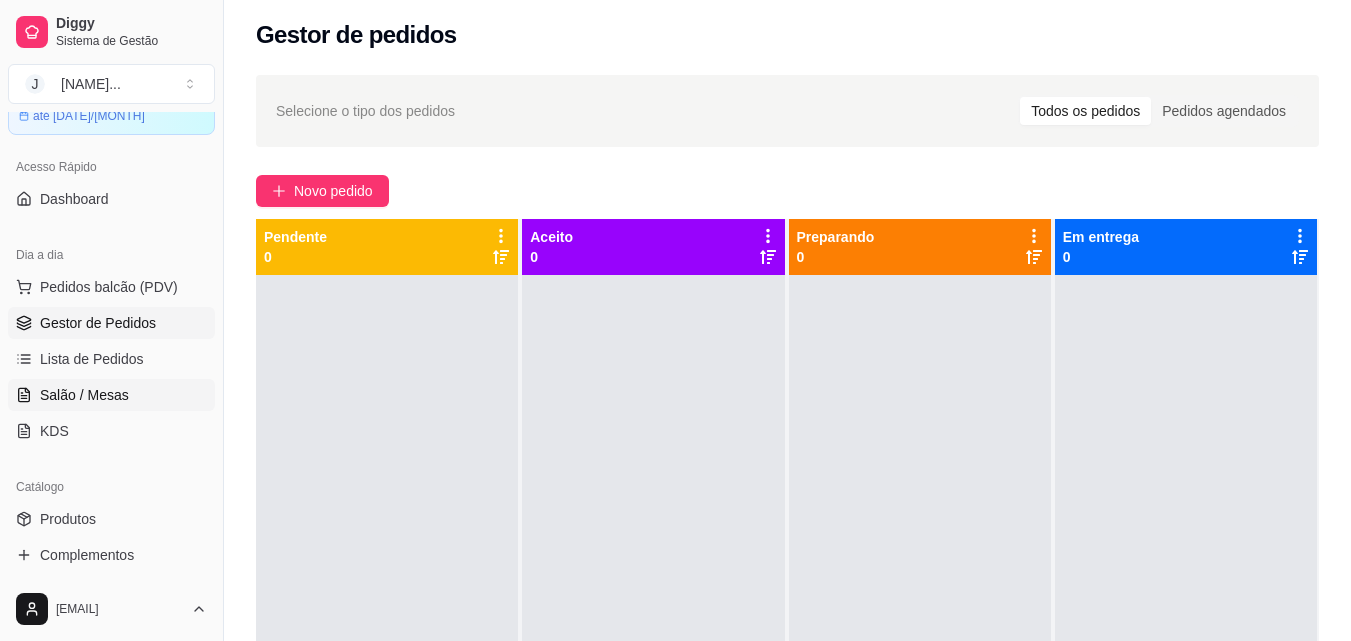click on "Salão / Mesas" at bounding box center [111, 395] 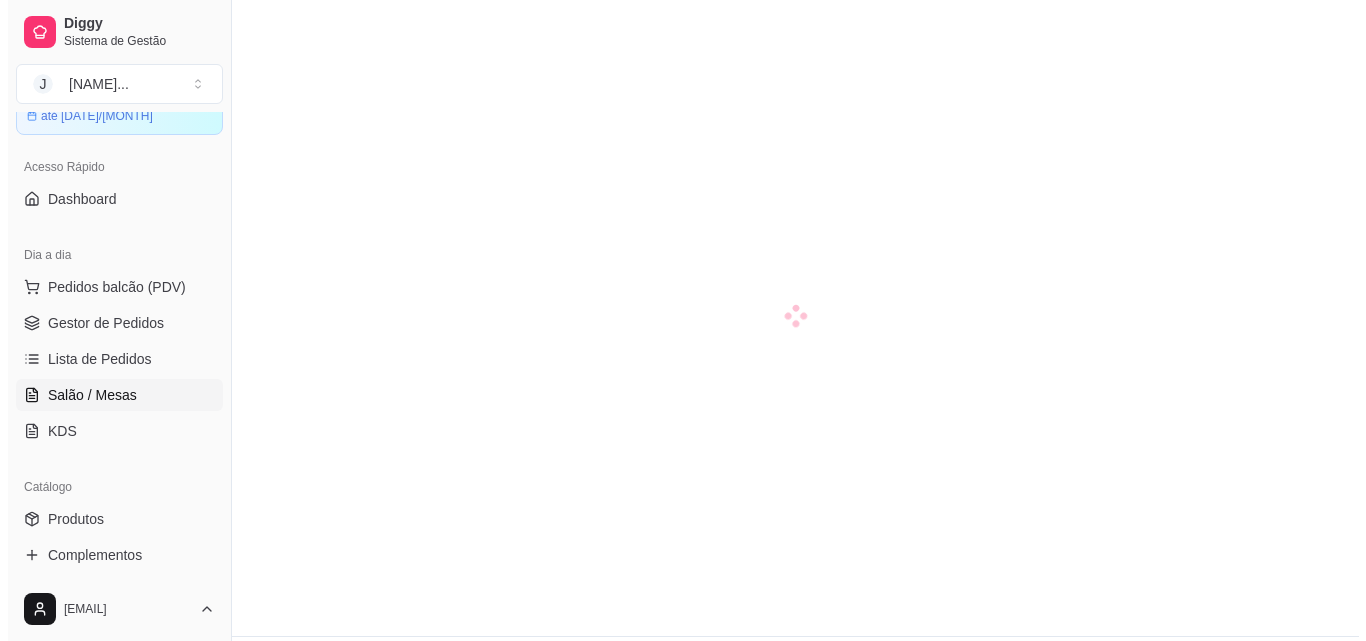 scroll, scrollTop: 0, scrollLeft: 0, axis: both 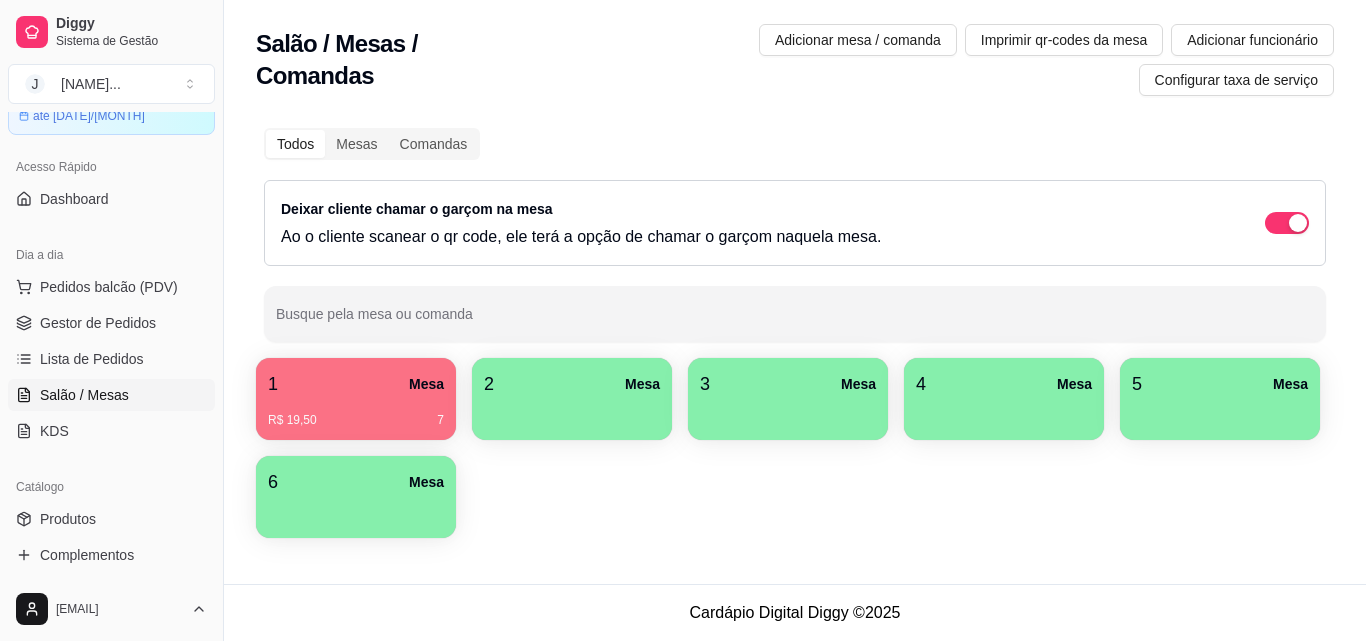 click on "1 Mesa R$ [PRICE] 7" at bounding box center (356, 399) 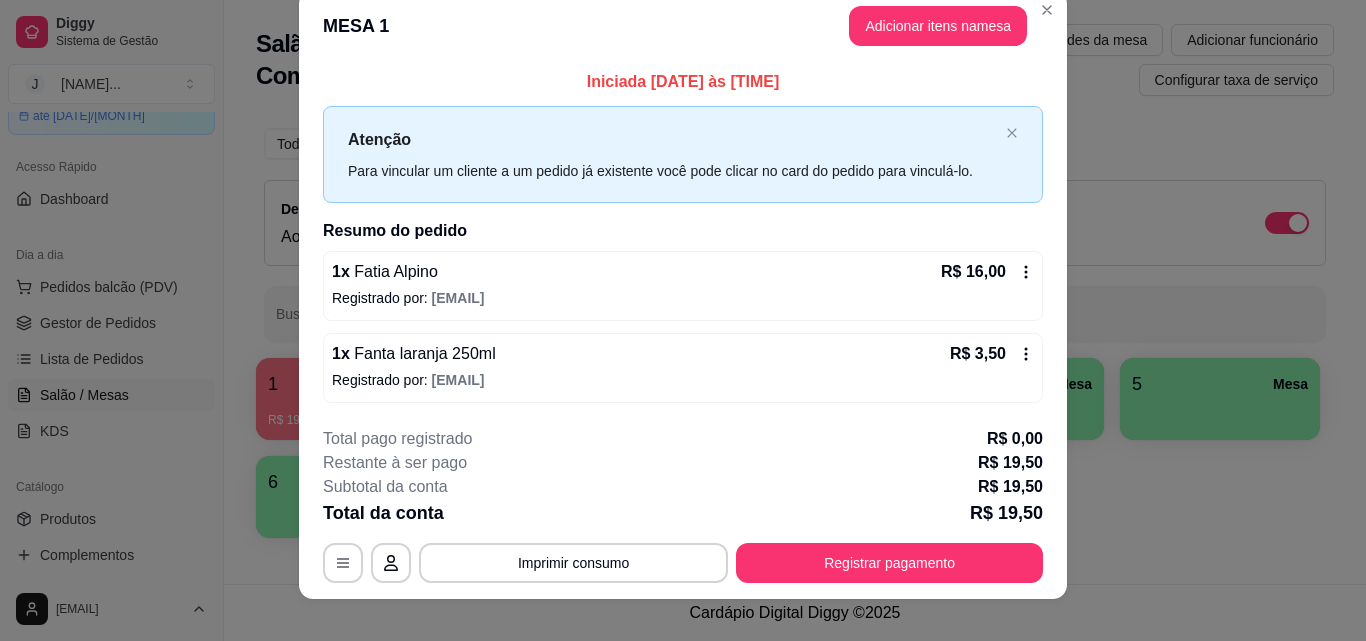 scroll, scrollTop: 48, scrollLeft: 0, axis: vertical 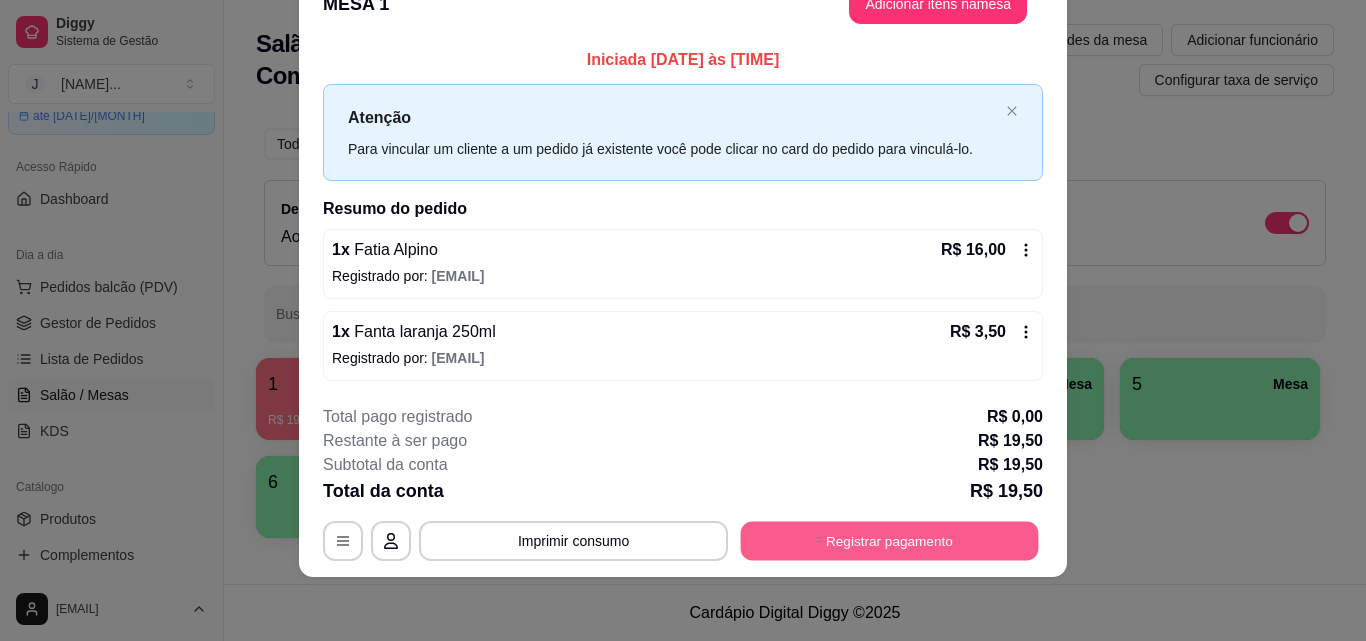 click on "Registrar pagamento" at bounding box center (890, 541) 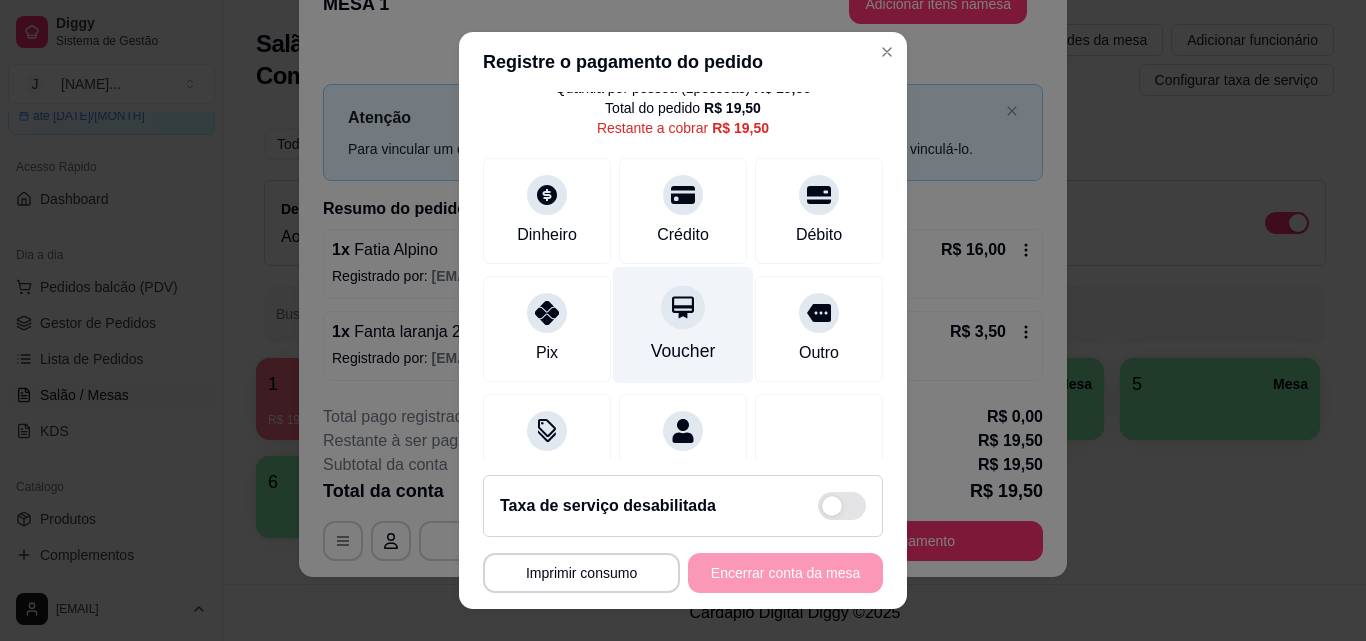 scroll, scrollTop: 147, scrollLeft: 0, axis: vertical 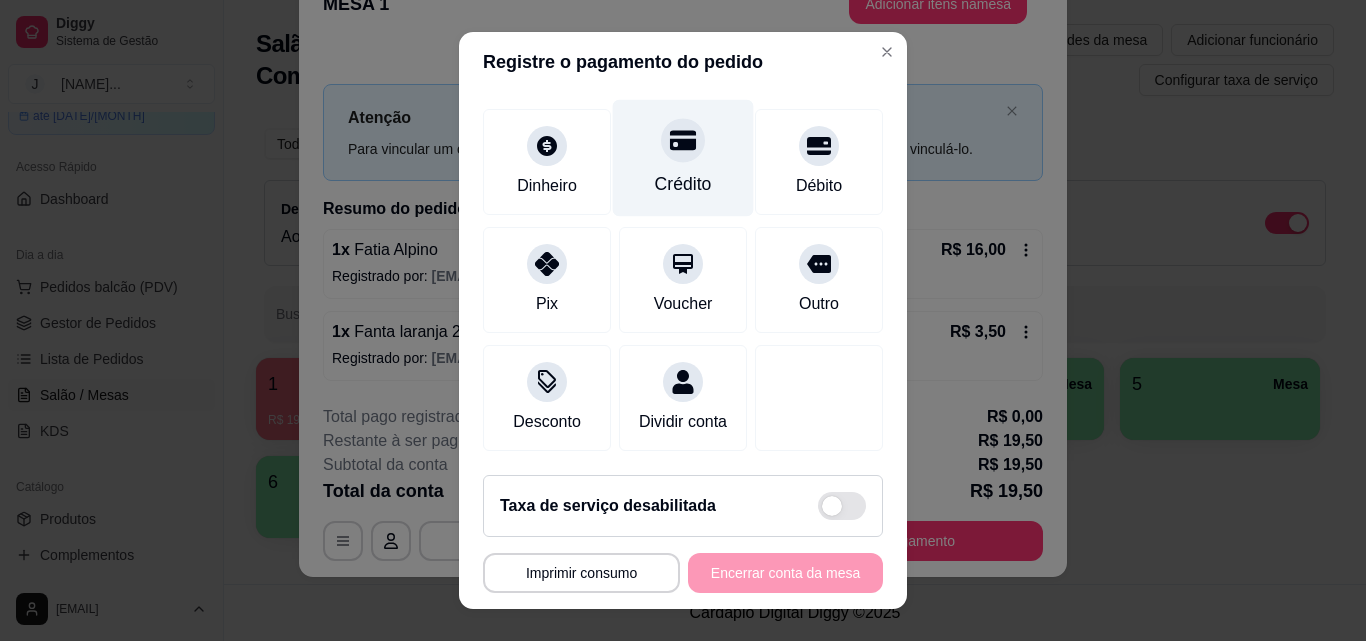 click on "Crédito" at bounding box center (683, 158) 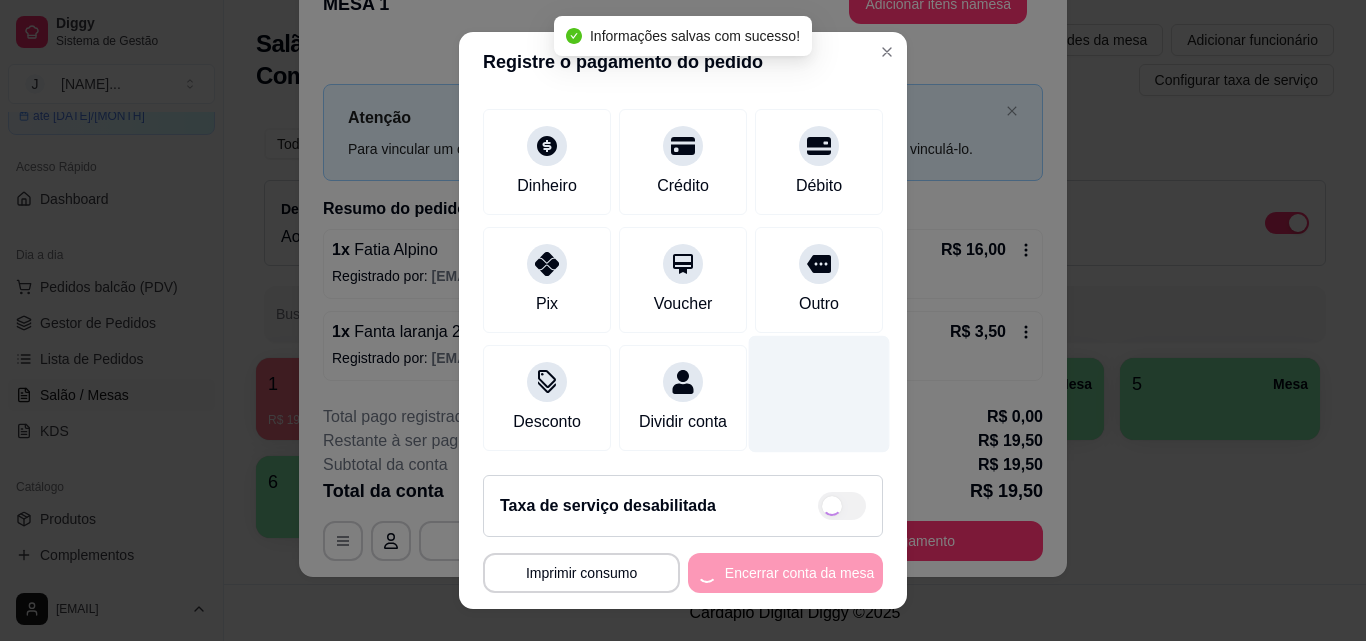 type on "R$ 0,00" 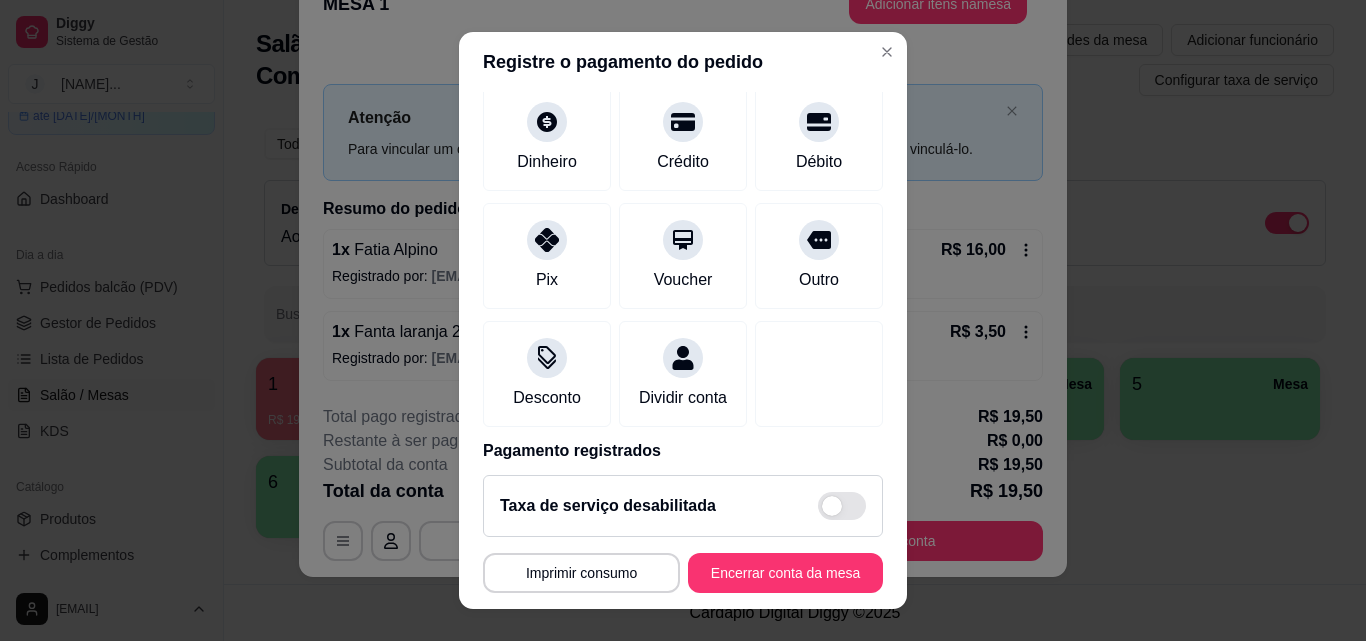 click on "Encerrar conta da mesa" at bounding box center [785, 573] 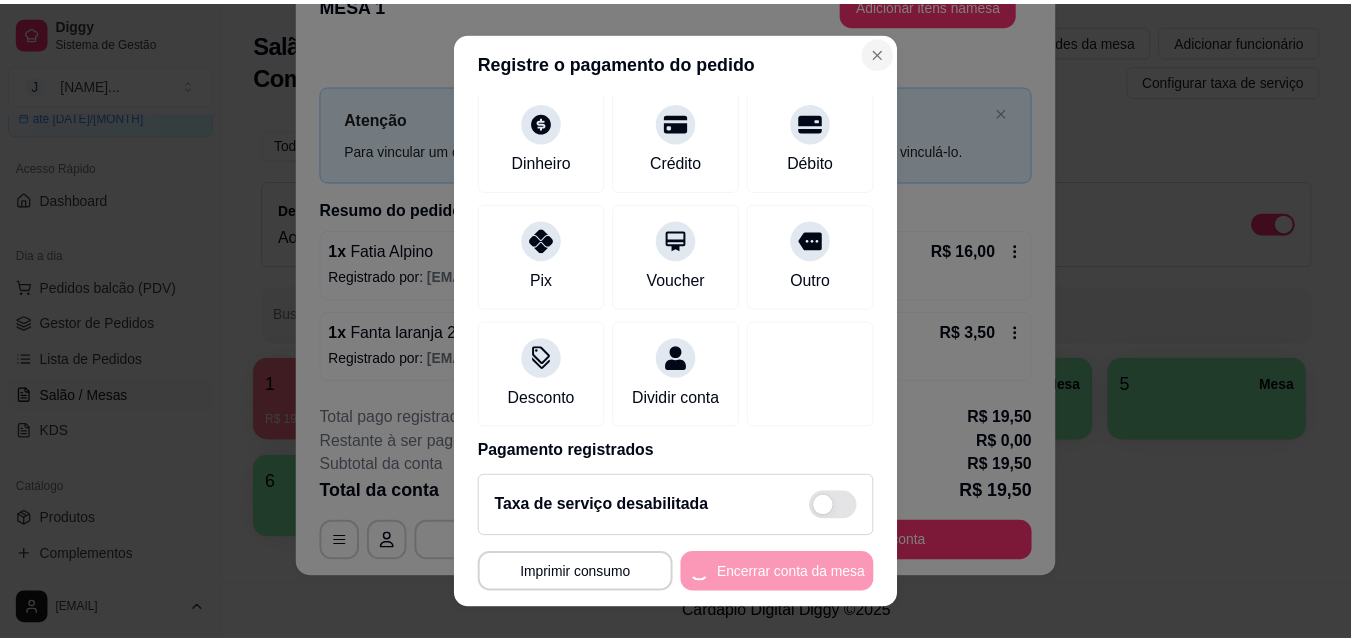 scroll, scrollTop: 0, scrollLeft: 0, axis: both 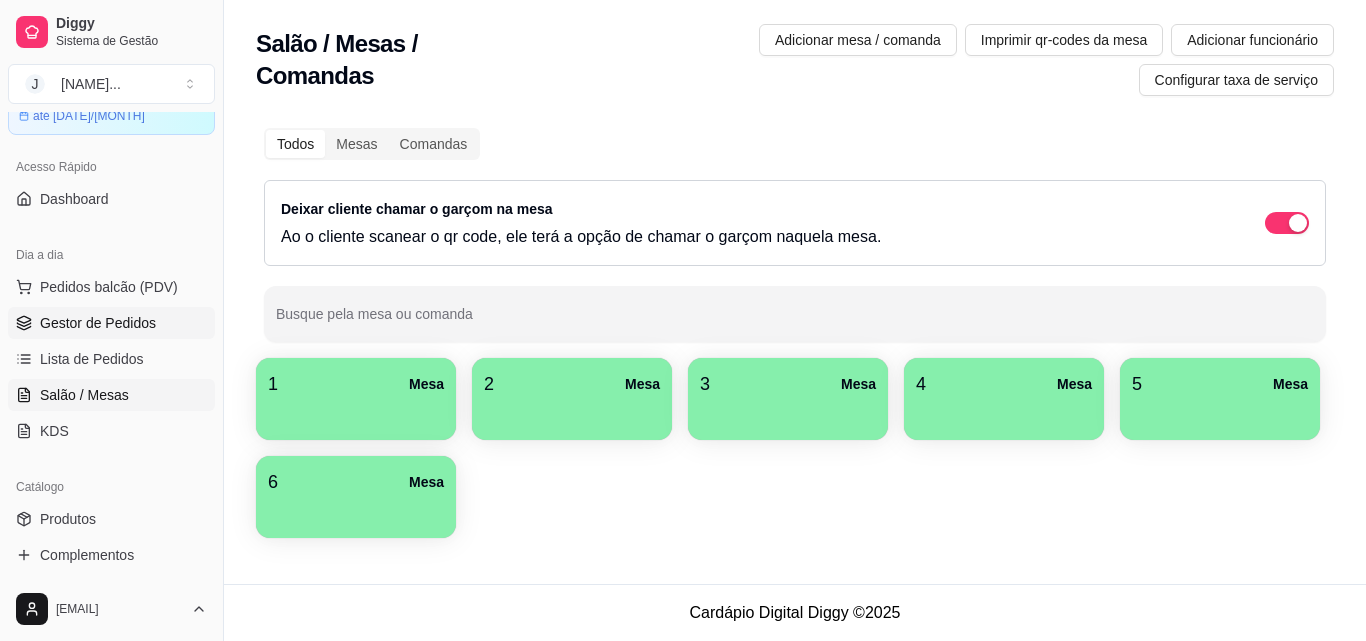 click on "Gestor de Pedidos" at bounding box center (98, 323) 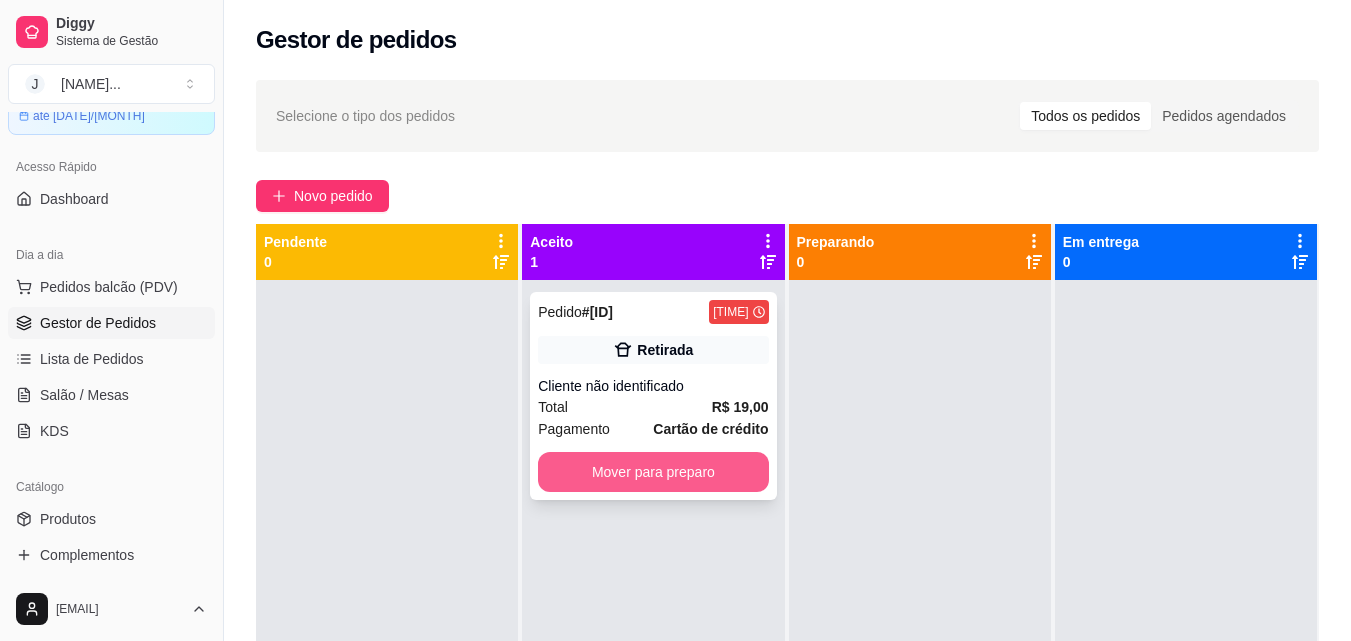 click on "Mover para preparo" at bounding box center (653, 472) 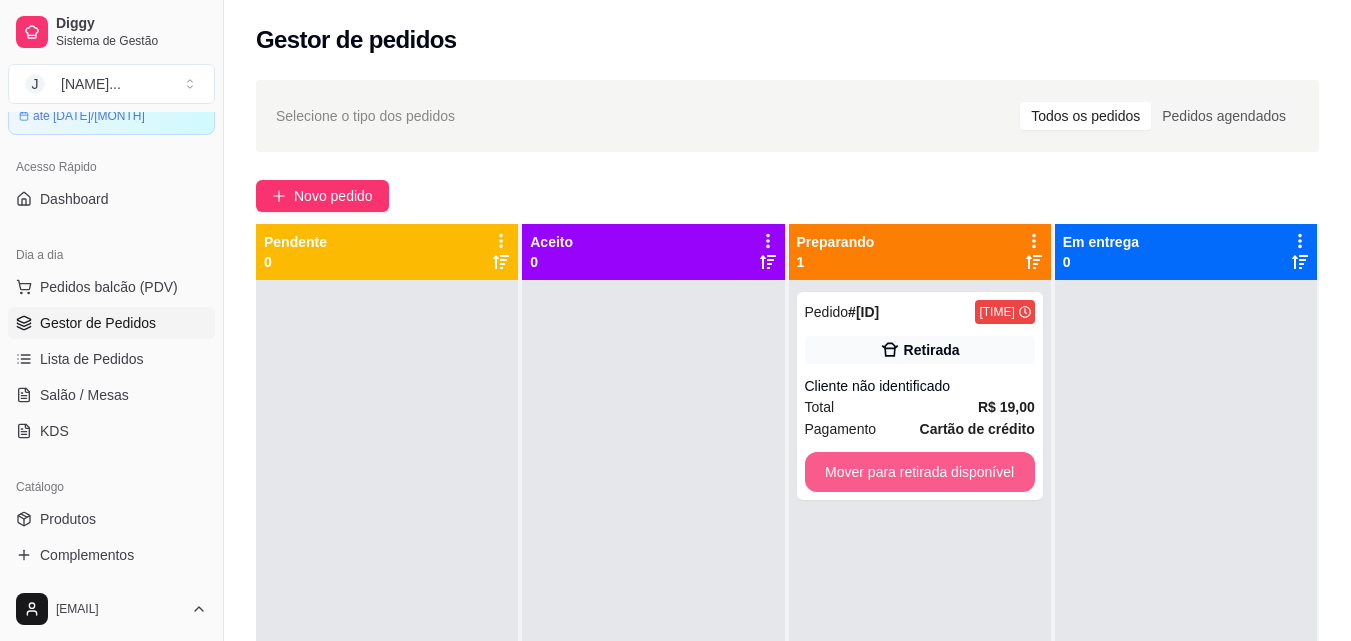 click on "Mover para retirada disponível" at bounding box center [920, 472] 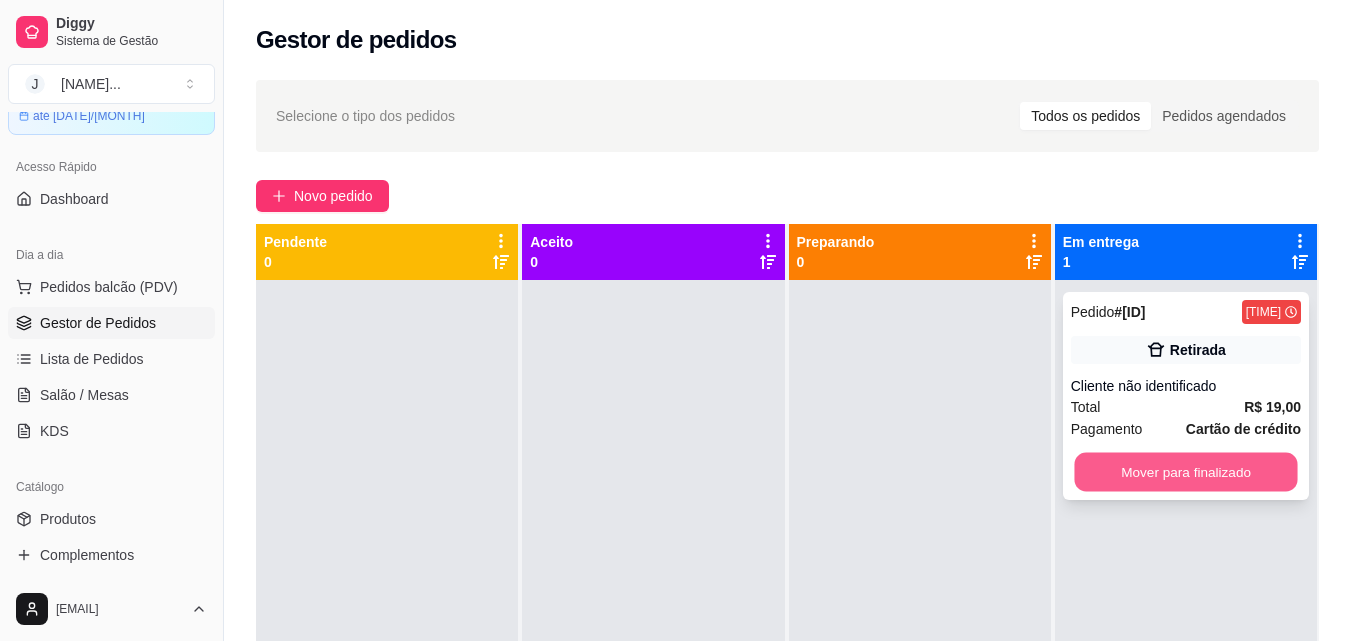click on "Mover para finalizado" at bounding box center [1185, 472] 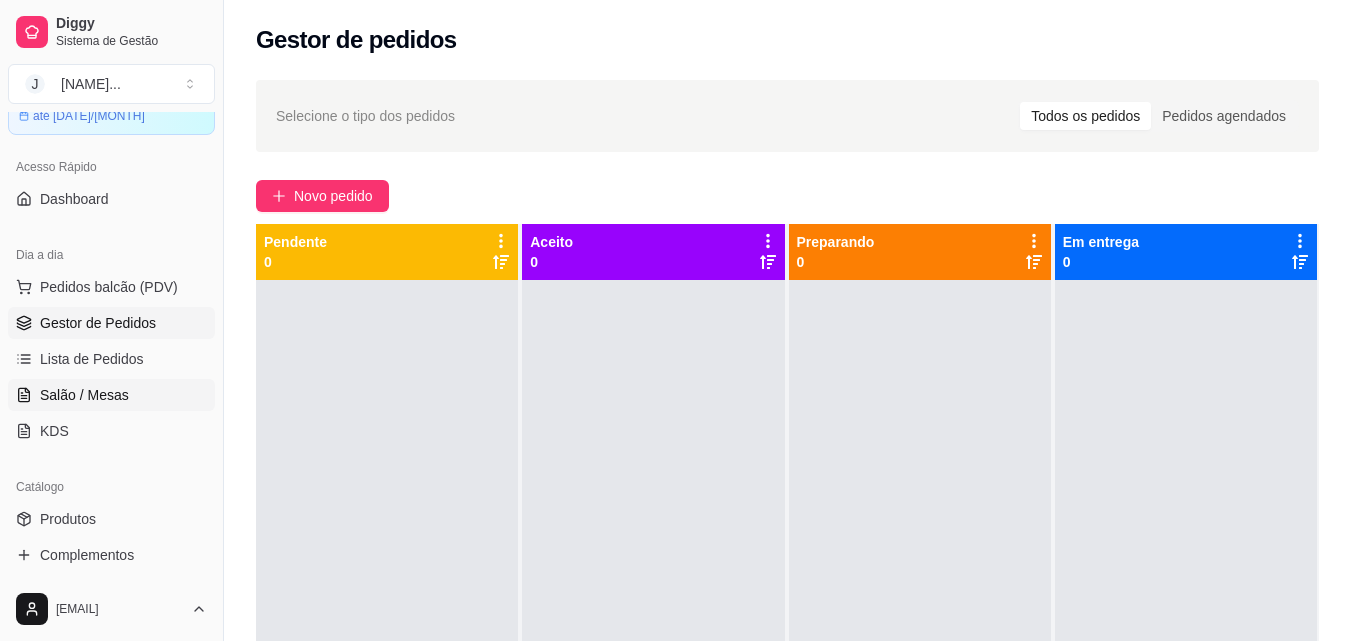 click on "Salão / Mesas" at bounding box center (111, 395) 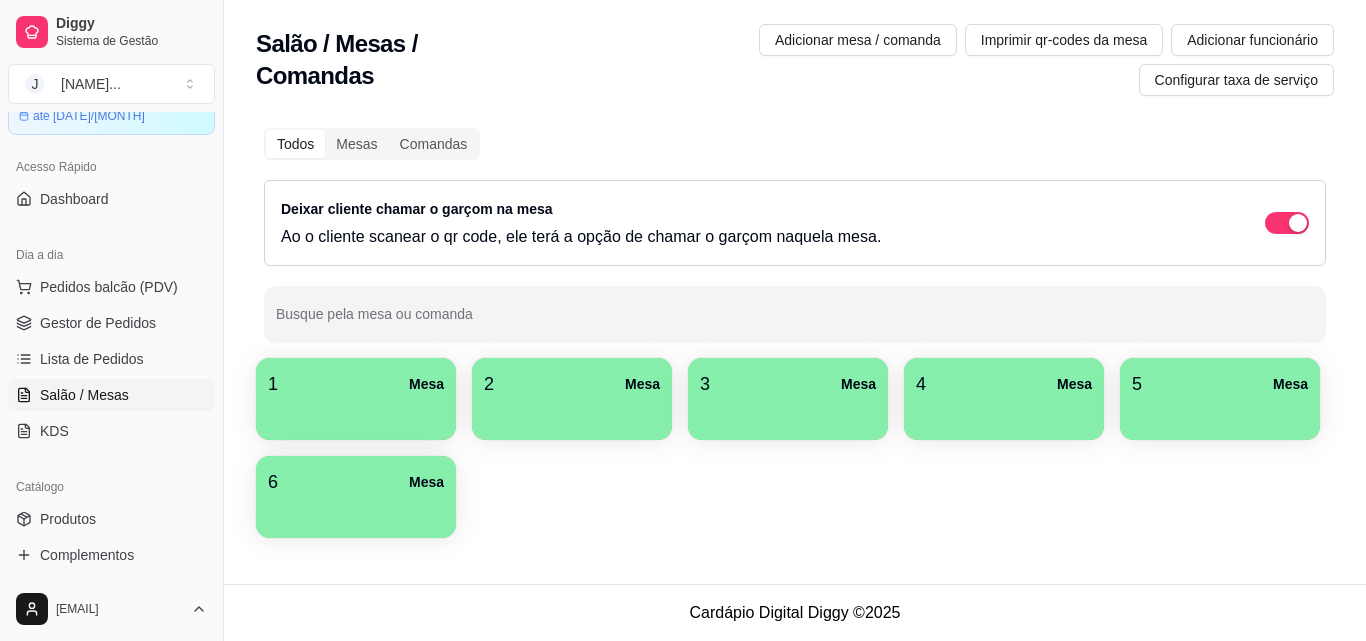 drag, startPoint x: 458, startPoint y: 386, endPoint x: 484, endPoint y: 347, distance: 46.872166 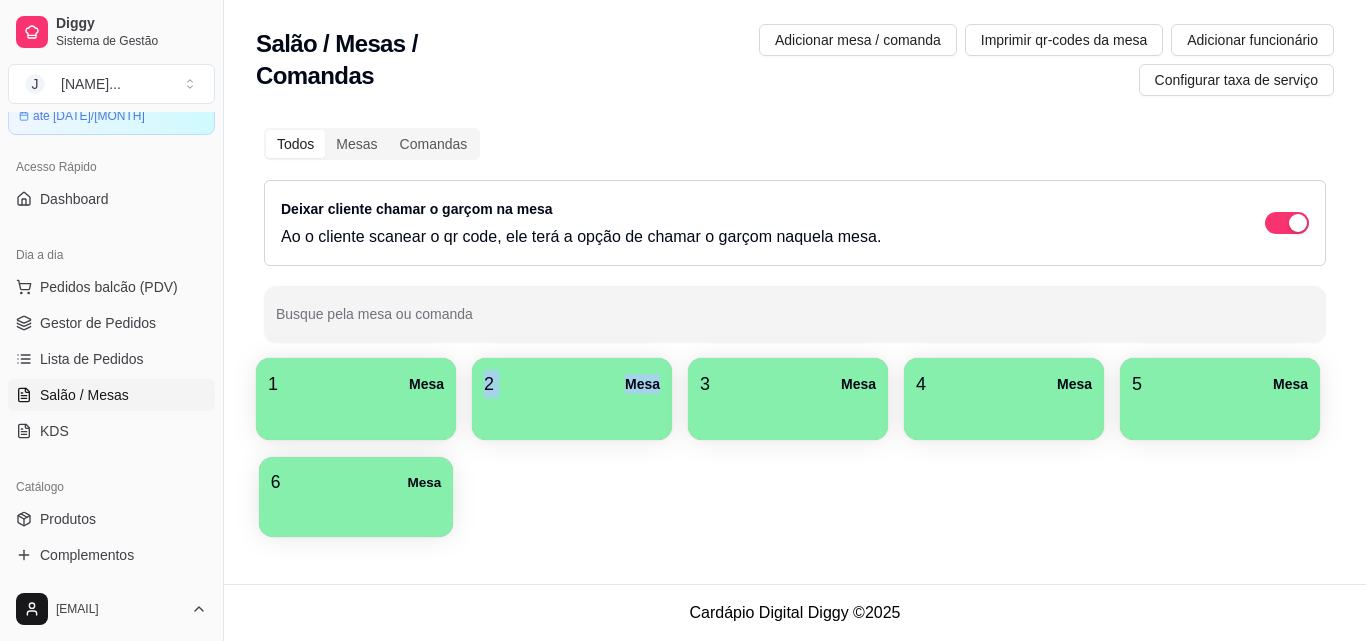 click on "6 Mesa" at bounding box center (356, 497) 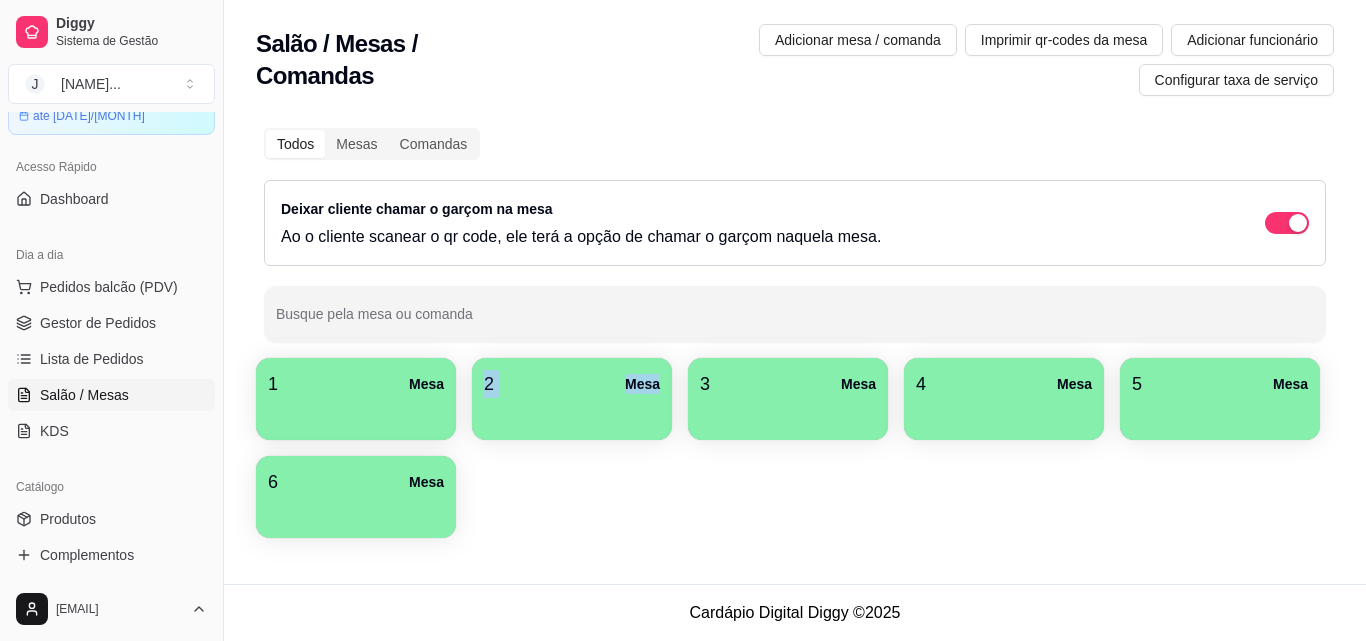 click at bounding box center (356, 413) 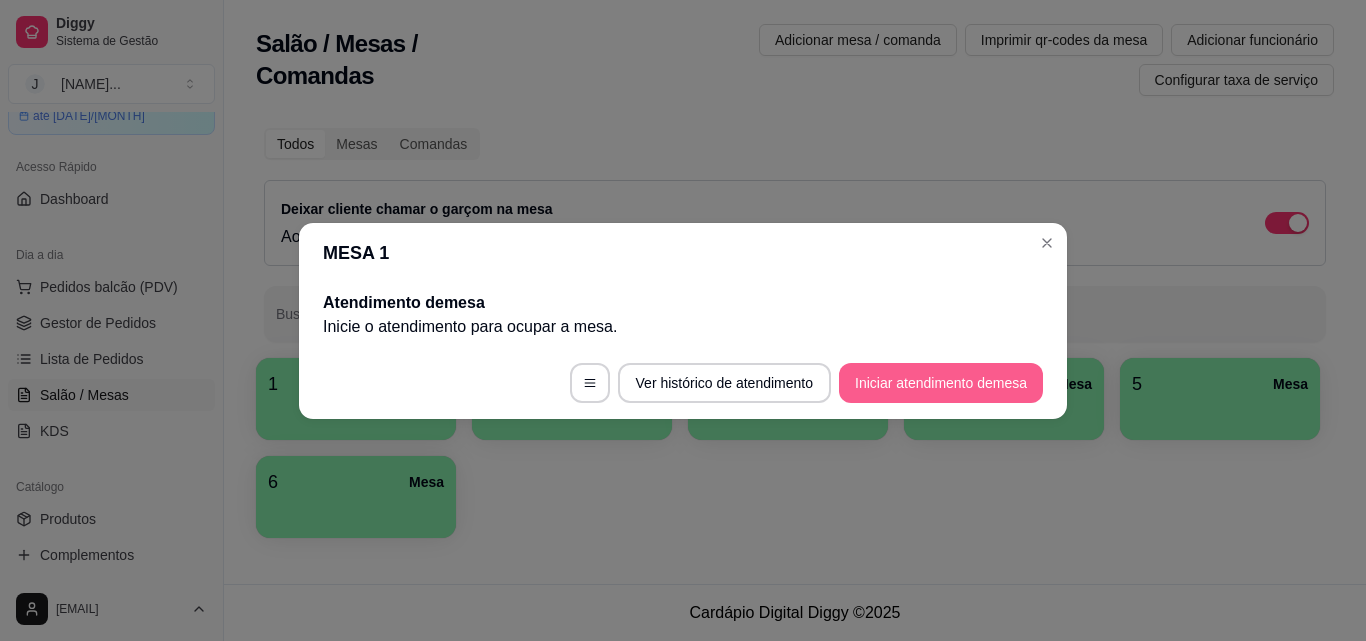 click on "Iniciar atendimento de  mesa" at bounding box center [941, 383] 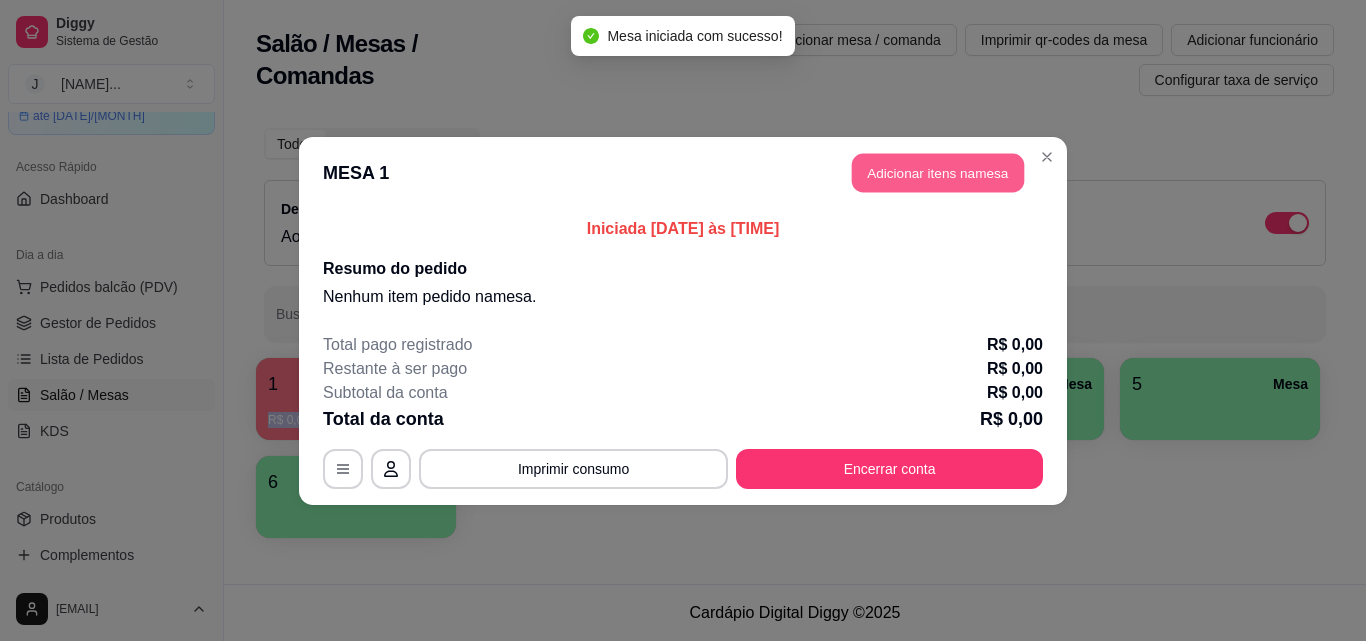 click on "Adicionar itens na  mesa" at bounding box center [938, 172] 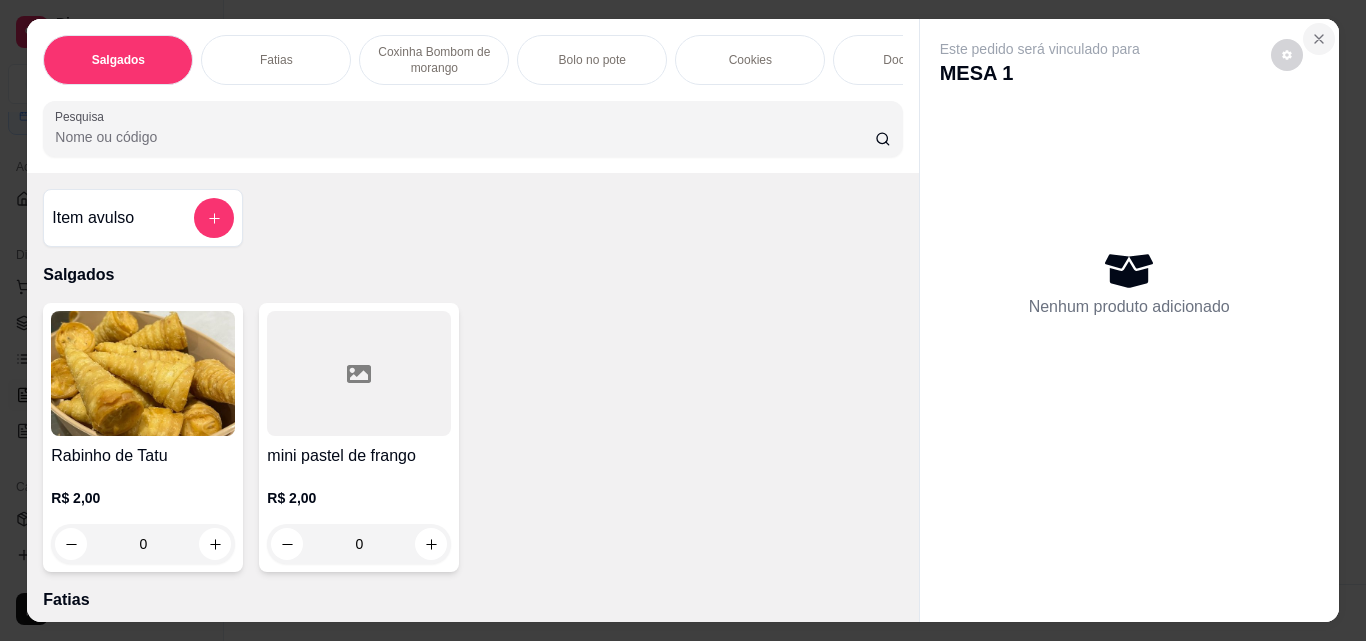 click at bounding box center [1319, 39] 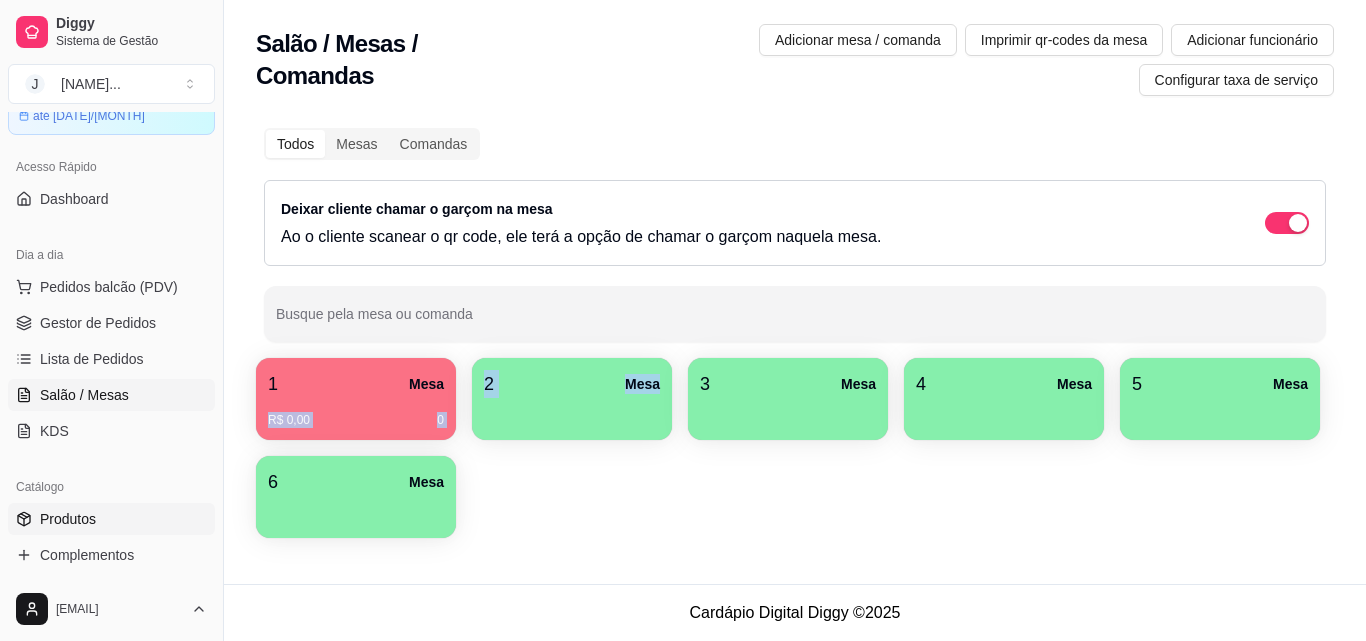 click on "Produtos" at bounding box center [68, 519] 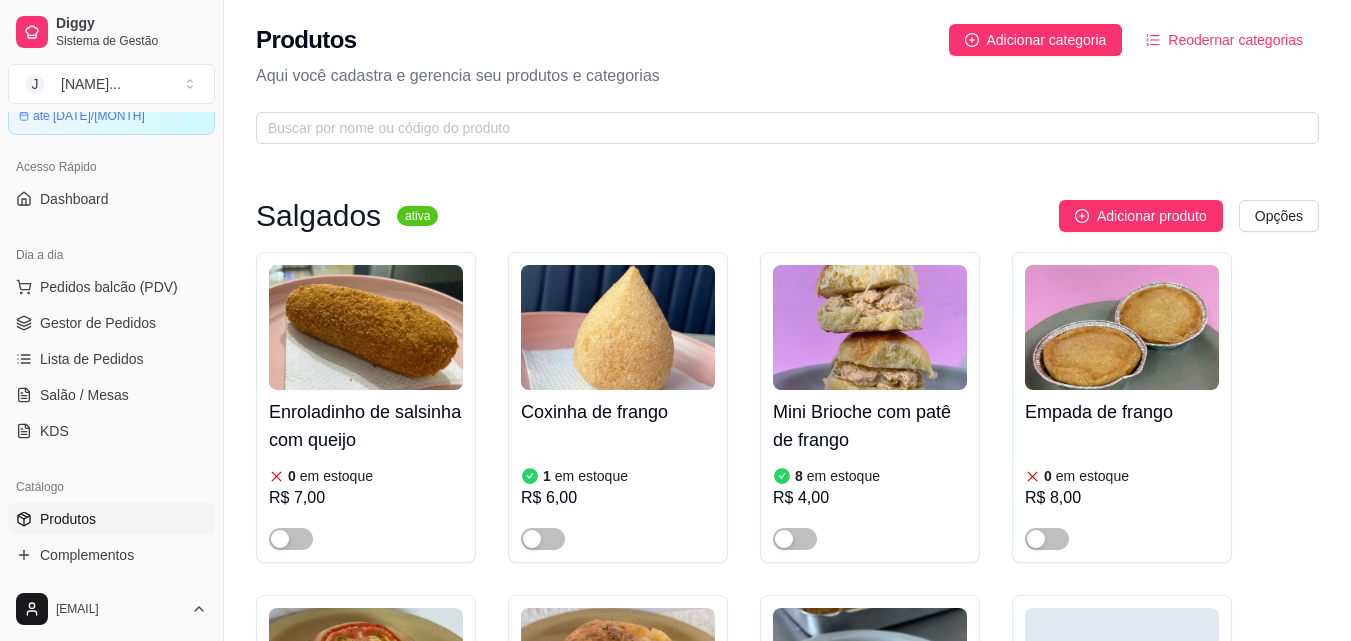 click on "Enroladinho de salsinha com queijo" at bounding box center (366, 426) 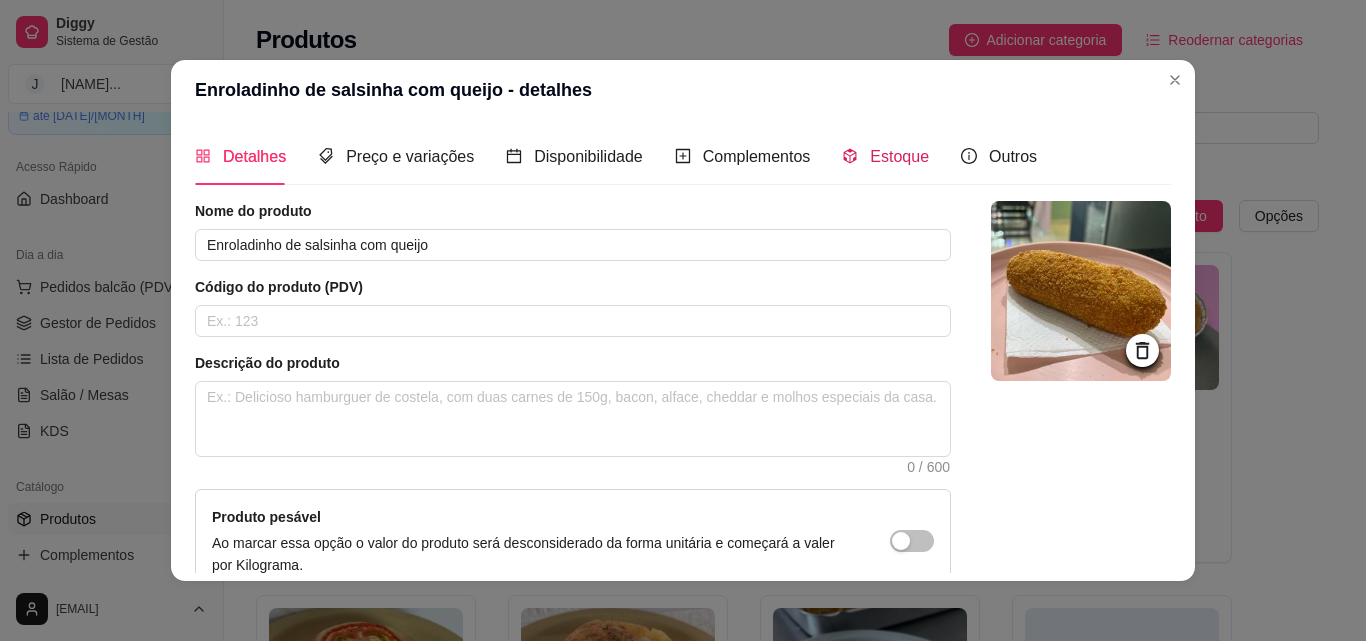 click on "Estoque" at bounding box center (899, 156) 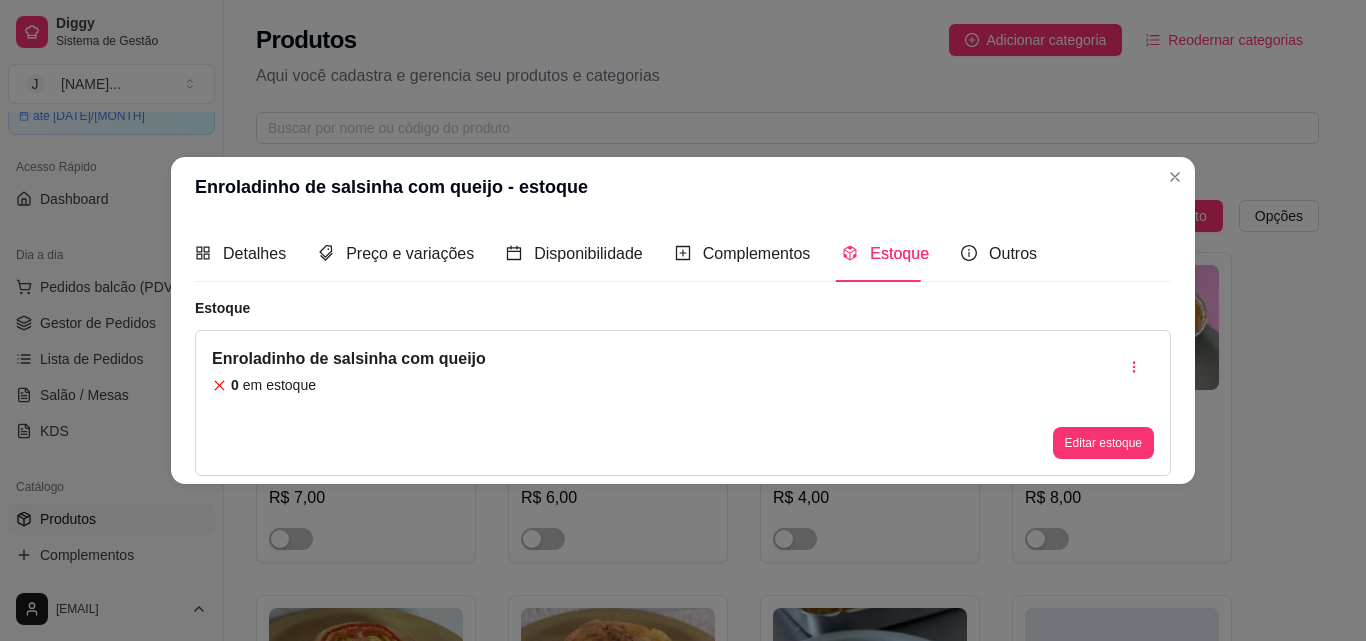 type 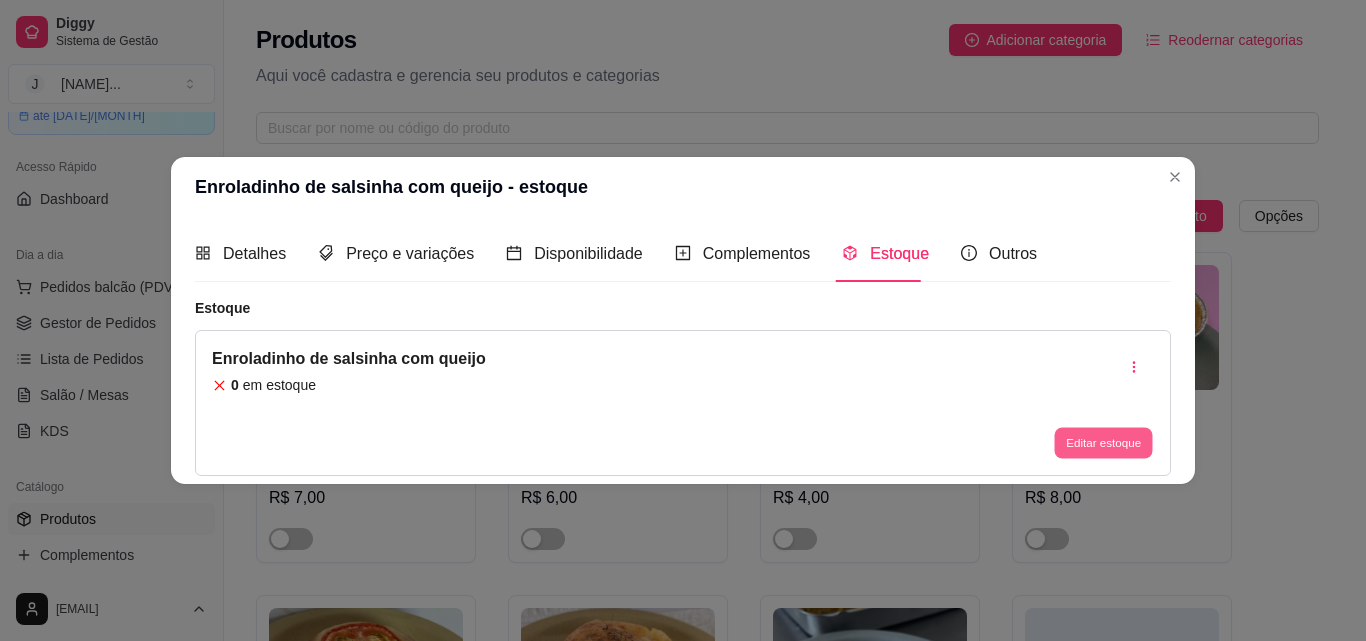click on "Editar estoque" at bounding box center (1103, 443) 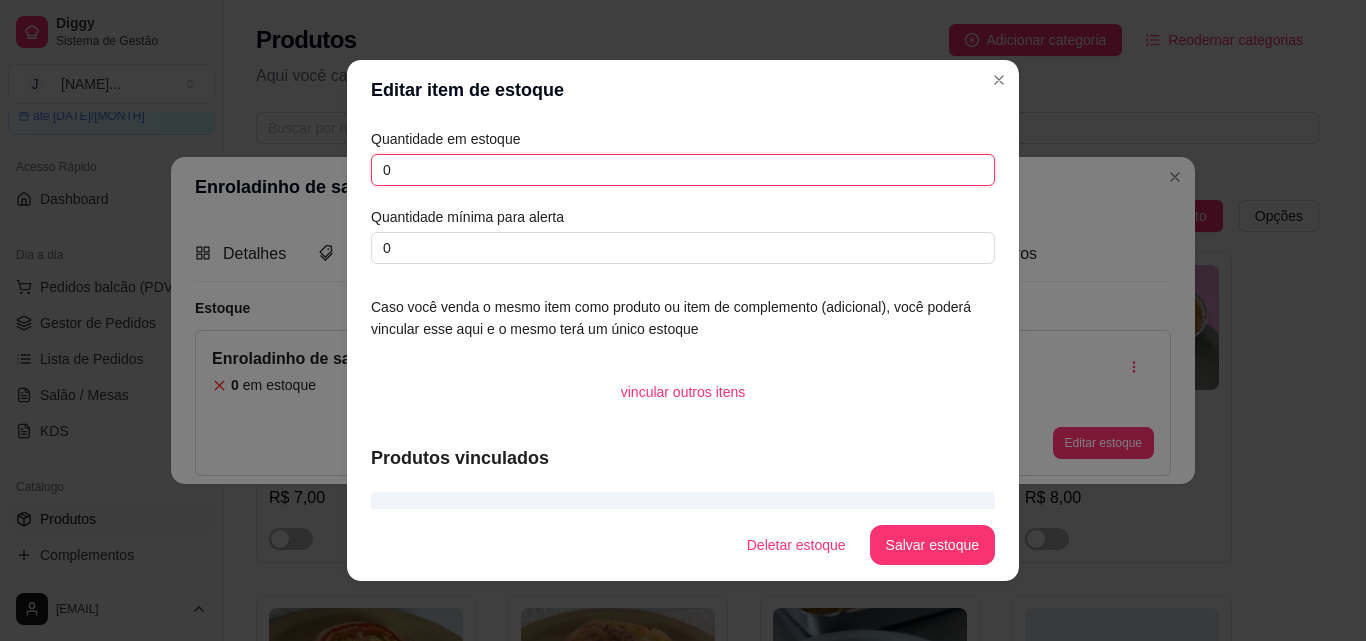 click on "0" at bounding box center [683, 170] 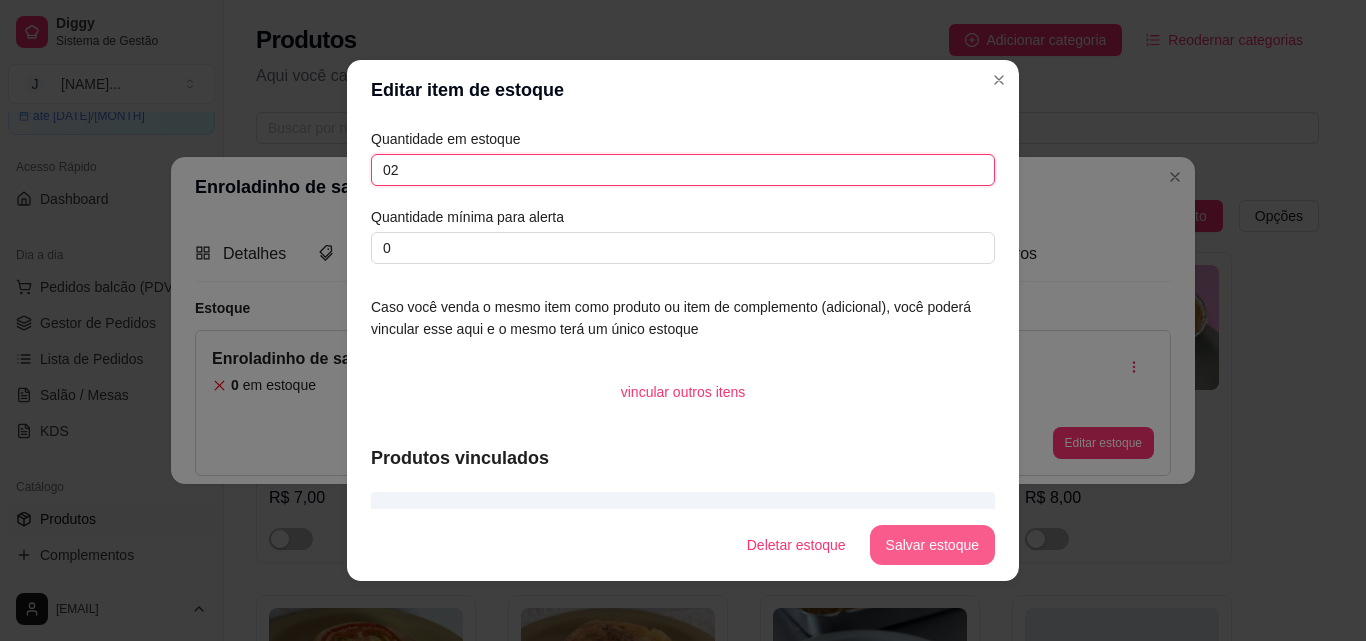 type on "02" 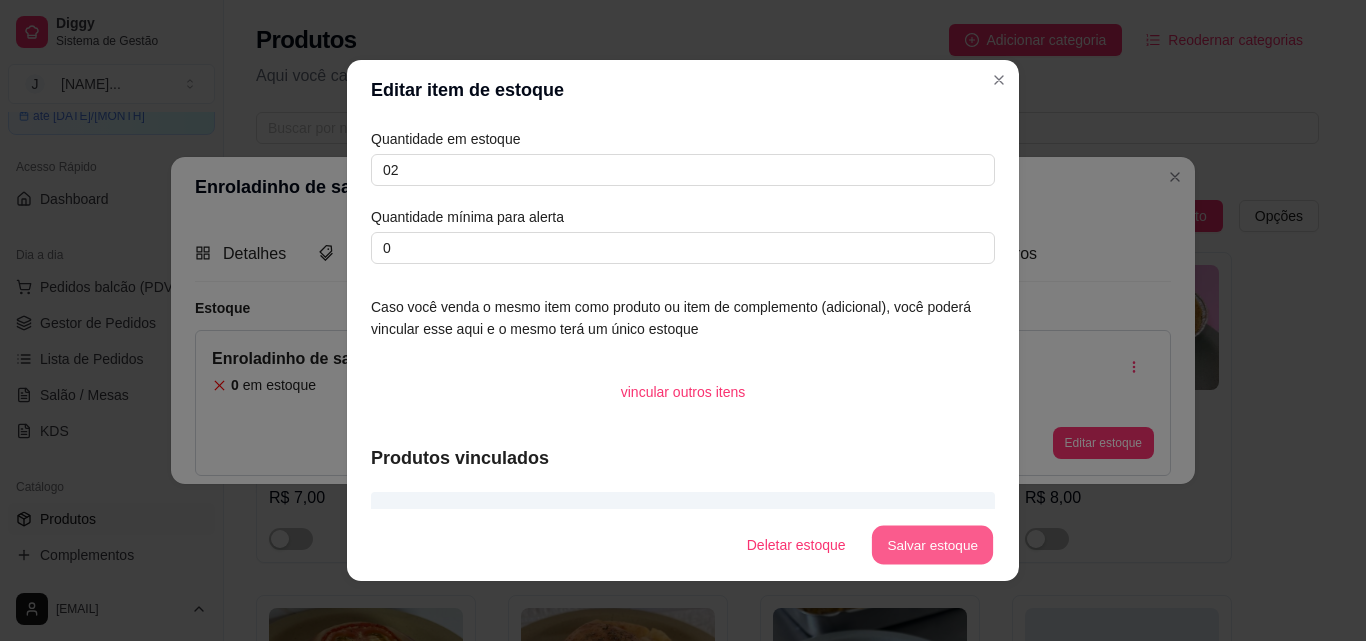click on "Salvar estoque" at bounding box center [932, 545] 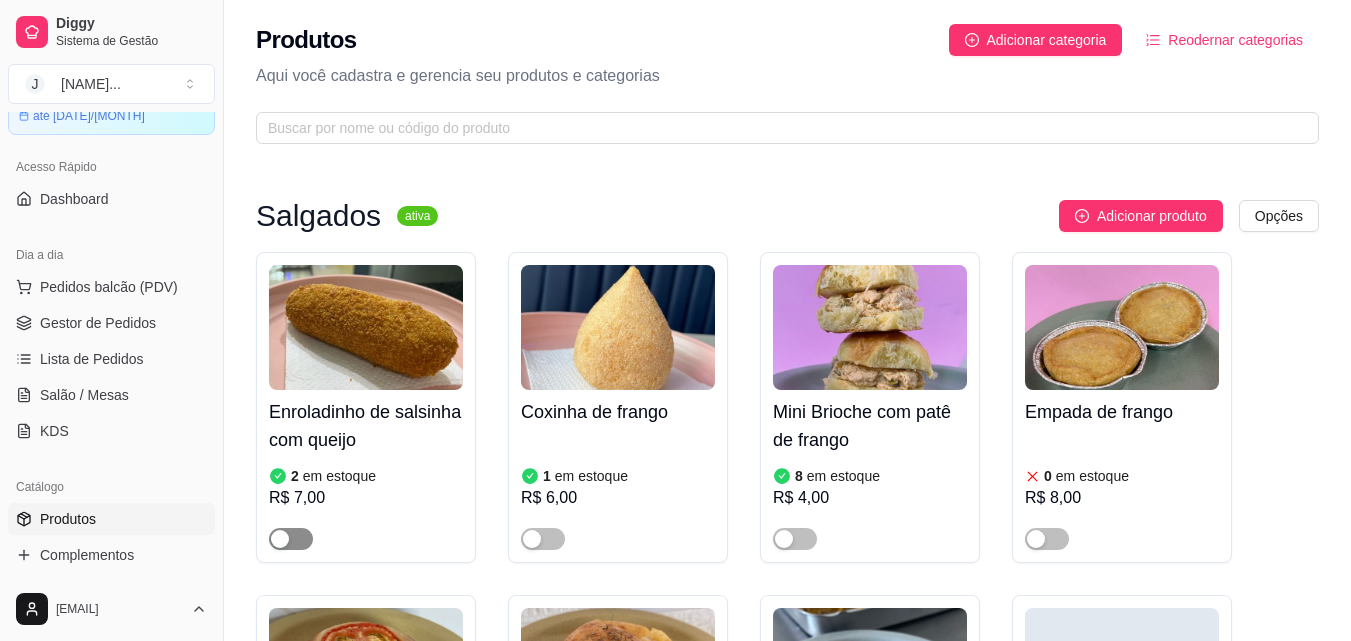 click at bounding box center (280, 539) 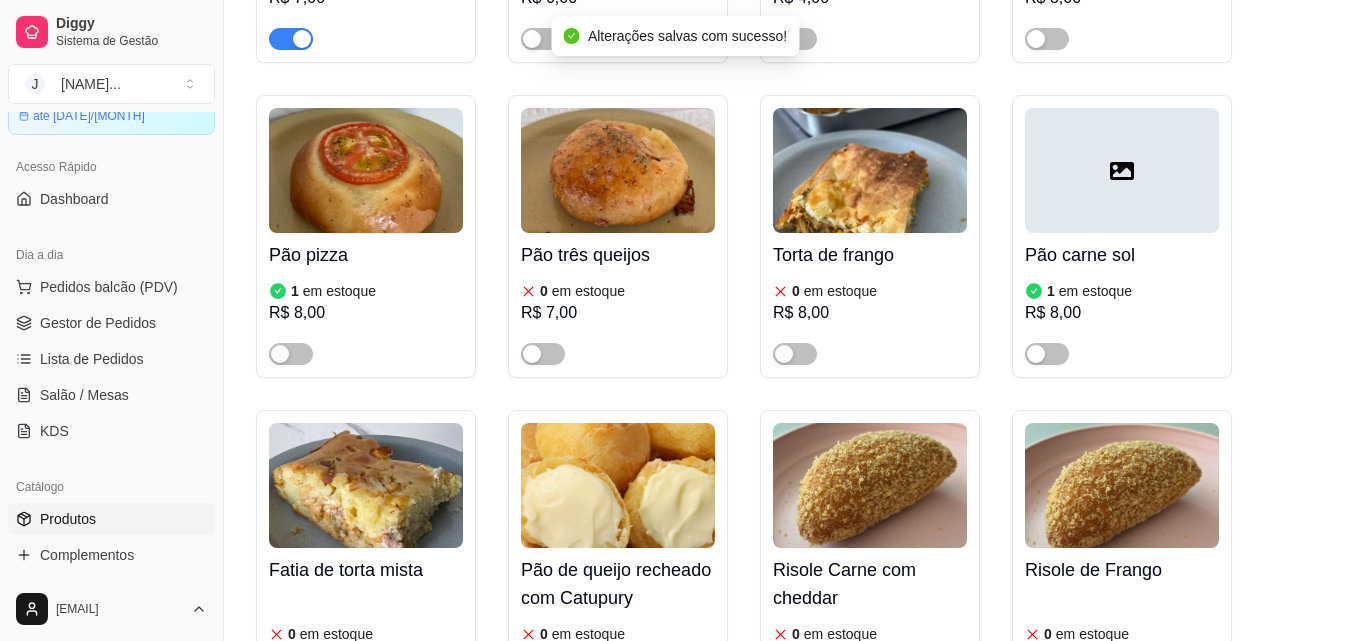 scroll, scrollTop: 700, scrollLeft: 0, axis: vertical 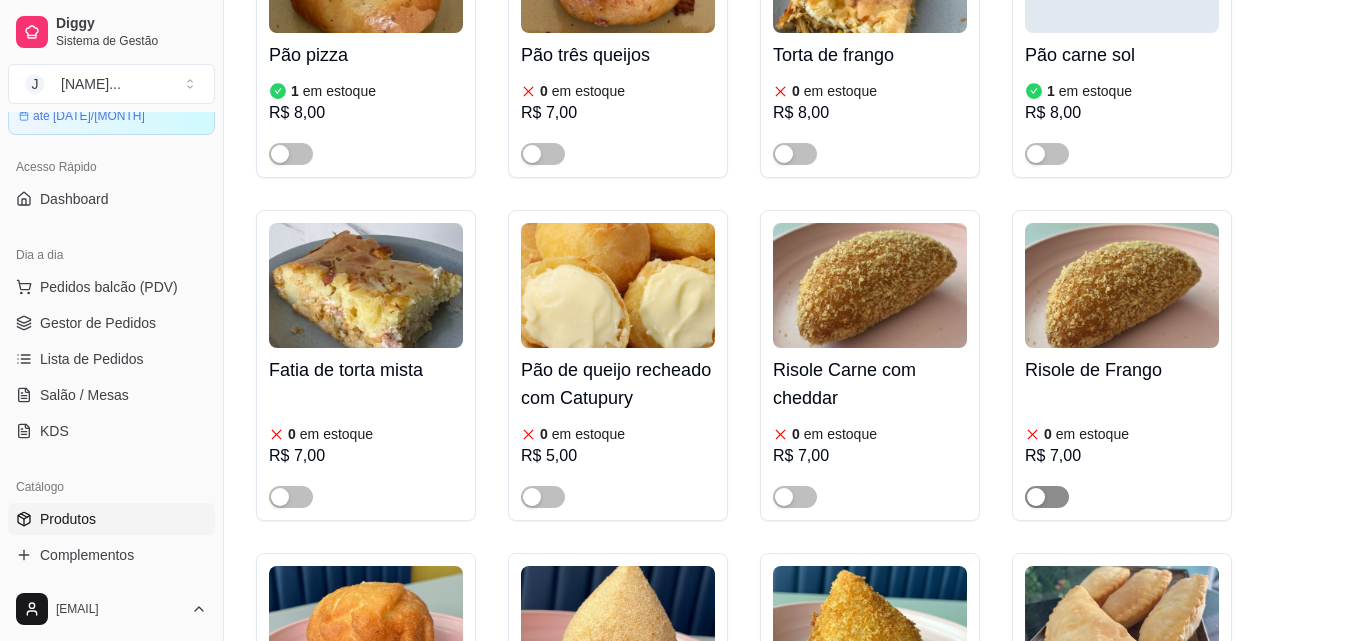click at bounding box center [1036, 497] 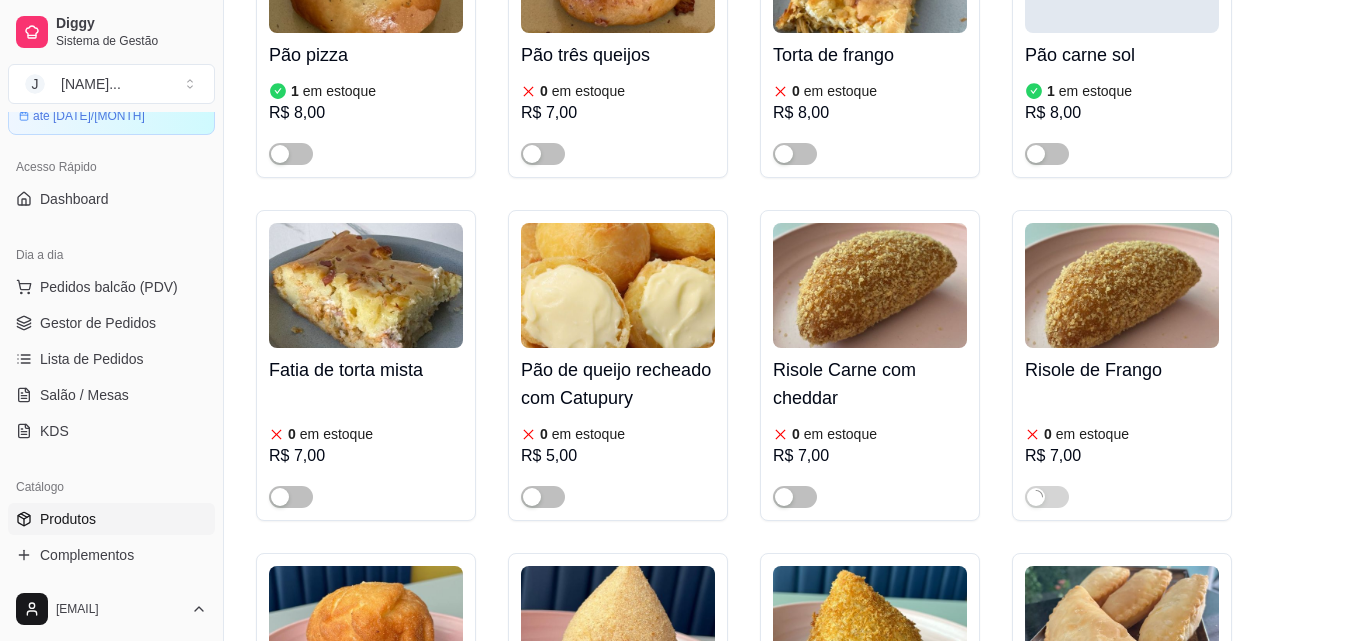 click on "0 em estoque" at bounding box center (1122, 434) 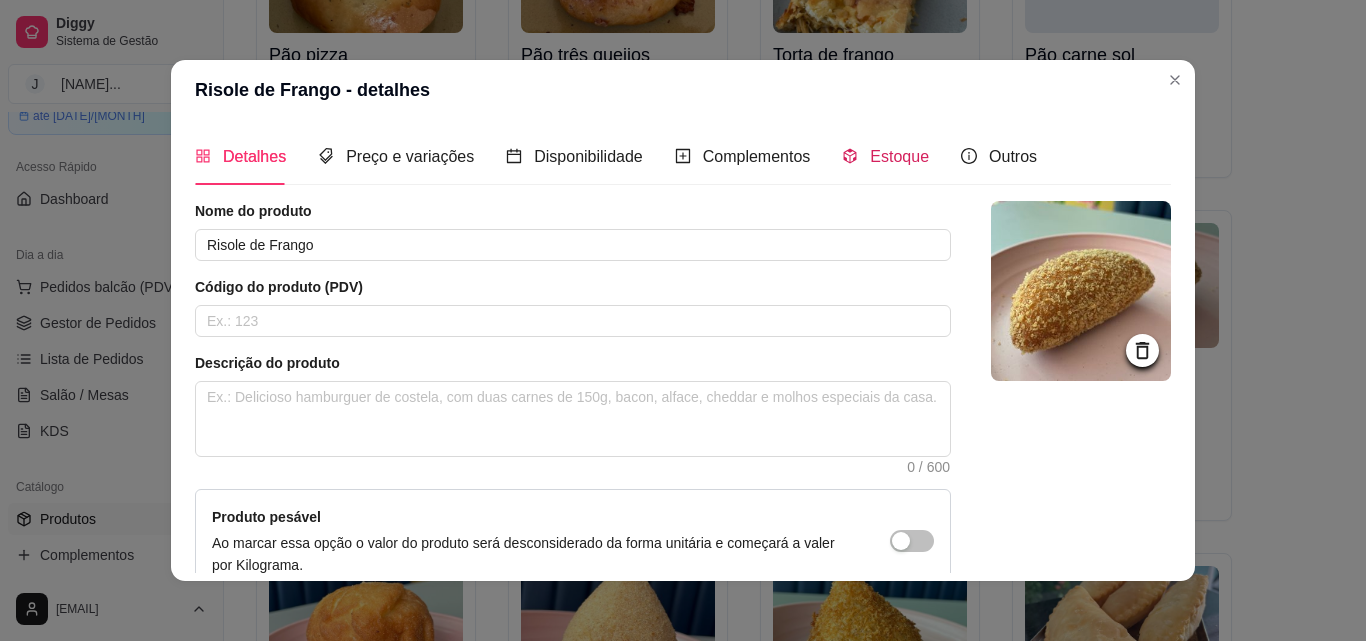 click on "Estoque" at bounding box center [899, 156] 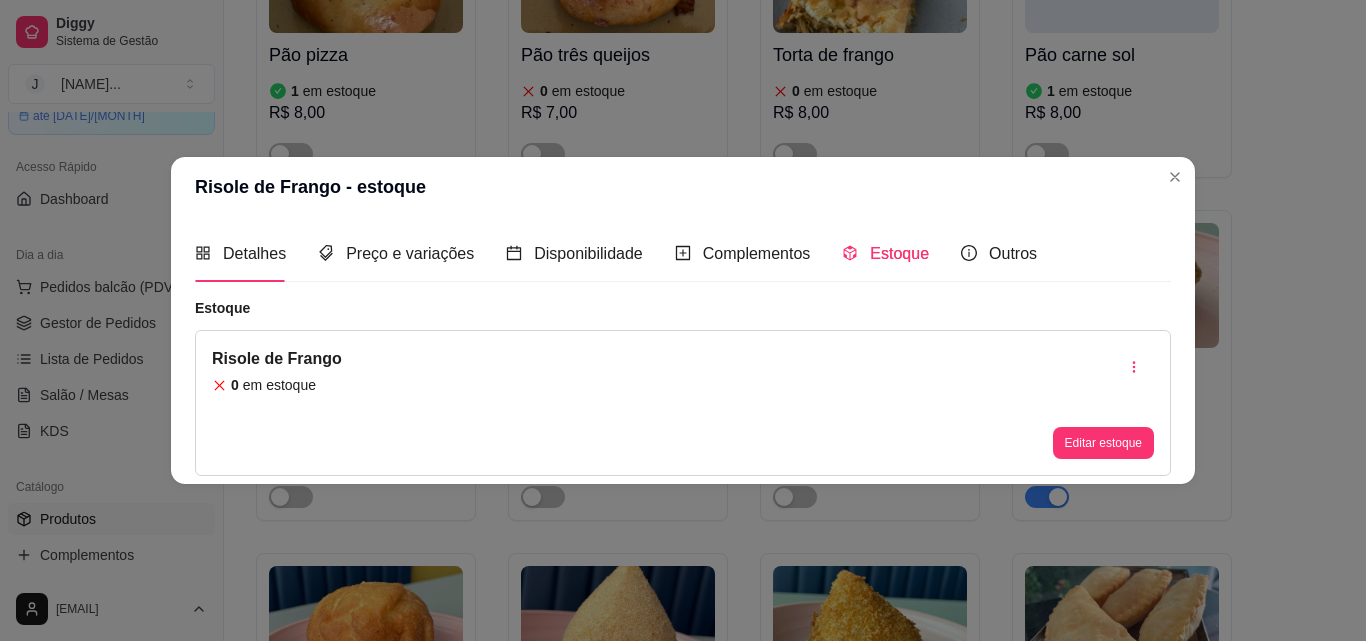 type 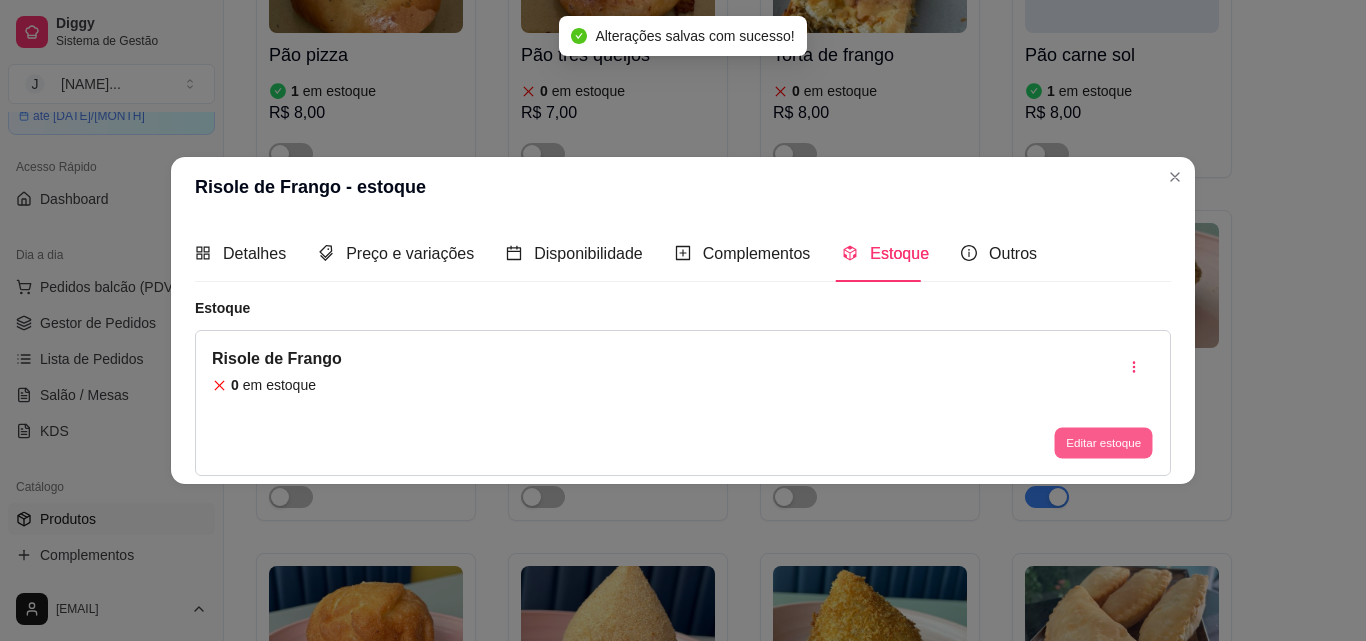click on "Editar estoque" at bounding box center [1103, 443] 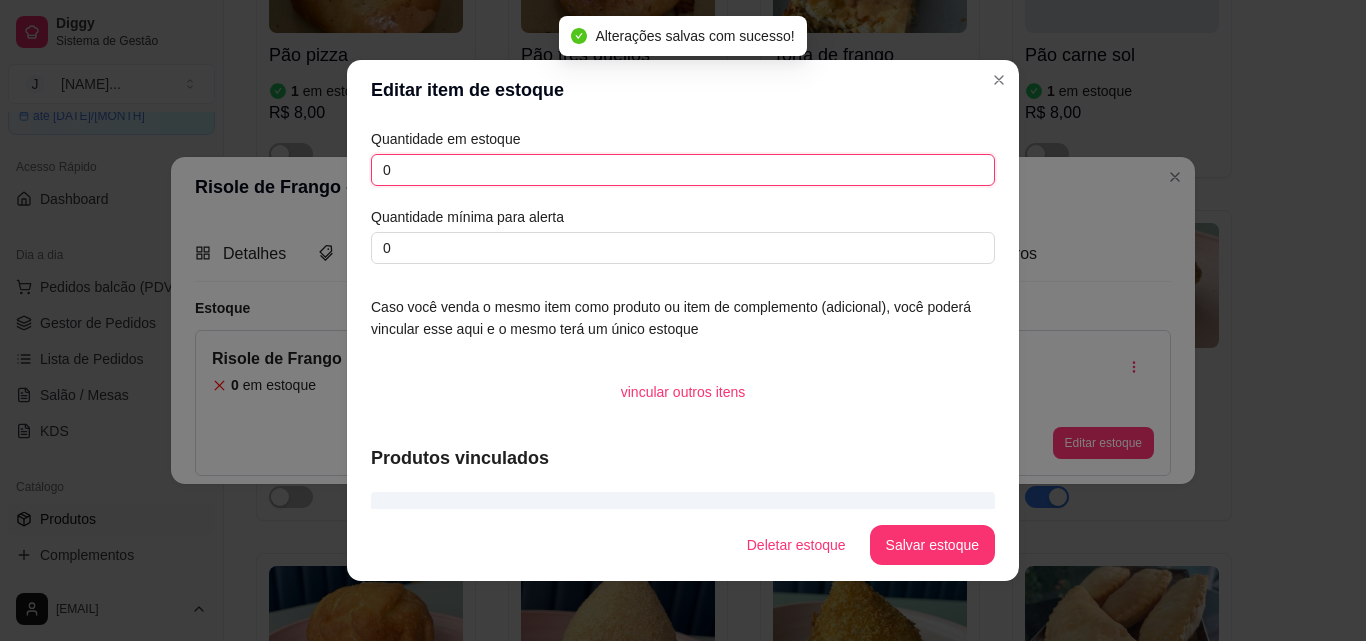 click on "0" at bounding box center (683, 170) 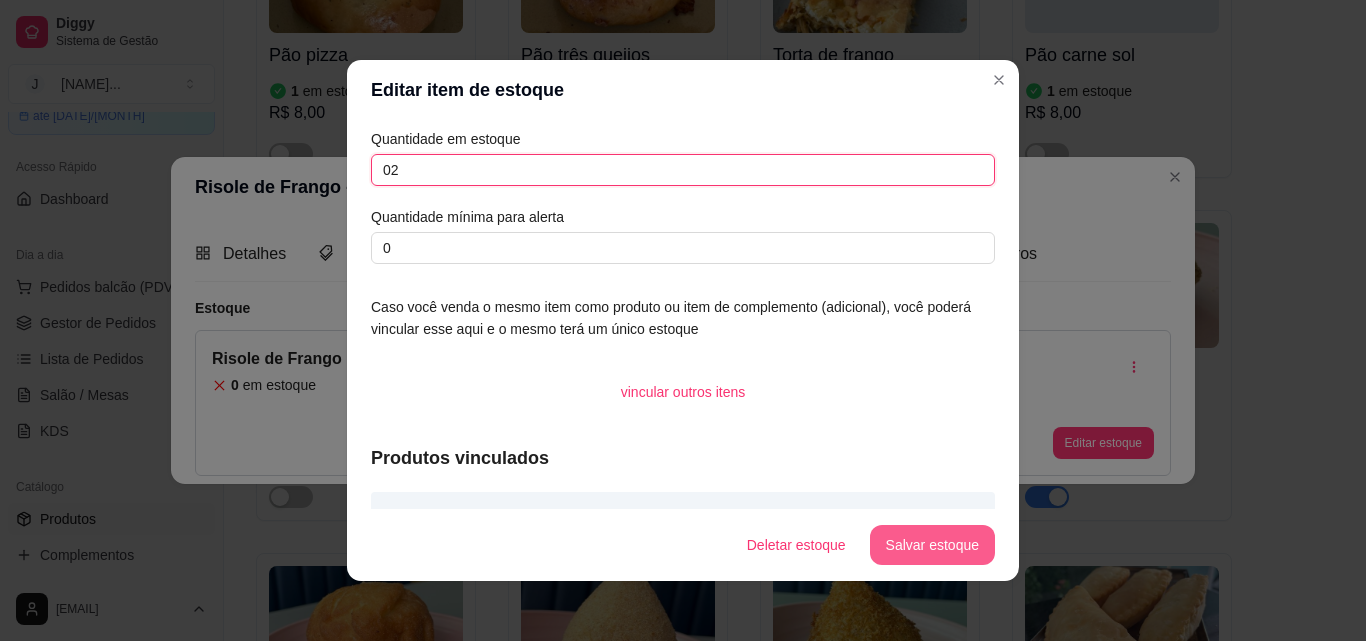 type on "02" 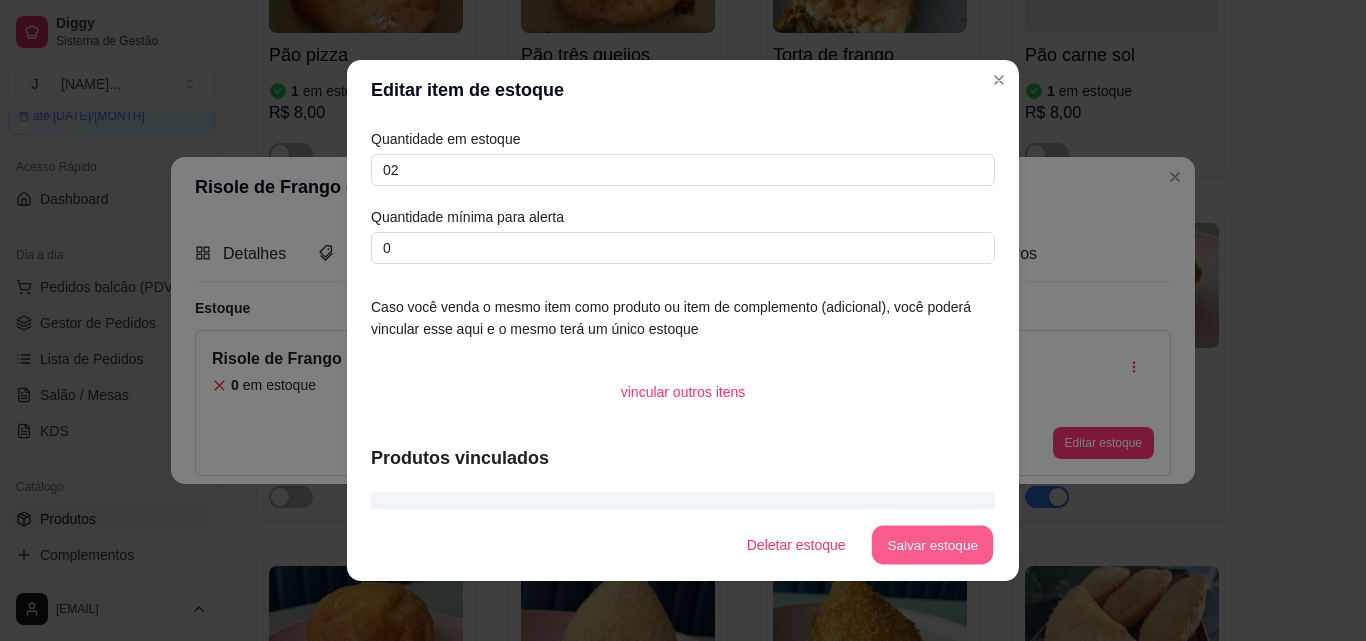 click on "Salvar estoque" at bounding box center (932, 545) 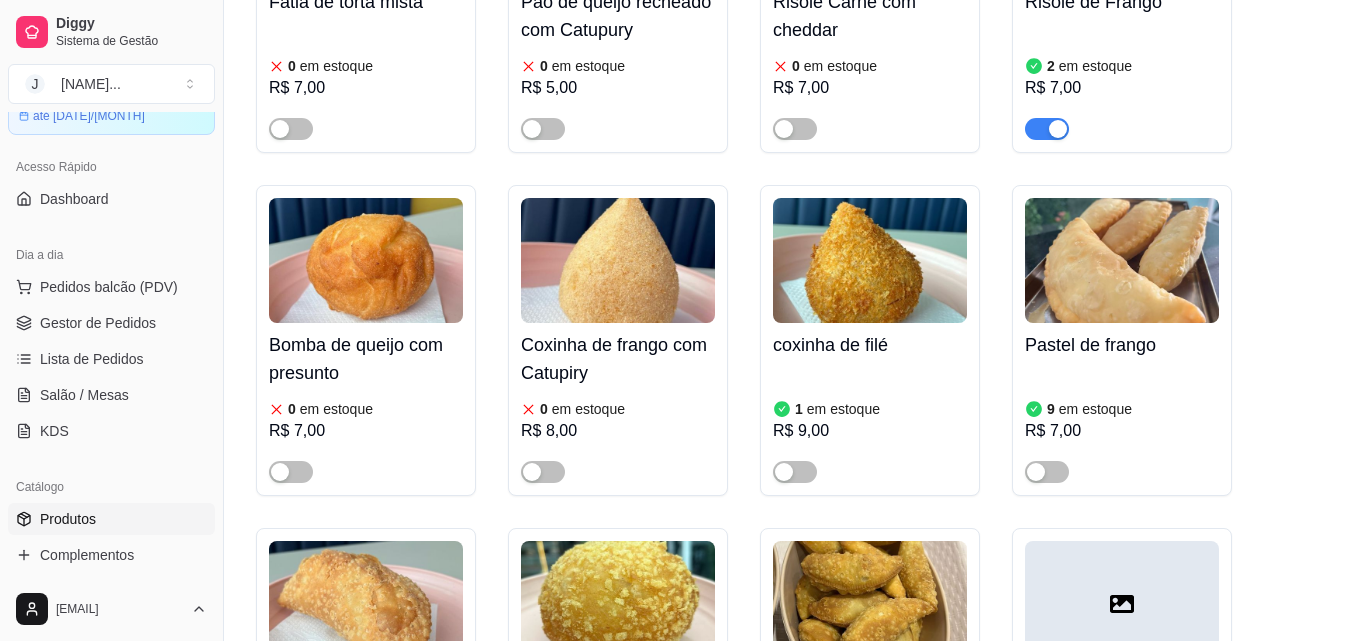 scroll, scrollTop: 1100, scrollLeft: 0, axis: vertical 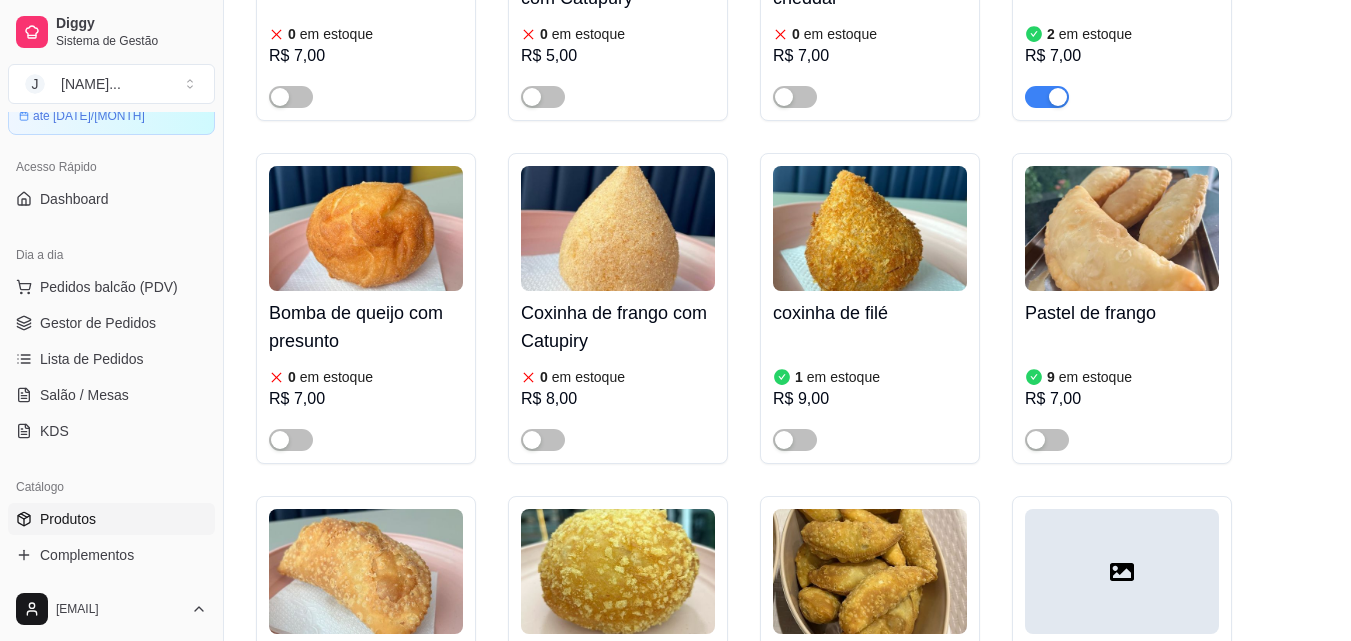 click on "1 em estoque R$ 9,00" at bounding box center (870, 393) 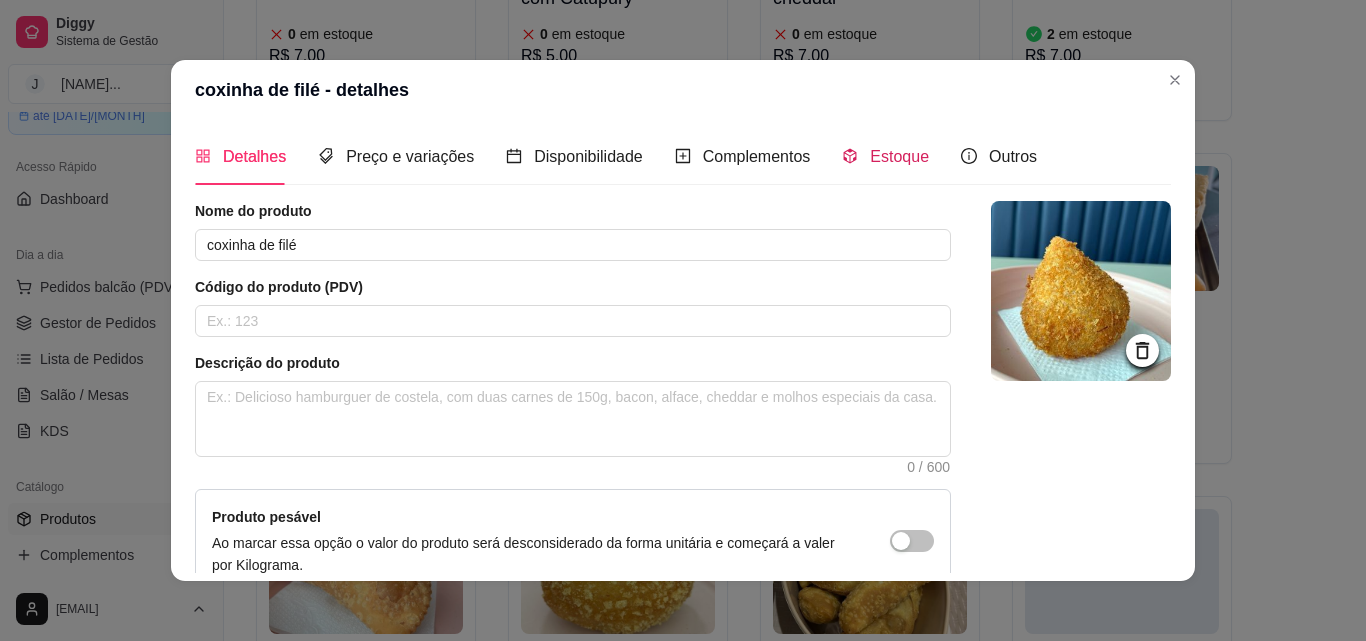click on "Estoque" at bounding box center (899, 156) 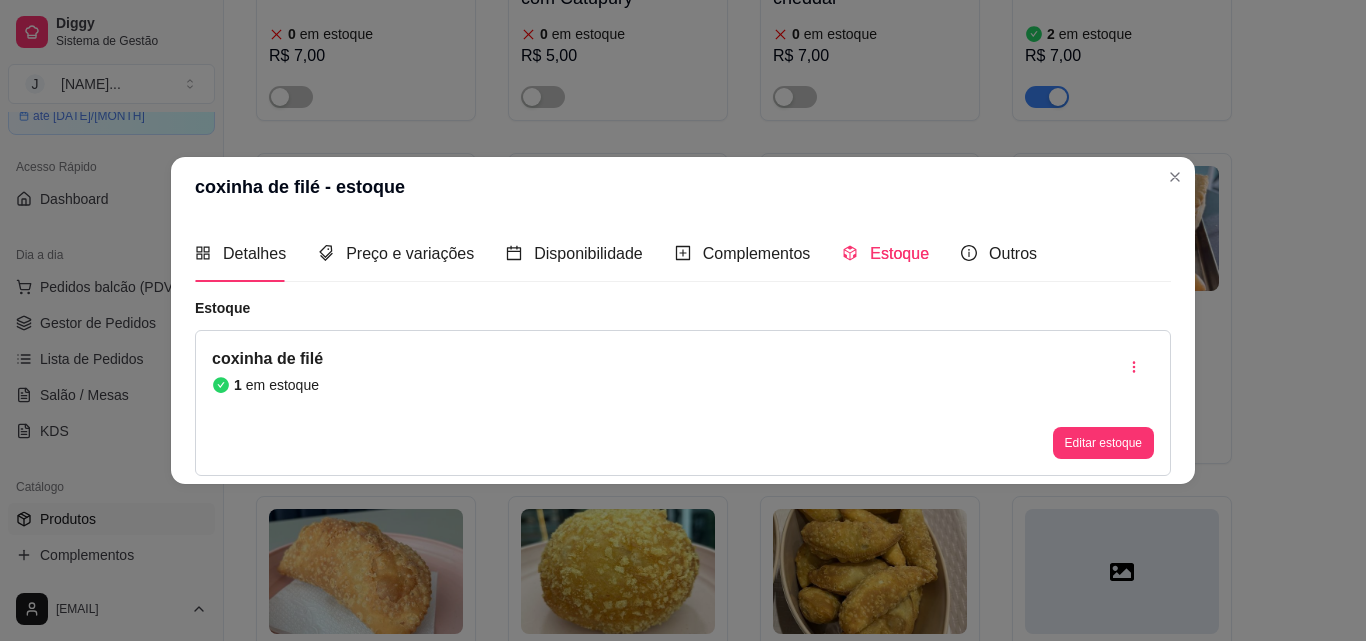 type 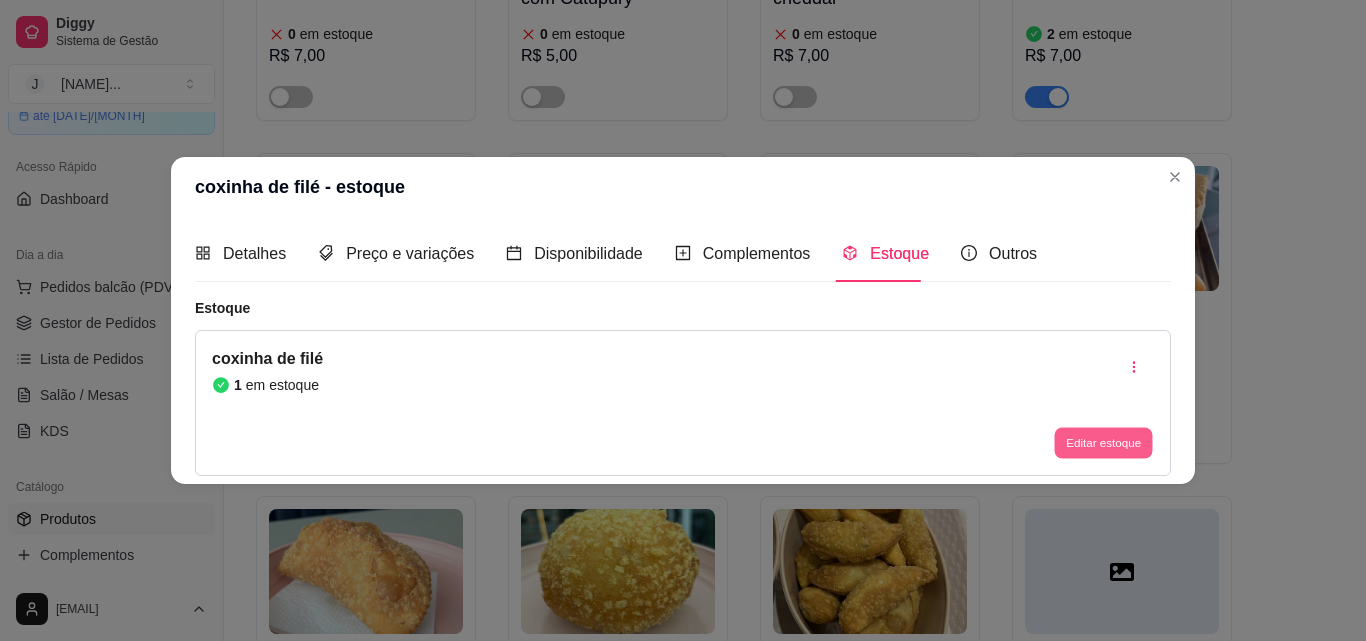 click on "Editar estoque" at bounding box center (1103, 443) 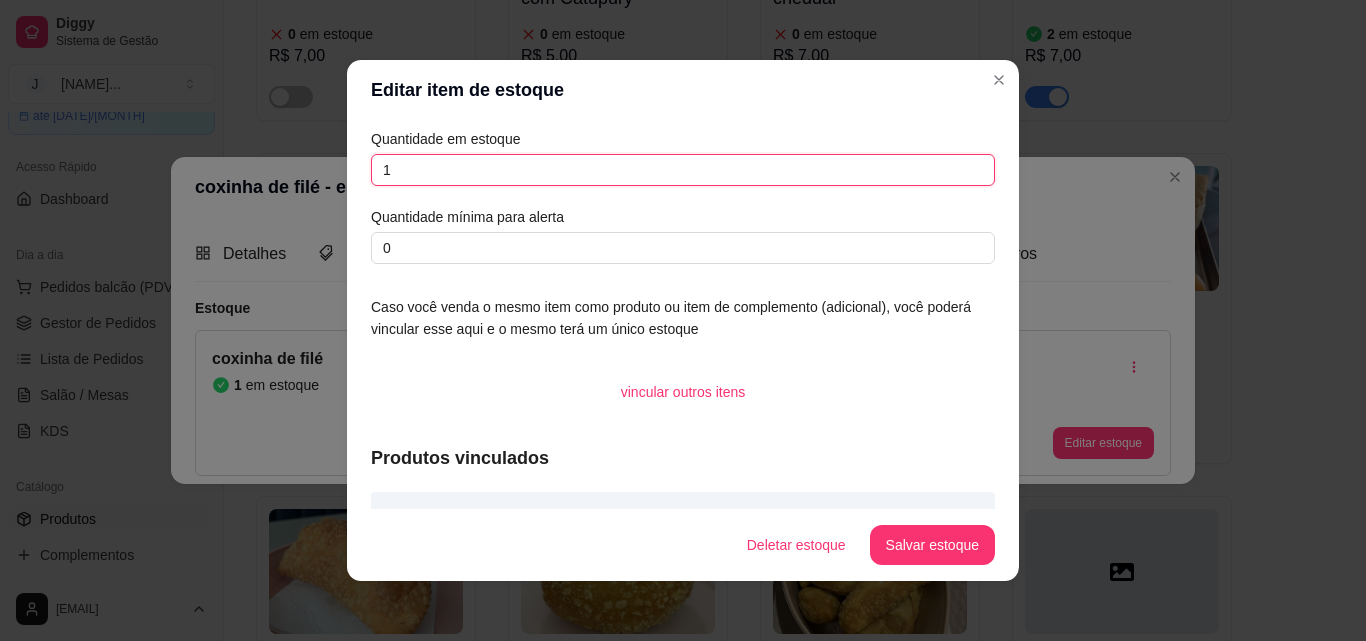 click on "1" at bounding box center [683, 170] 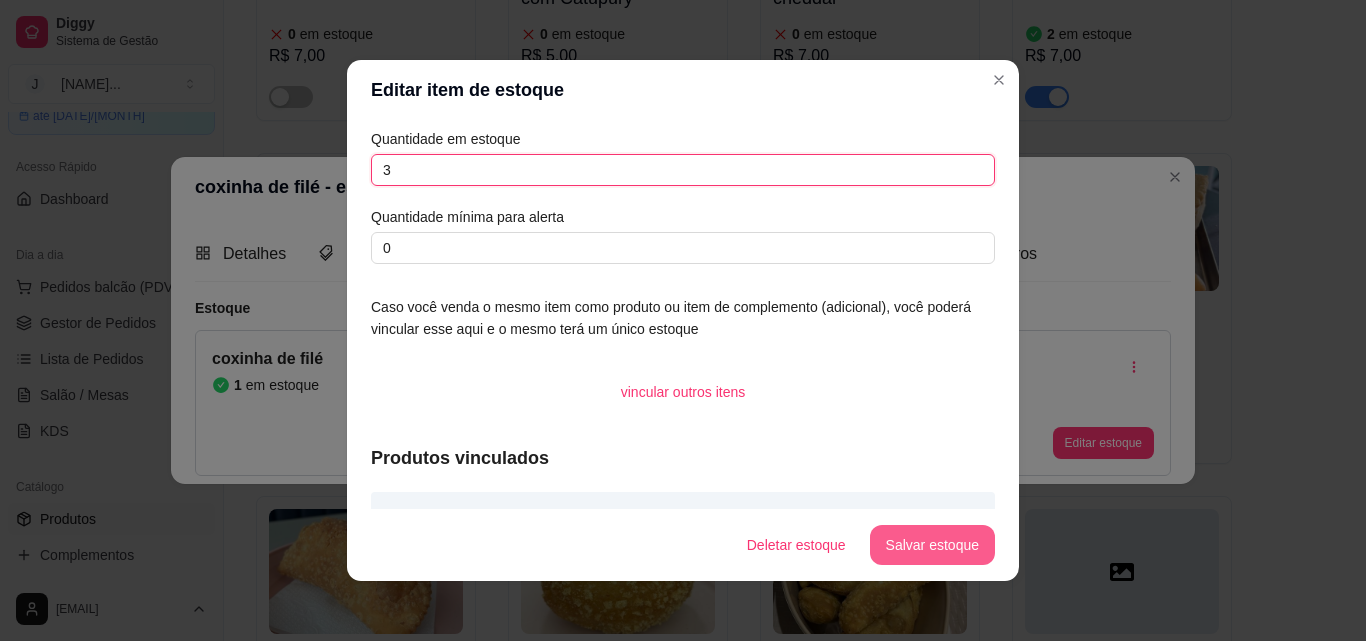 type on "3" 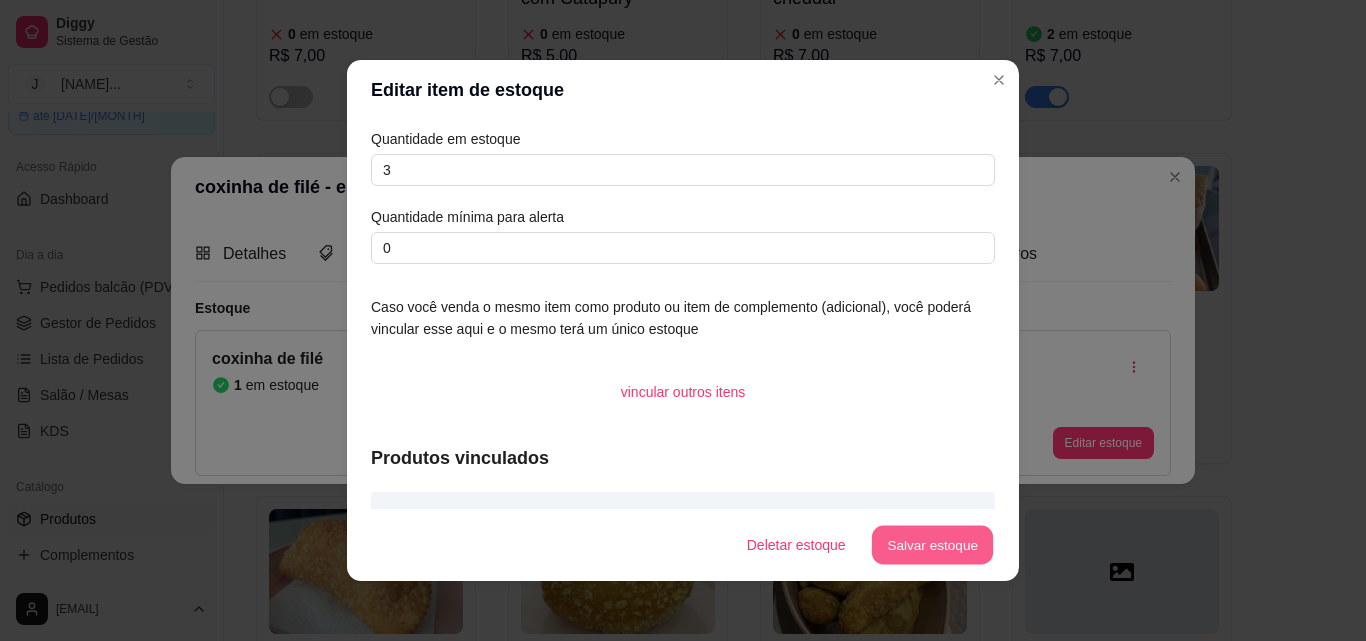 click on "Salvar estoque" at bounding box center [932, 545] 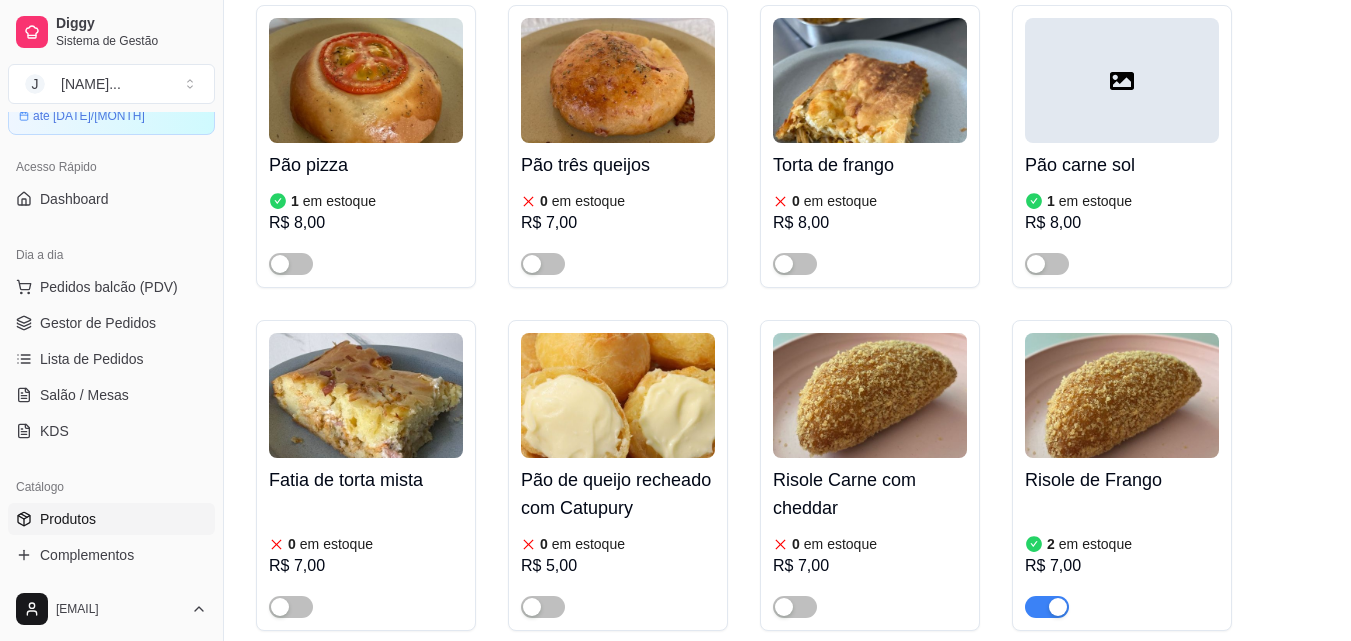 scroll, scrollTop: 700, scrollLeft: 0, axis: vertical 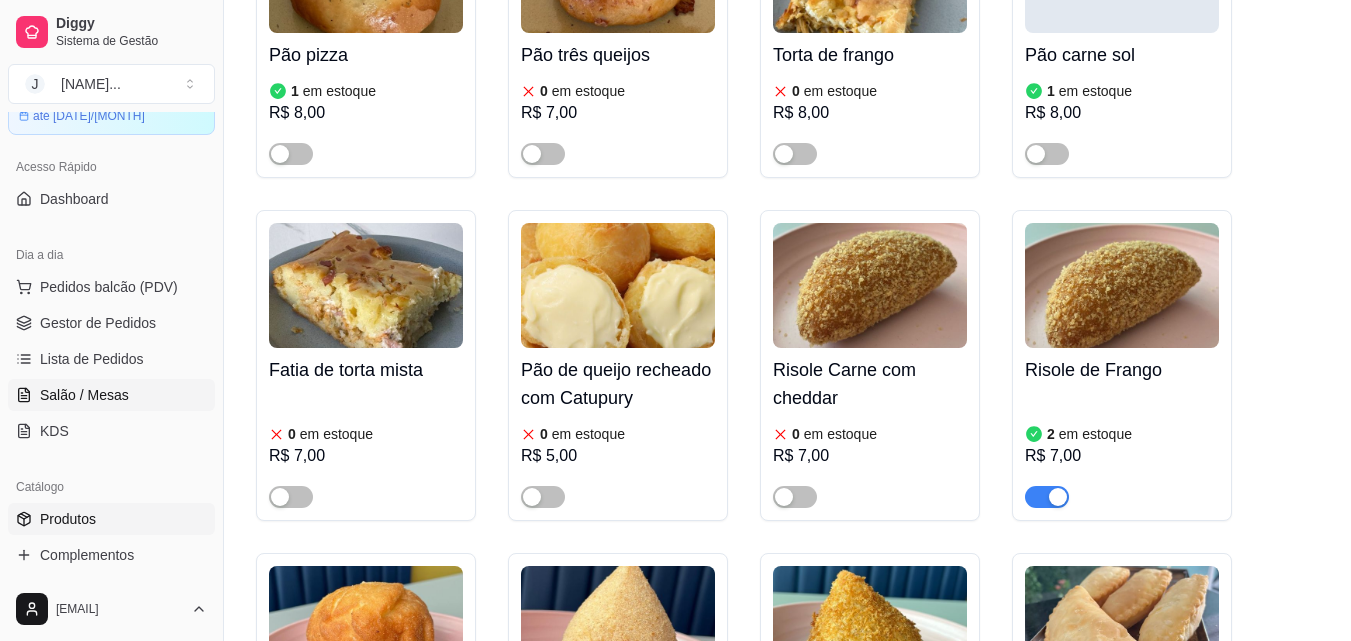 click on "Salão / Mesas" at bounding box center (84, 395) 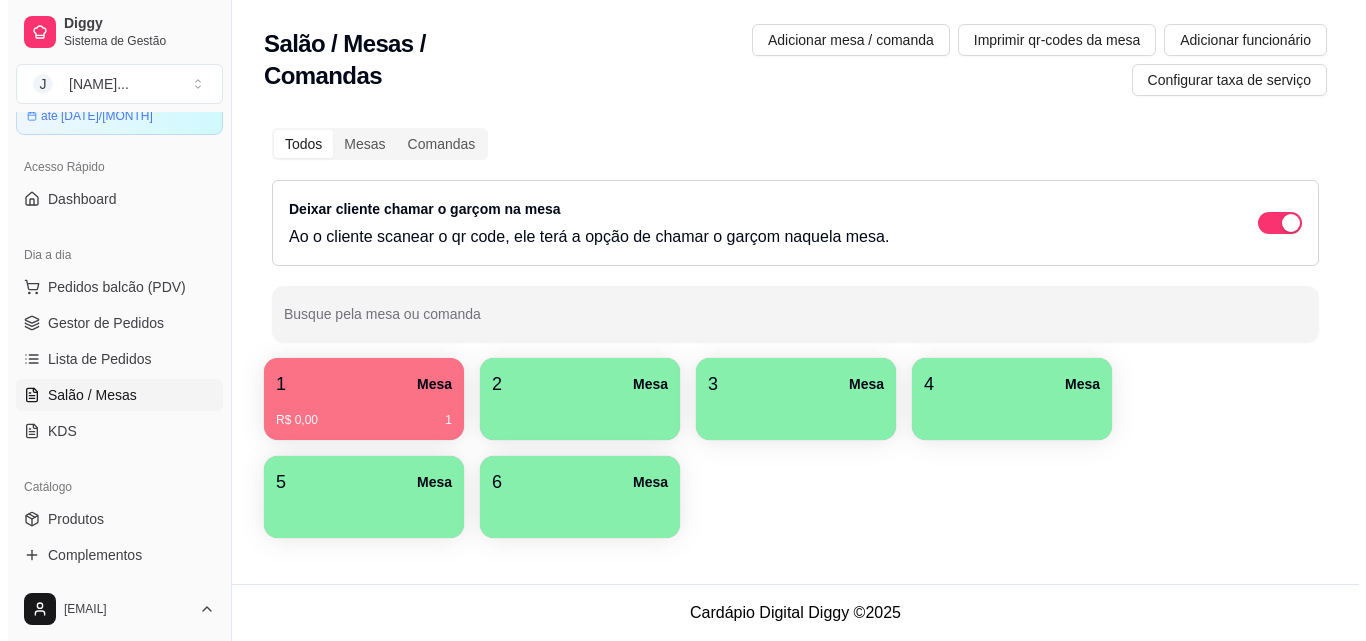 scroll, scrollTop: 0, scrollLeft: 0, axis: both 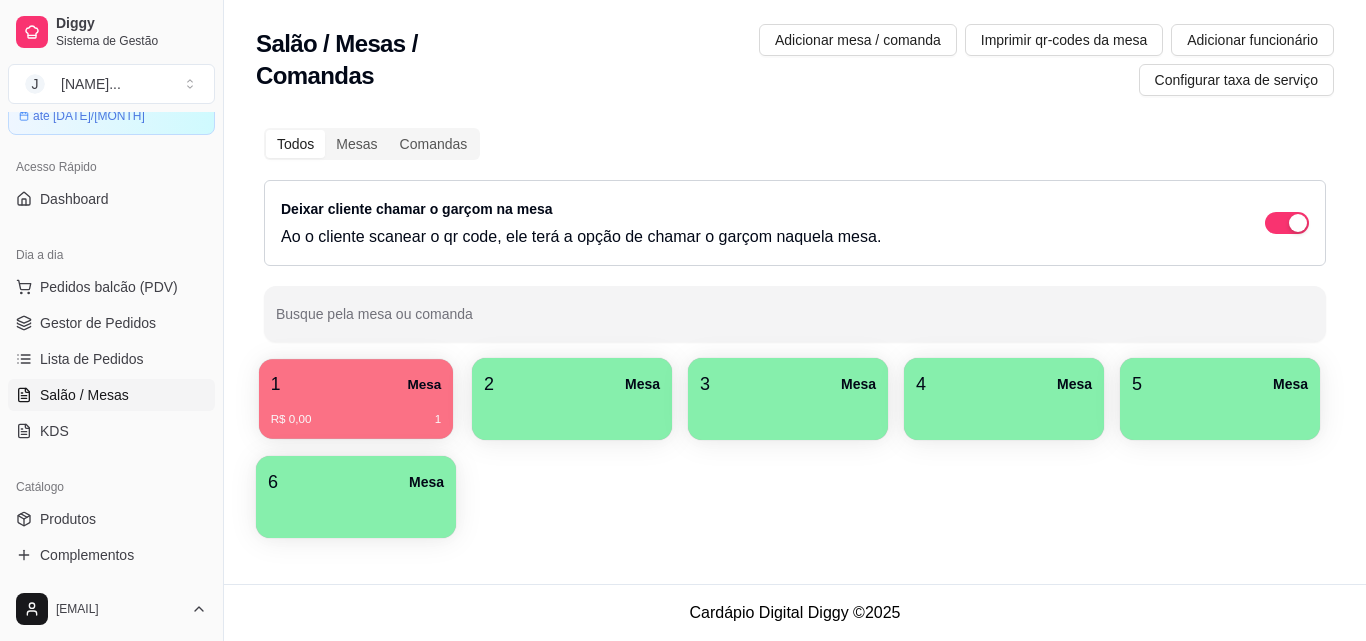click on "R$ 0,00 1" at bounding box center (356, 412) 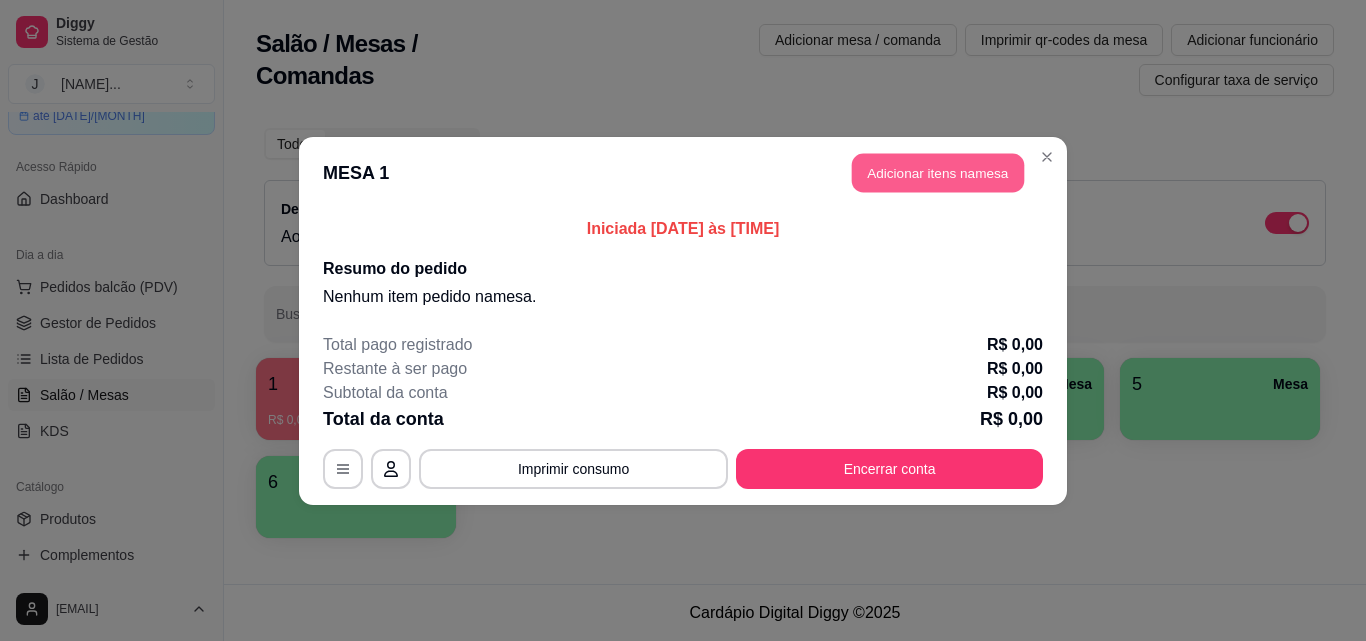 click on "Adicionar itens na  mesa" at bounding box center [938, 172] 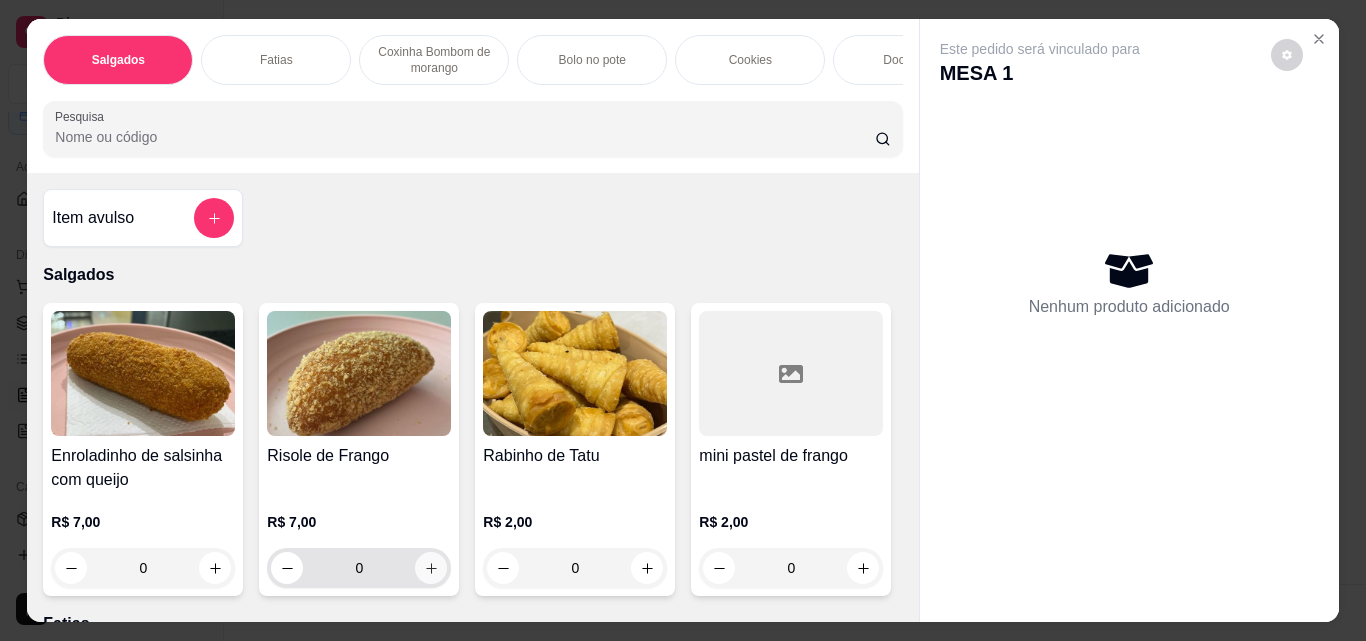 click 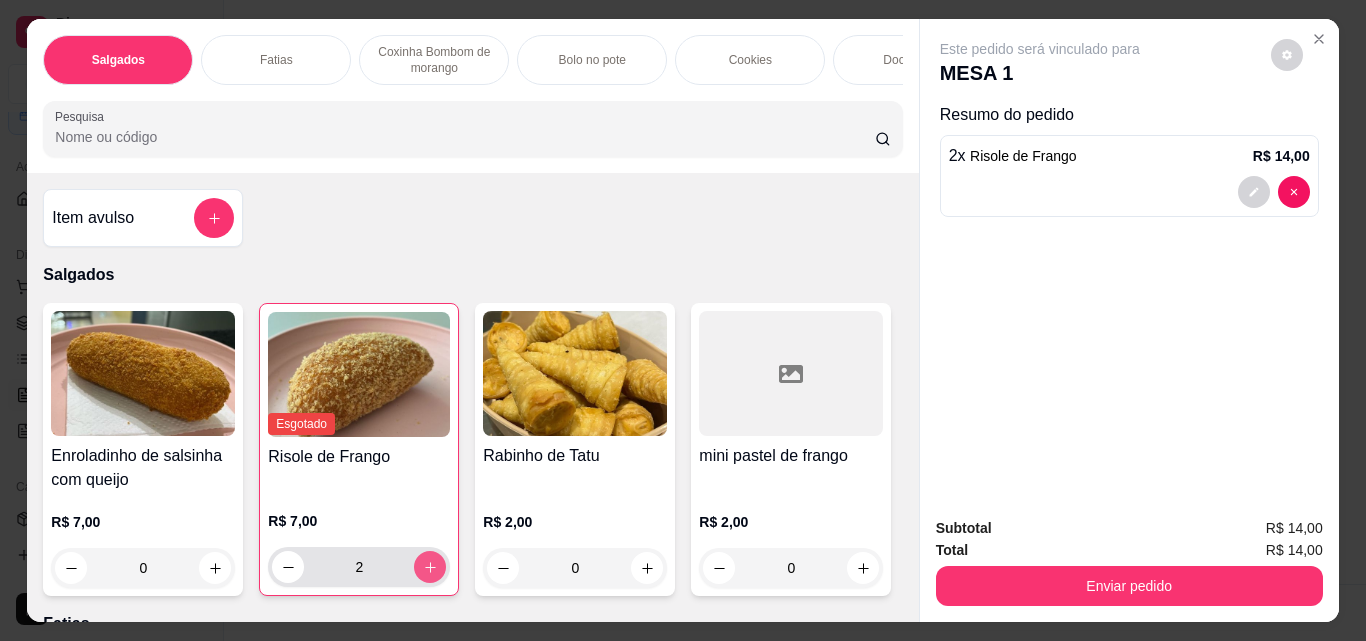 type on "2" 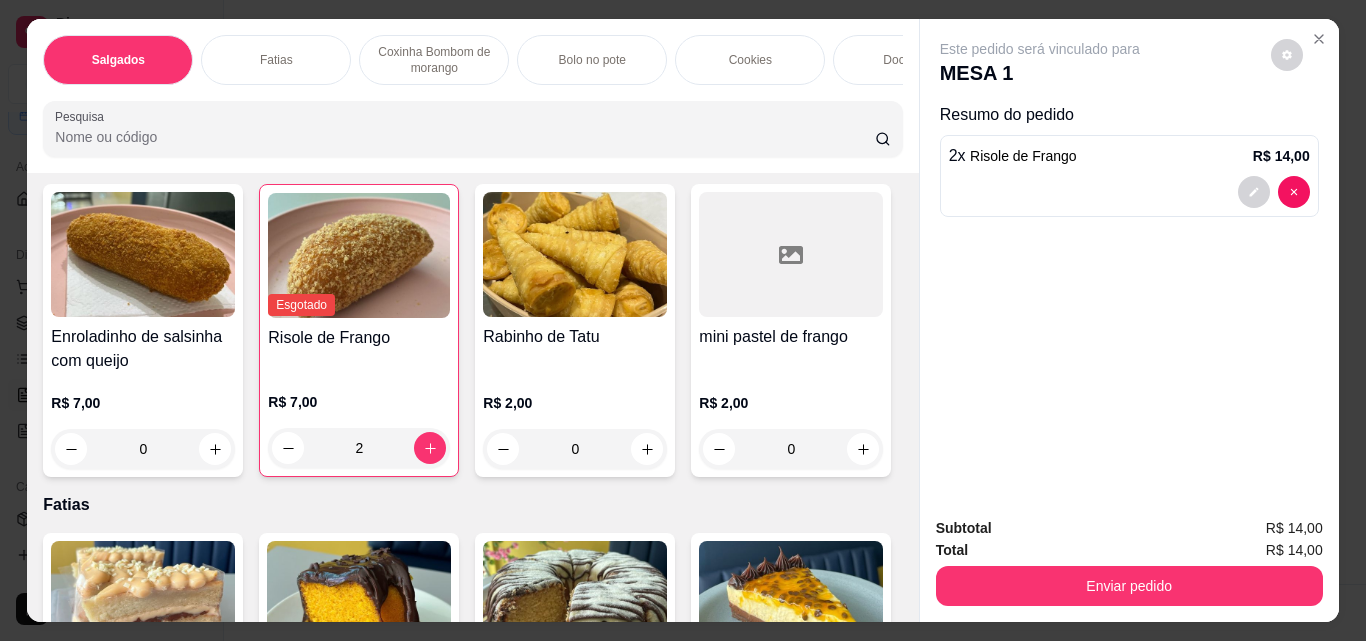 scroll, scrollTop: 100, scrollLeft: 0, axis: vertical 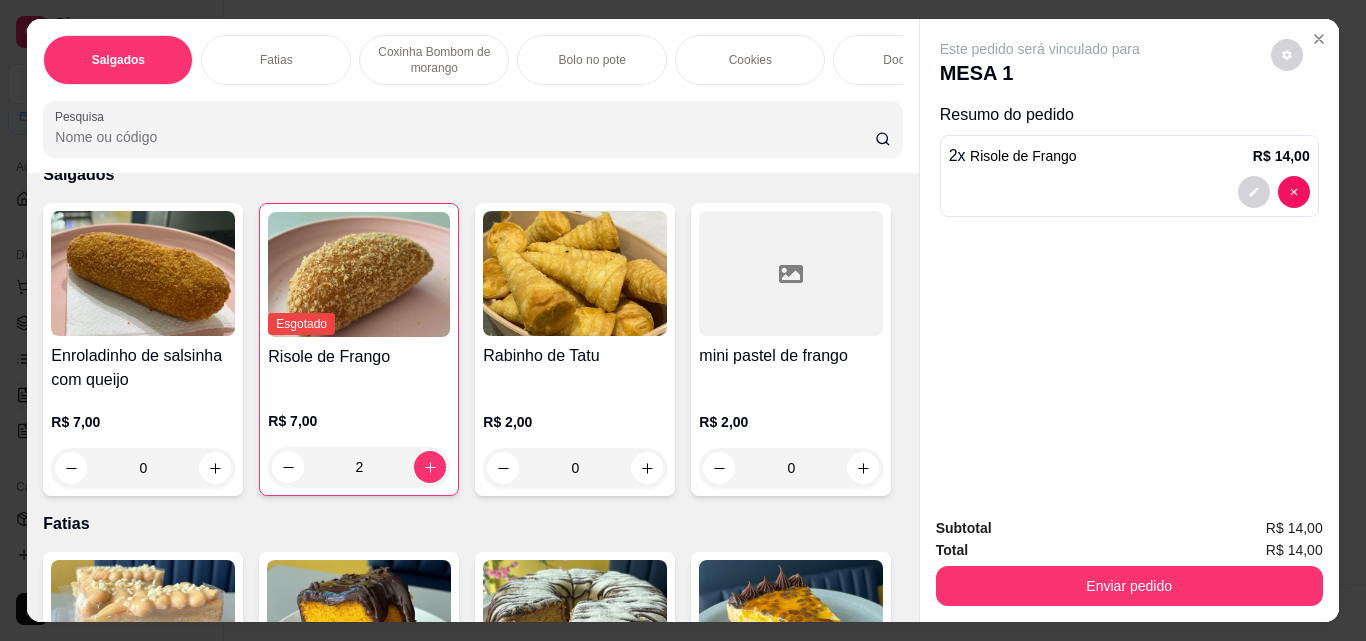 drag, startPoint x: 441, startPoint y: 94, endPoint x: 504, endPoint y: 95, distance: 63.007935 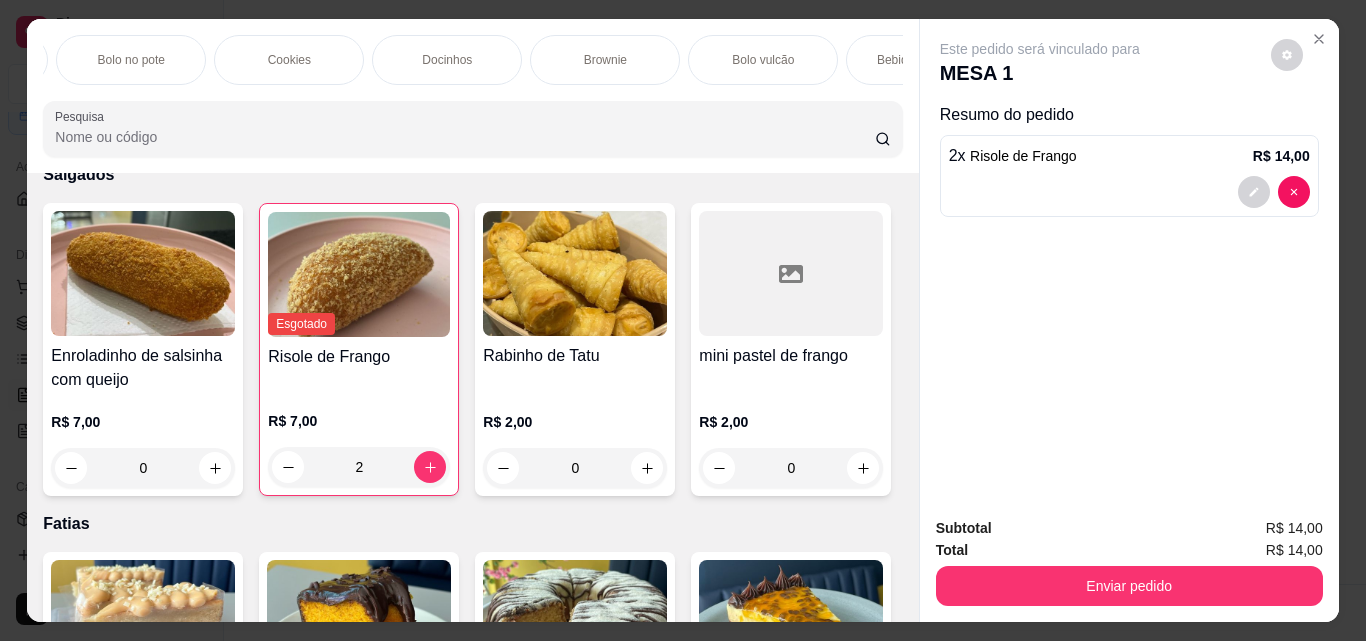 scroll, scrollTop: 0, scrollLeft: 463, axis: horizontal 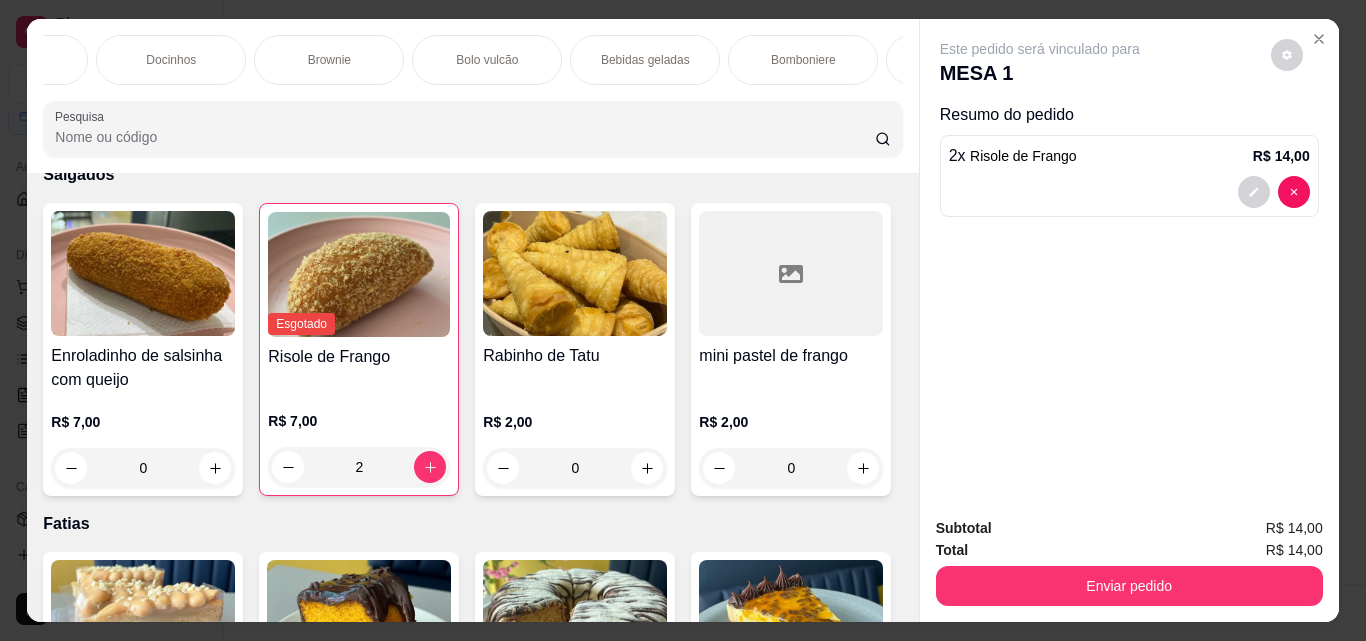 click on "Bebidas geladas" at bounding box center (645, 60) 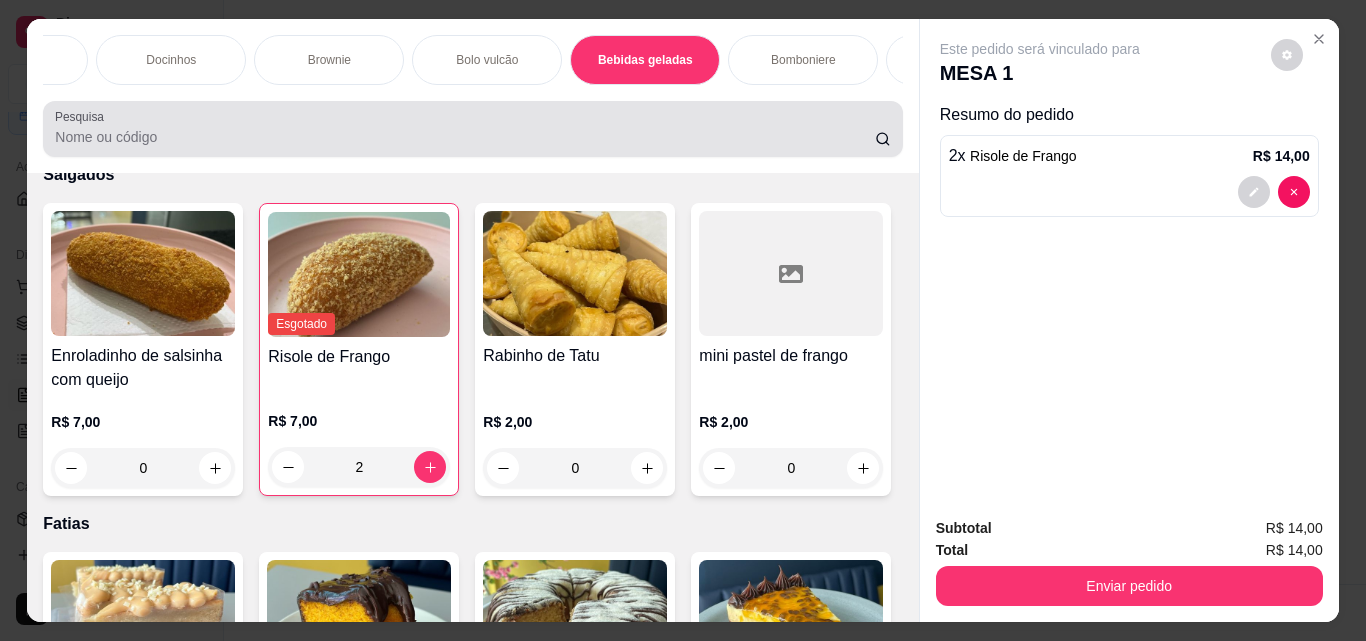 scroll, scrollTop: 4070, scrollLeft: 0, axis: vertical 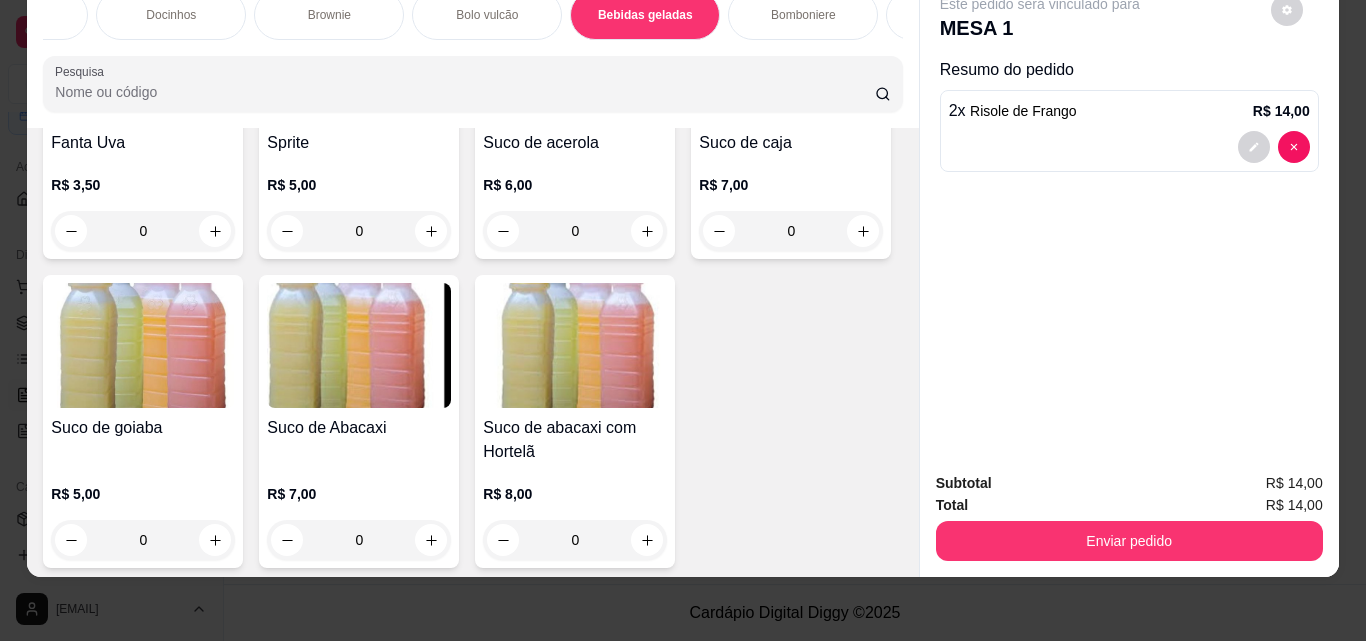 click on "Água mineral 500ml   R$ 3,00 0 água mineral com gás   R$ 3,00 0 Guaraná antártica 1L   R$ 8,00 0 Guarana Lata   R$ 5,00 0 Guarana Zero 200ml   R$ 3,50 0 Esgotado Guaraná antártica 200ml    R$ 3,50 0 Coca cola 1L   R$ 10,00 0 Coca zero 250ml   R$ 4,00 0 Coca cola zero açúcar    R$ 6,00 0 Coca cola 350ml   R$ 6,00 0 Coca cola 250ml   R$ 4,00 0 Fanta laranja 250ml   R$ 3,50 0 Fanta Uva    R$ 3,50 0 Sprite   R$ 5,00 0 Suco de acerola    R$ 6,00 0 Esgotado Suco de caja   R$ 7,00 0 Suco de goiaba   R$ 5,00 0 Suco de Abacaxi   R$ 7,00 0 Suco de abacaxi com Hortelã   R$ 8,00 0" at bounding box center [472, -149] 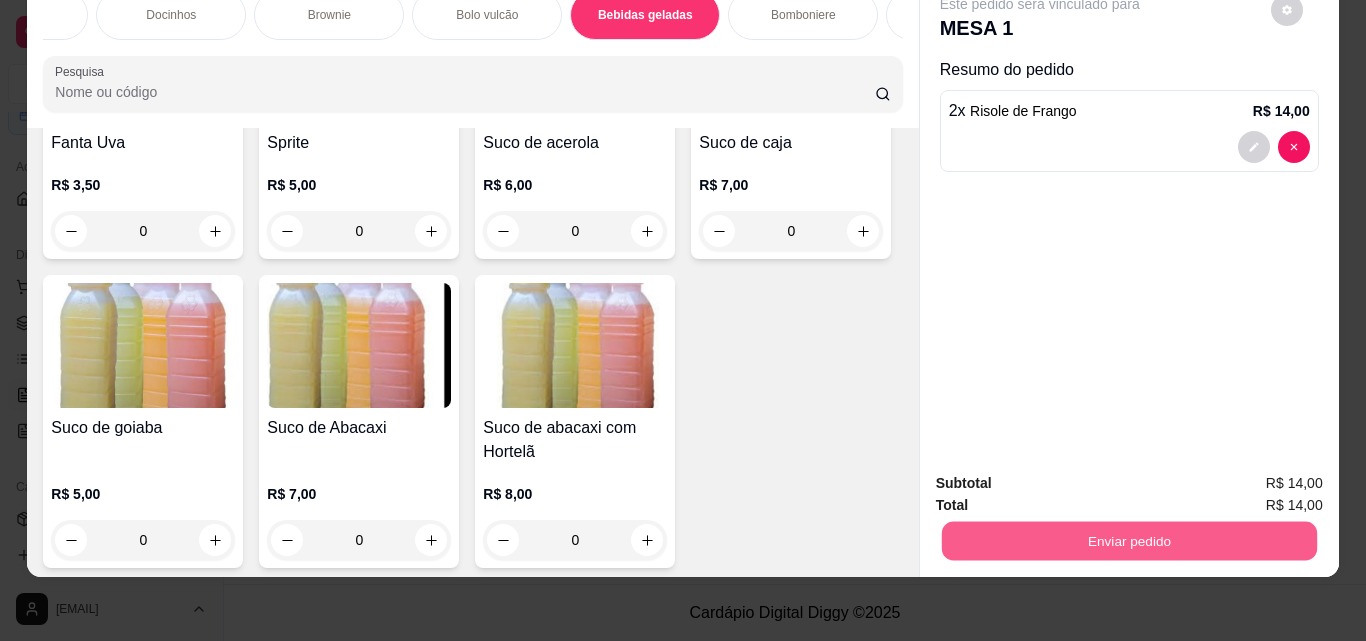 click on "Enviar pedido" at bounding box center (1128, 540) 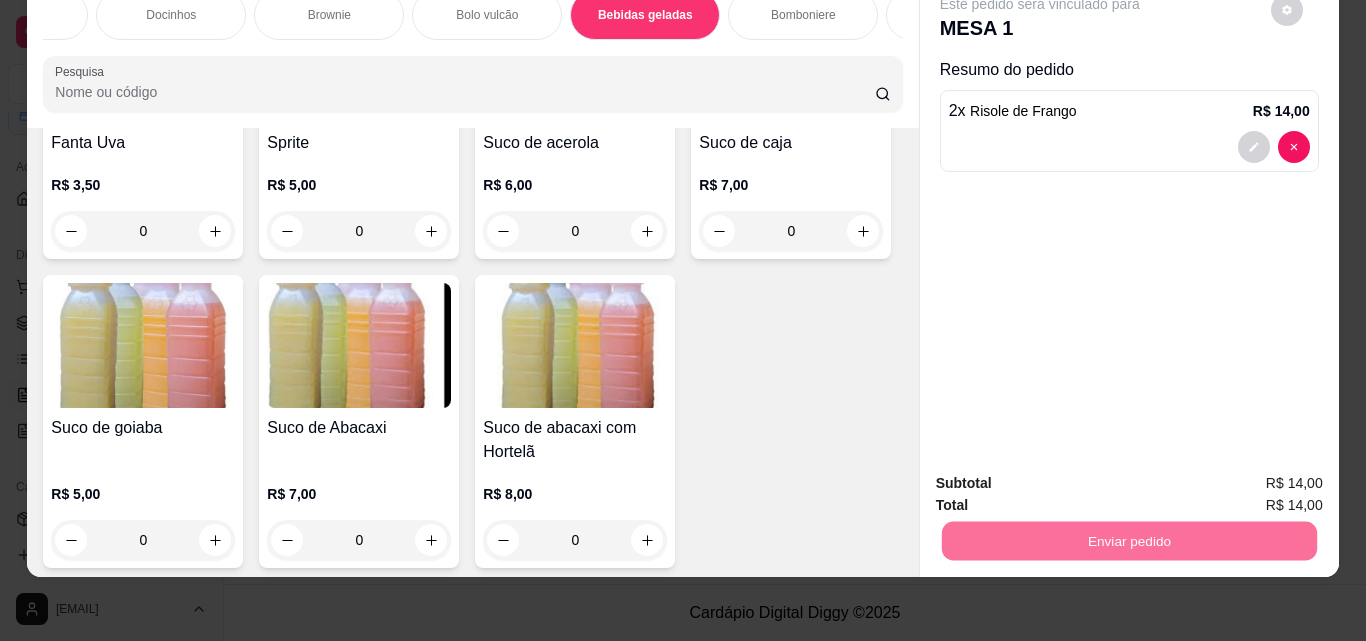 click on "Não registrar e enviar pedido" at bounding box center [1063, 476] 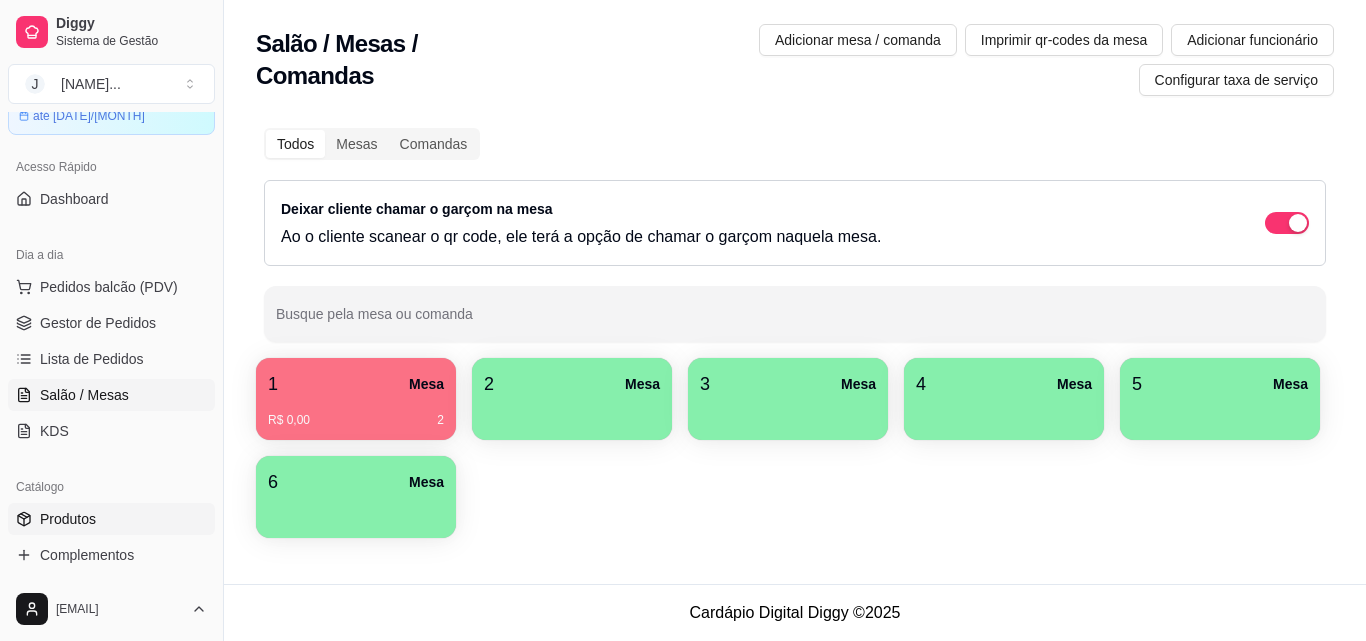 click on "Produtos" at bounding box center [111, 519] 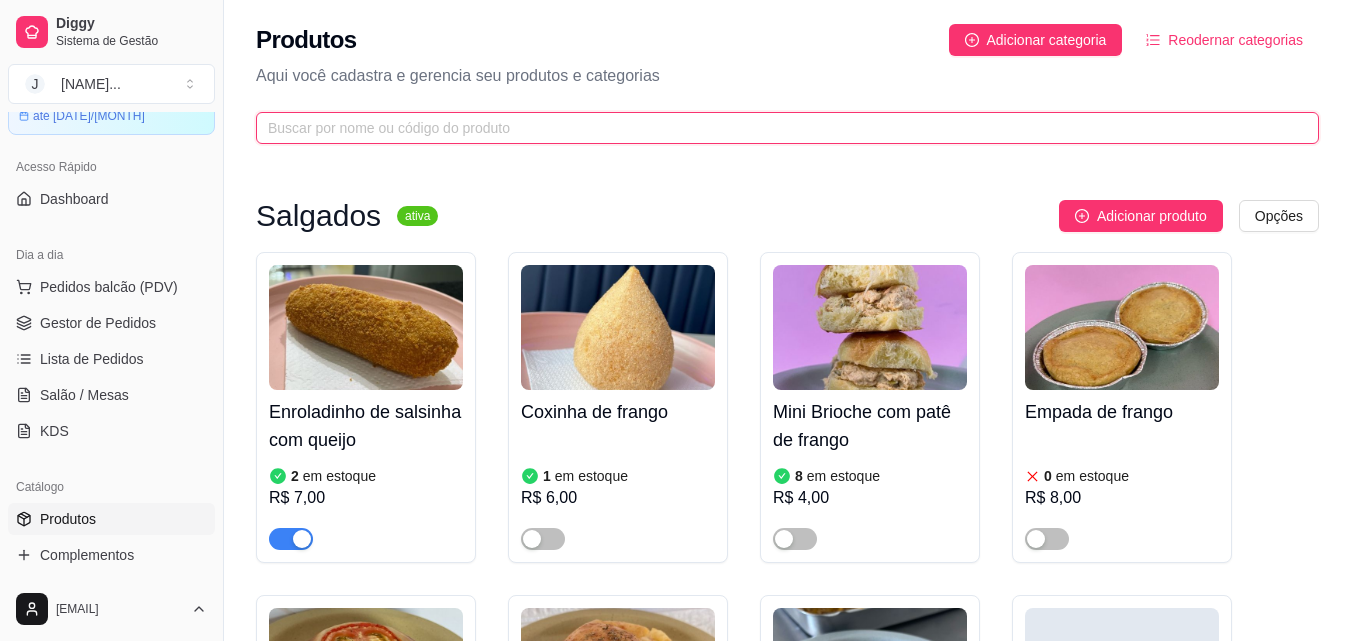 click at bounding box center (779, 128) 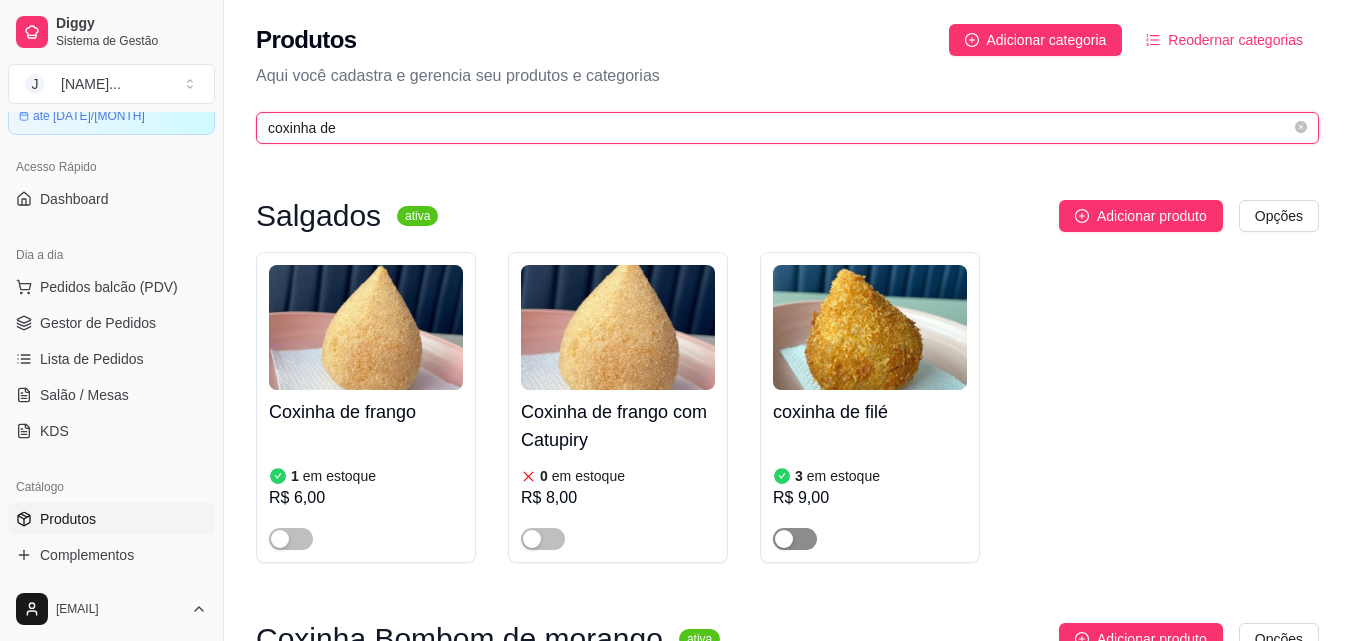 type on "coxinha de" 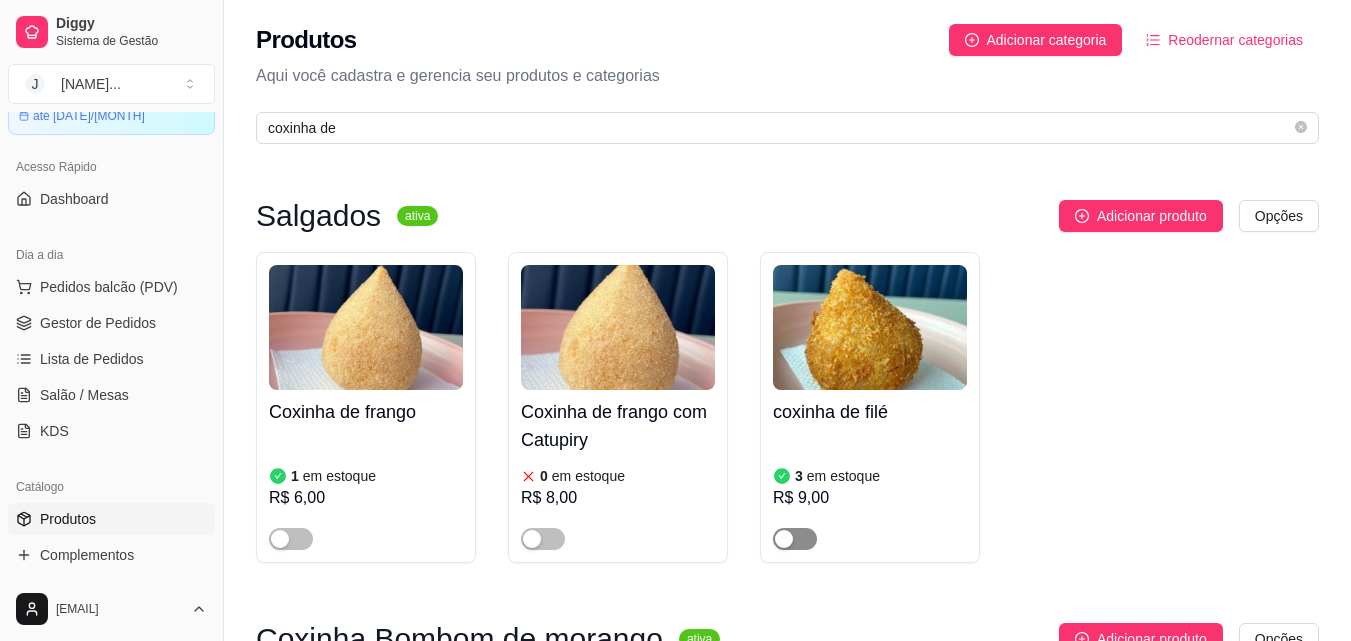 click at bounding box center (784, 539) 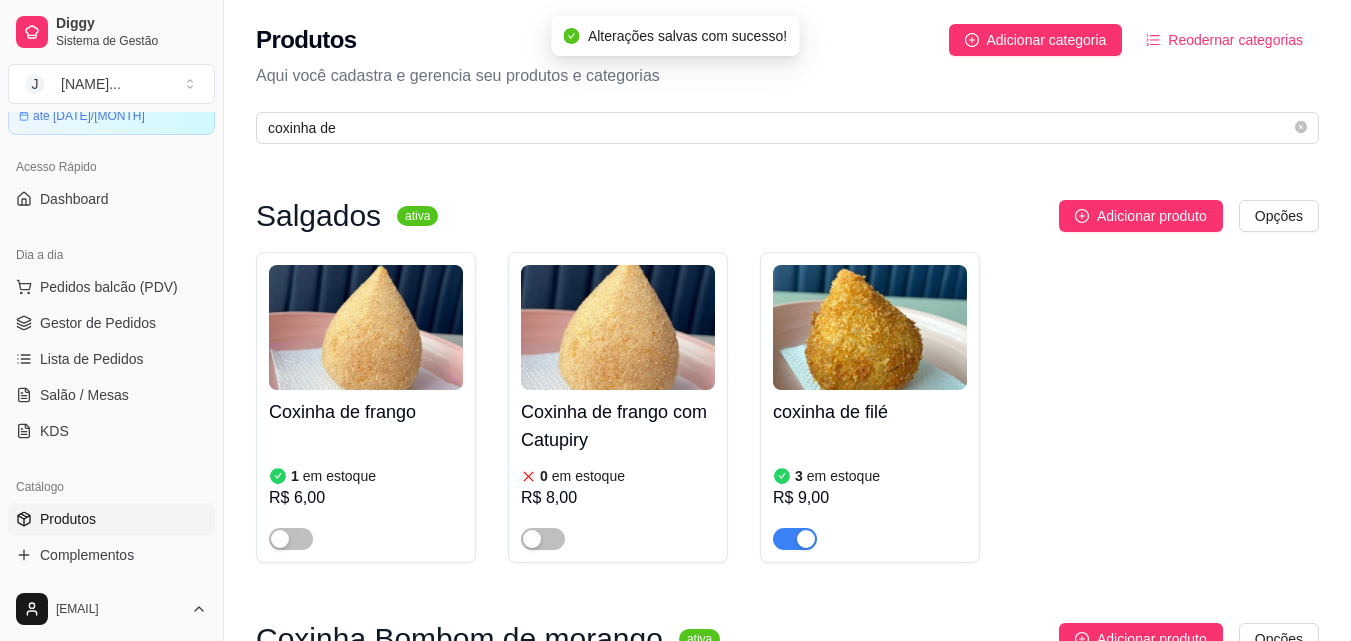 click on "3 em estoque R$ 9,00" at bounding box center [870, 492] 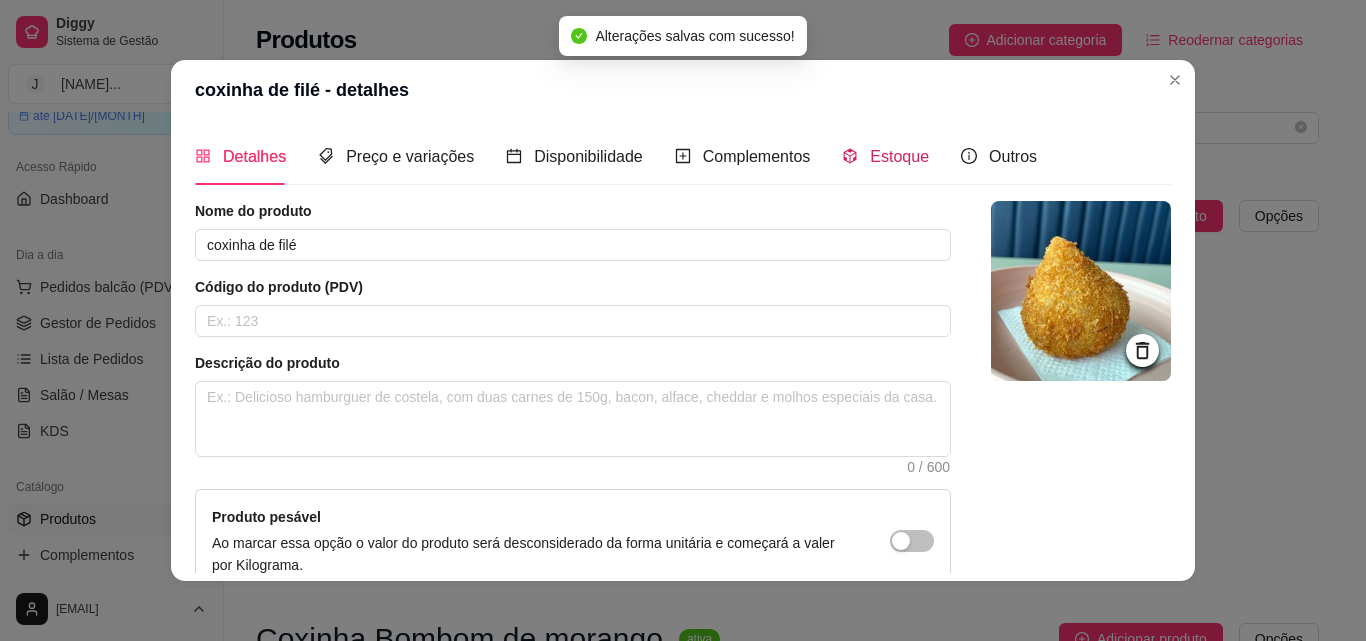 click on "Estoque" at bounding box center [899, 156] 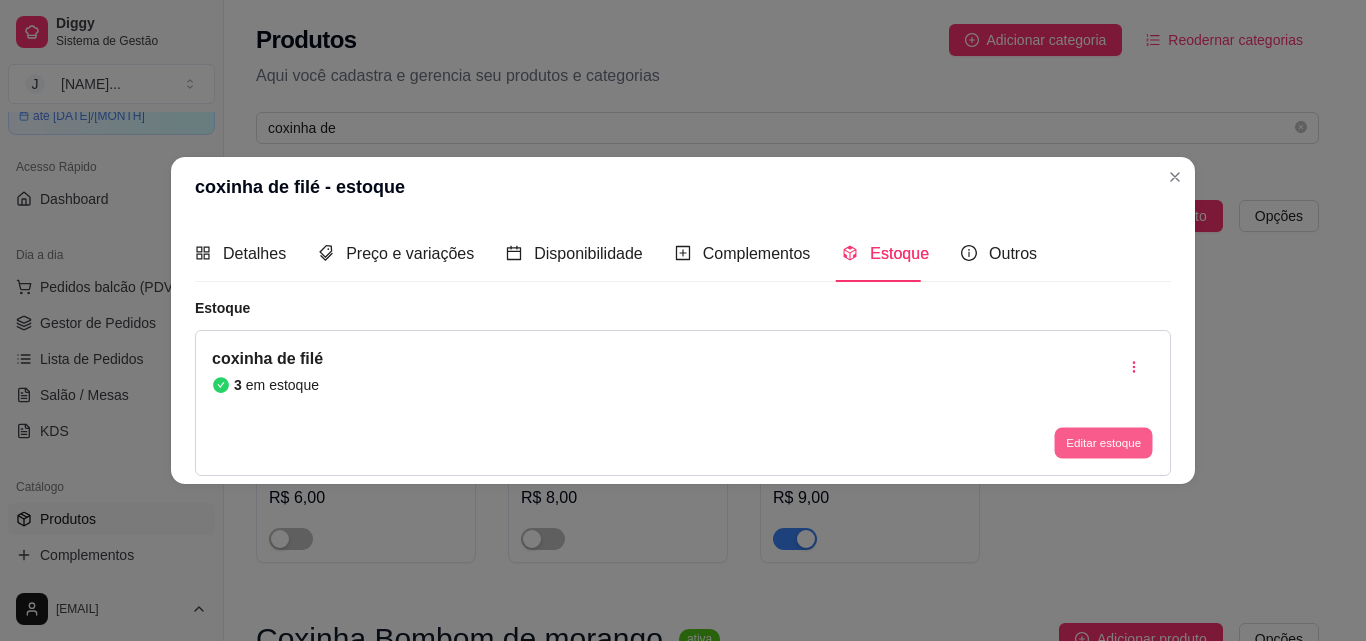 click on "Editar estoque" at bounding box center (1103, 443) 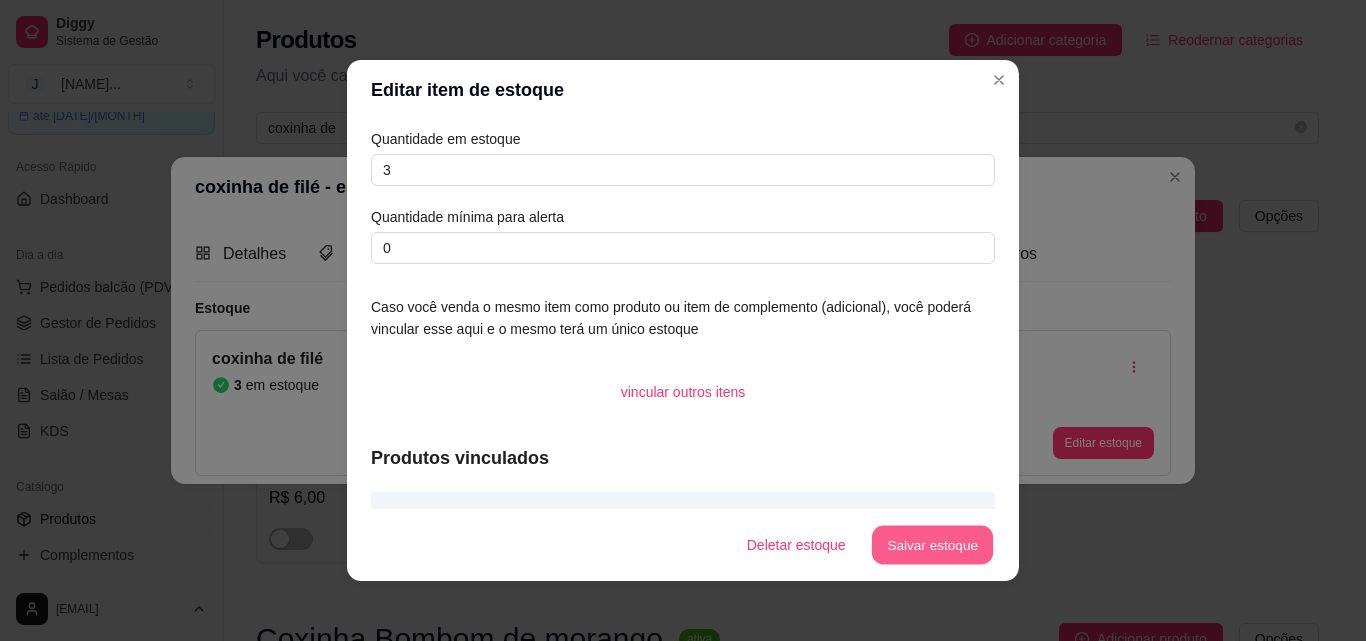 click on "Salvar estoque" at bounding box center (932, 545) 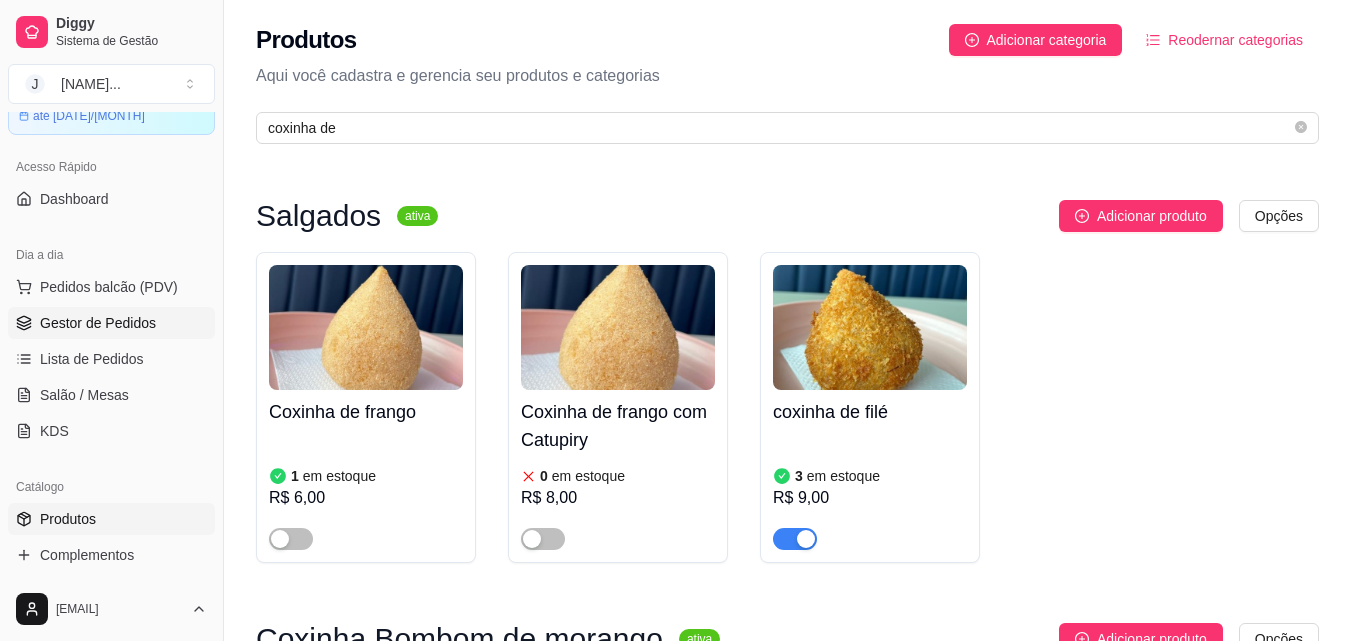 click on "Gestor de Pedidos" at bounding box center [98, 323] 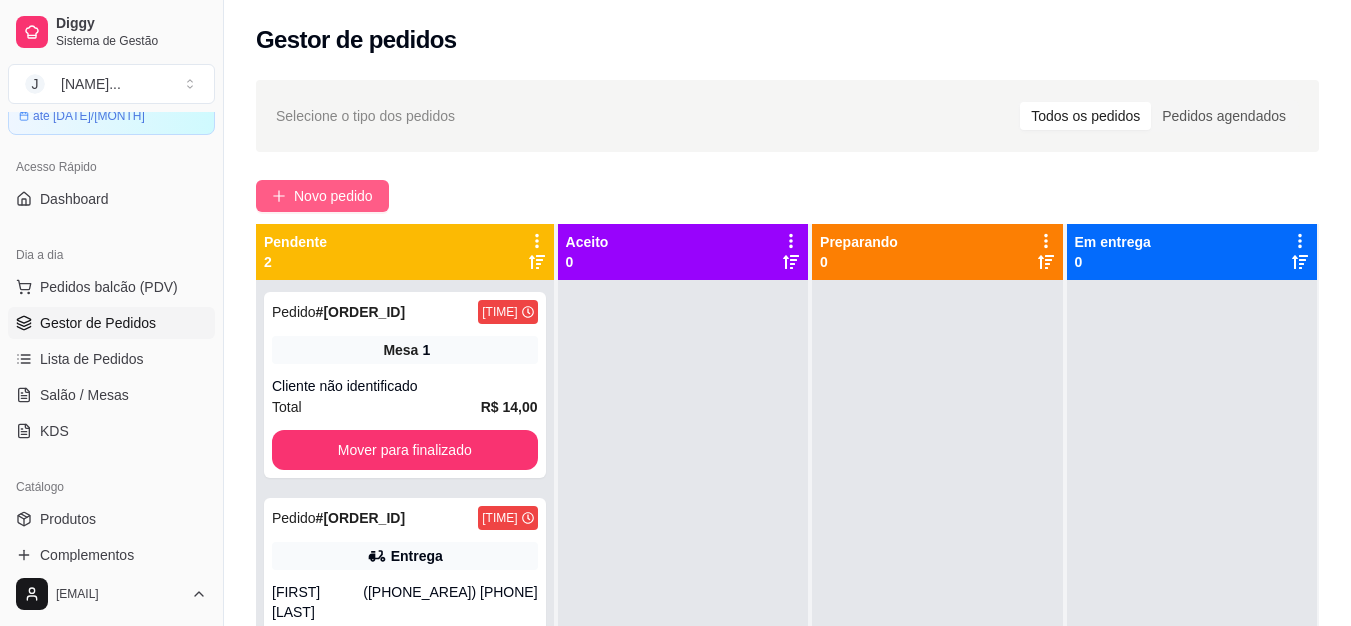 click on "Novo pedido" at bounding box center (333, 196) 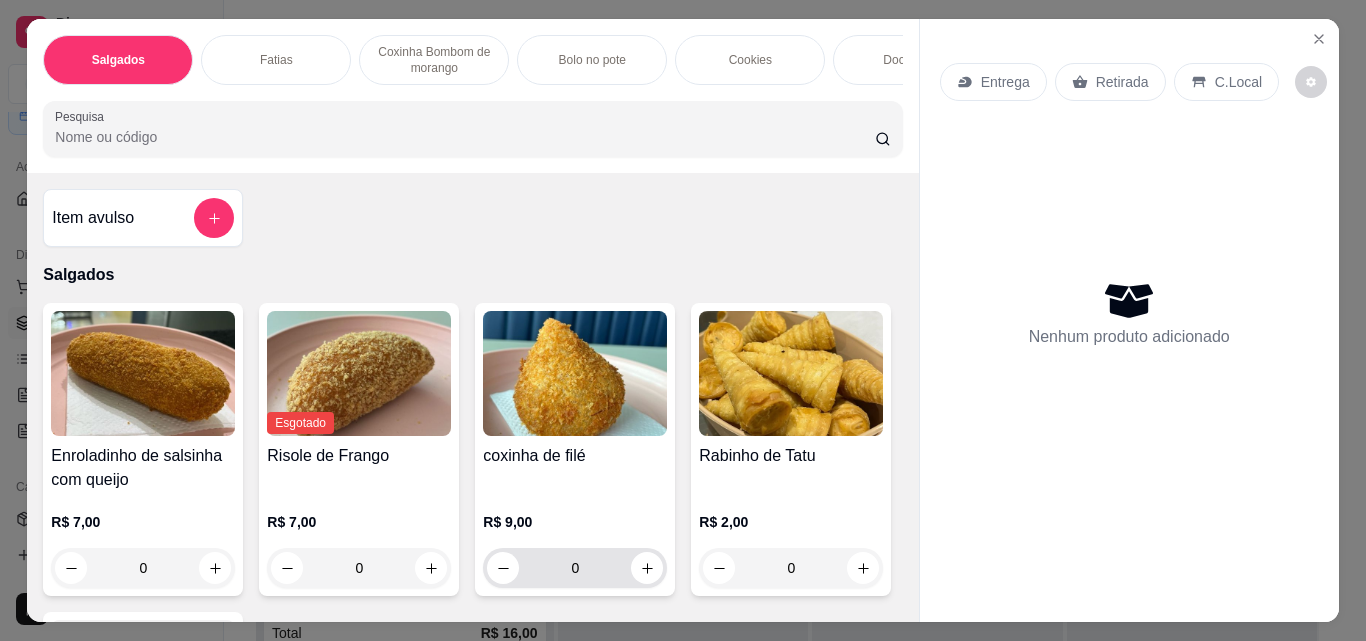 click on "0" at bounding box center [575, 568] 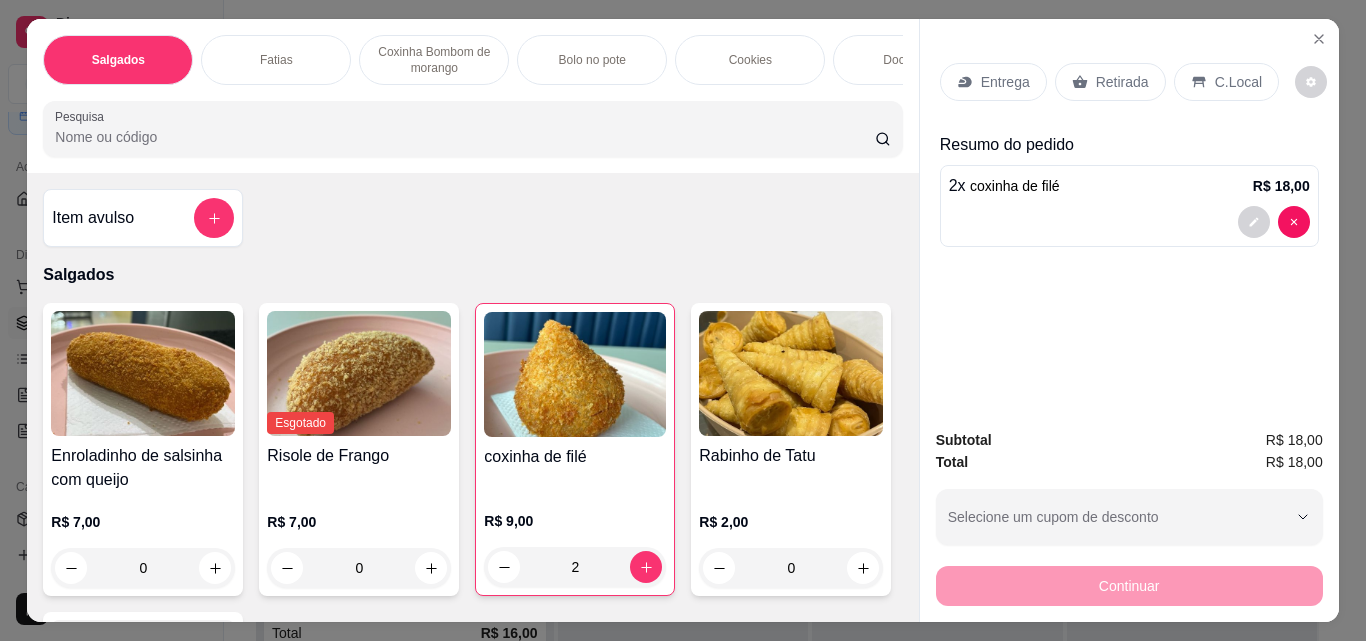 type on "2" 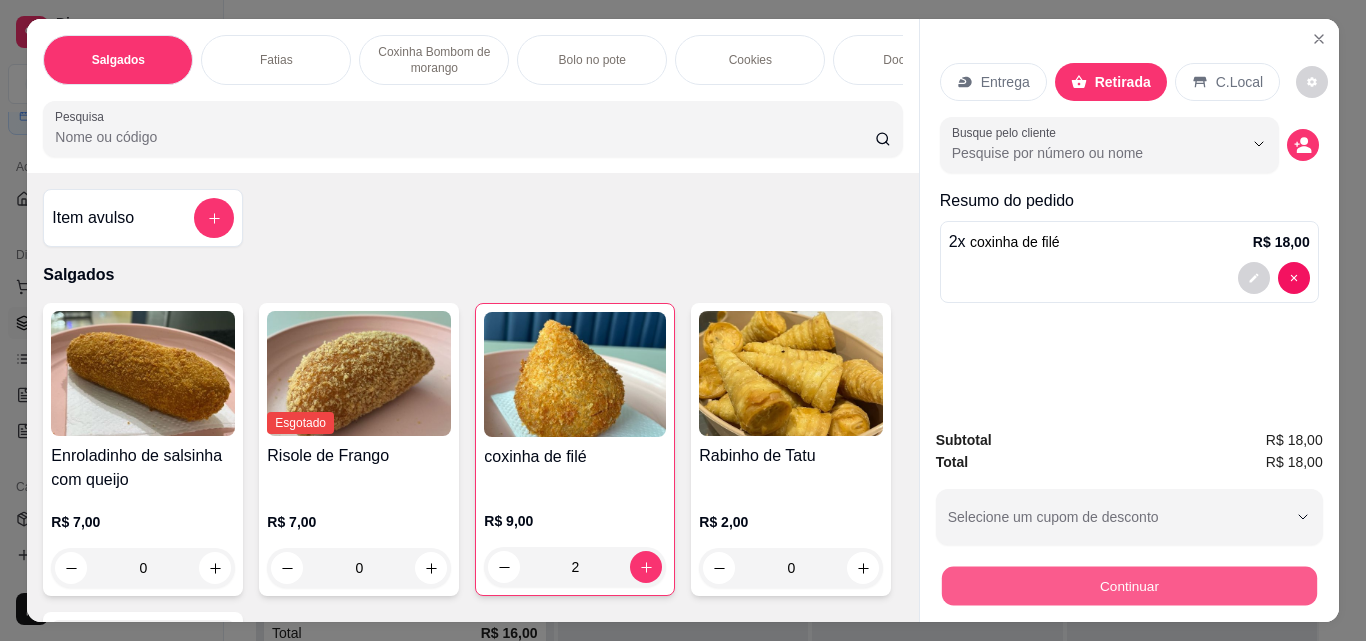 click on "Continuar" at bounding box center (1128, 585) 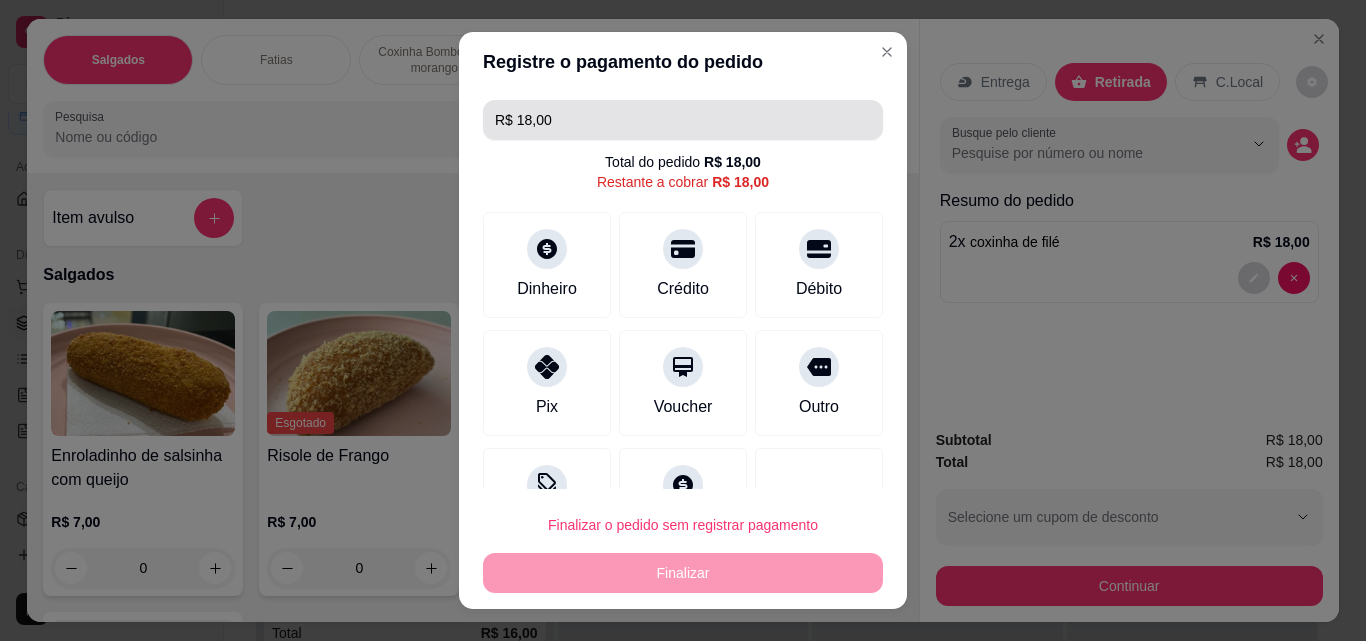 click on "R$ 18,00" at bounding box center [683, 120] 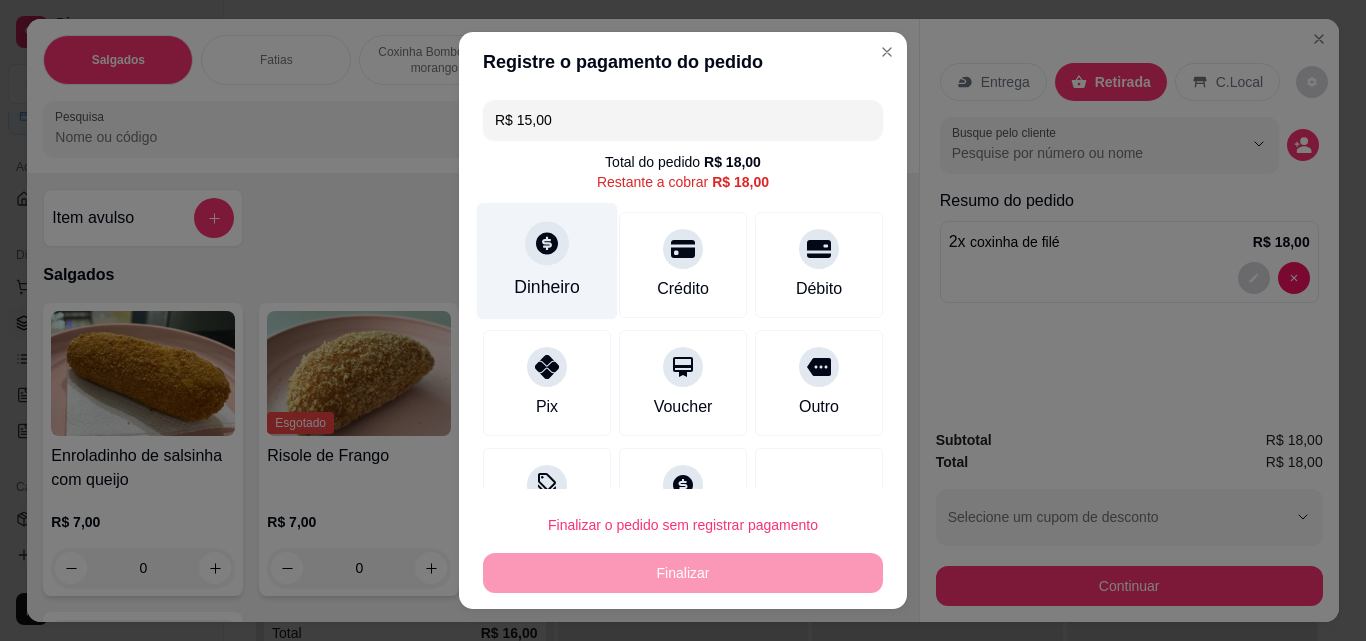 type on "R$ 15,00" 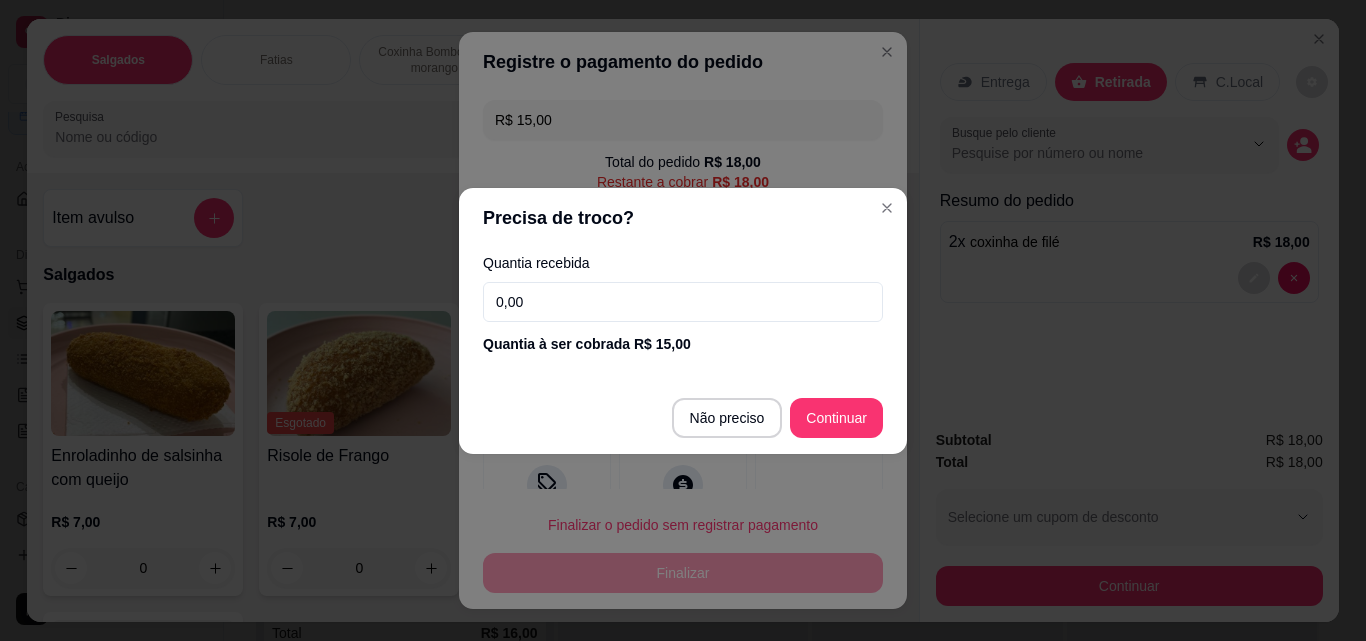 click on "Quantia recebida 0,00 Quantia à ser cobrada   R$ 15,00" at bounding box center (683, 305) 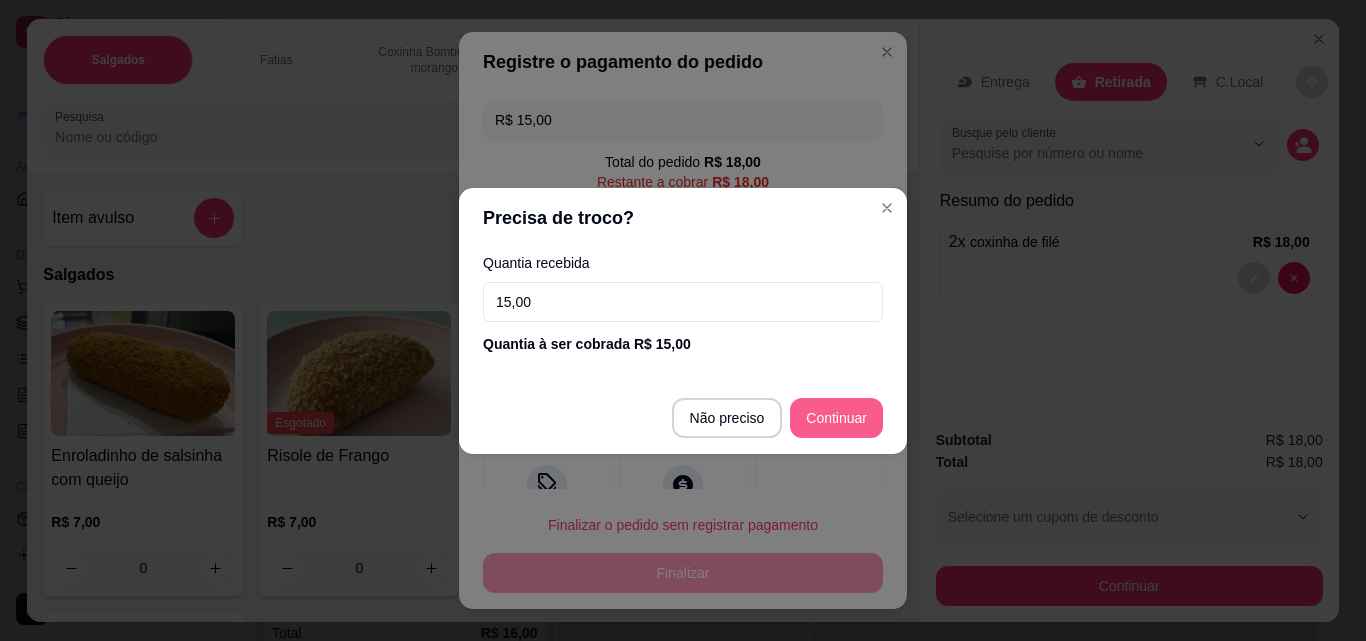 type on "15,00" 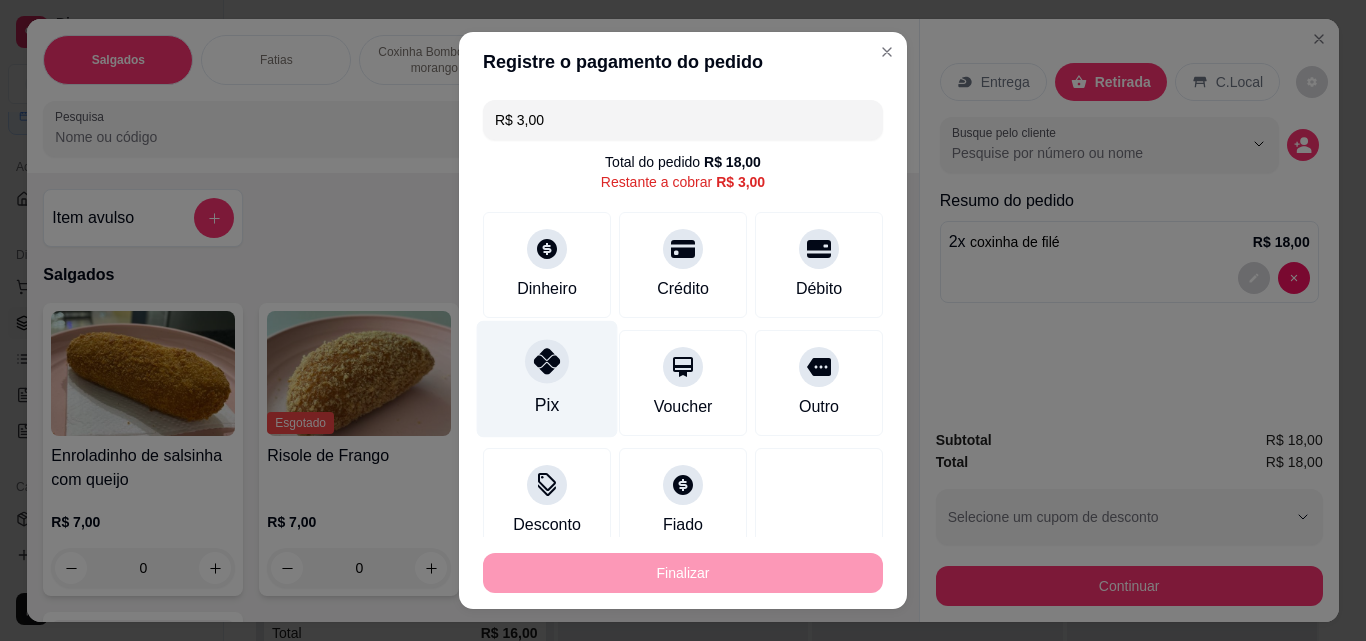 click 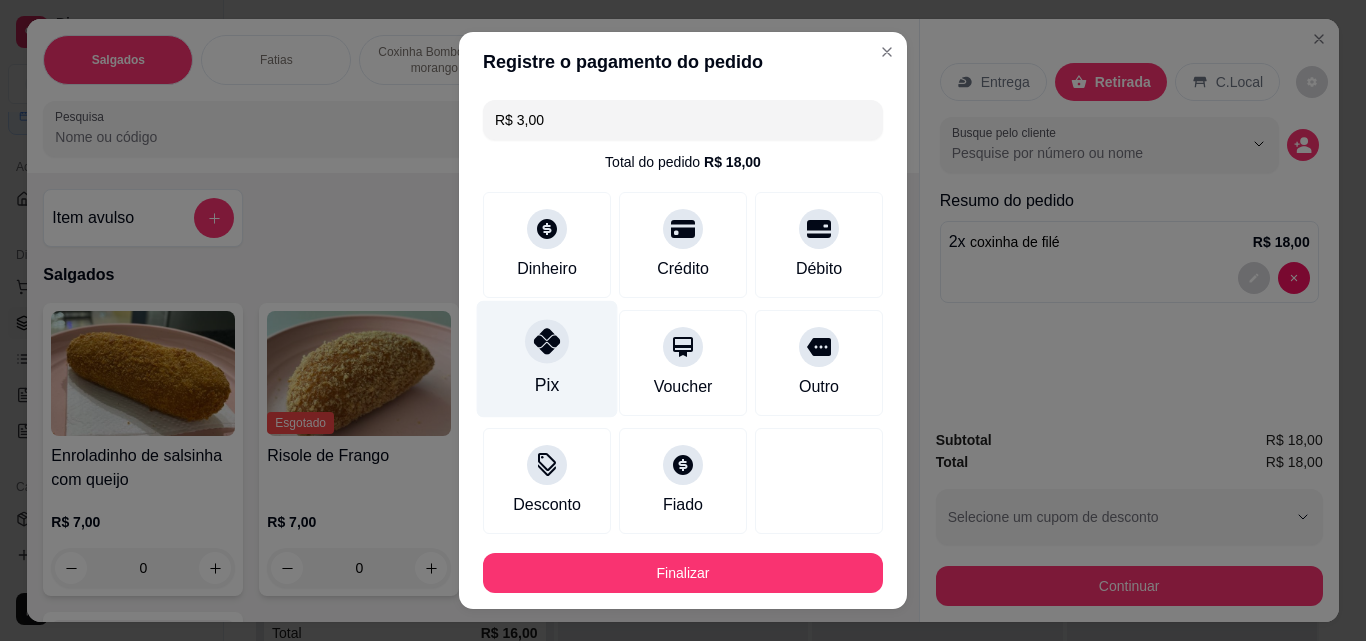 type on "R$ 0,00" 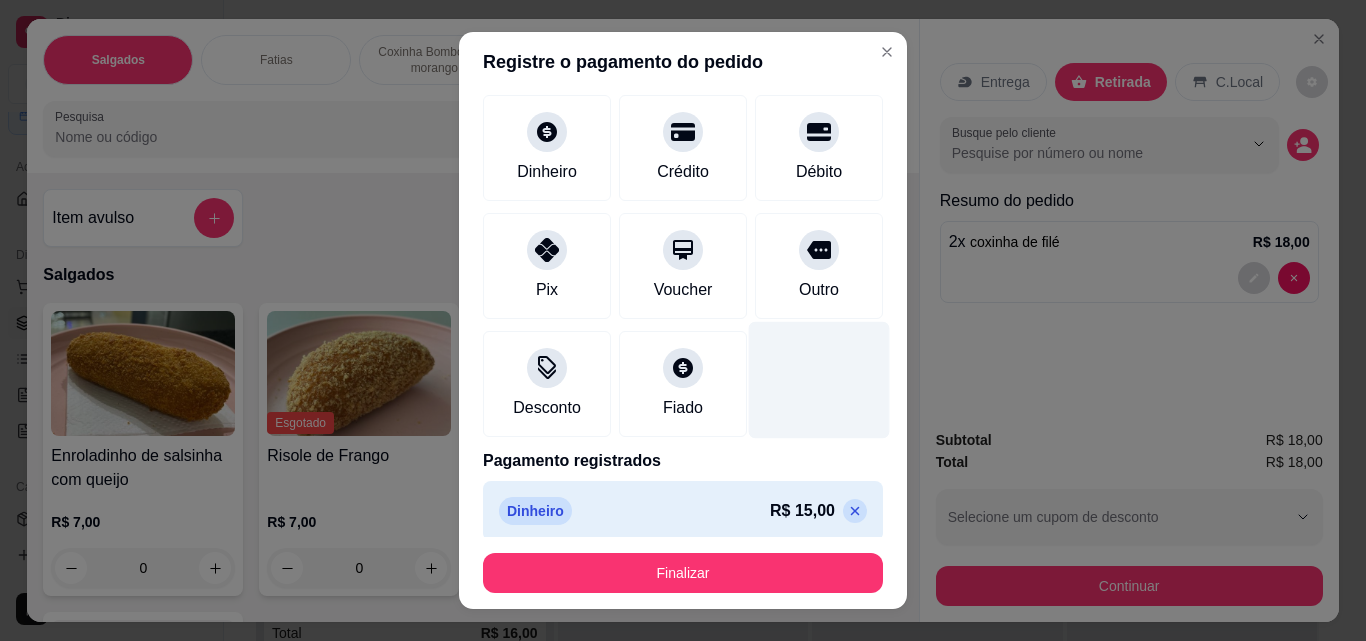 scroll, scrollTop: 185, scrollLeft: 0, axis: vertical 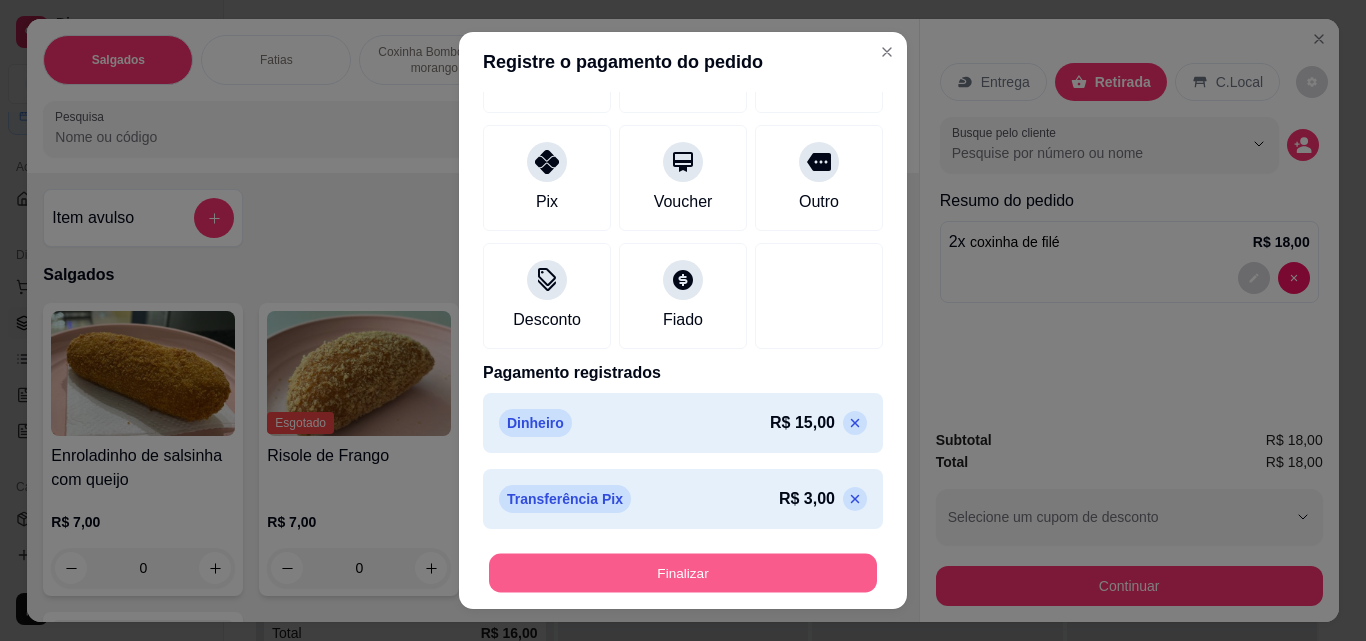 click on "Finalizar" at bounding box center [683, 573] 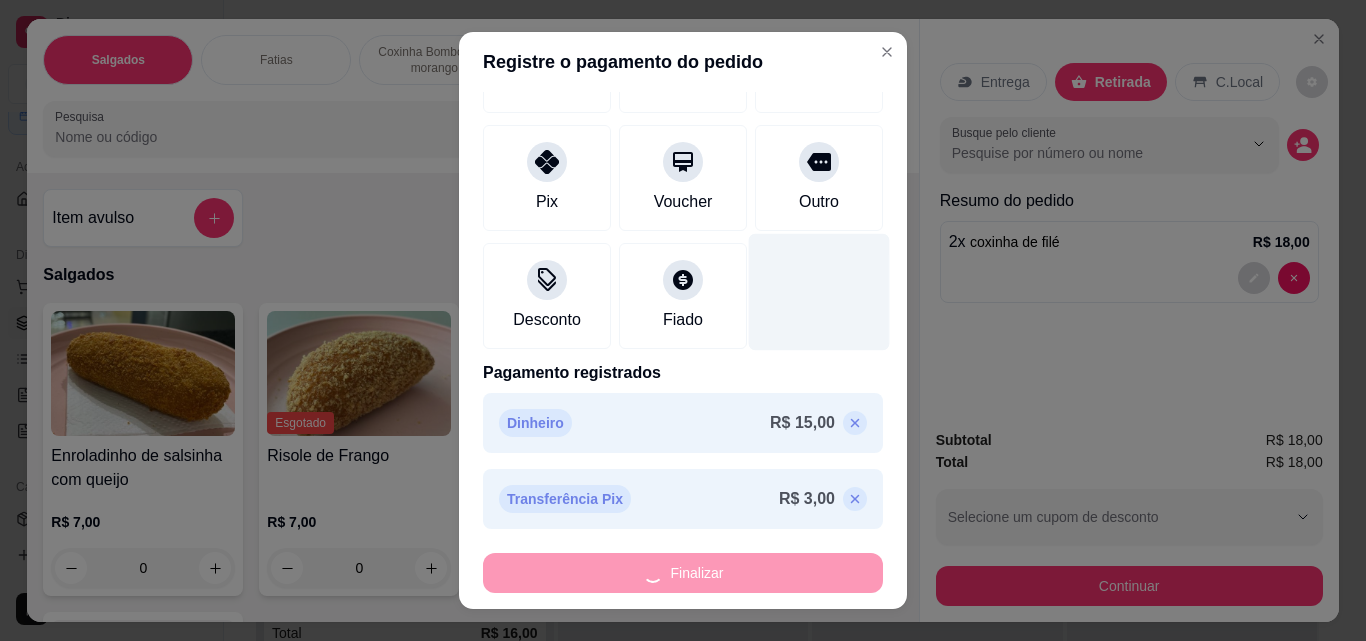 type on "0" 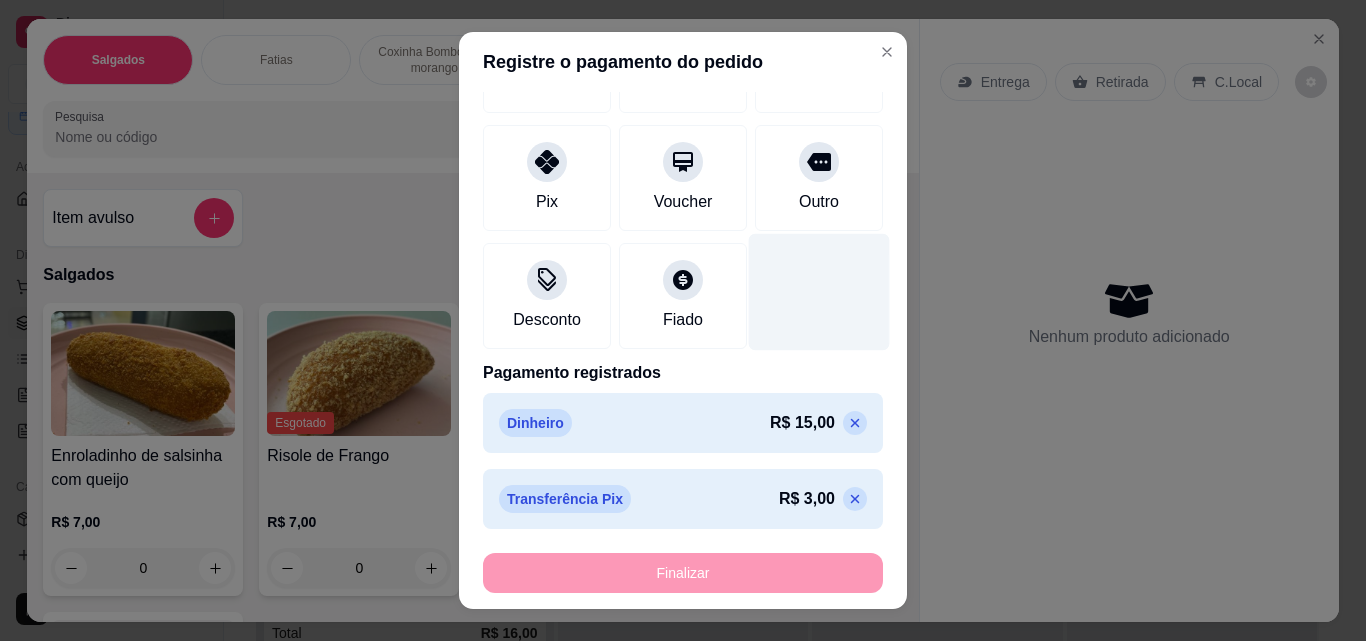 type on "-R$ 18,00" 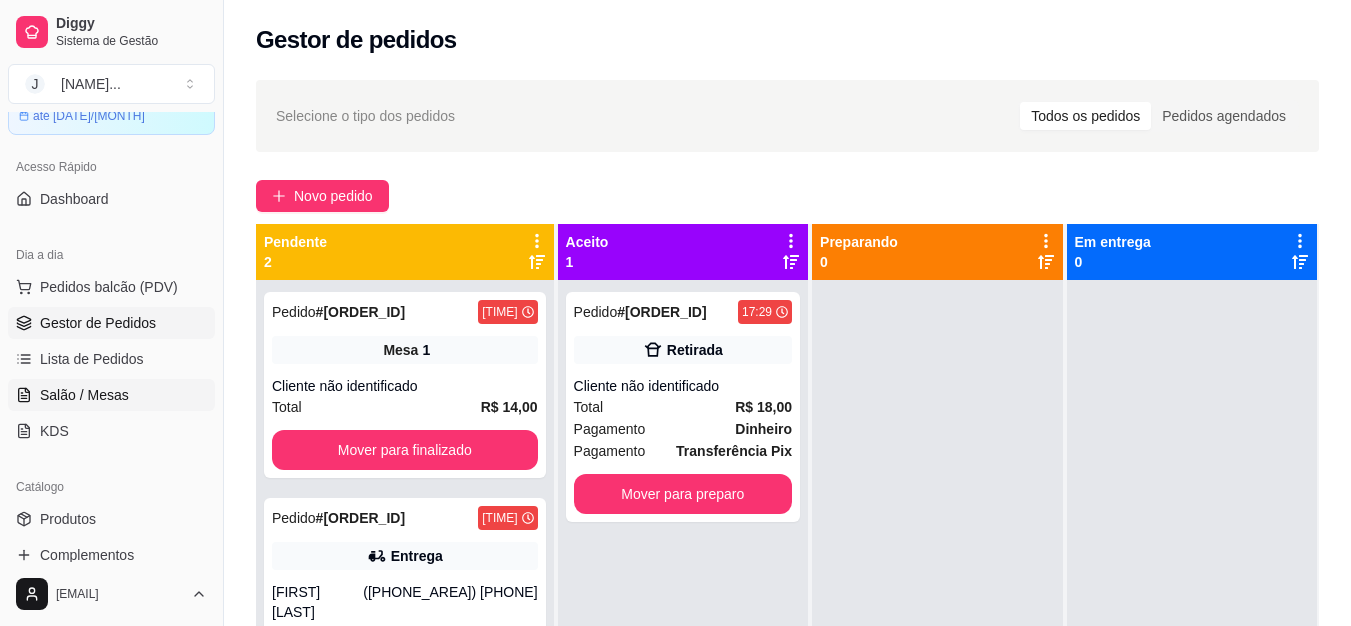 click on "Salão / Mesas" at bounding box center [111, 395] 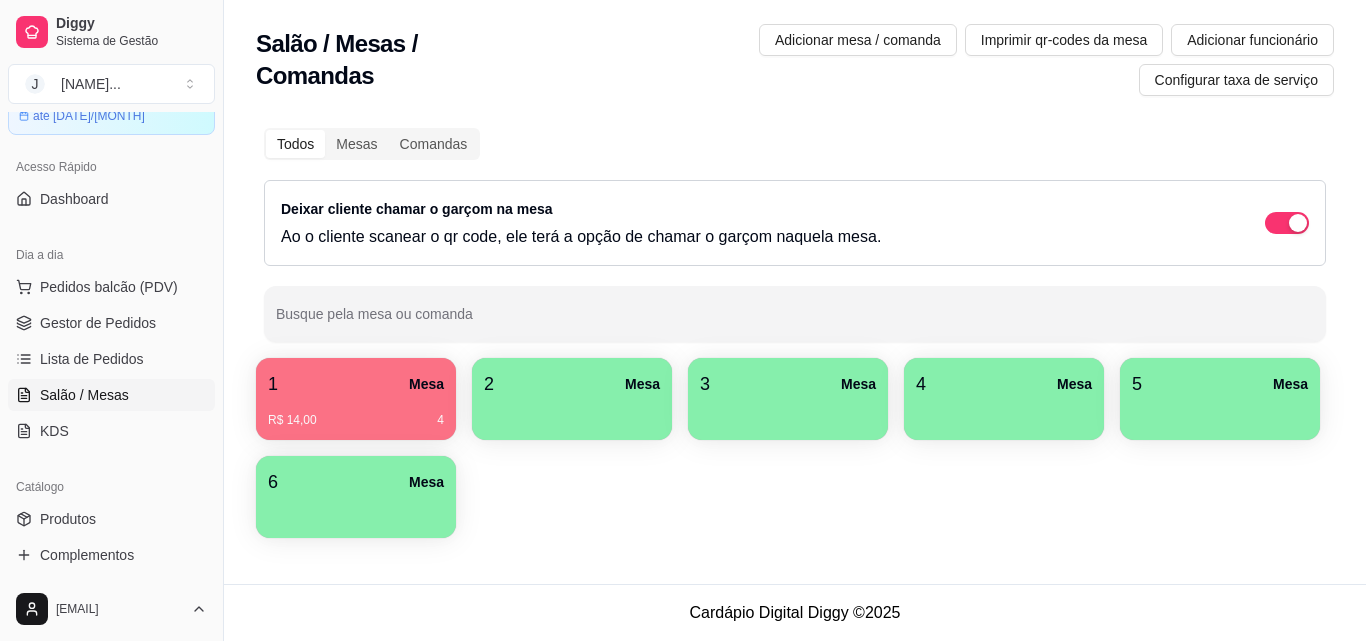 click on "1 Mesa R$ 14,00 4" at bounding box center (356, 399) 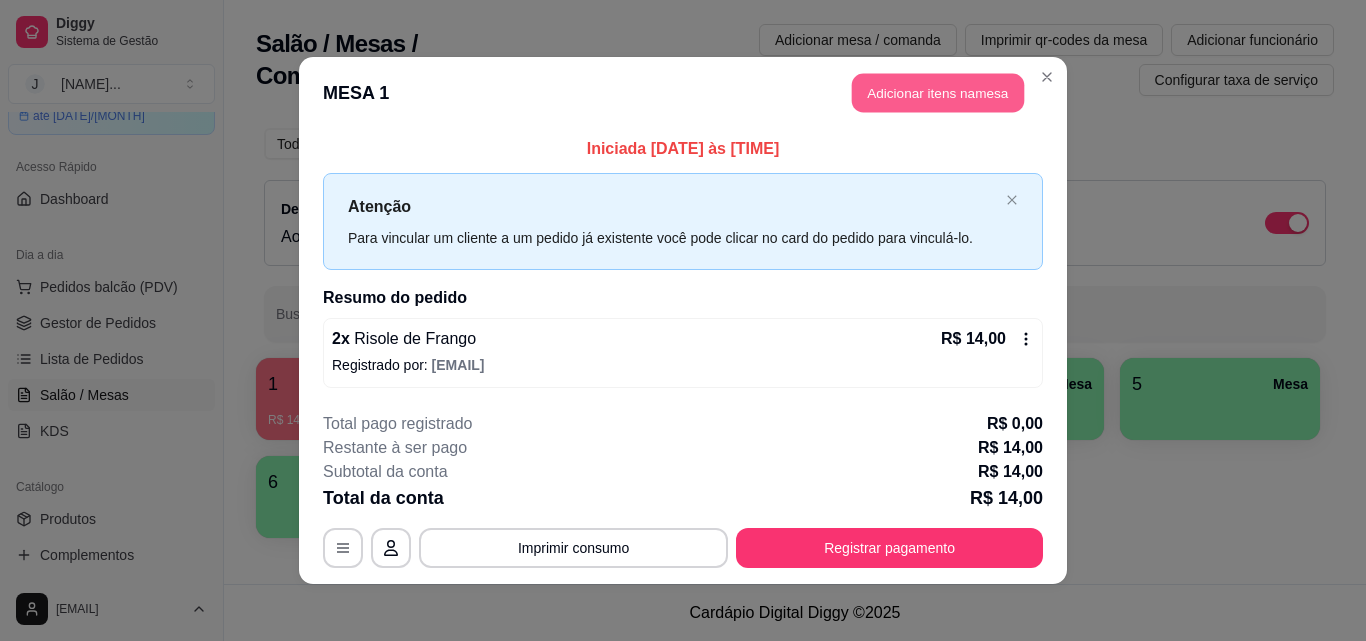click on "Adicionar itens na  mesa" at bounding box center [938, 93] 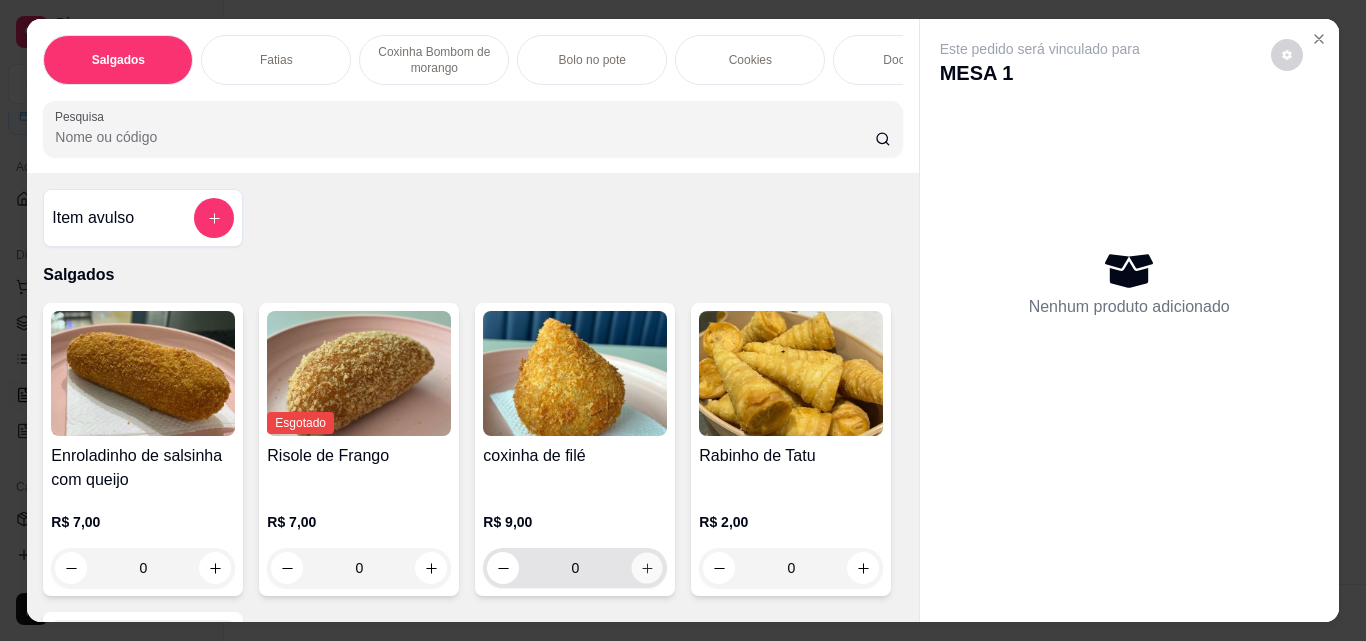 click 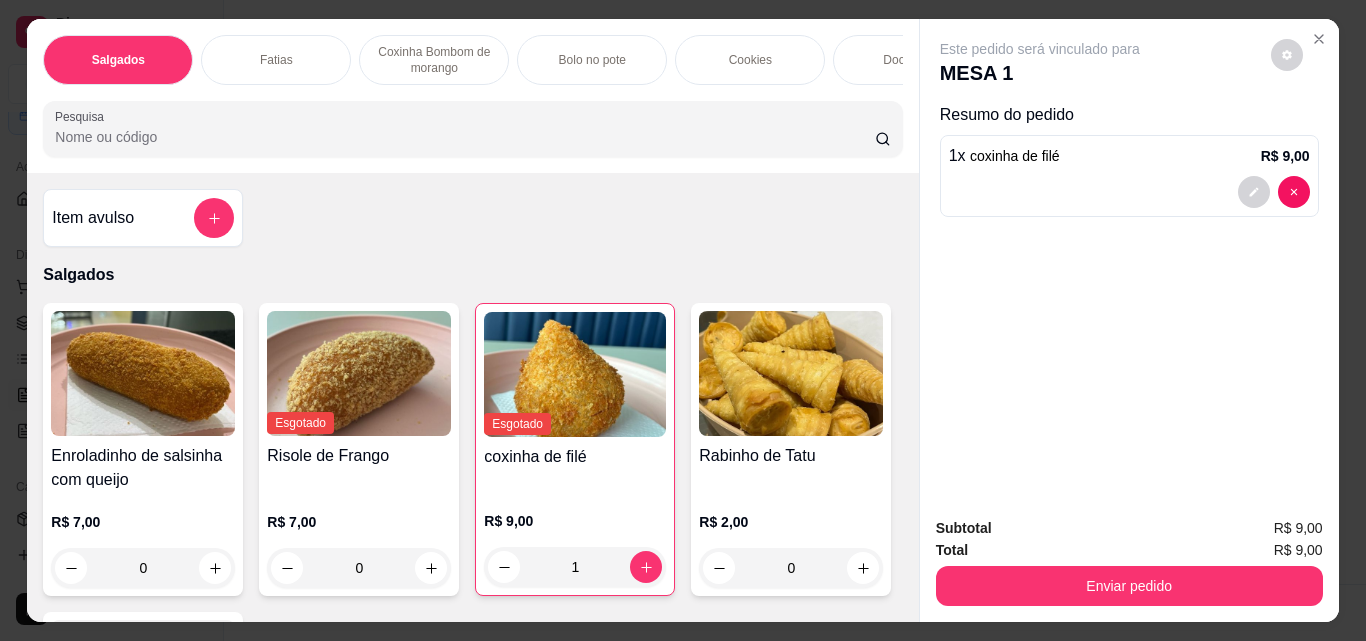 click on "Docinhos" at bounding box center [908, 60] 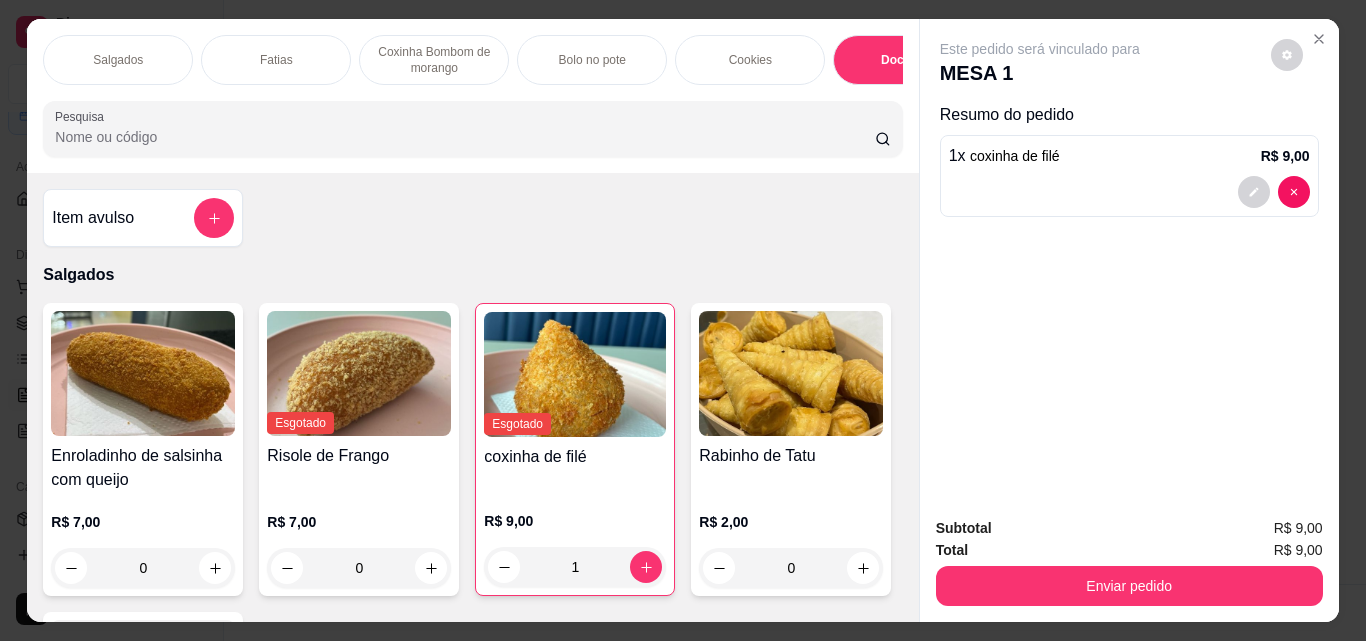 scroll, scrollTop: 2405, scrollLeft: 0, axis: vertical 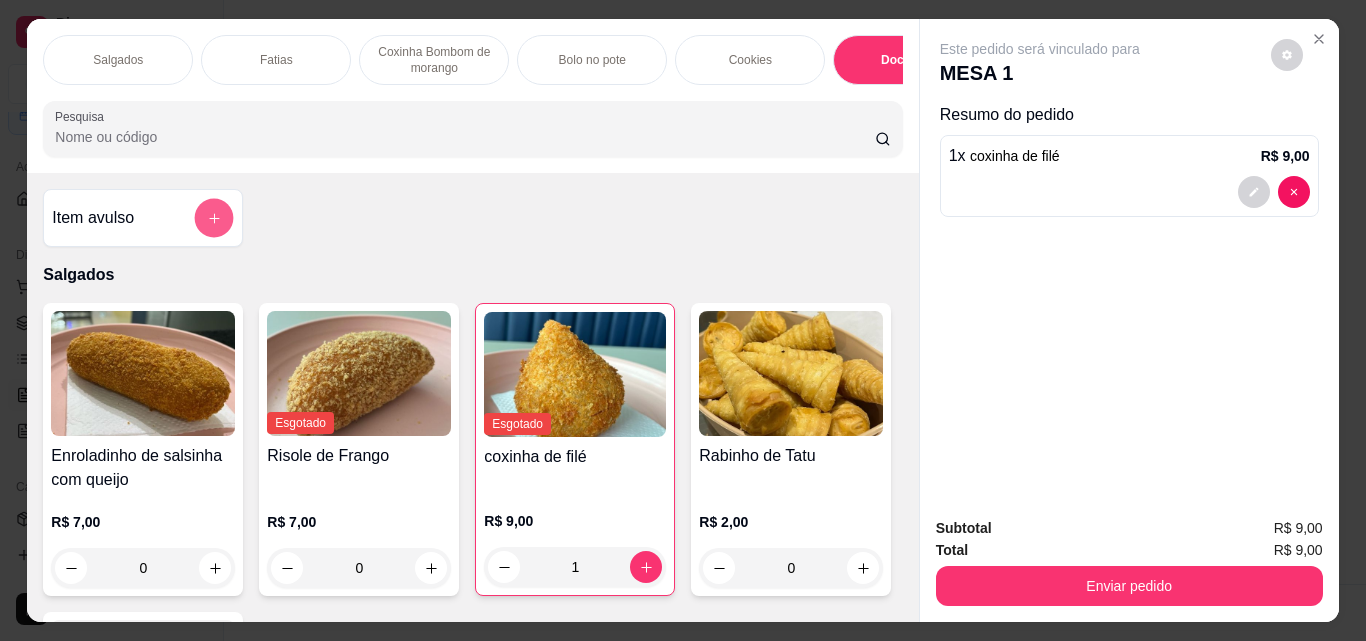 click at bounding box center (214, 218) 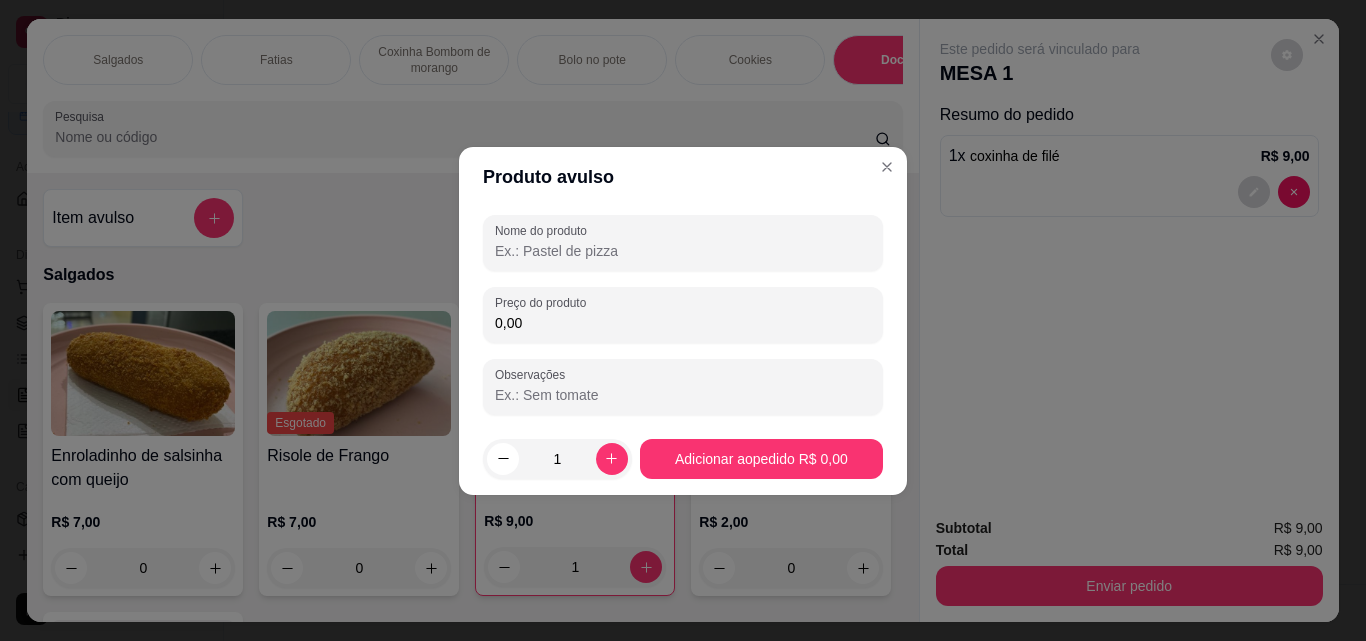 click on "Nome do produto" at bounding box center (683, 251) 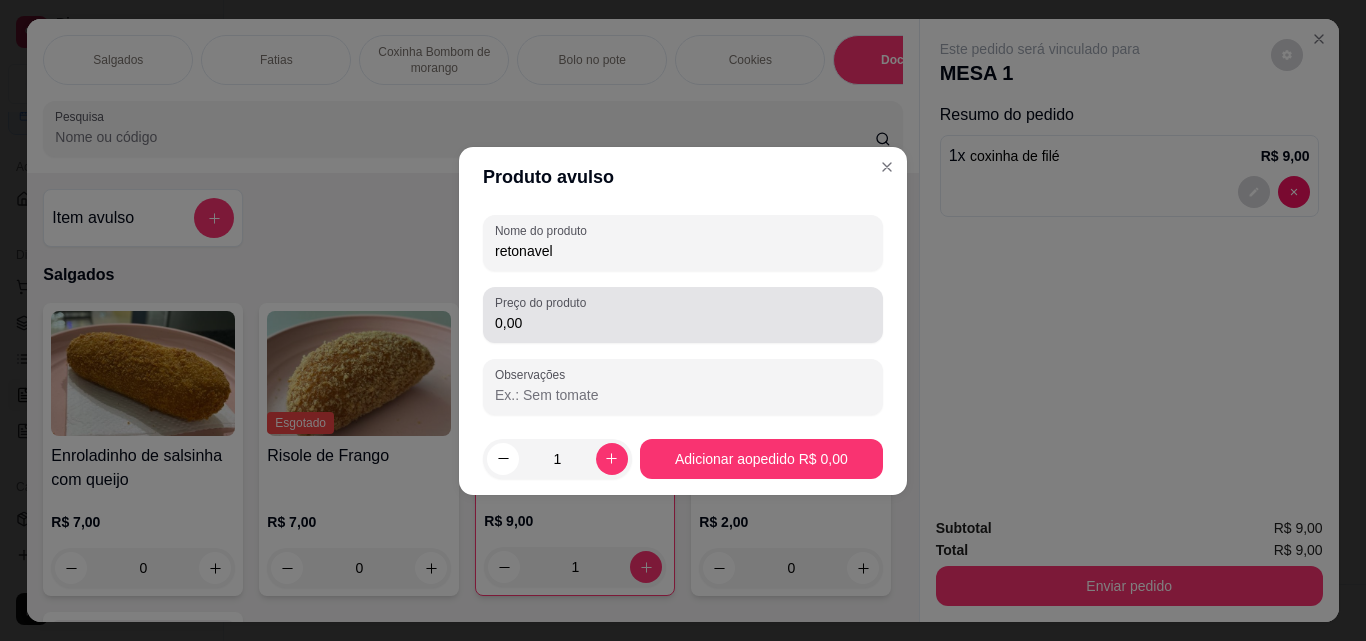 type on "retonavel" 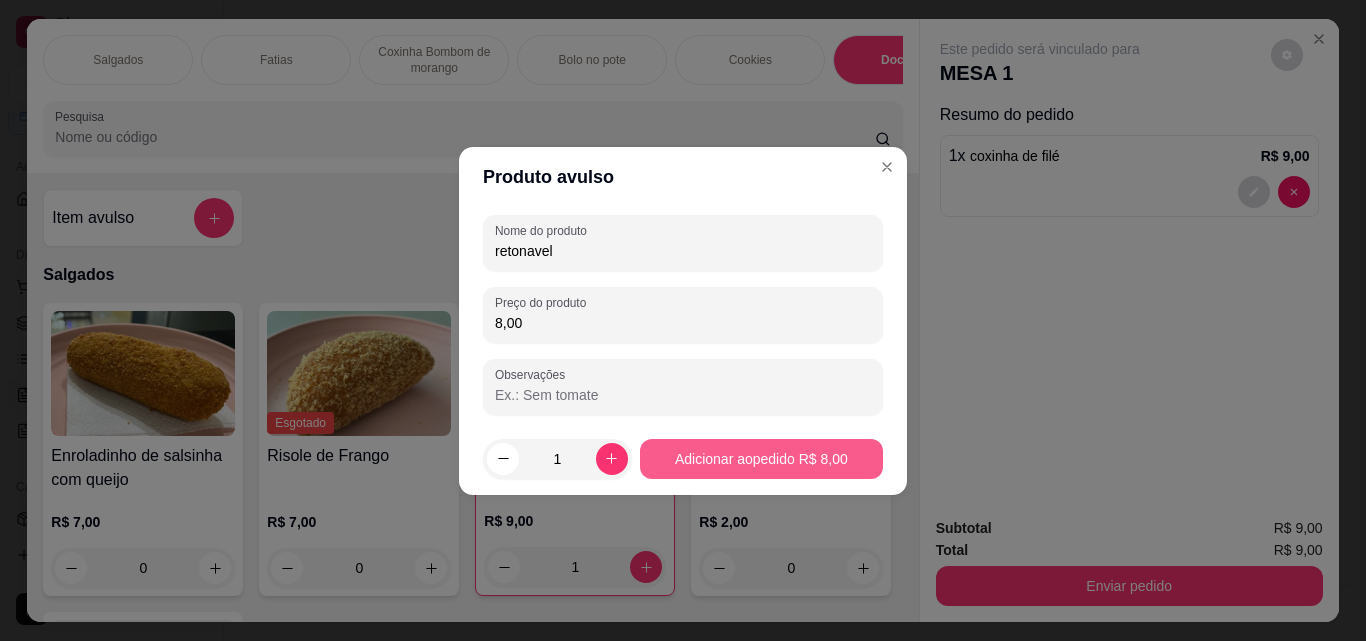 type on "8,00" 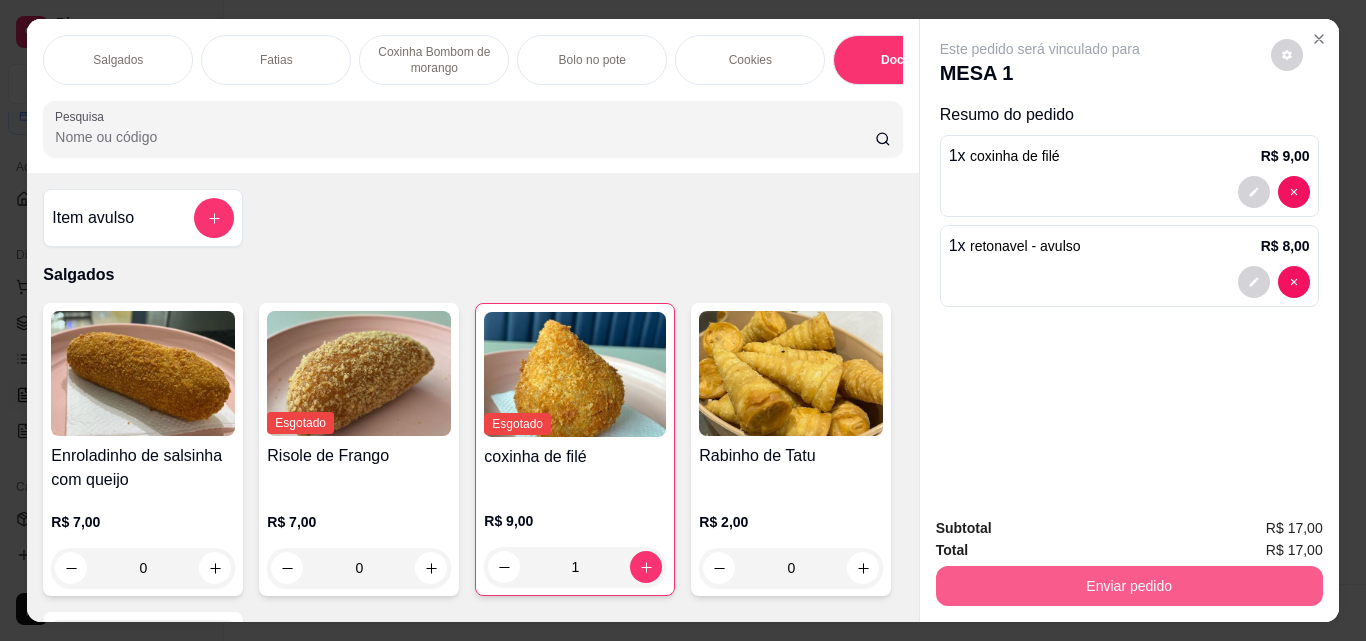 click on "Enviar pedido" at bounding box center (1129, 586) 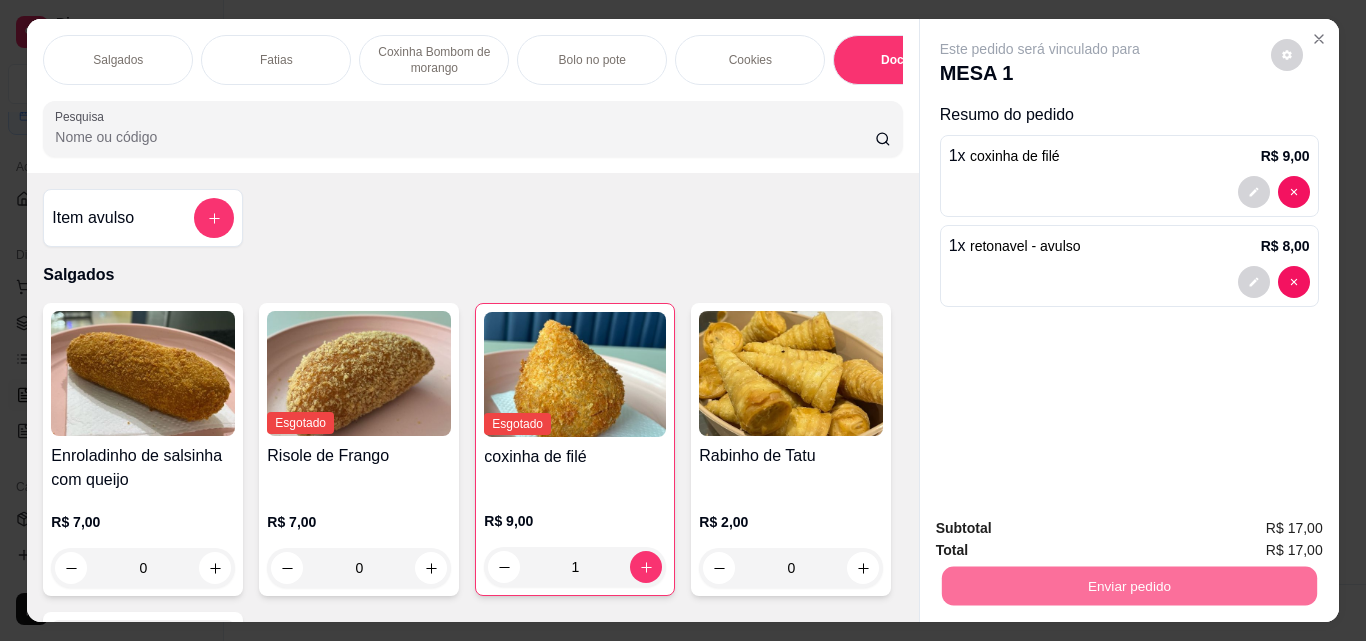 click on "Não registrar e enviar pedido" at bounding box center (1063, 529) 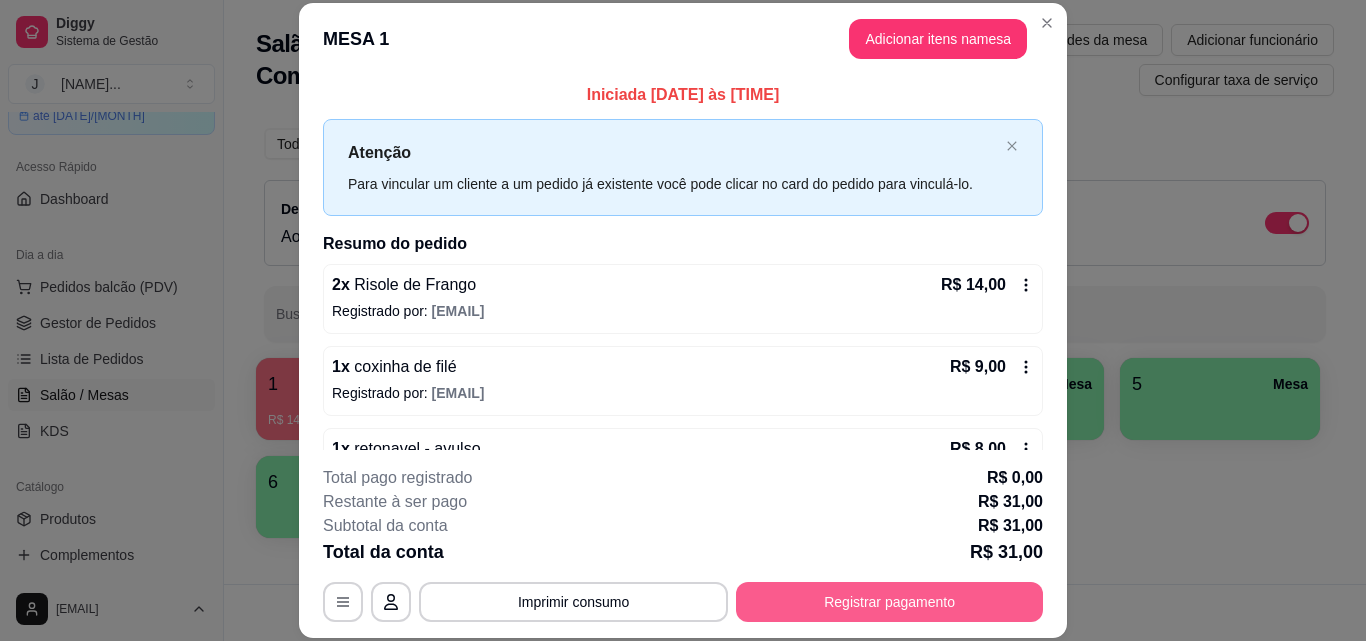 click on "Registrar pagamento" at bounding box center [889, 602] 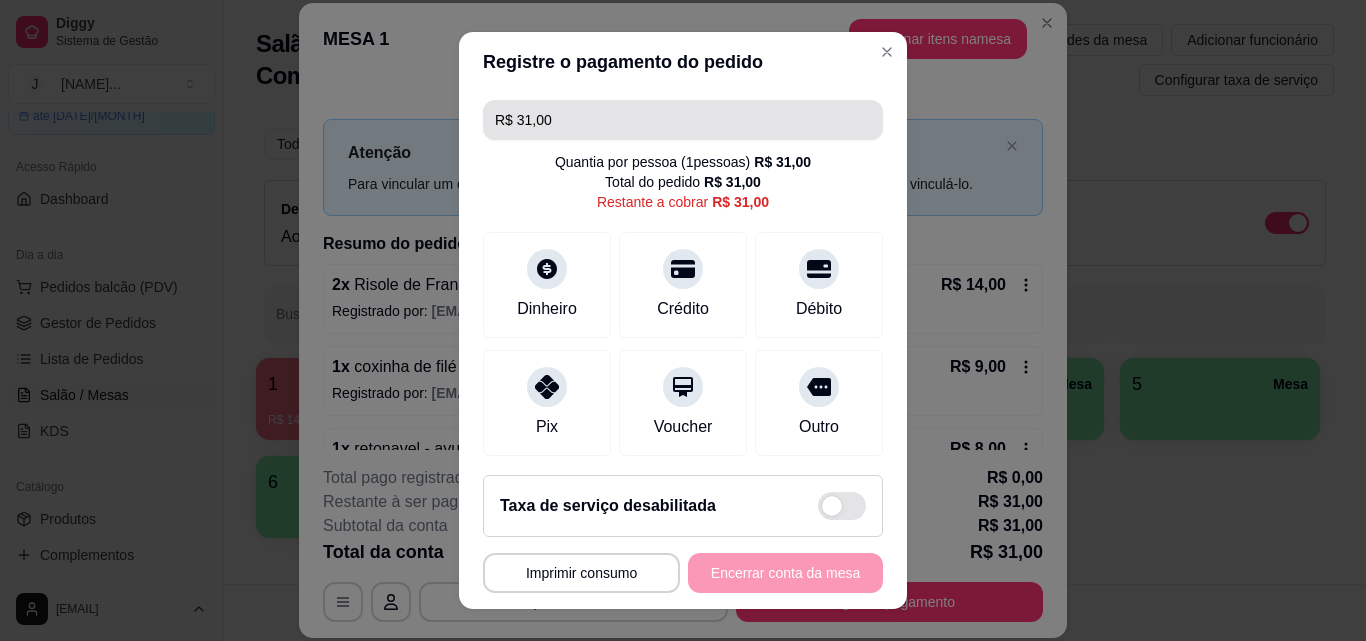 click on "R$ 31,00" at bounding box center [683, 120] 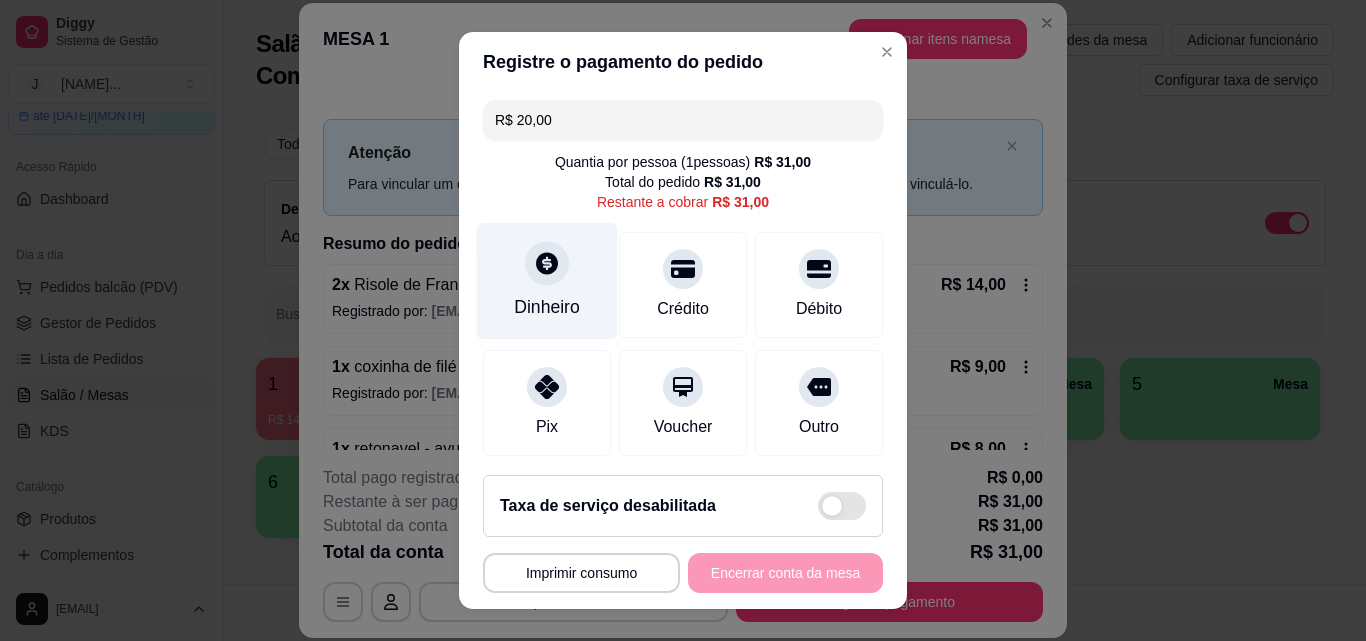 type on "R$ 20,00" 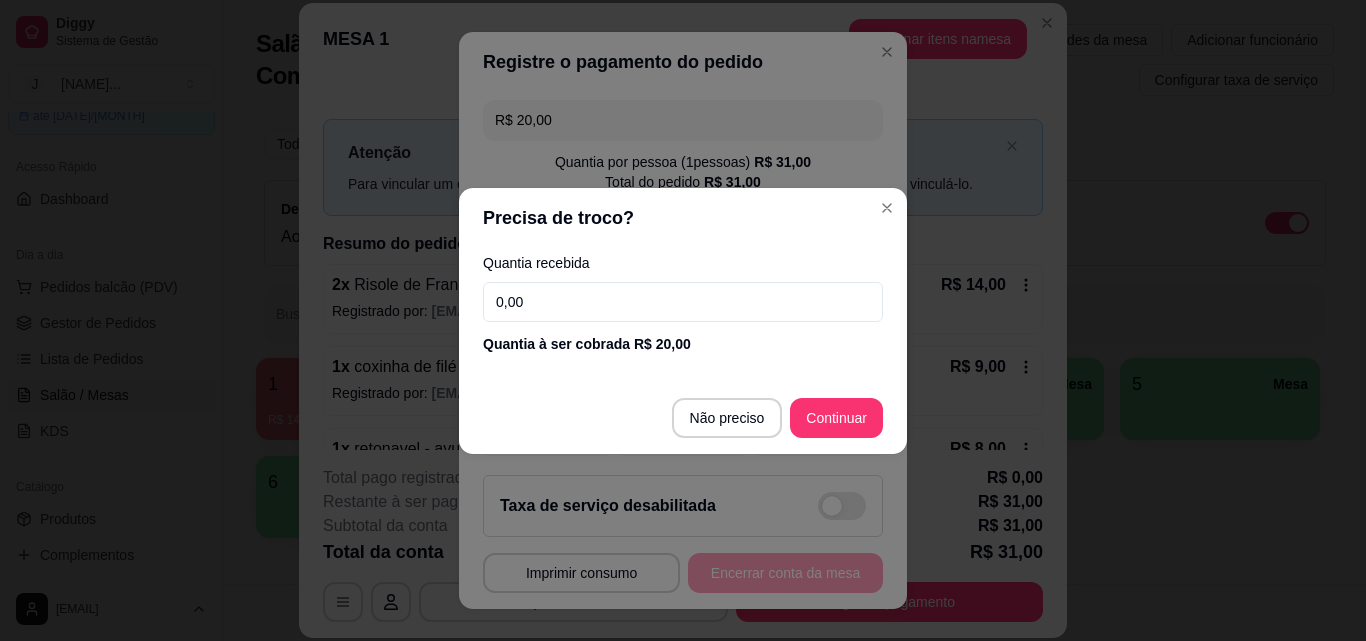 click on "0,00" at bounding box center (683, 302) 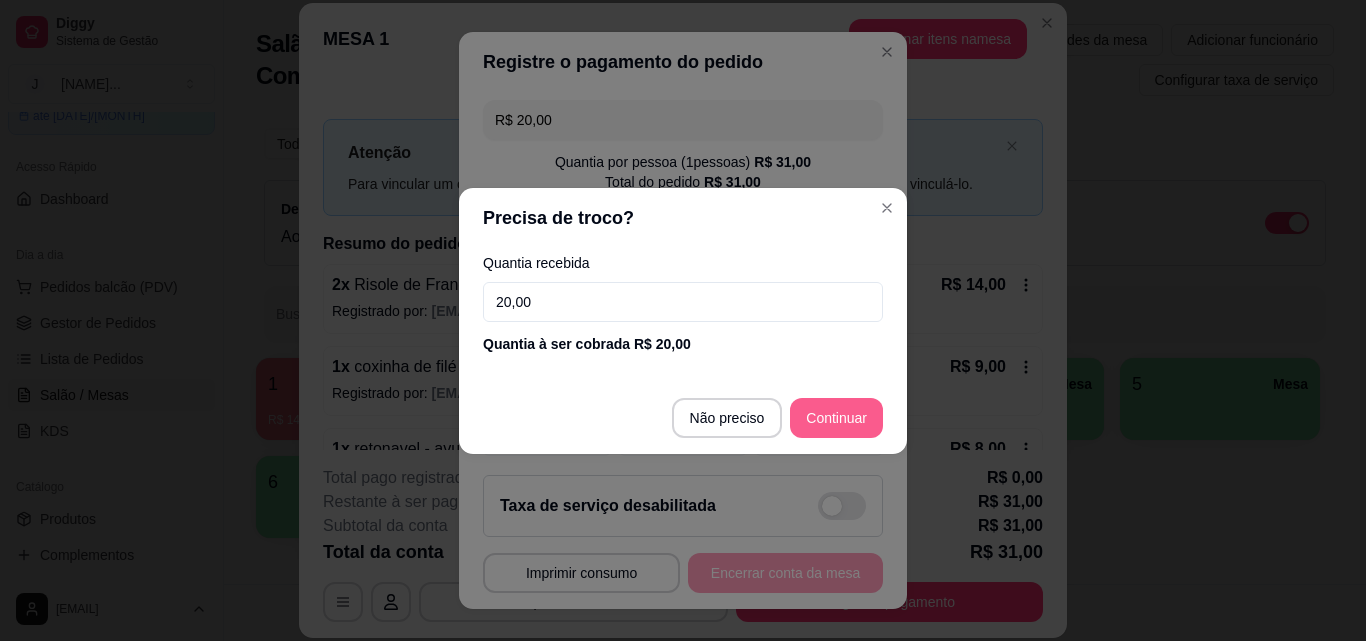type on "20,00" 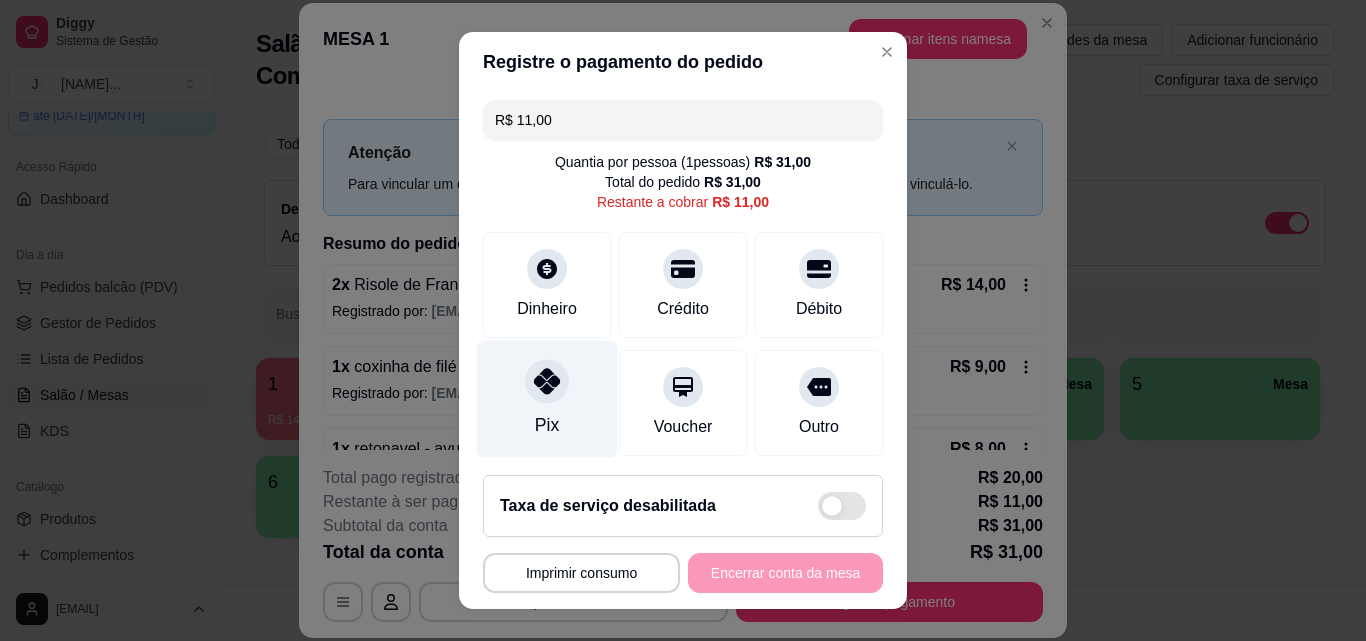 click on "Pix" at bounding box center [547, 425] 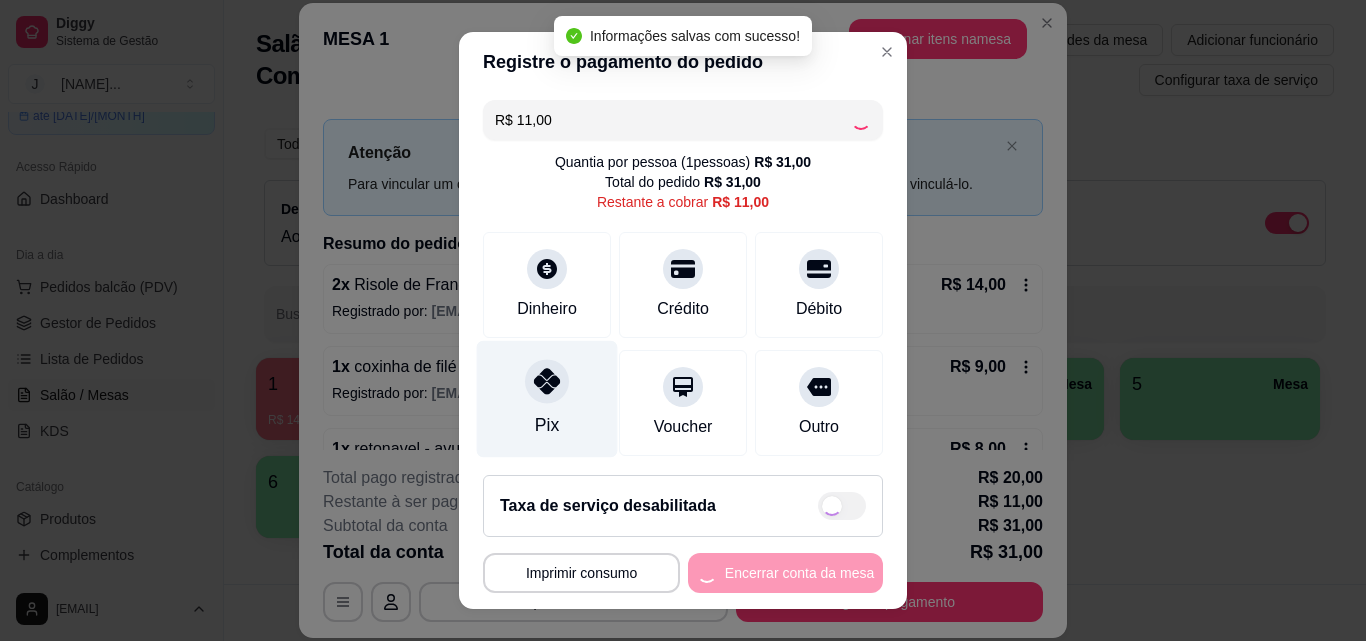 type on "R$ 0,00" 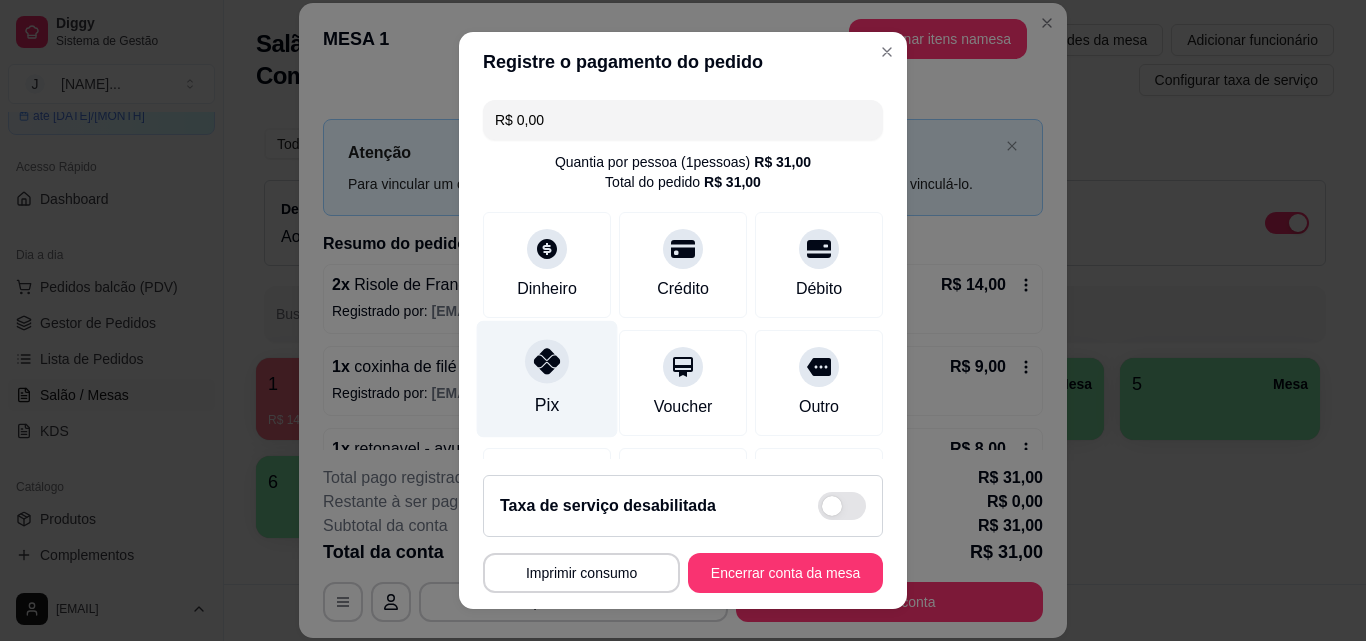 click at bounding box center [547, 361] 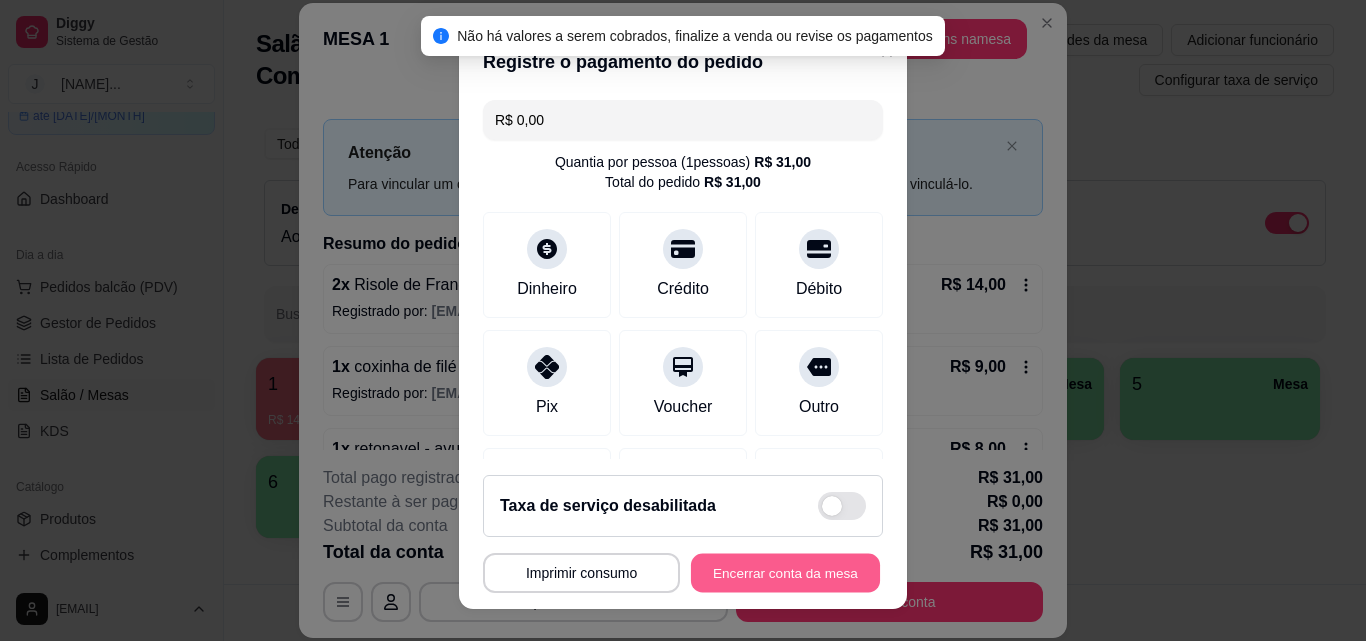 click on "Encerrar conta da mesa" at bounding box center (785, 573) 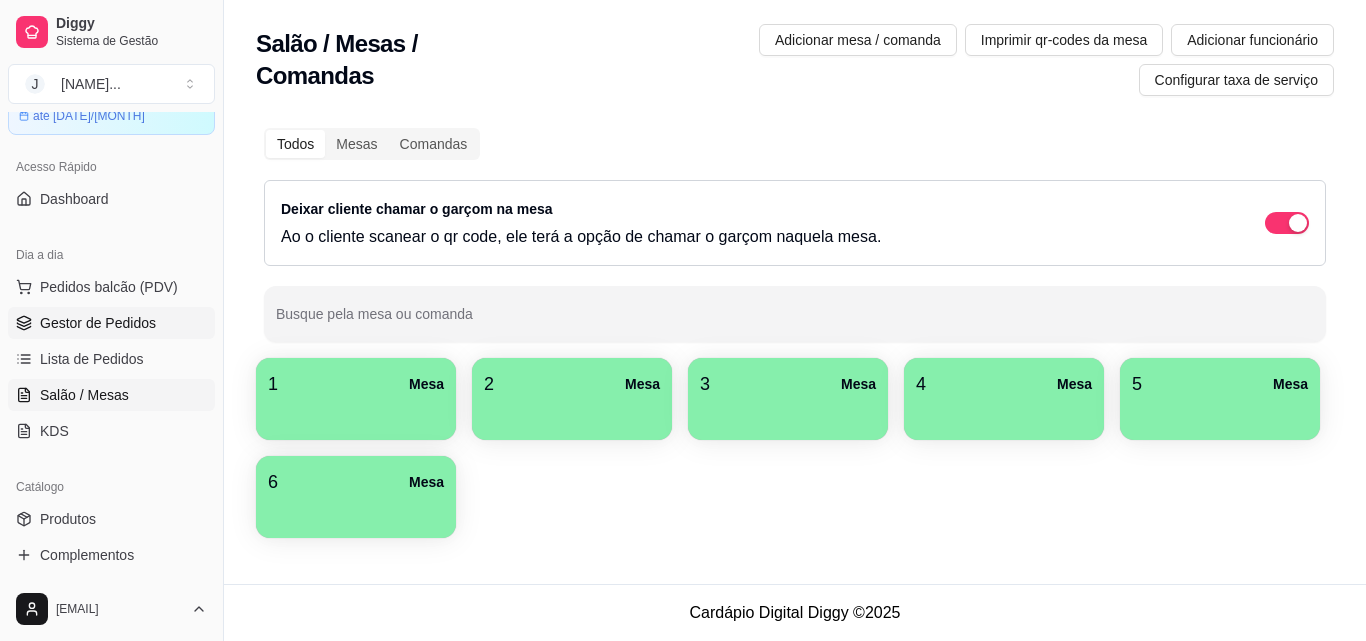 click on "Gestor de Pedidos" at bounding box center (98, 323) 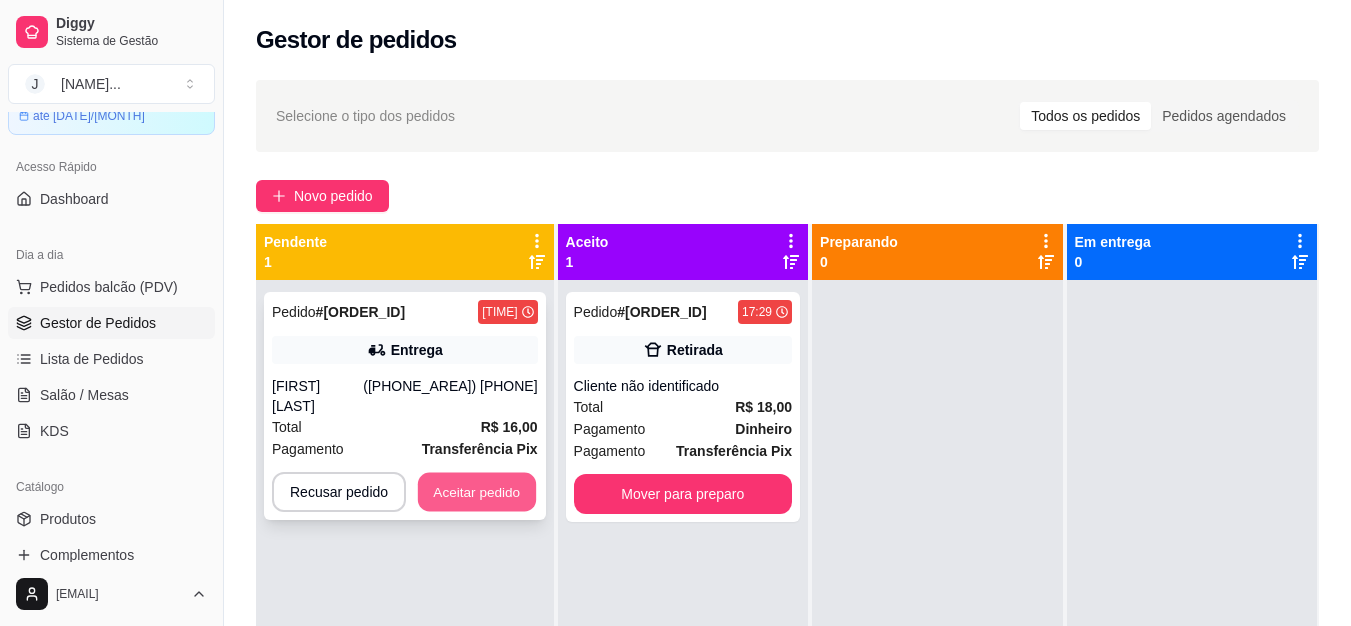 click on "Aceitar pedido" at bounding box center (477, 492) 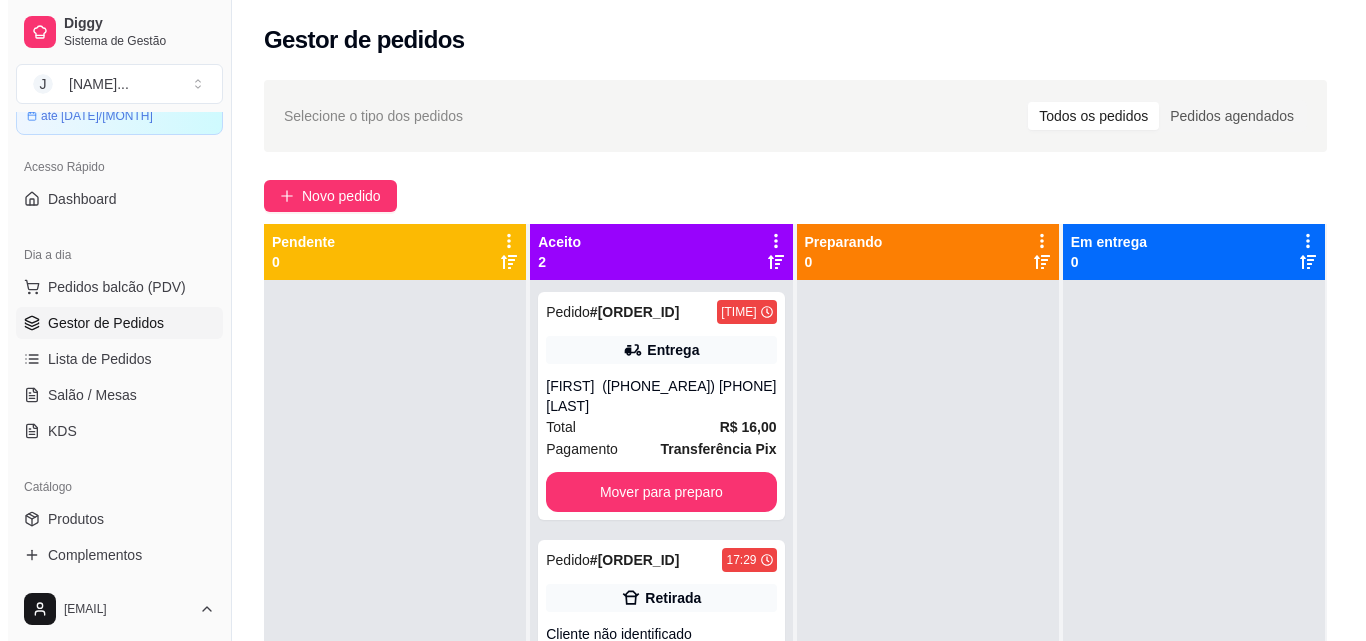 scroll, scrollTop: 56, scrollLeft: 0, axis: vertical 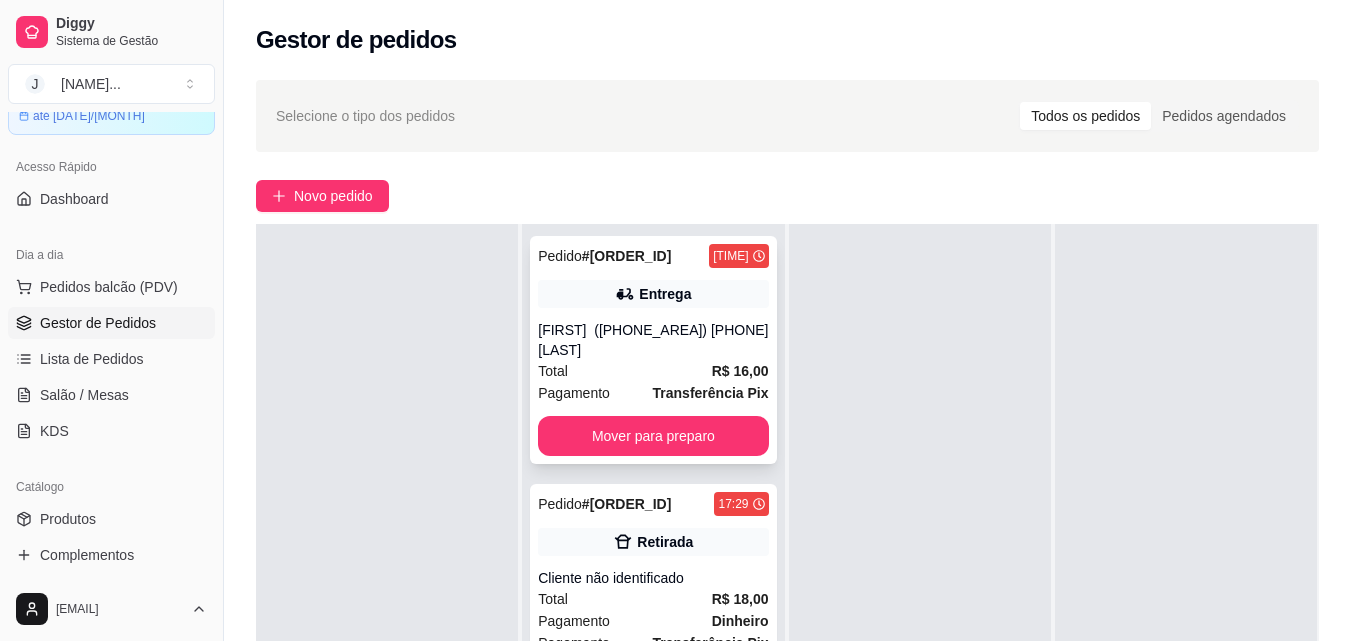 click on "([PHONE_AREA]) [PHONE]" at bounding box center (681, 340) 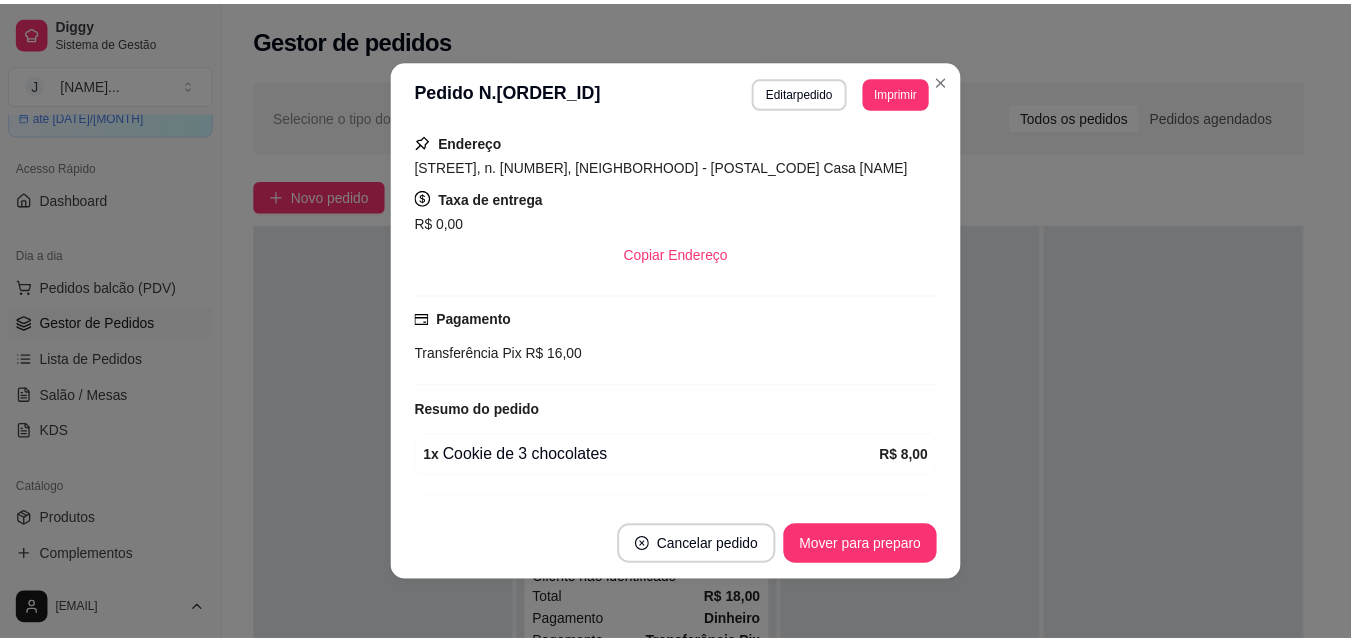 scroll, scrollTop: 400, scrollLeft: 0, axis: vertical 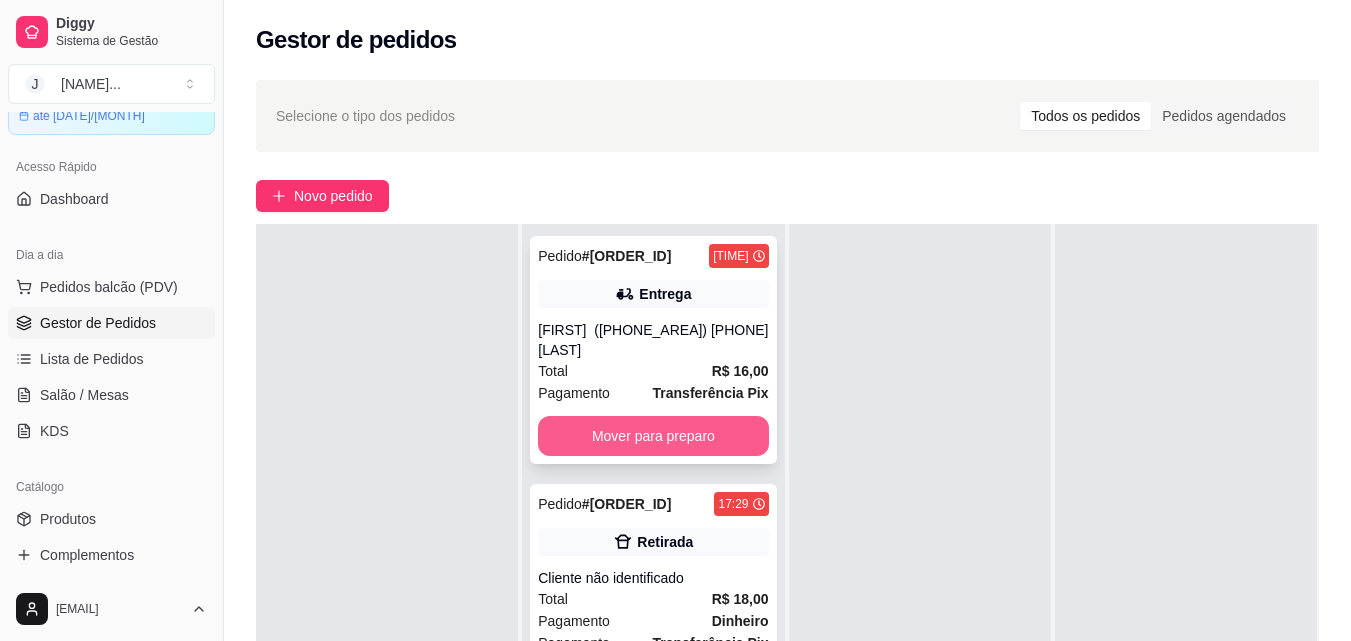 click on "Mover para preparo" at bounding box center [653, 436] 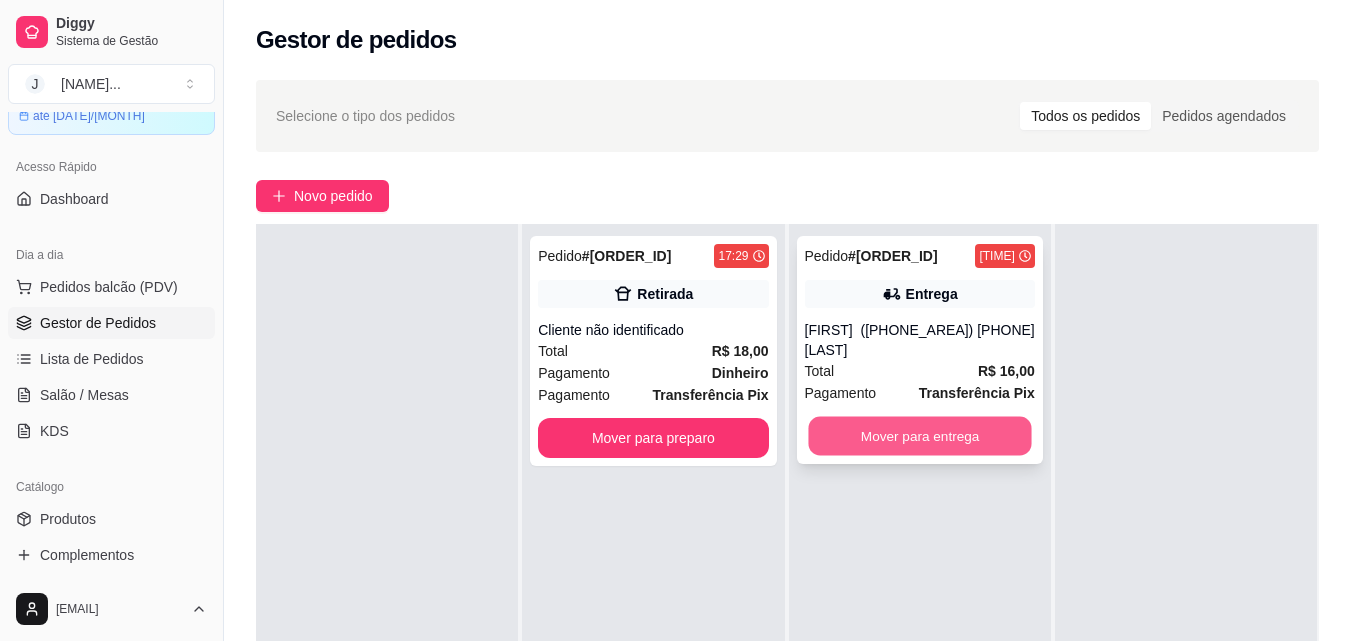 click on "Mover para entrega" at bounding box center (919, 436) 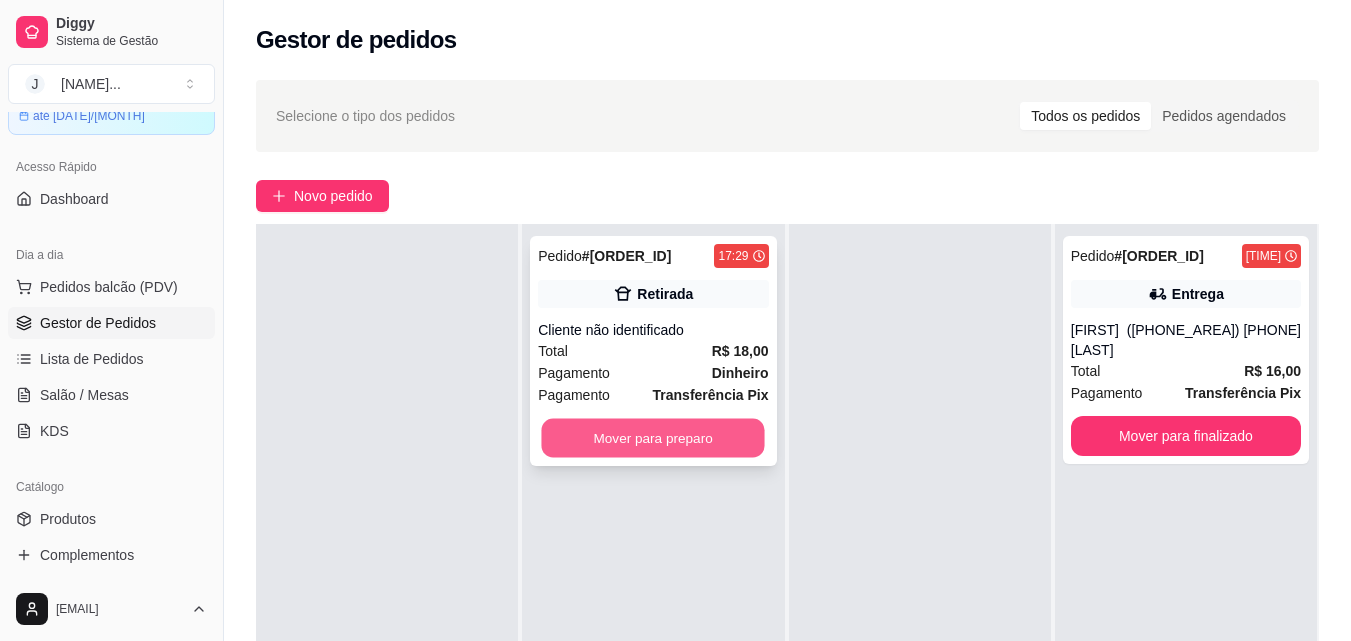 click on "Mover para preparo" at bounding box center [653, 438] 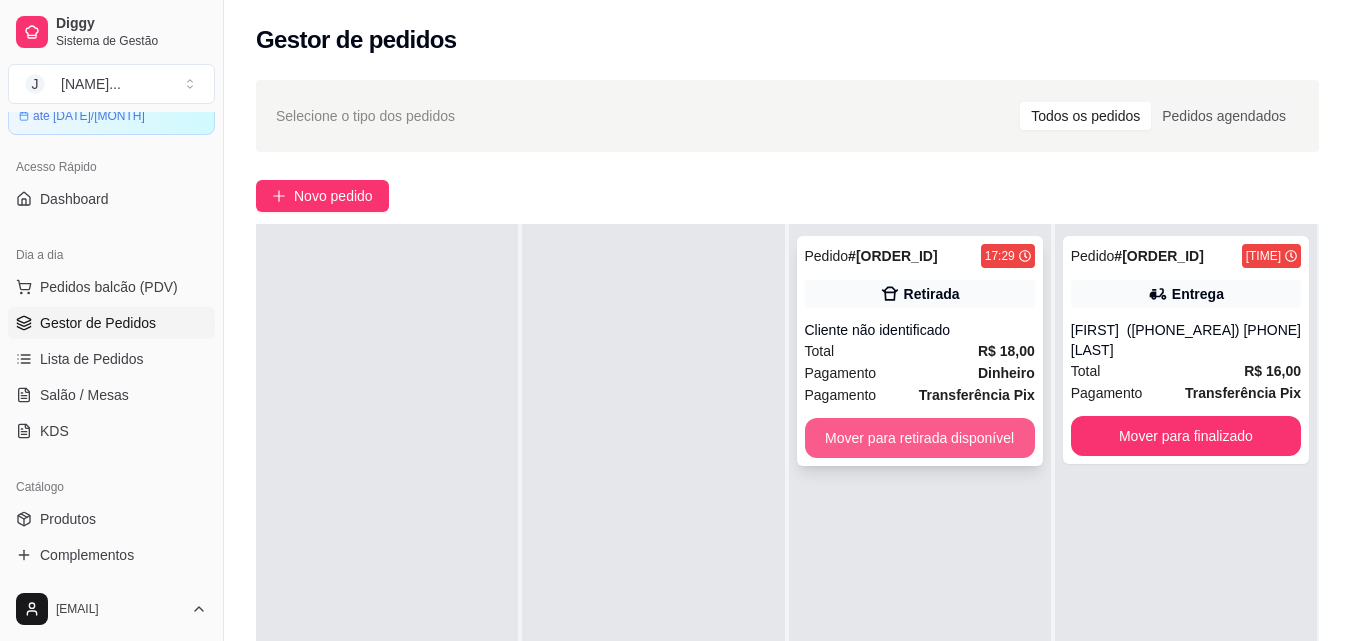 click on "Mover para retirada disponível" at bounding box center [920, 438] 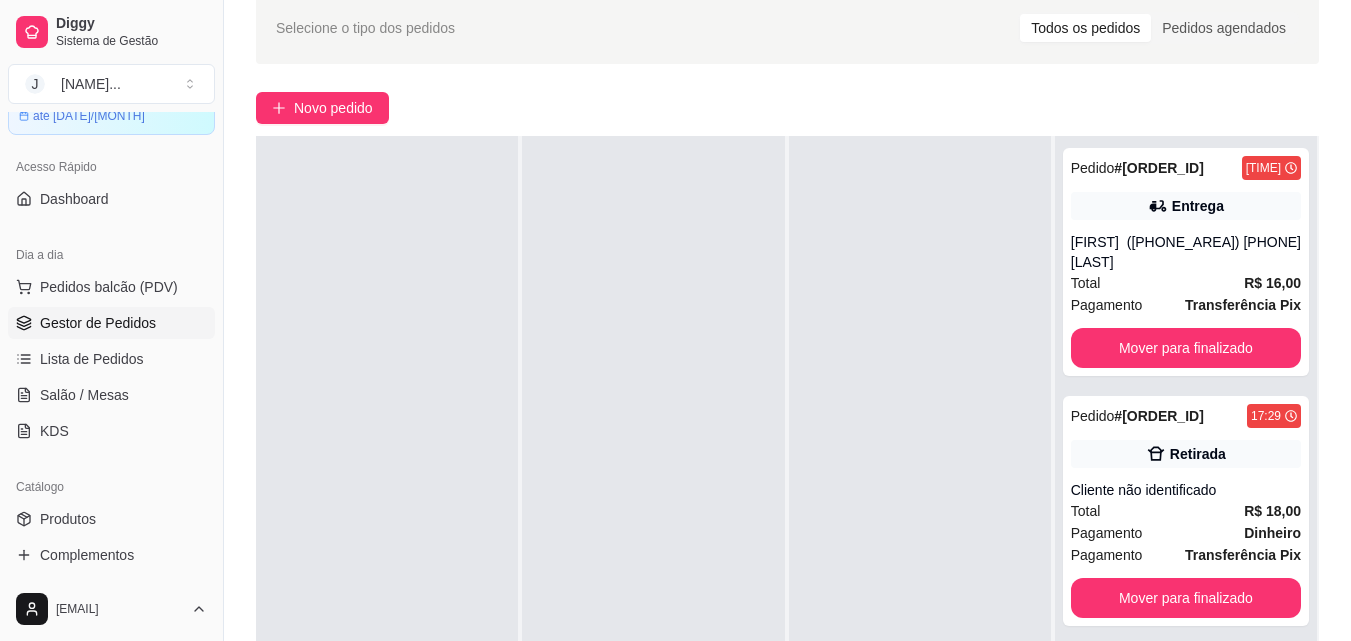 scroll, scrollTop: 300, scrollLeft: 0, axis: vertical 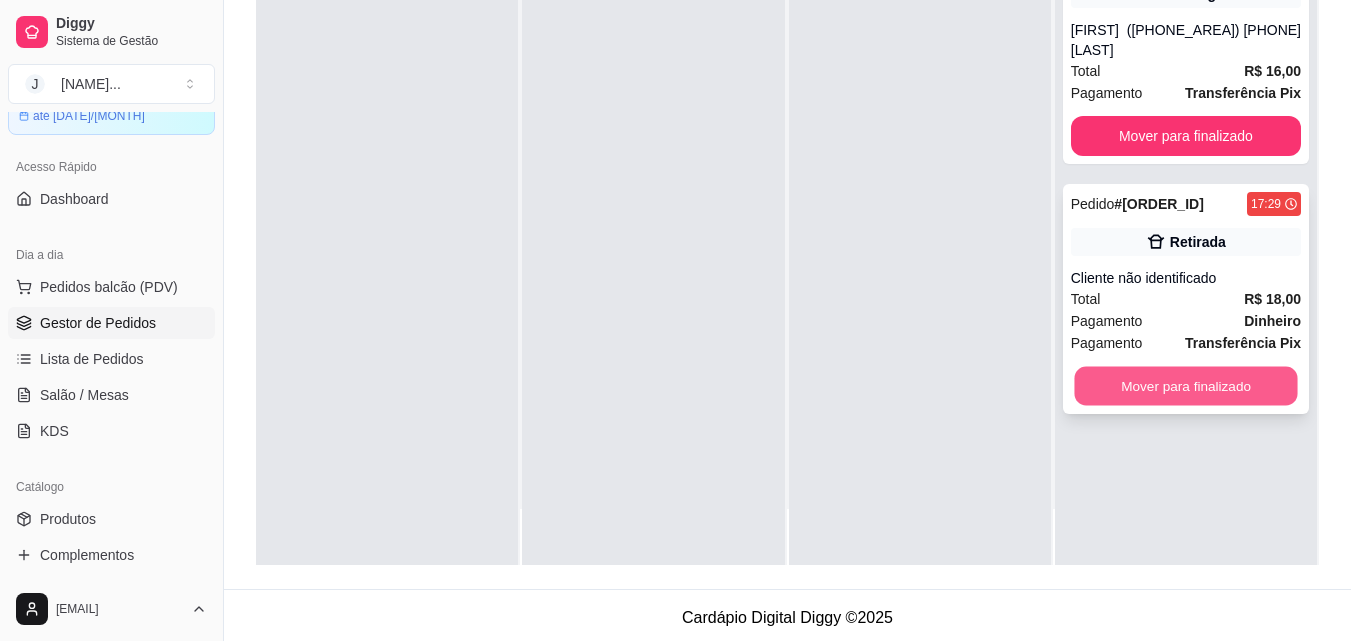 click on "Mover para finalizado" at bounding box center [1185, 386] 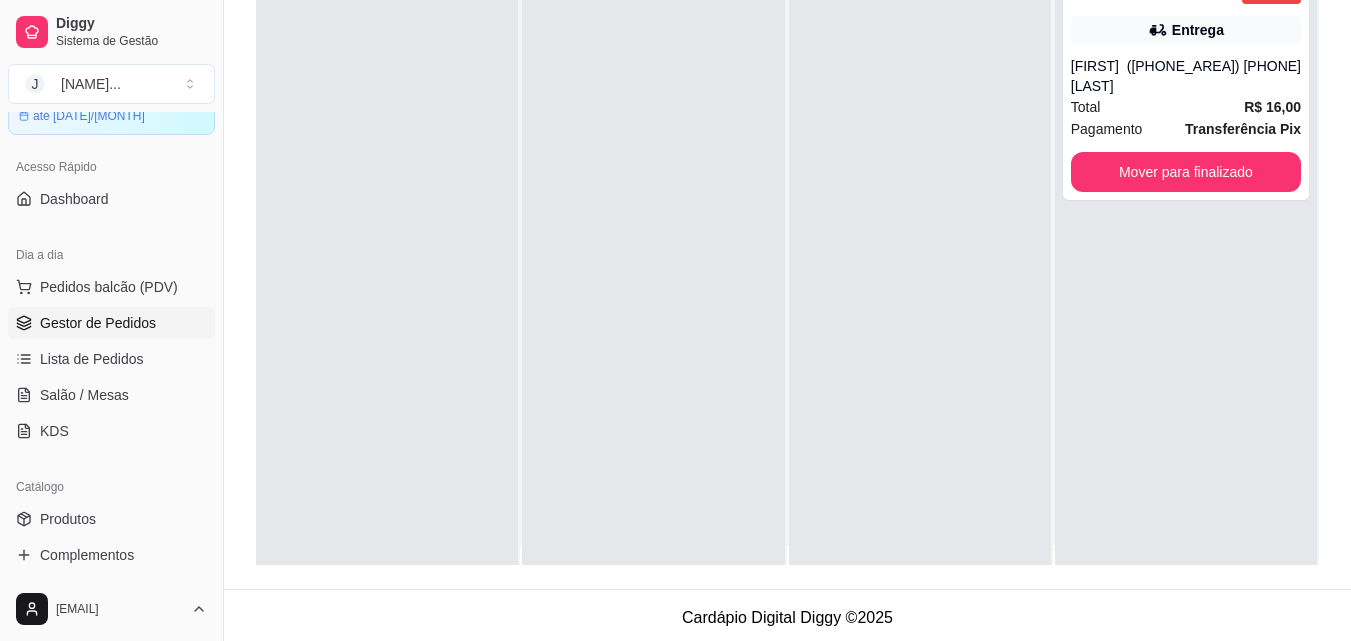 scroll, scrollTop: 0, scrollLeft: 0, axis: both 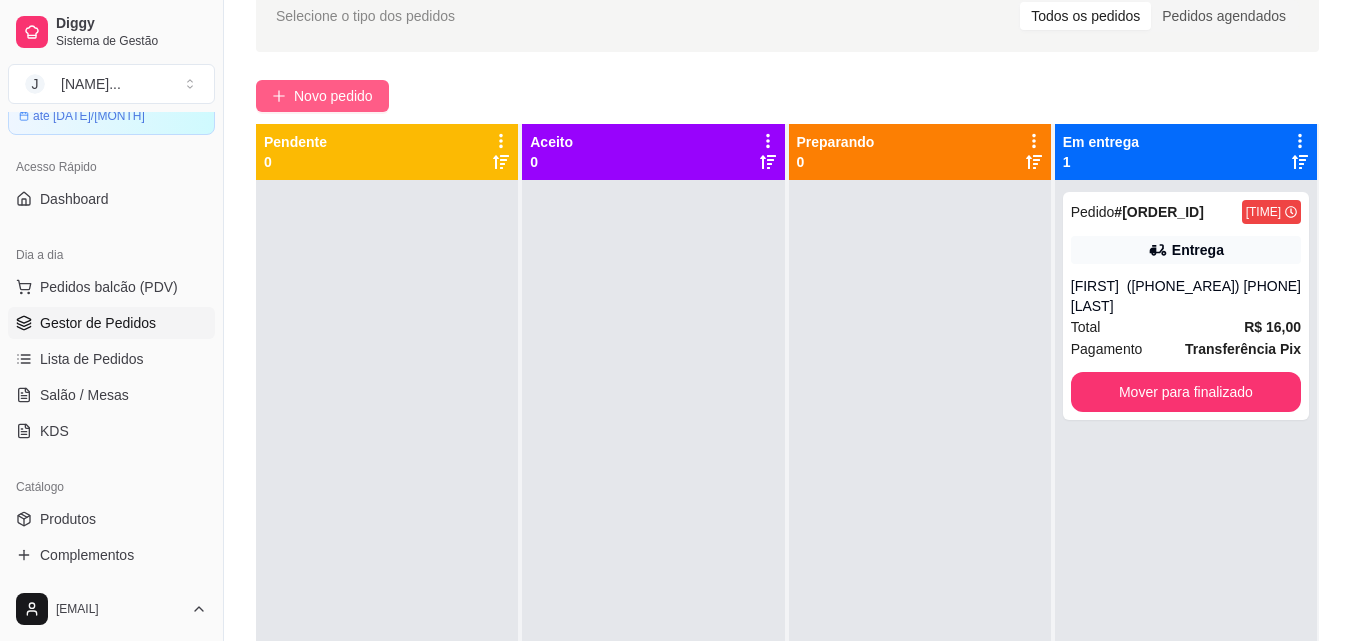 click on "Novo pedido" at bounding box center (322, 96) 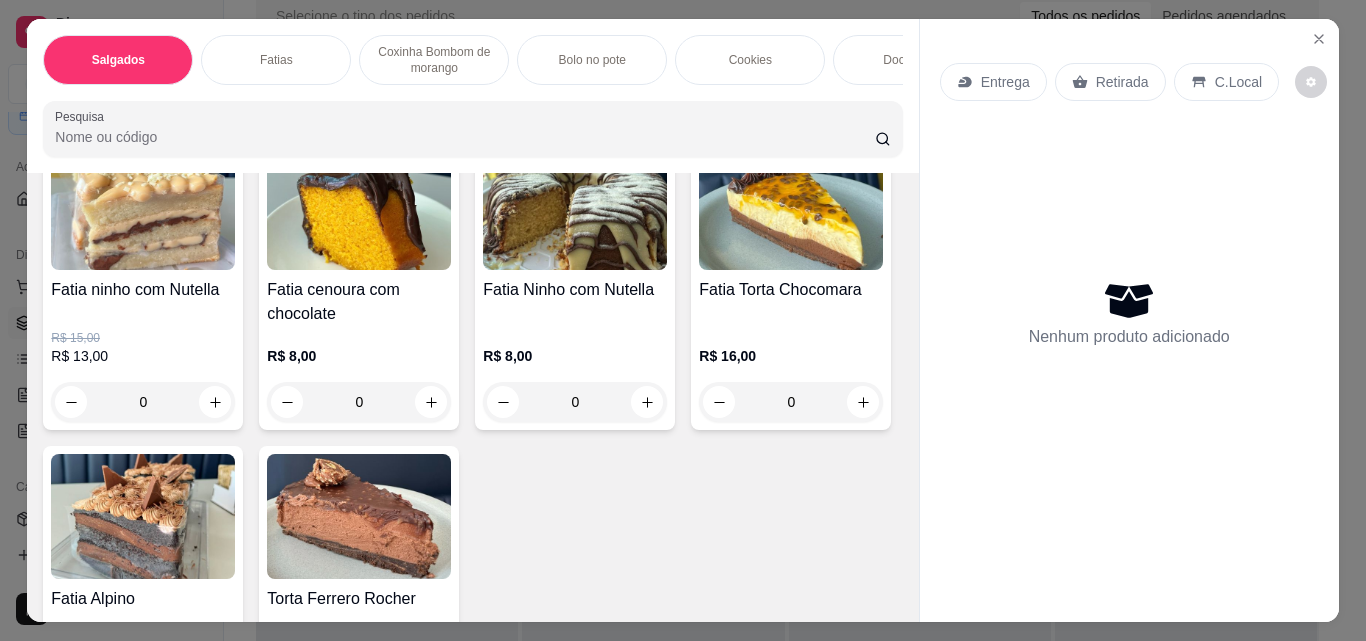 scroll, scrollTop: 1000, scrollLeft: 0, axis: vertical 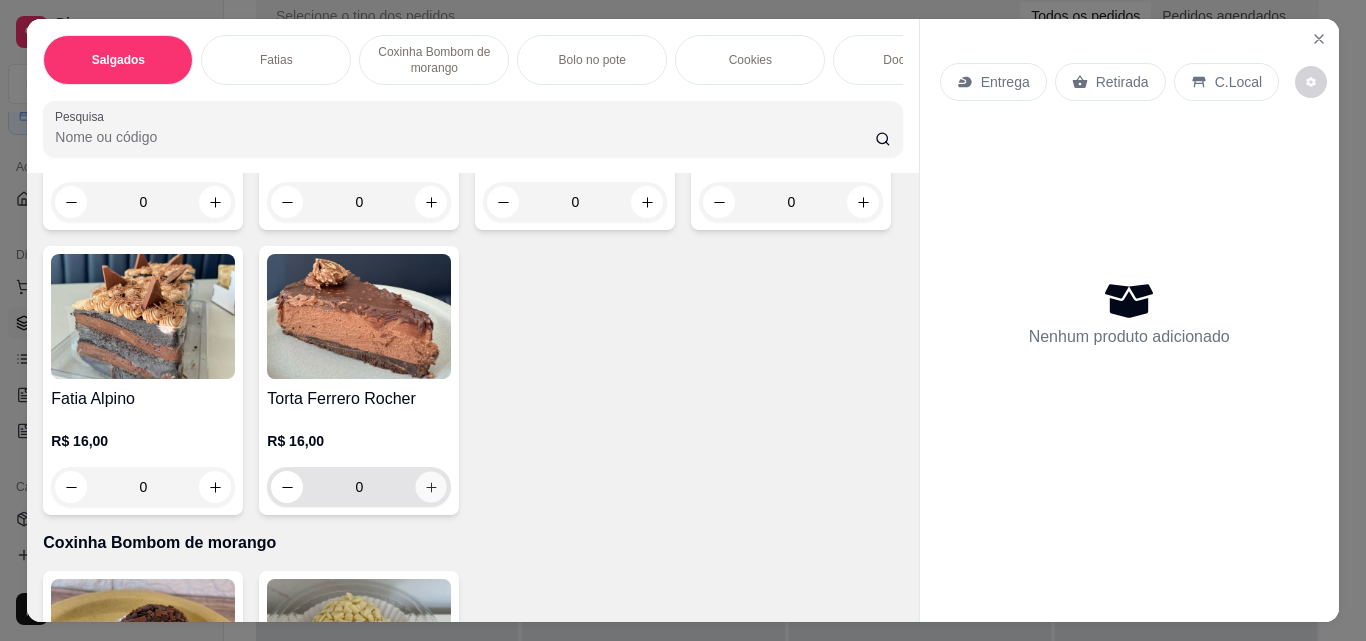 click 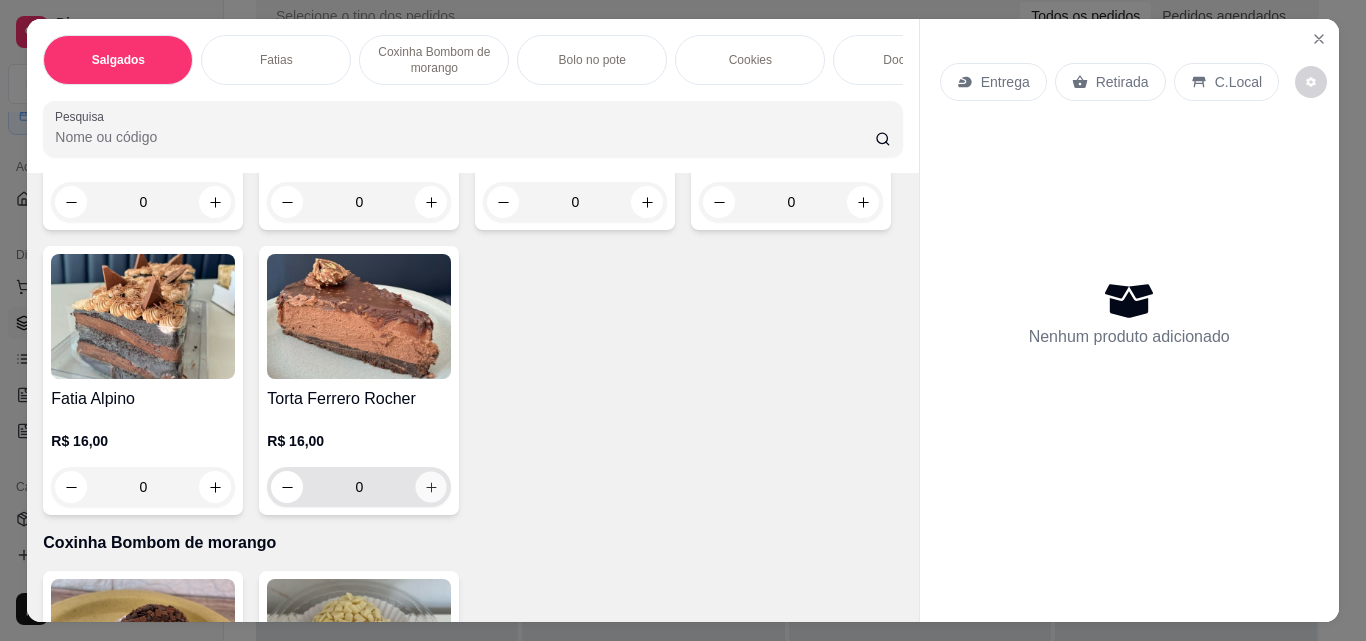 type on "1" 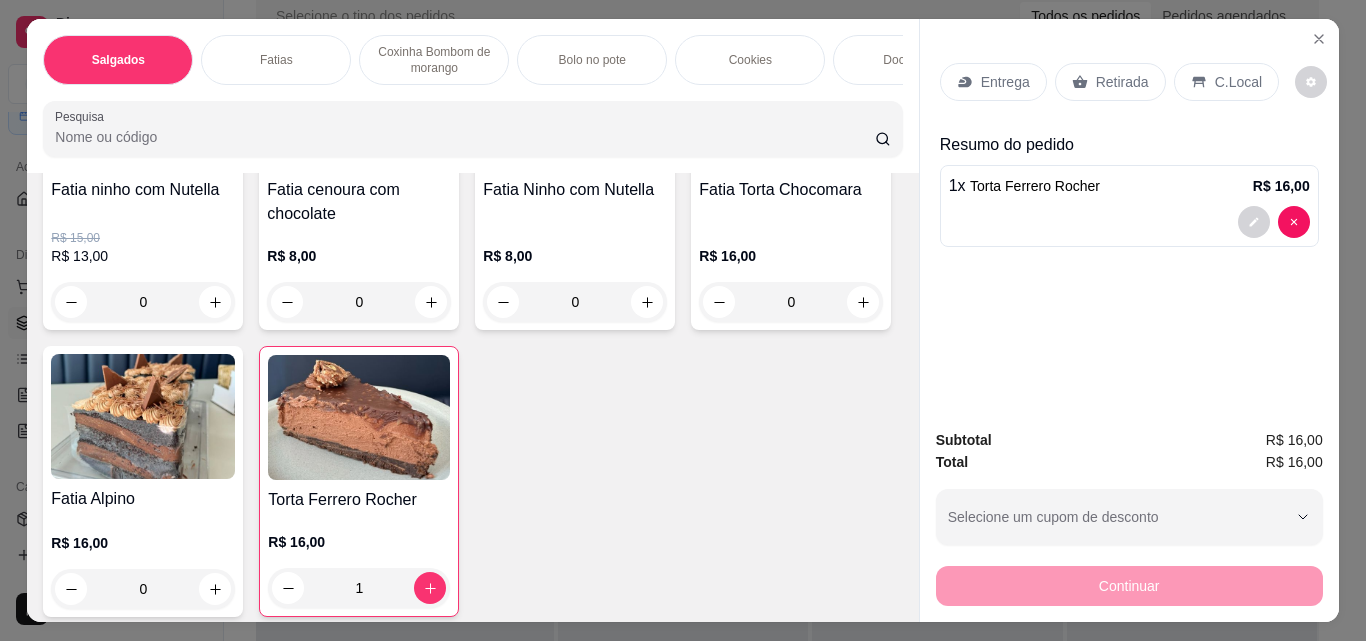 scroll, scrollTop: 800, scrollLeft: 0, axis: vertical 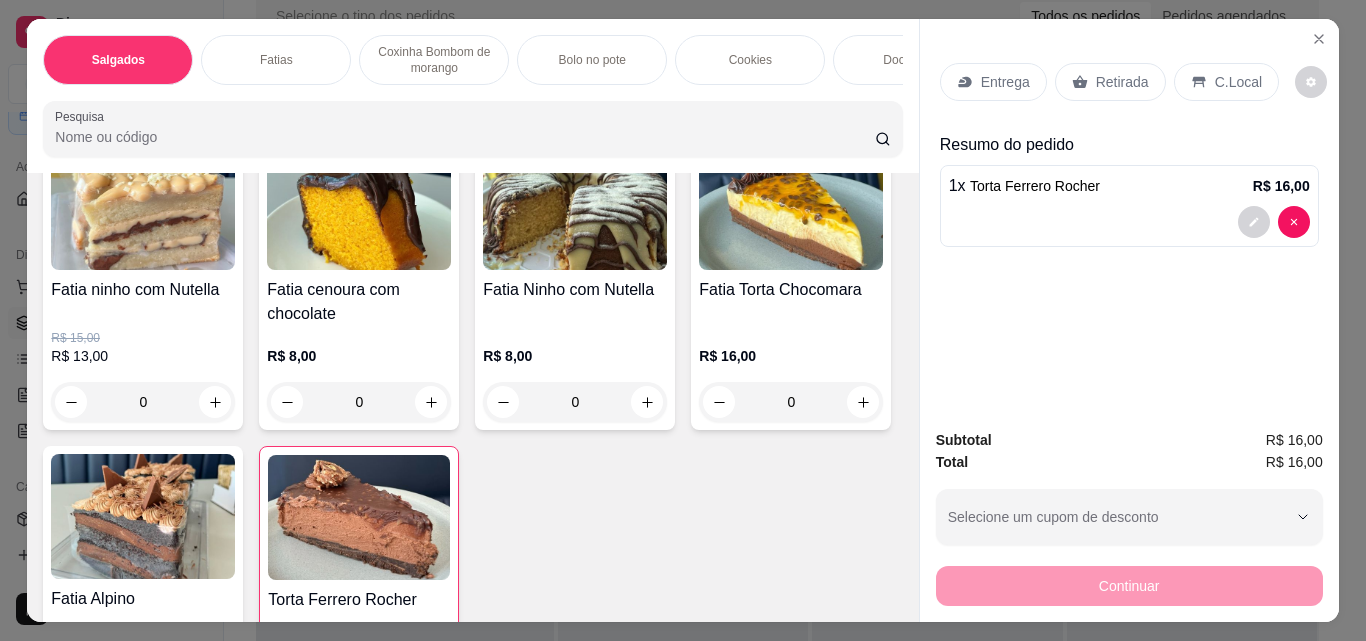 click on "Docinhos" at bounding box center (908, 60) 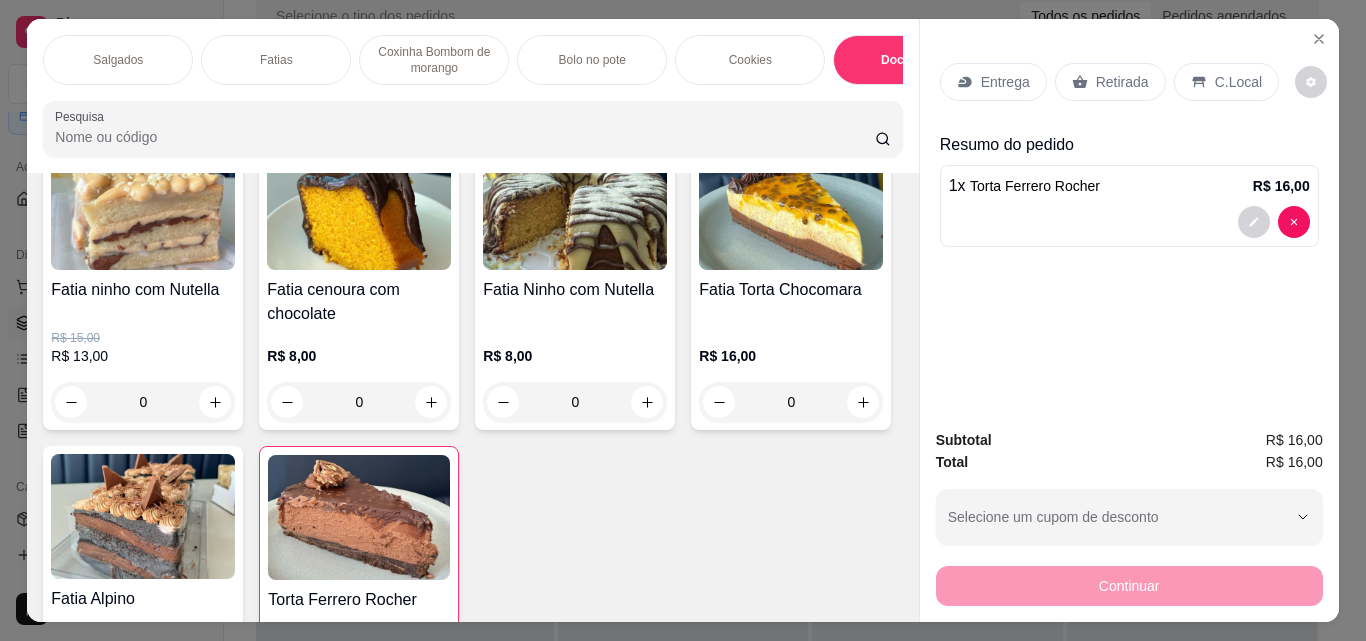 scroll, scrollTop: 2407, scrollLeft: 0, axis: vertical 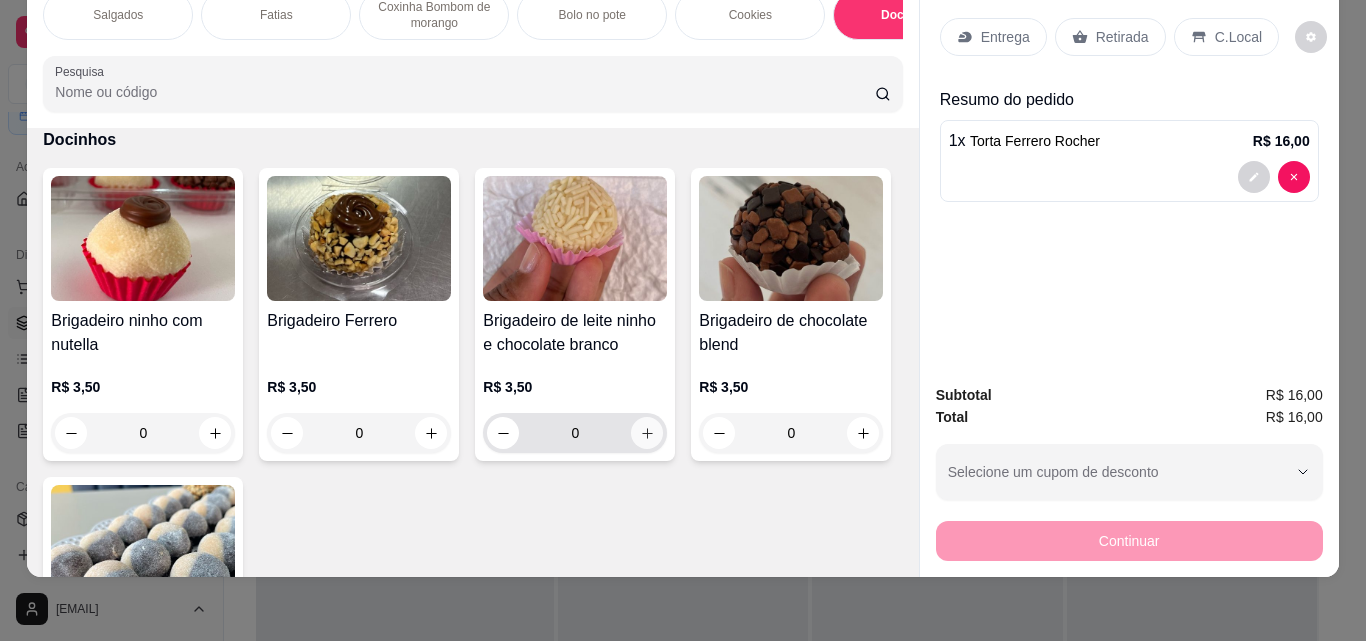 click 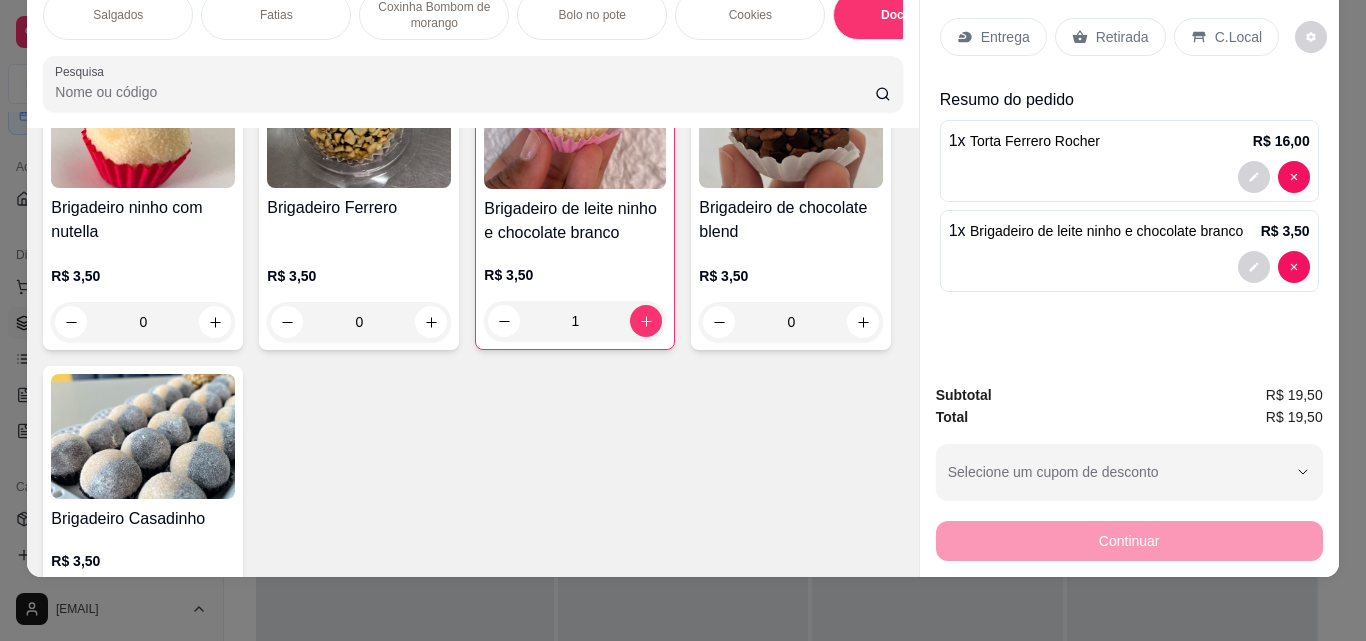 scroll, scrollTop: 2607, scrollLeft: 0, axis: vertical 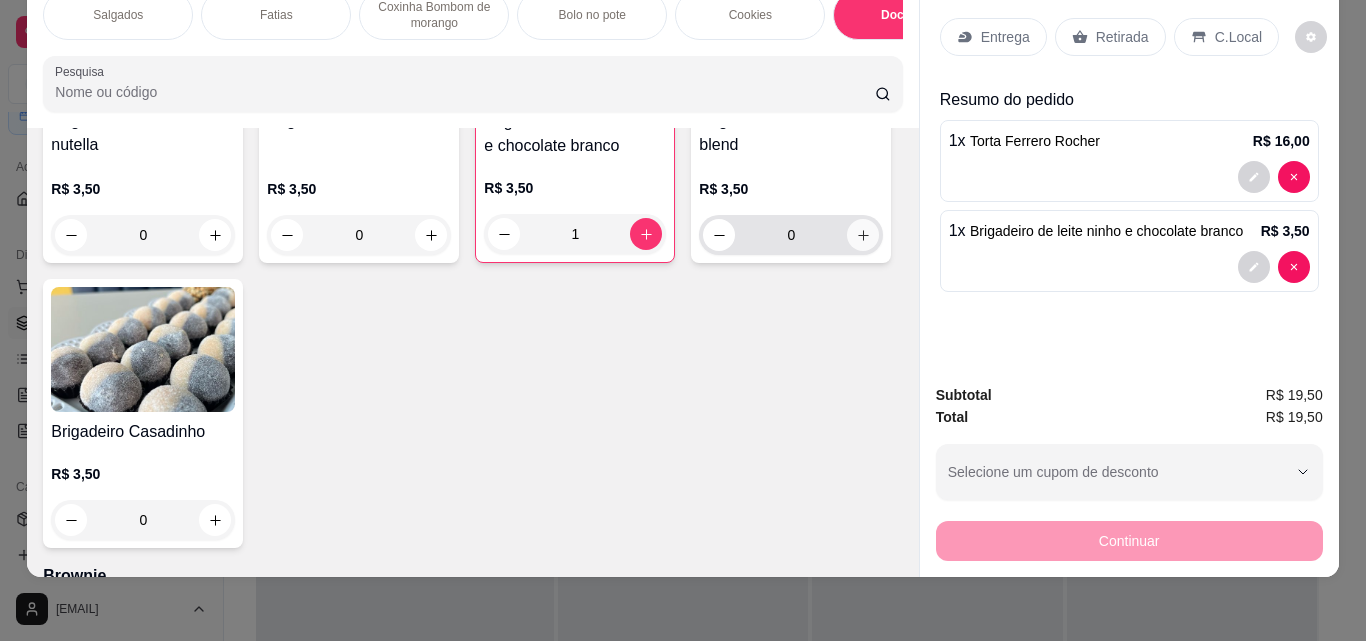 click 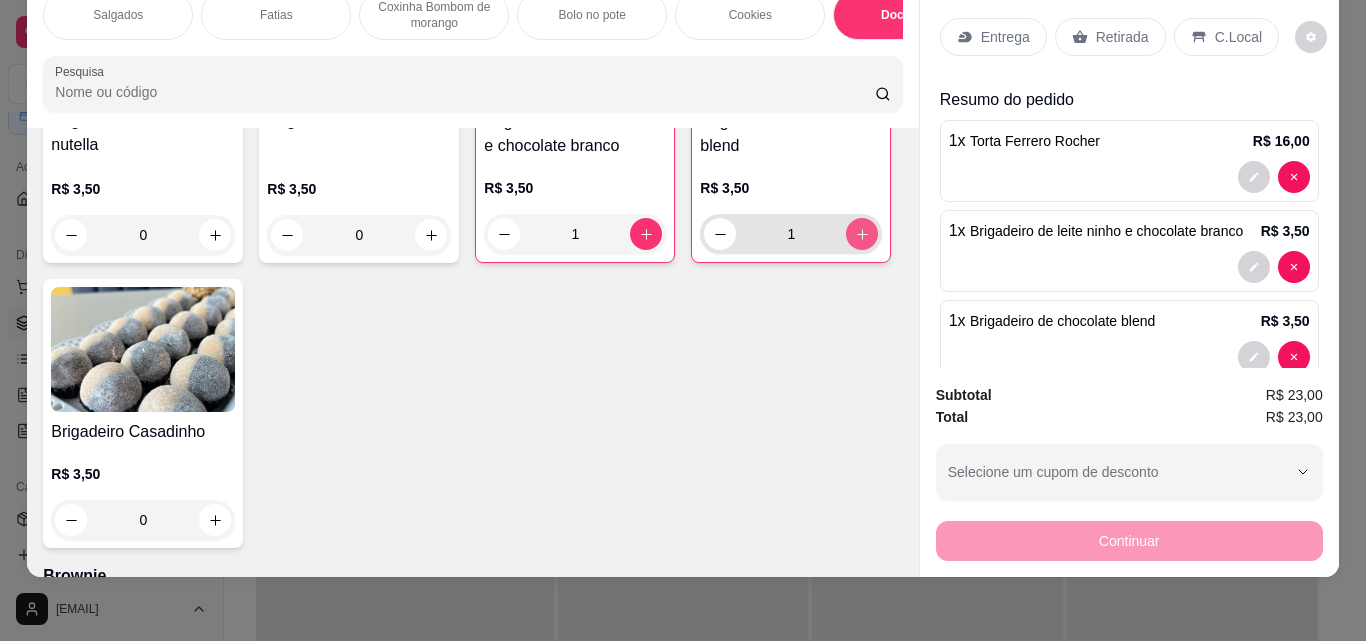 type on "1" 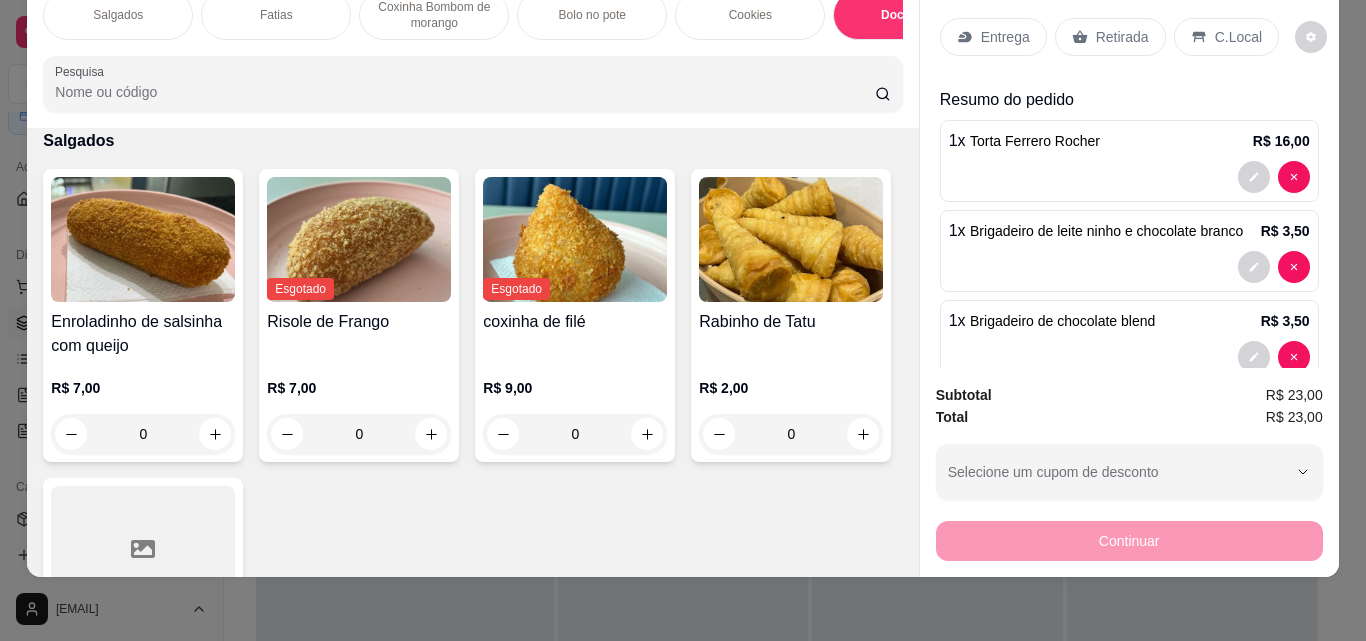 scroll, scrollTop: 0, scrollLeft: 0, axis: both 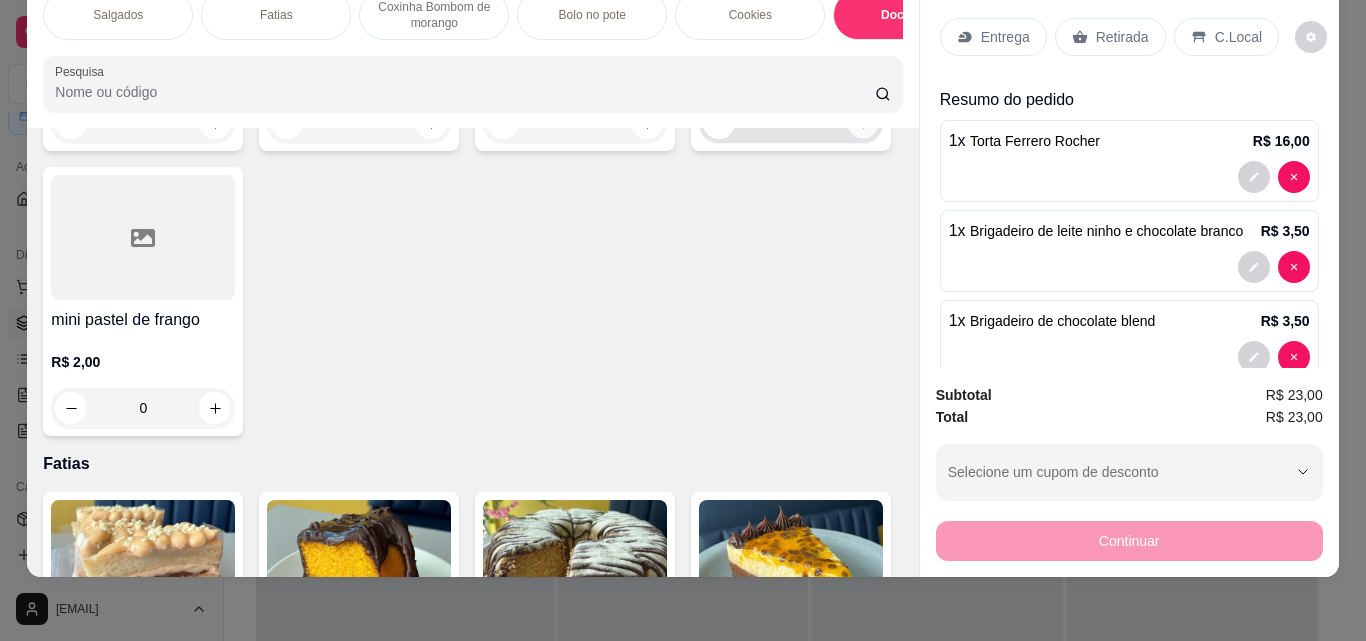click 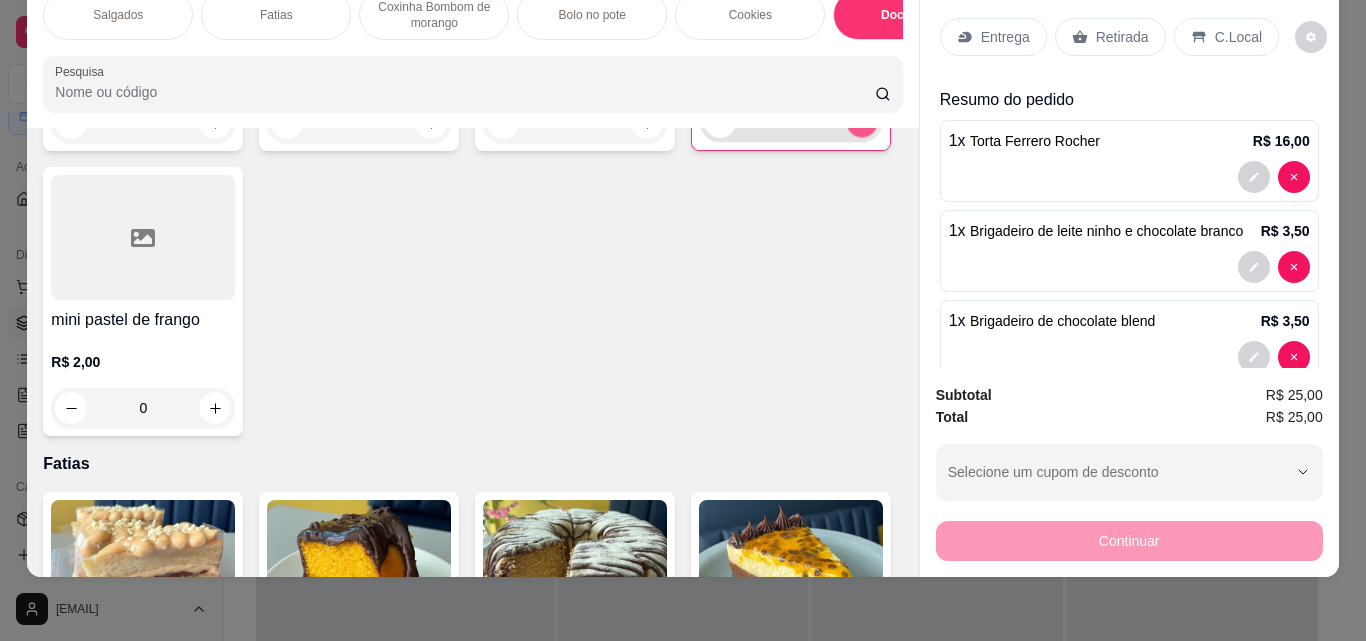 click 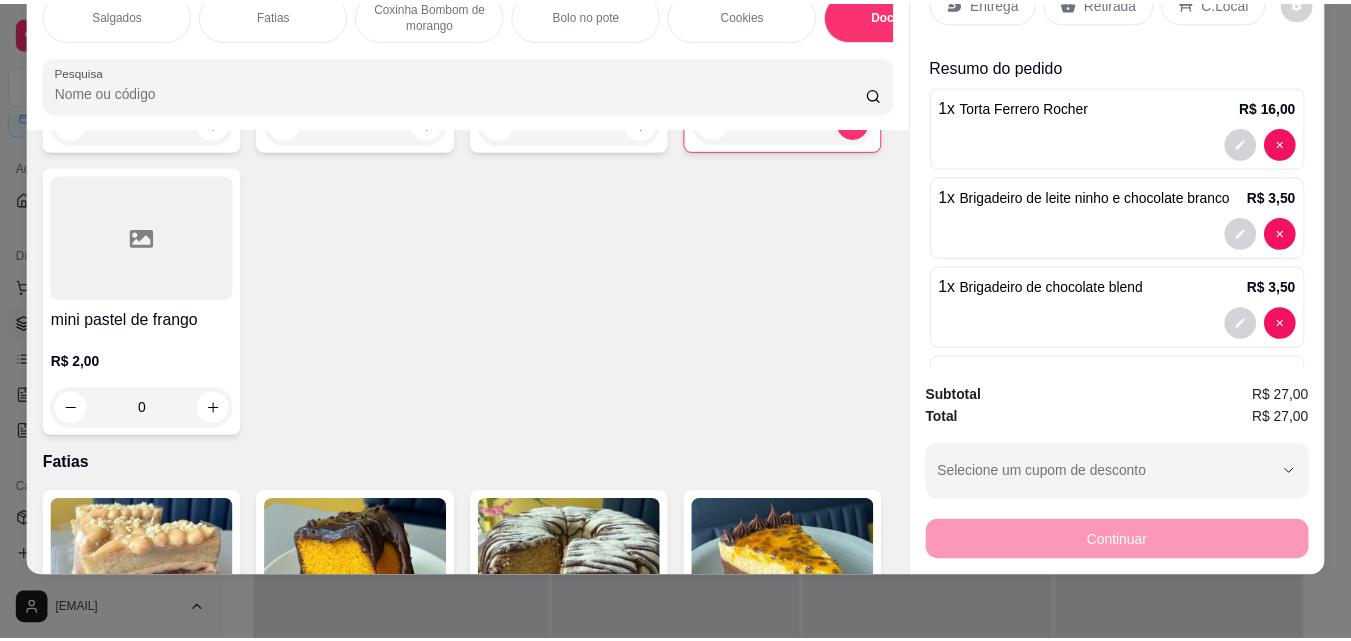 scroll, scrollTop: 0, scrollLeft: 0, axis: both 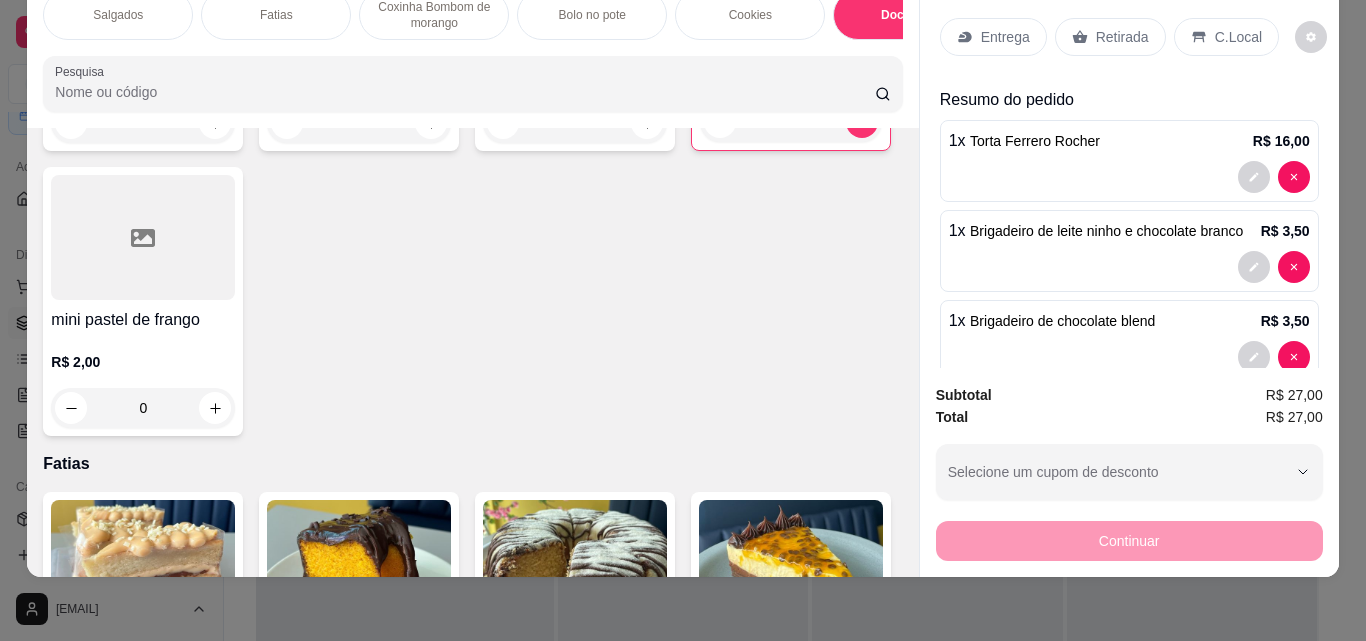 click on "Retirada" at bounding box center (1122, 37) 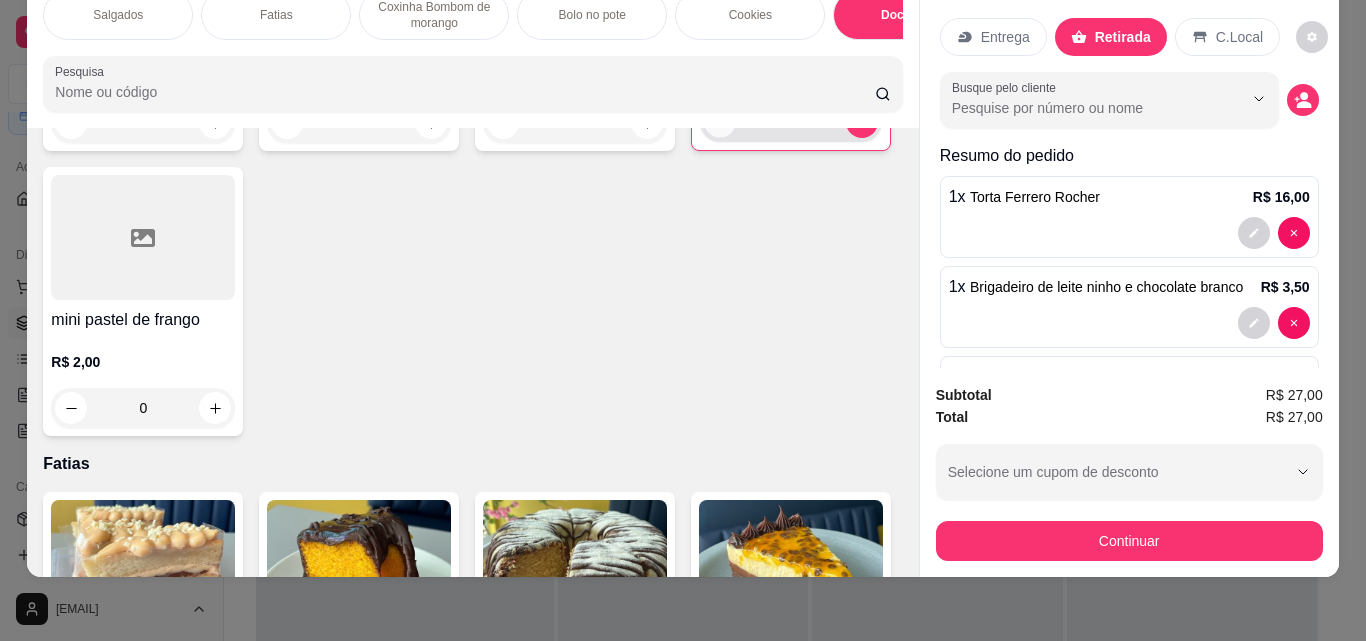 click 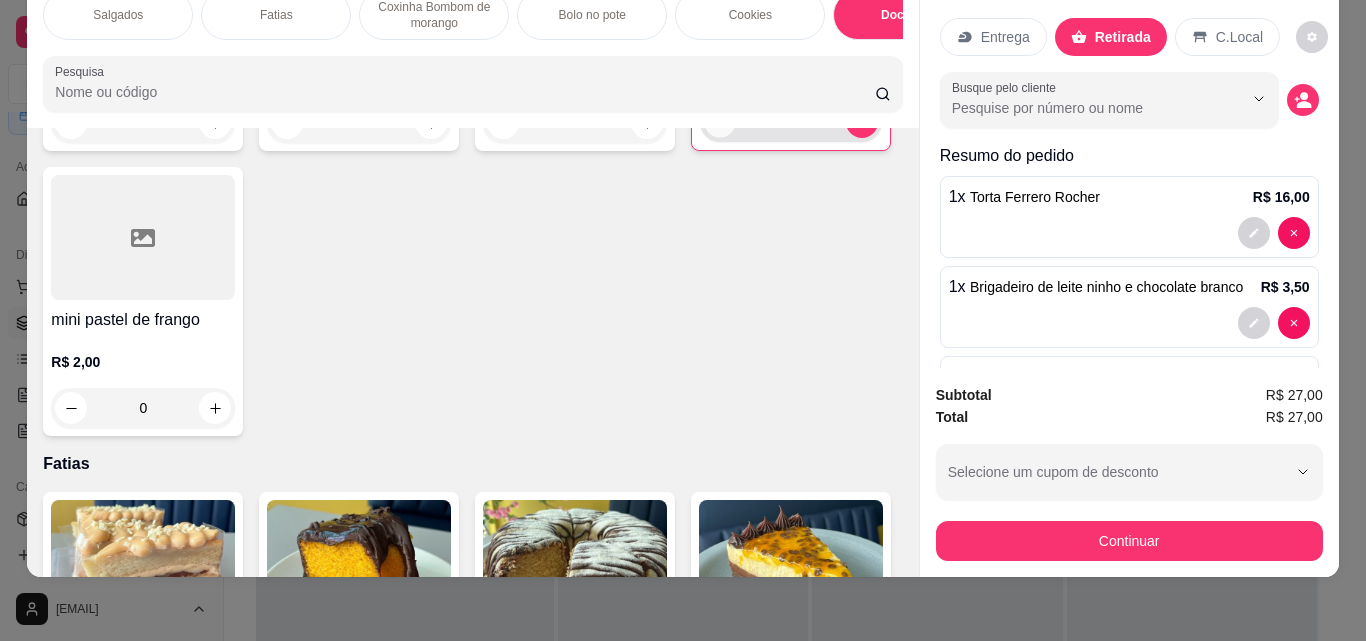type on "1" 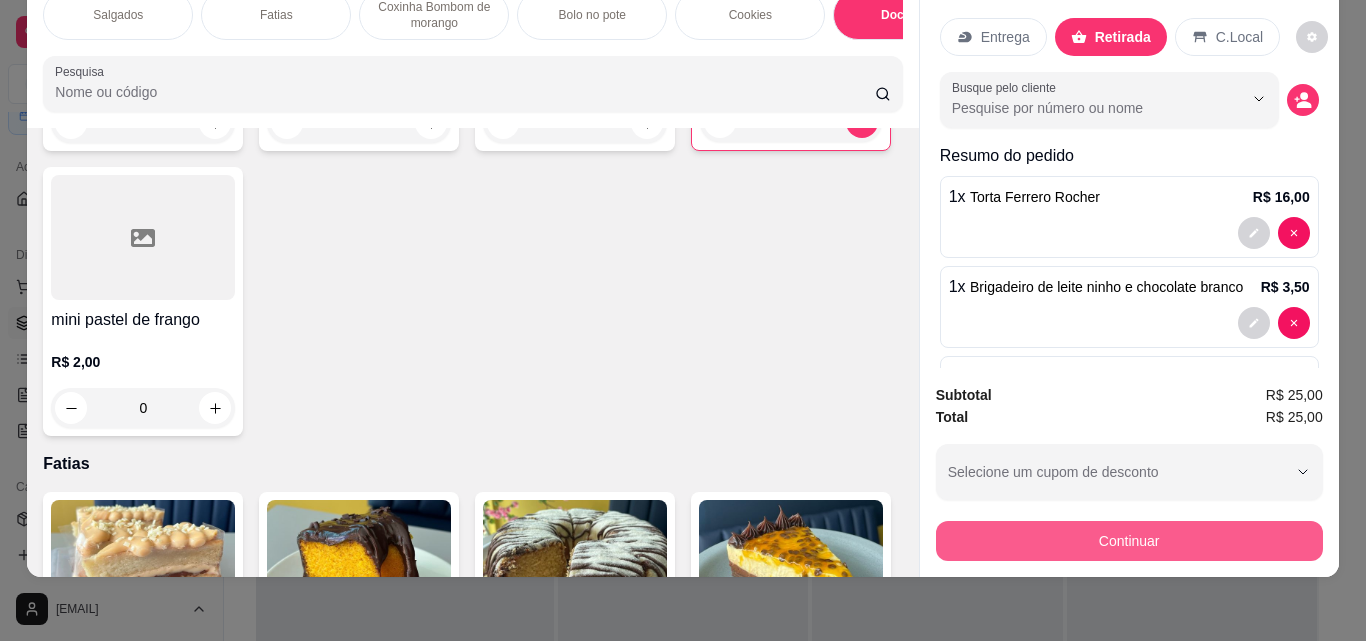 click on "Continuar" at bounding box center [1129, 541] 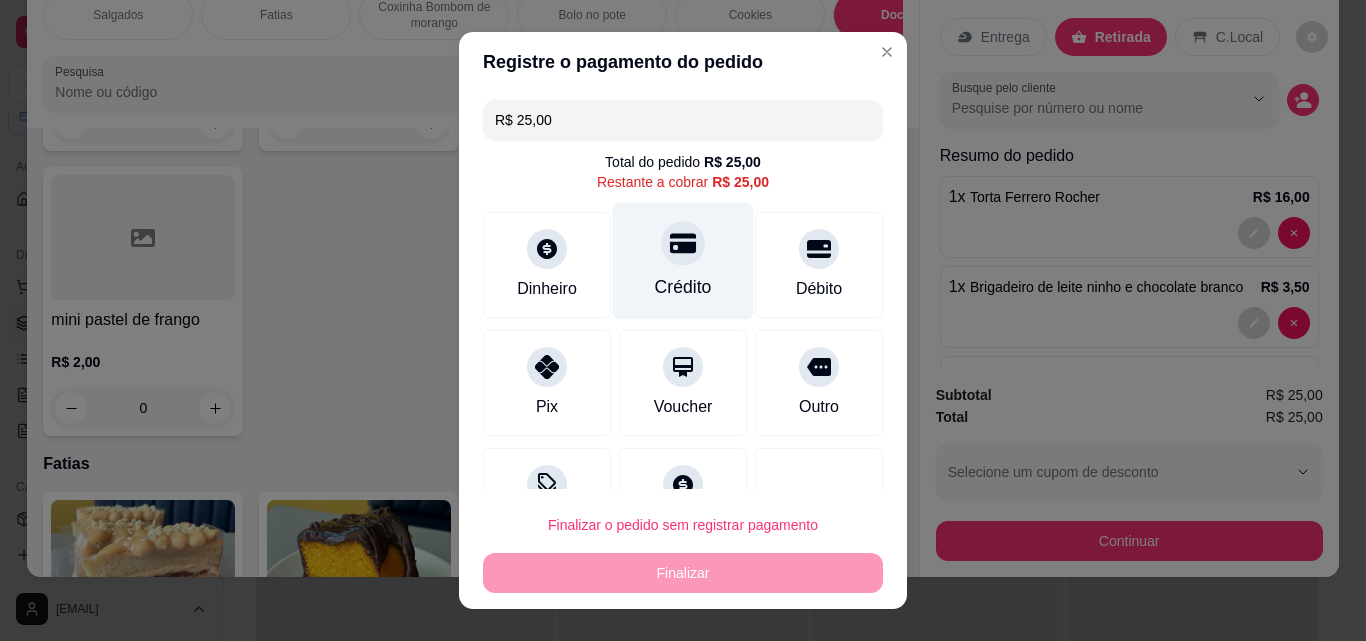 click 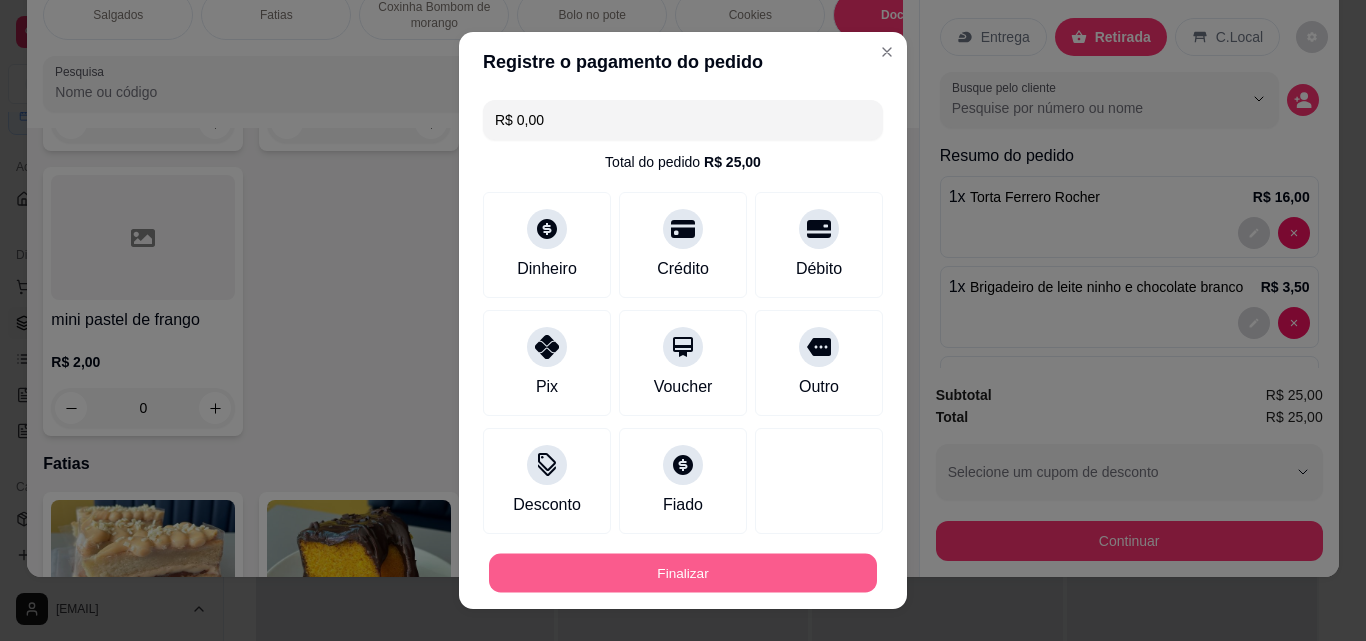click on "Finalizar" at bounding box center (683, 573) 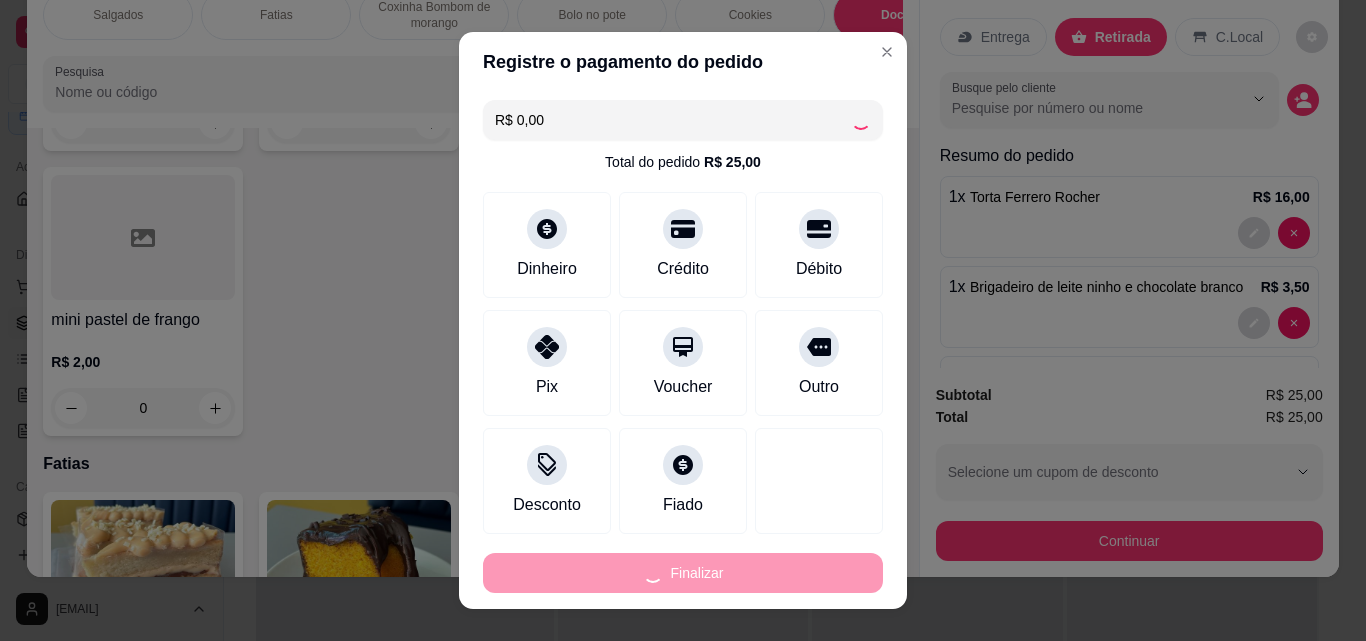 type on "0" 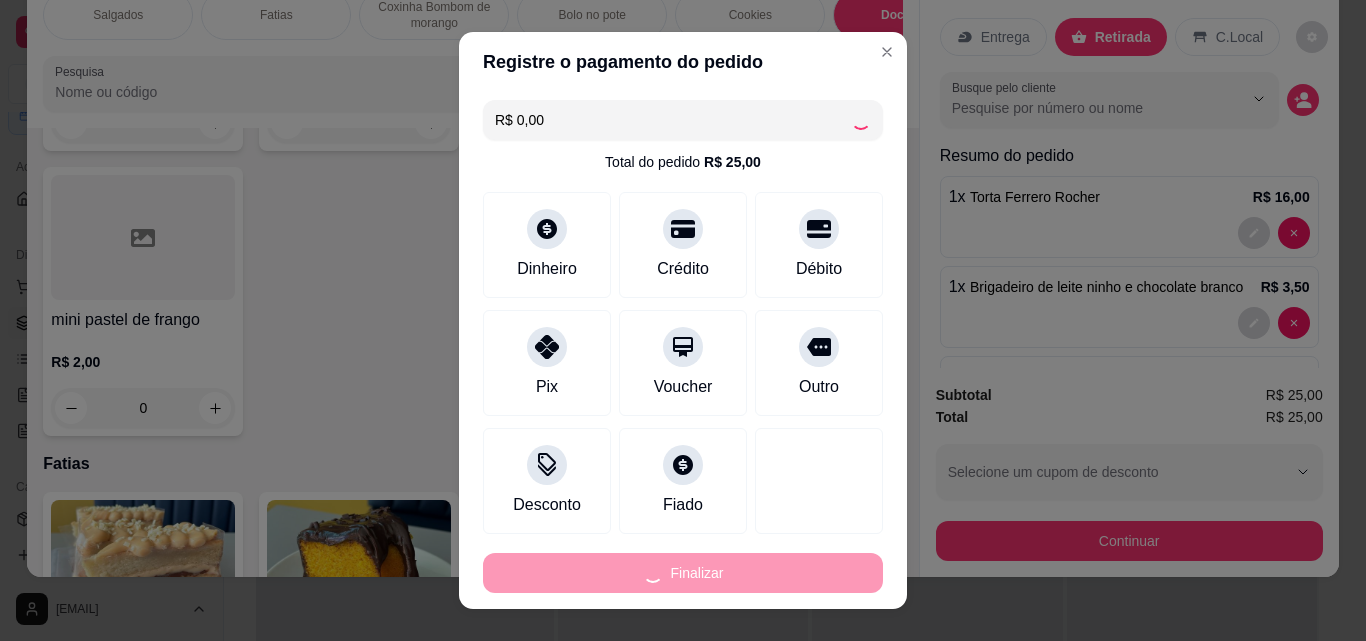 type on "0" 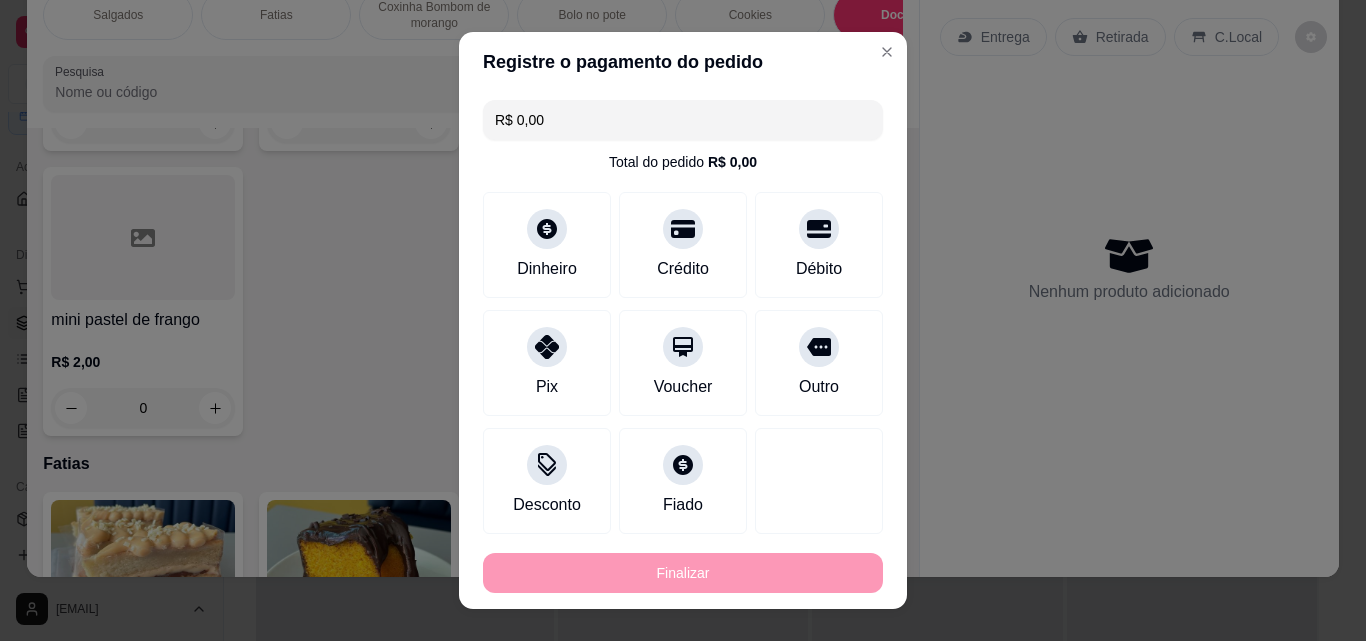 type on "-R$ 25,00" 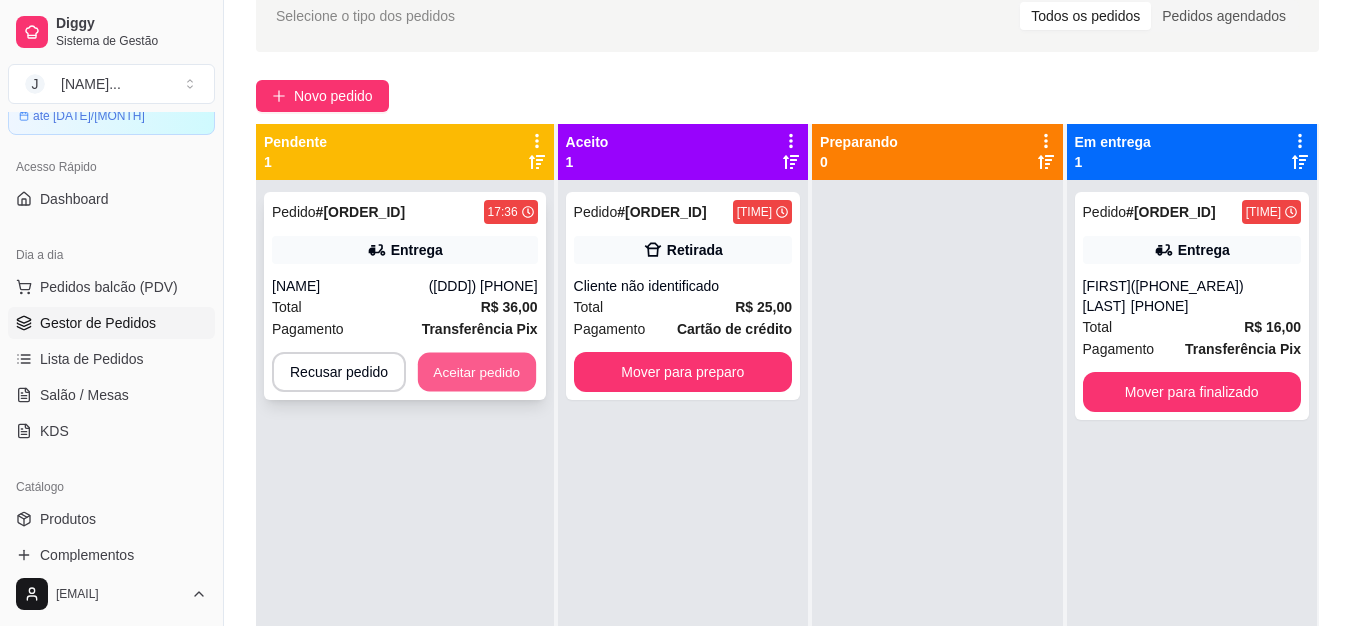 click on "Aceitar pedido" at bounding box center [477, 372] 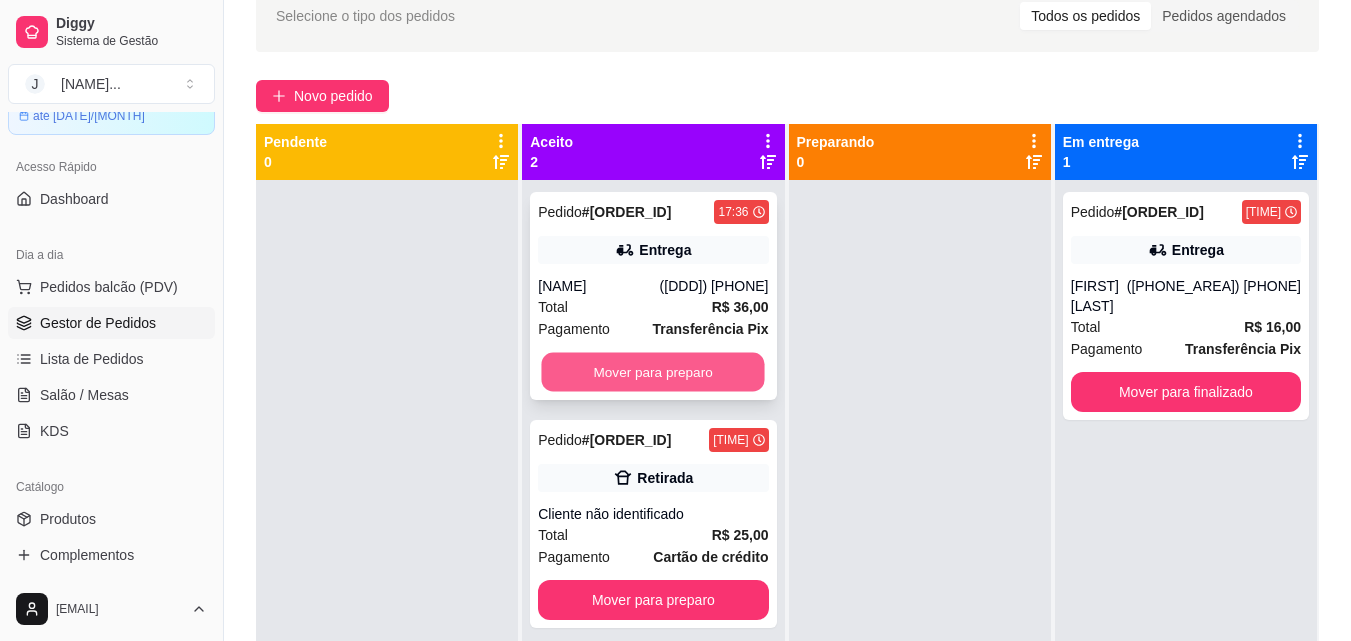 click on "Mover para preparo" at bounding box center (653, 372) 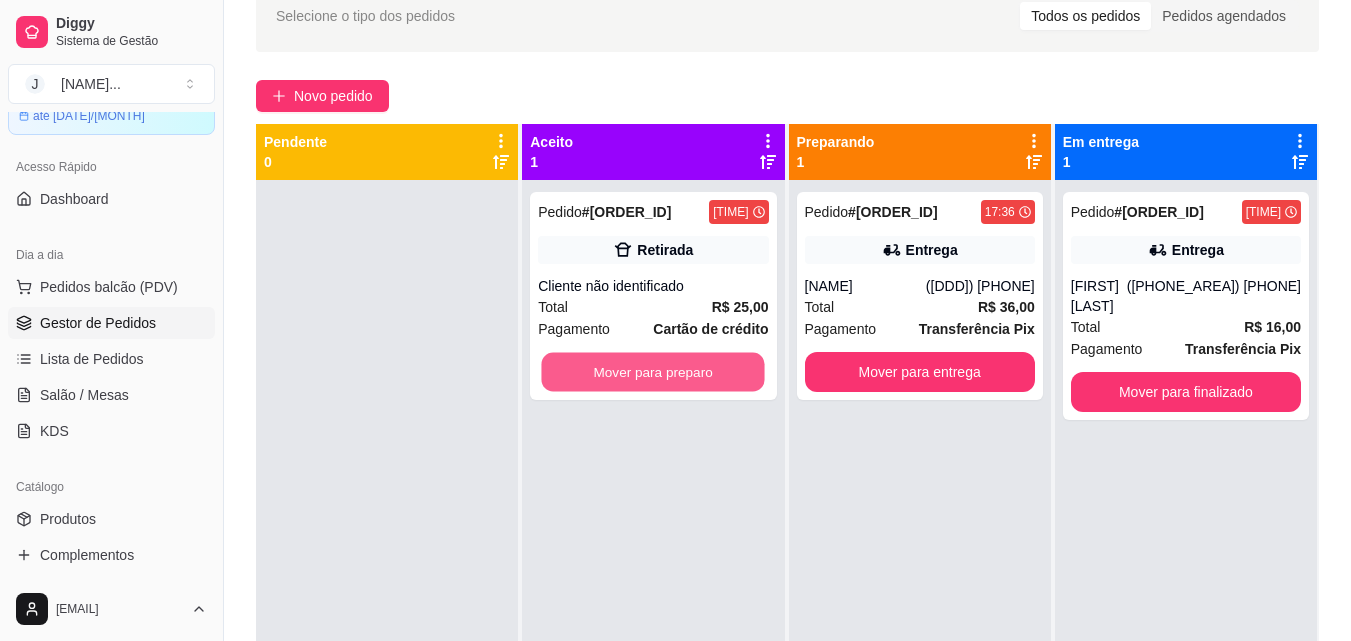 click on "Mover para preparo" at bounding box center (653, 372) 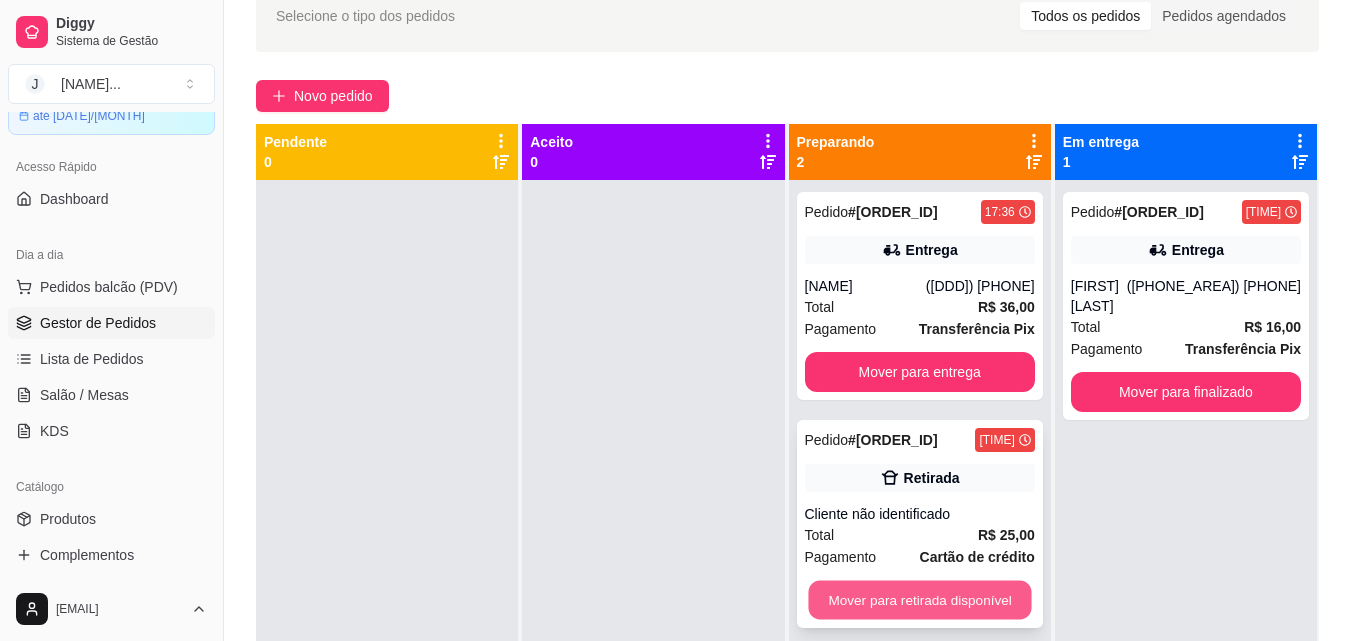 click on "Mover para retirada disponível" at bounding box center [919, 600] 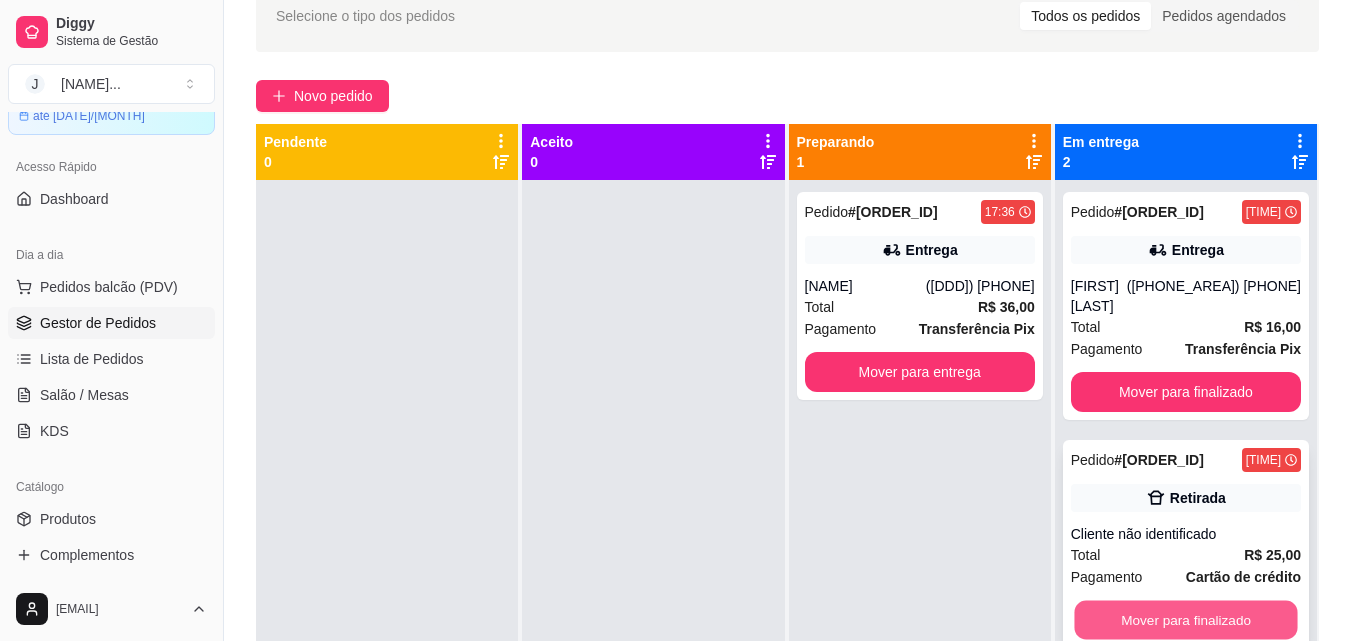 click on "Mover para finalizado" at bounding box center (1185, 620) 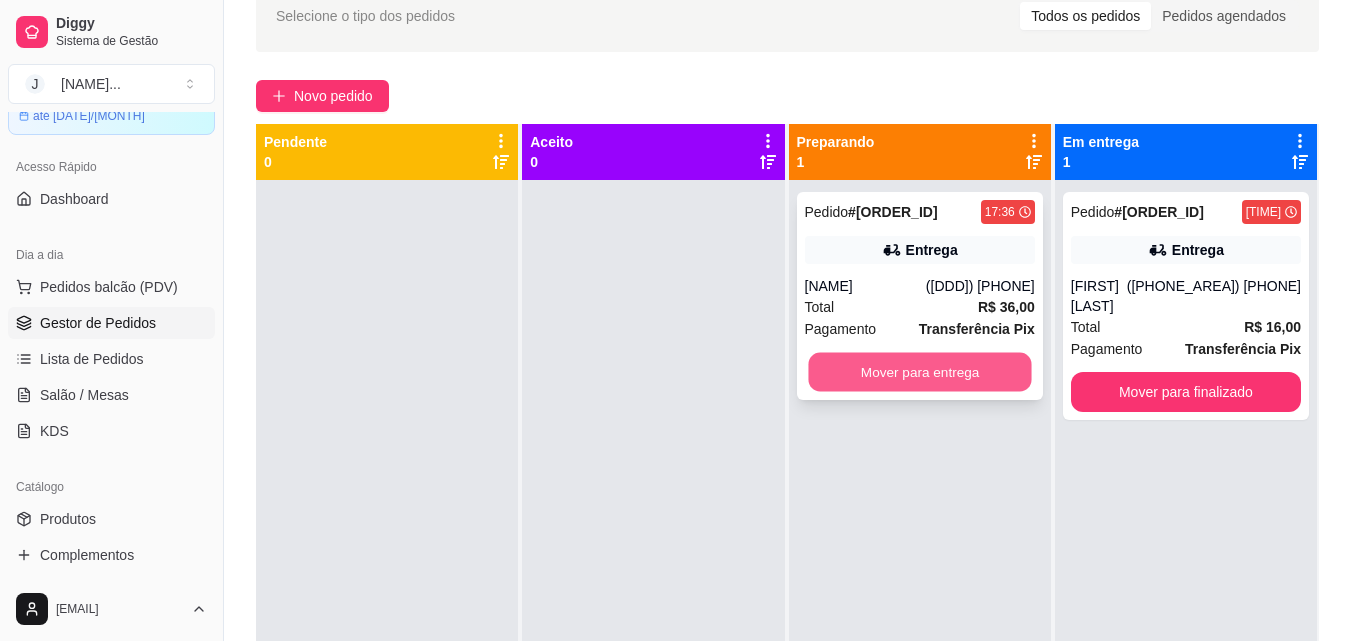 click on "Mover para entrega" at bounding box center [919, 372] 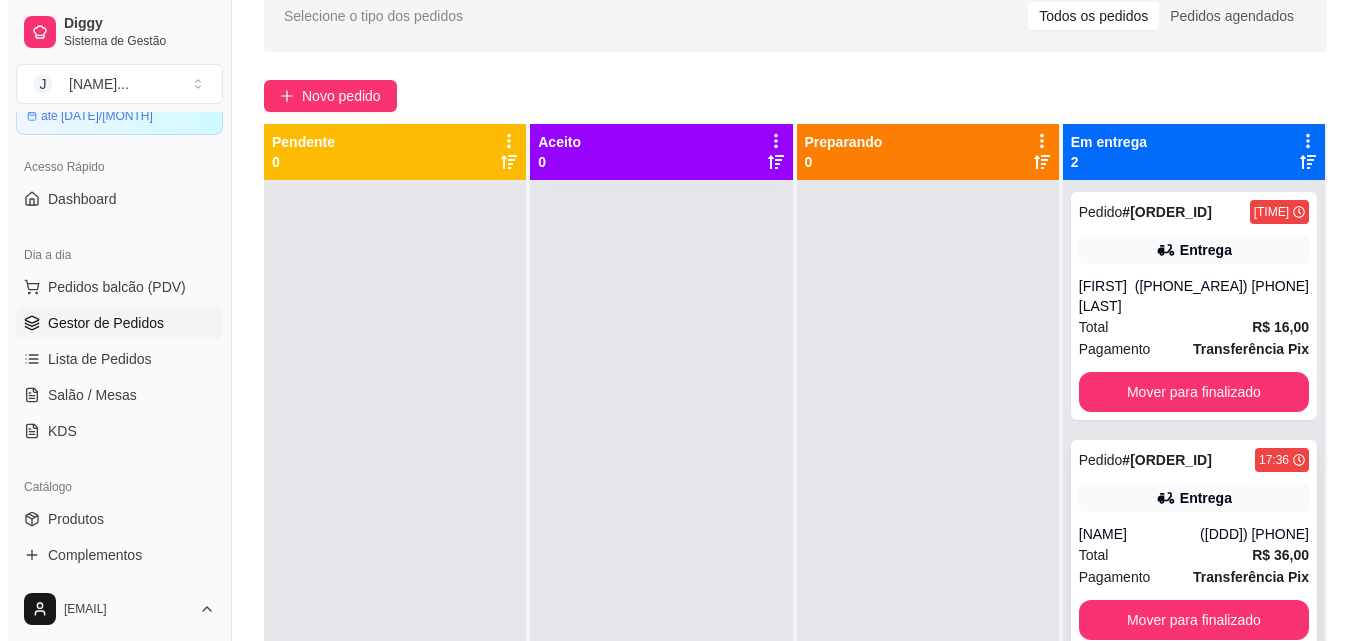 scroll, scrollTop: 56, scrollLeft: 0, axis: vertical 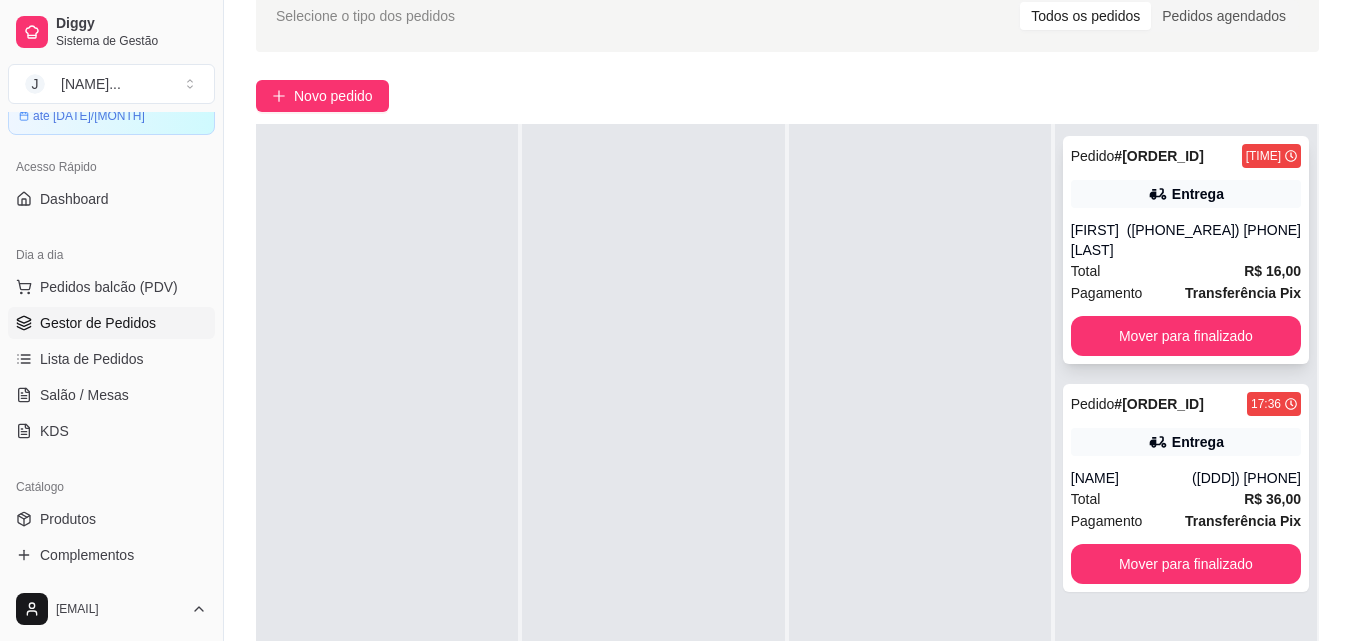 click on "Pedido  # [ORDER_ID] [TIME] Entrega [NAME]  ([PHONE]) Total R$ 16,00 Pagamento Transferência Pix Mover para finalizado" at bounding box center (1186, 250) 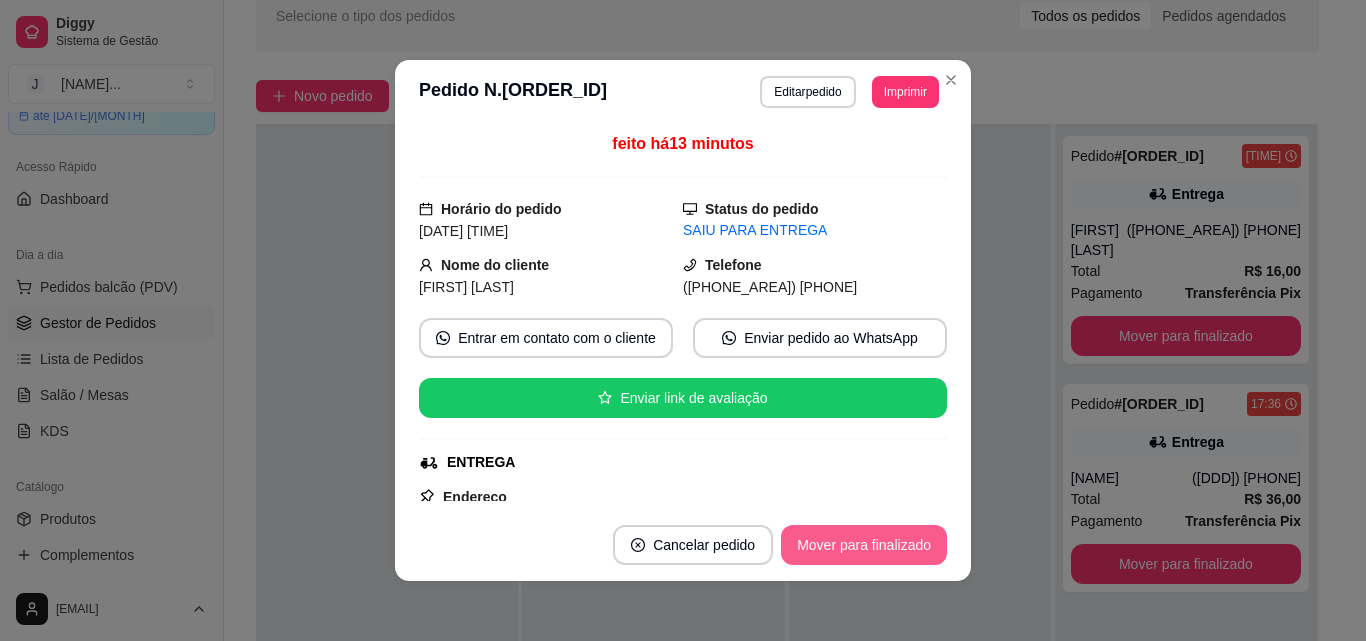 click on "Mover para finalizado" at bounding box center [864, 545] 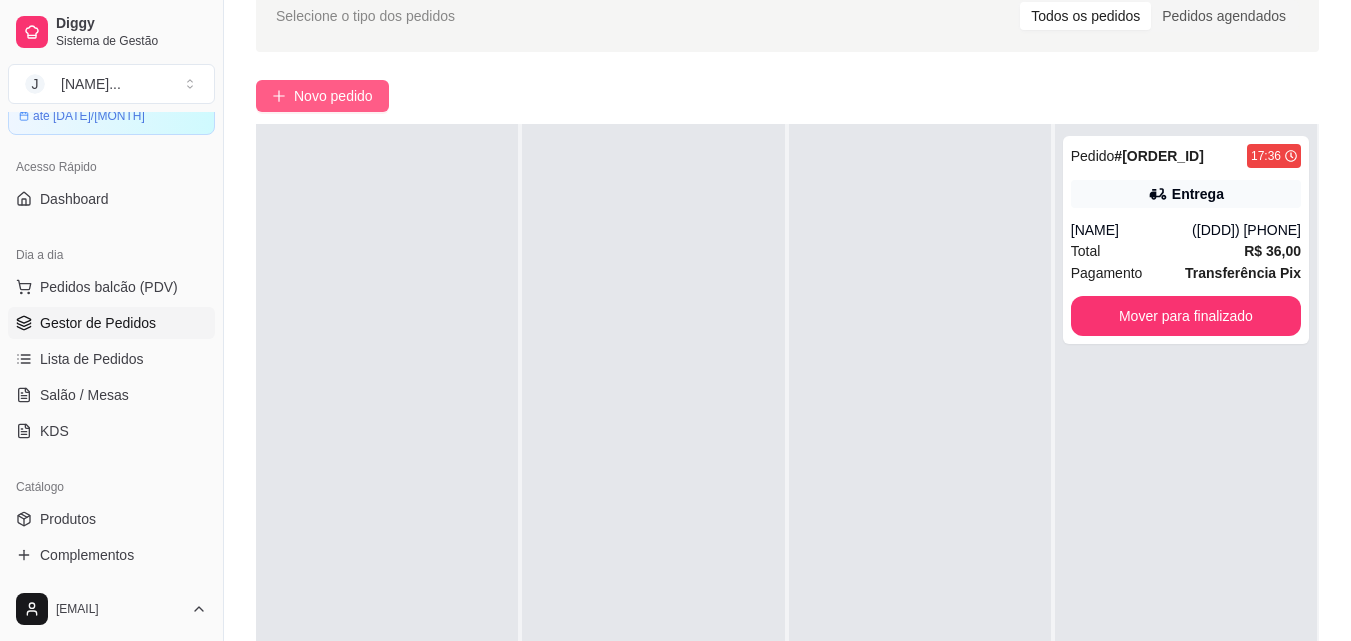 click on "Novo pedido" at bounding box center [333, 96] 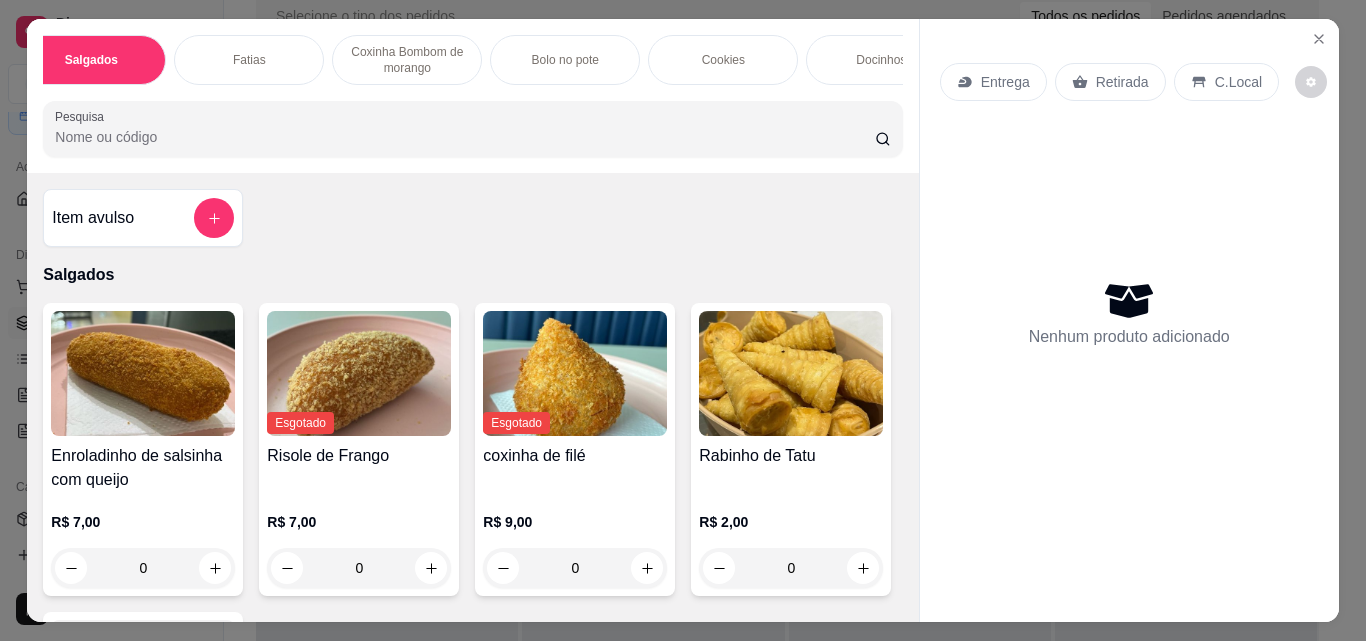 scroll, scrollTop: 0, scrollLeft: 0, axis: both 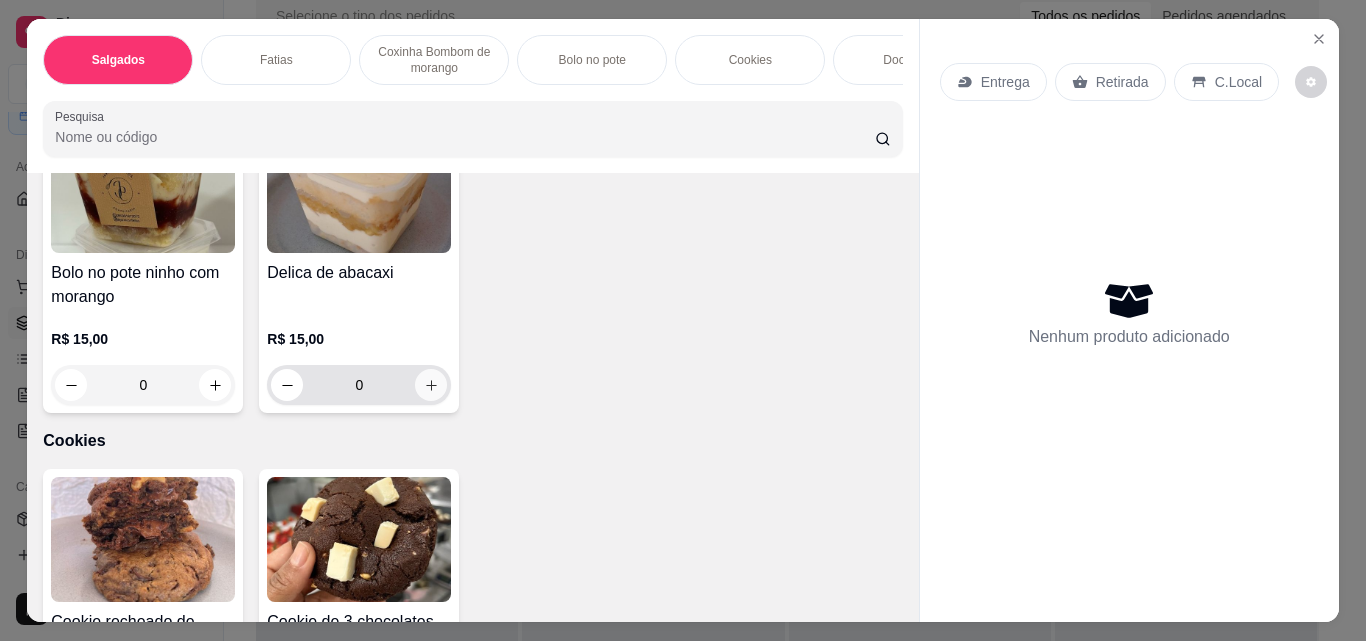 click at bounding box center (431, 385) 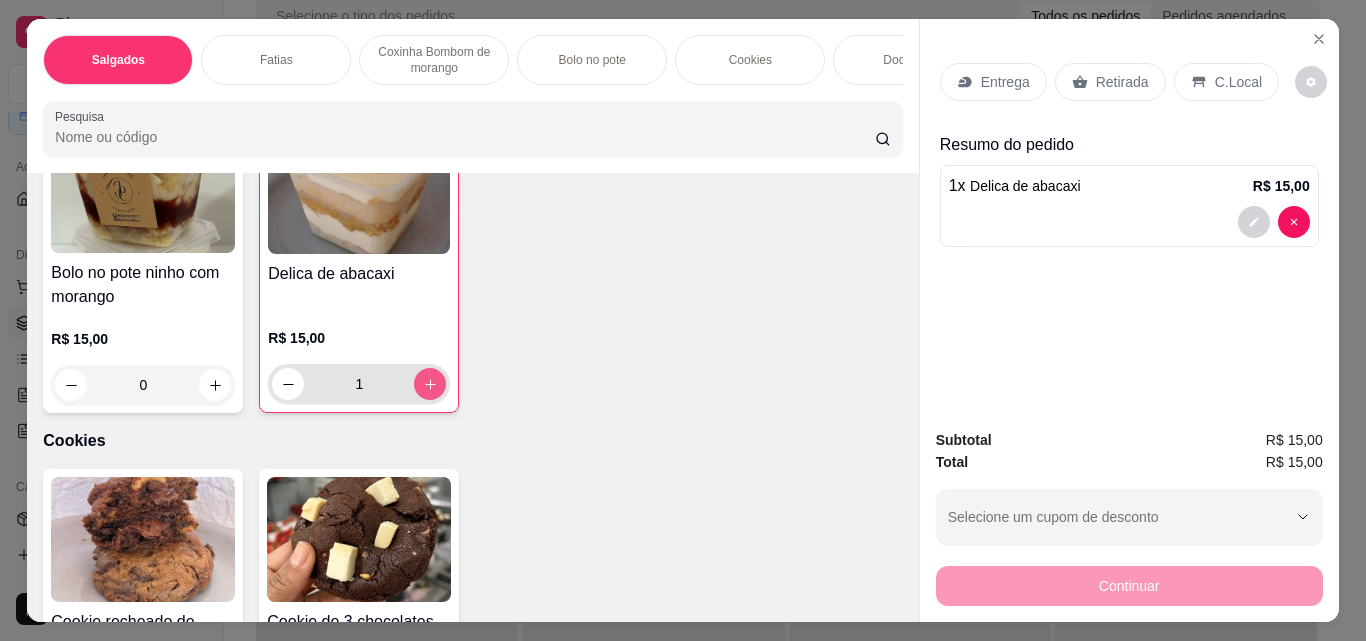 type on "1" 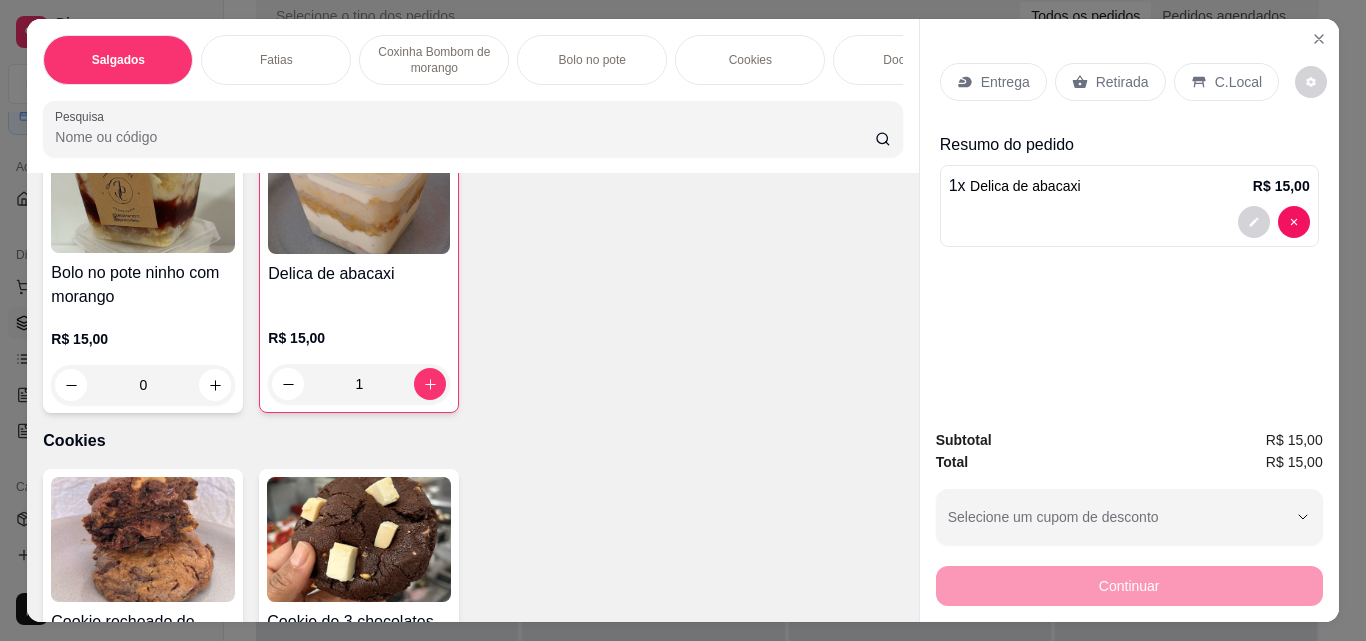 click on "Retirada" at bounding box center [1122, 82] 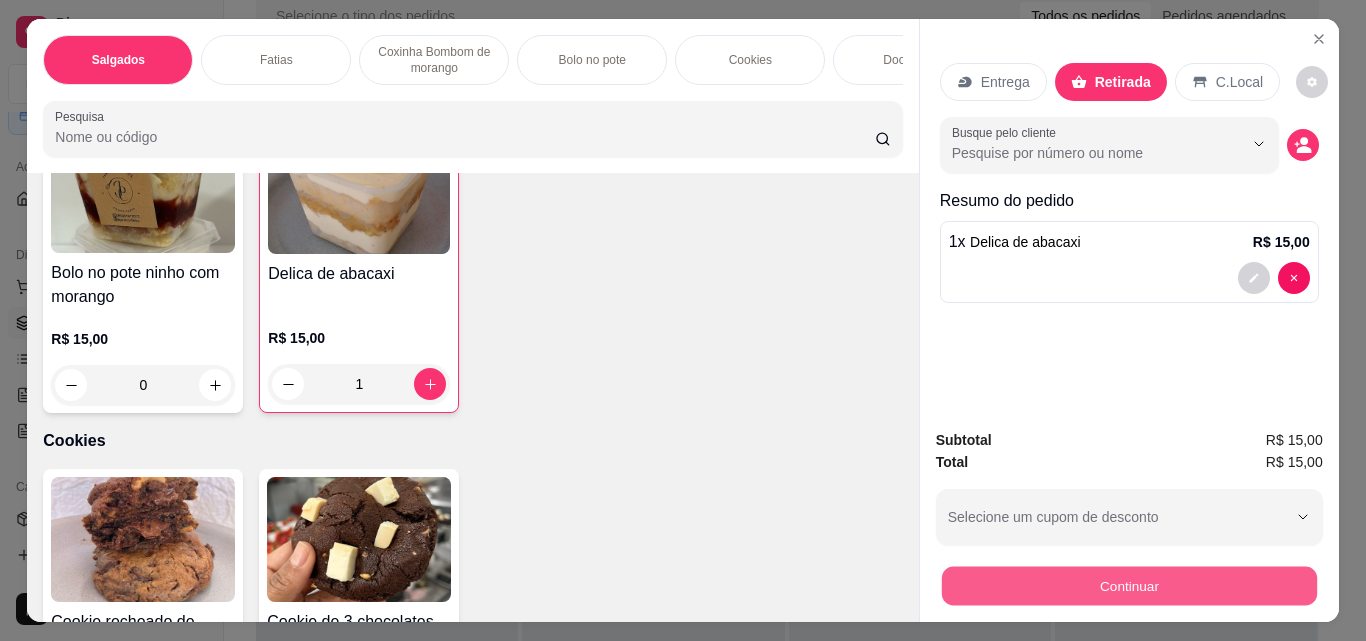 click on "Continuar" at bounding box center [1128, 585] 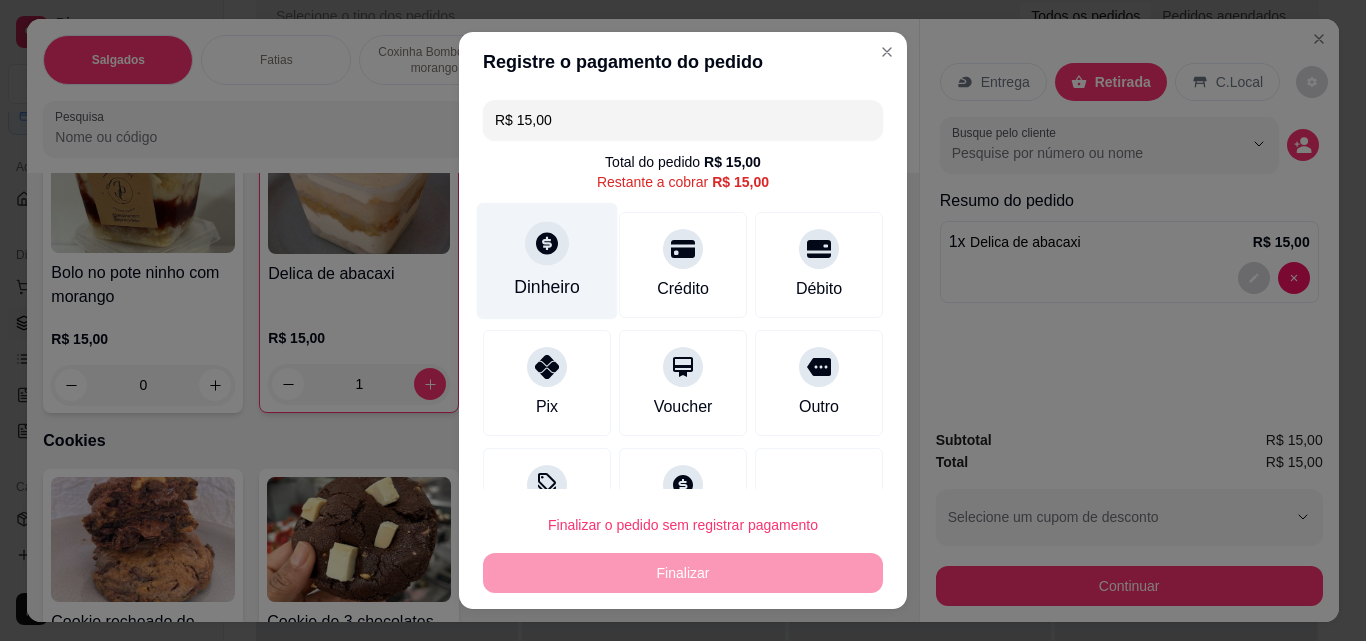 click on "Dinheiro" at bounding box center [547, 287] 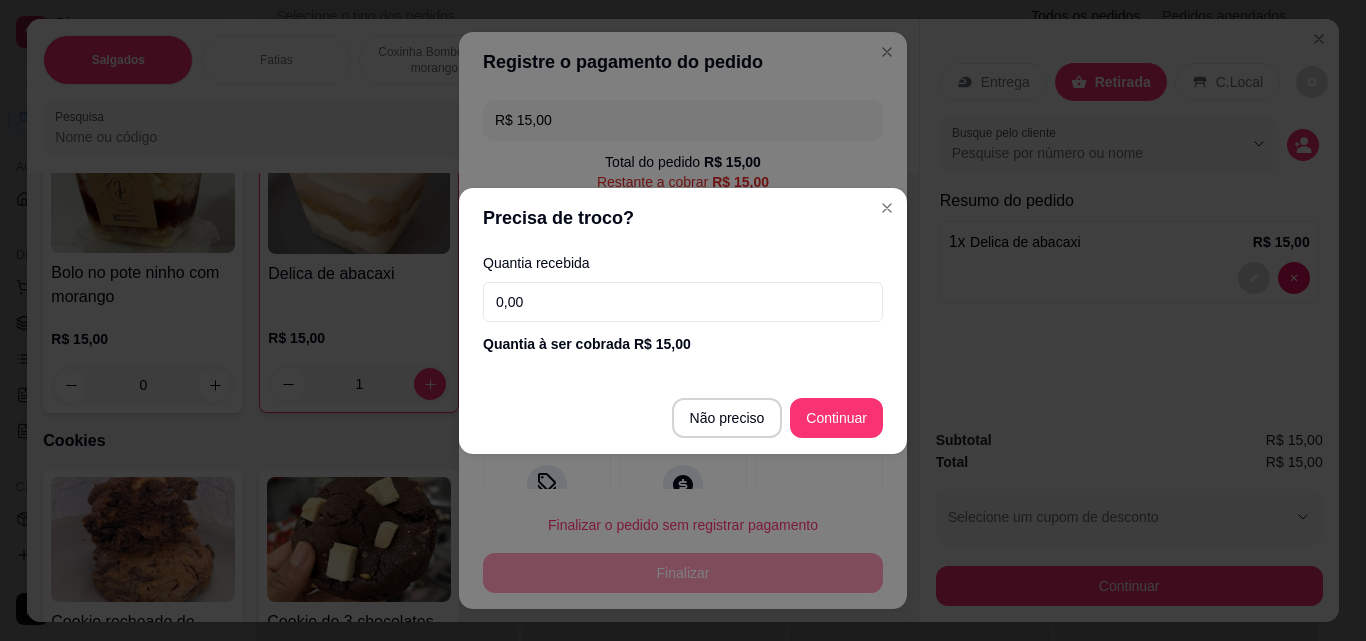 click on "0,00" at bounding box center (683, 302) 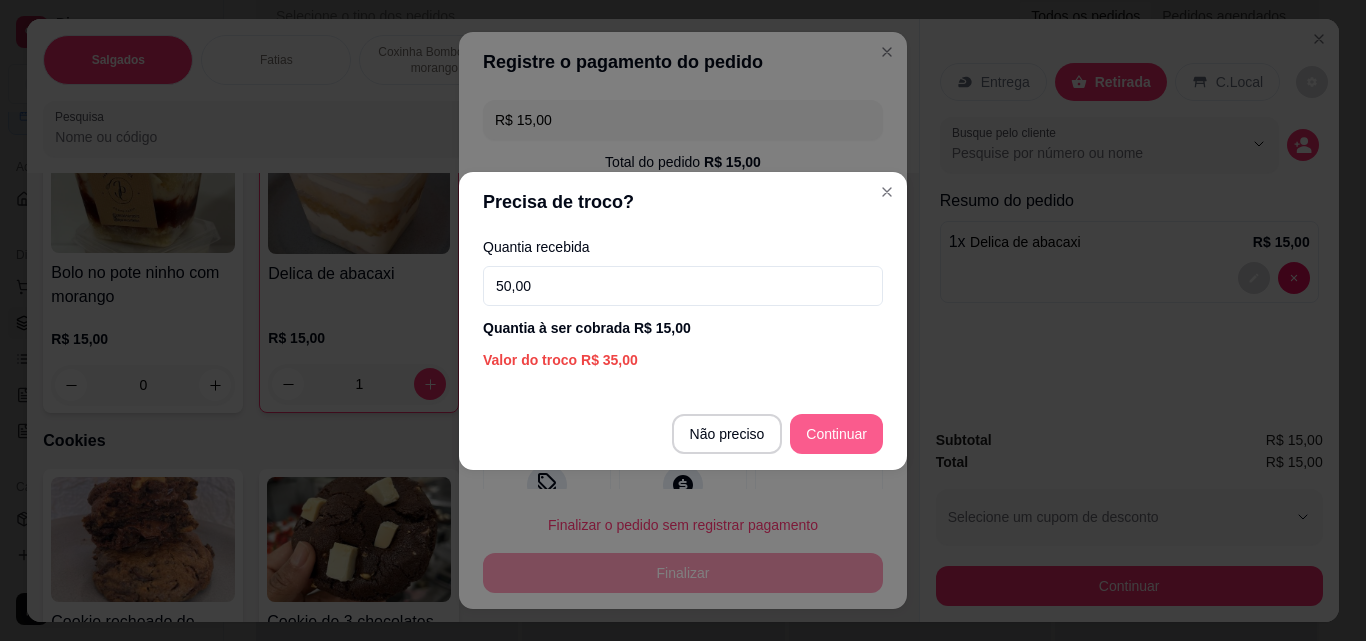 type on "50,00" 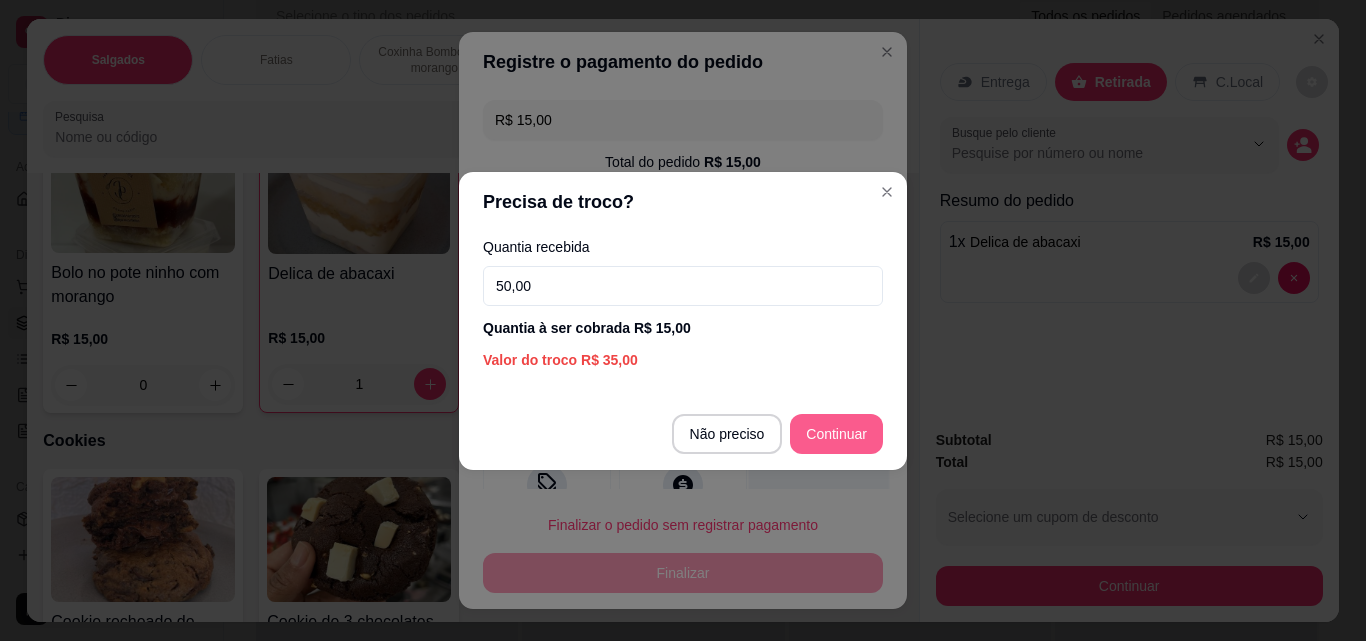 type on "R$ 0,00" 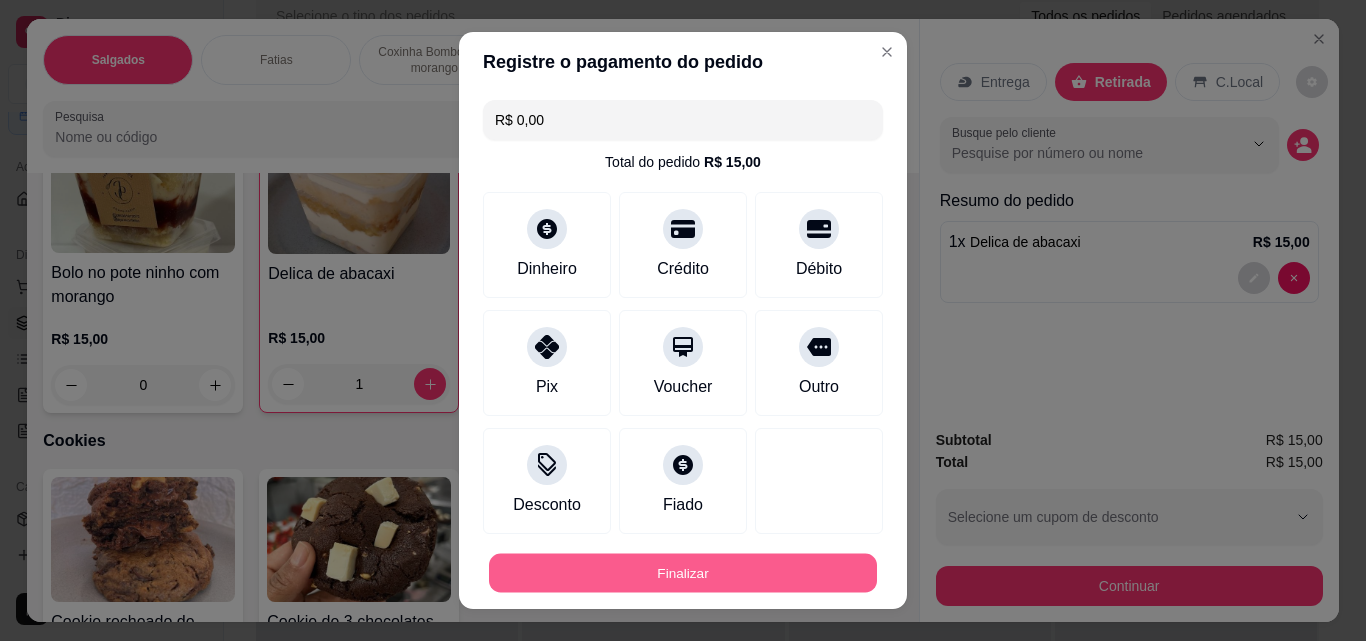 click on "Finalizar" at bounding box center [683, 573] 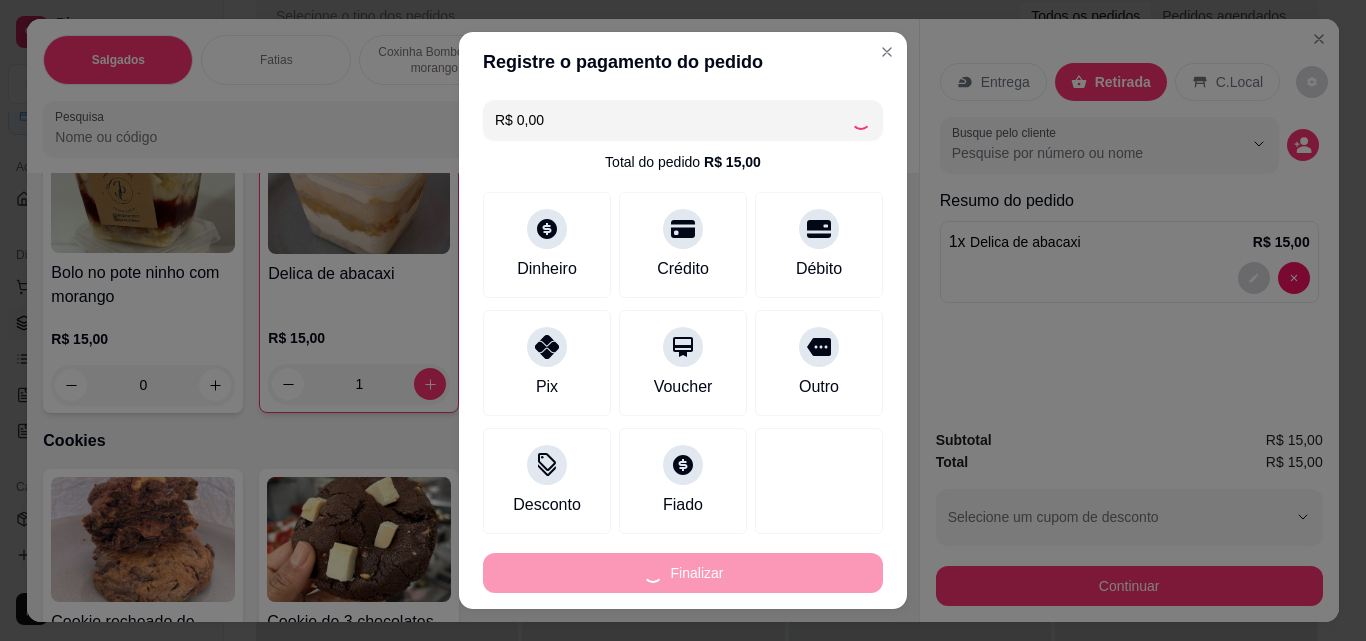 type on "0" 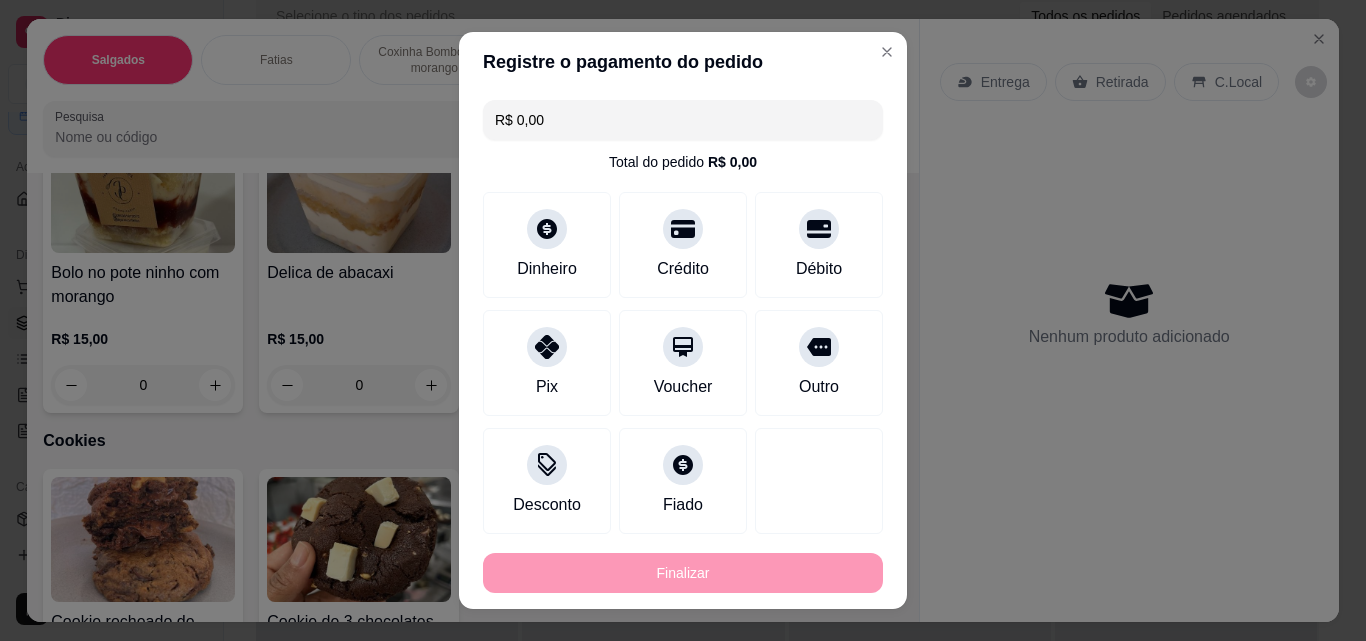type on "-R$ 15,00" 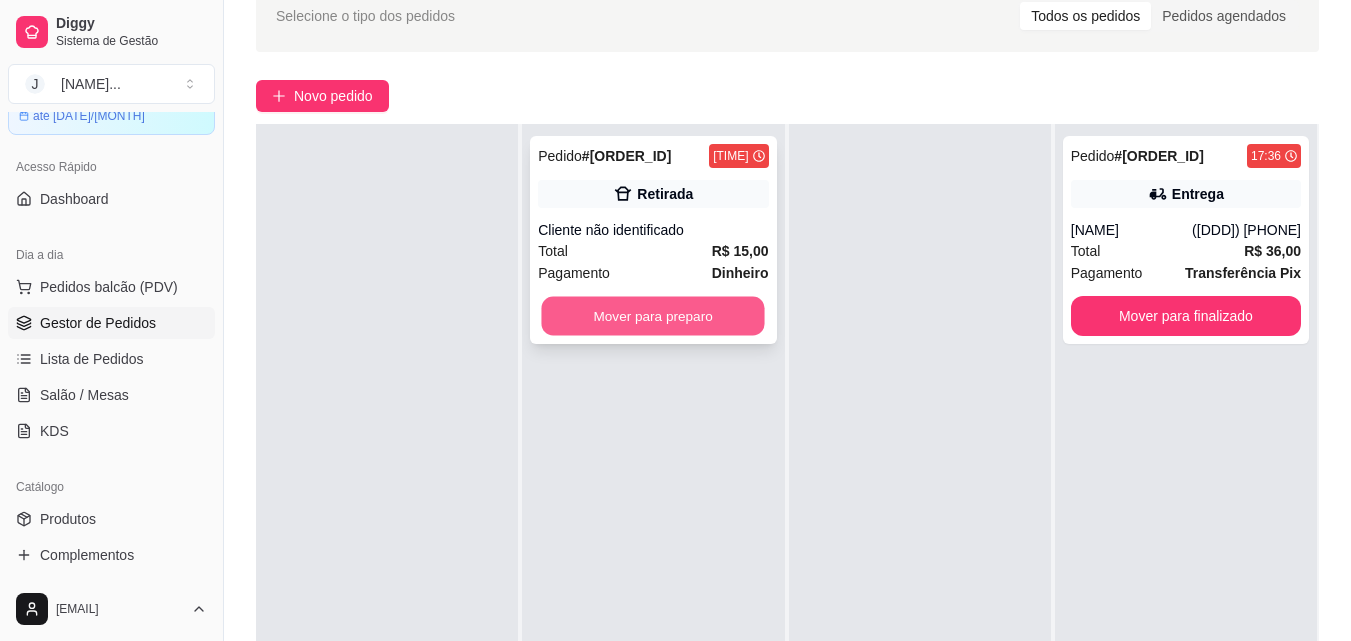 click on "Mover para preparo" at bounding box center [653, 316] 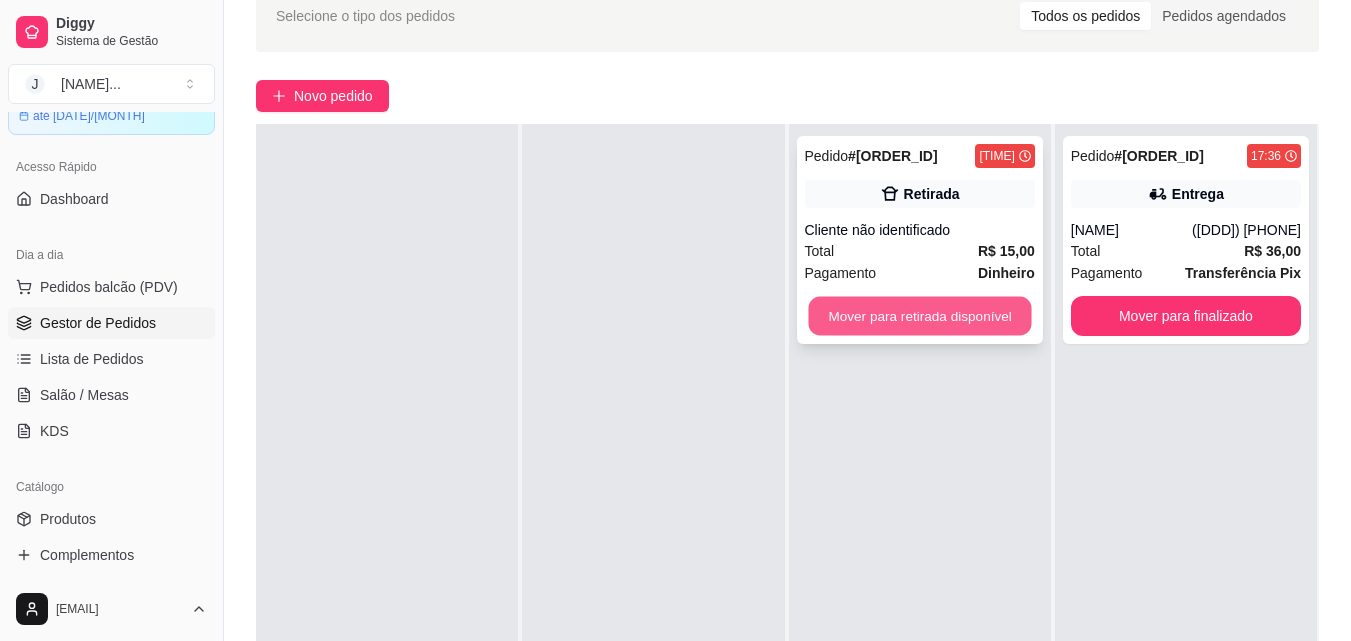 click on "Mover para retirada disponível" at bounding box center [919, 316] 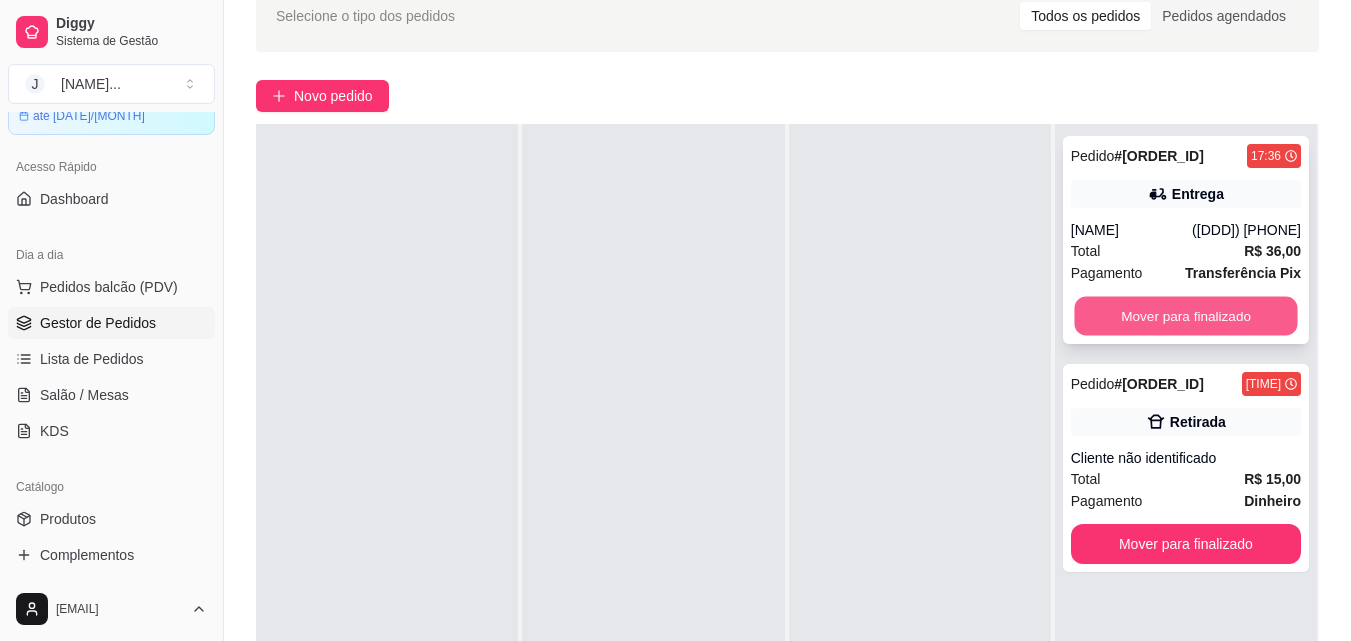 click on "Mover para finalizado" at bounding box center (1185, 316) 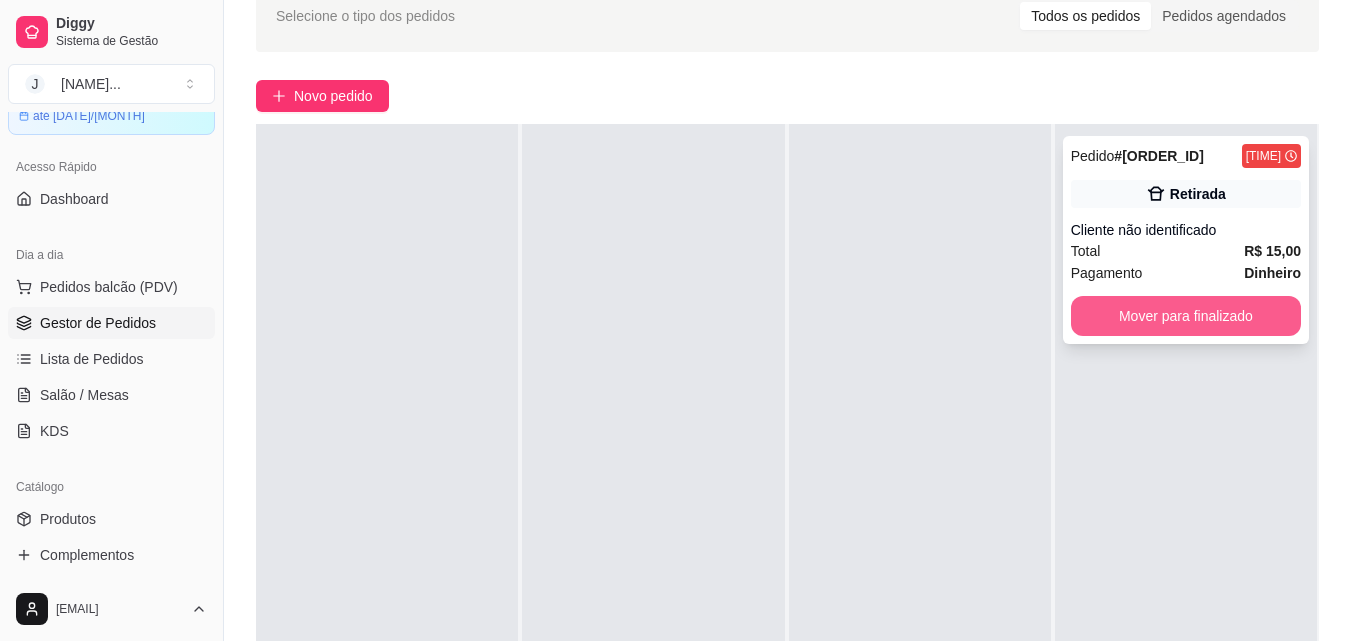 click on "Mover para finalizado" at bounding box center [1186, 316] 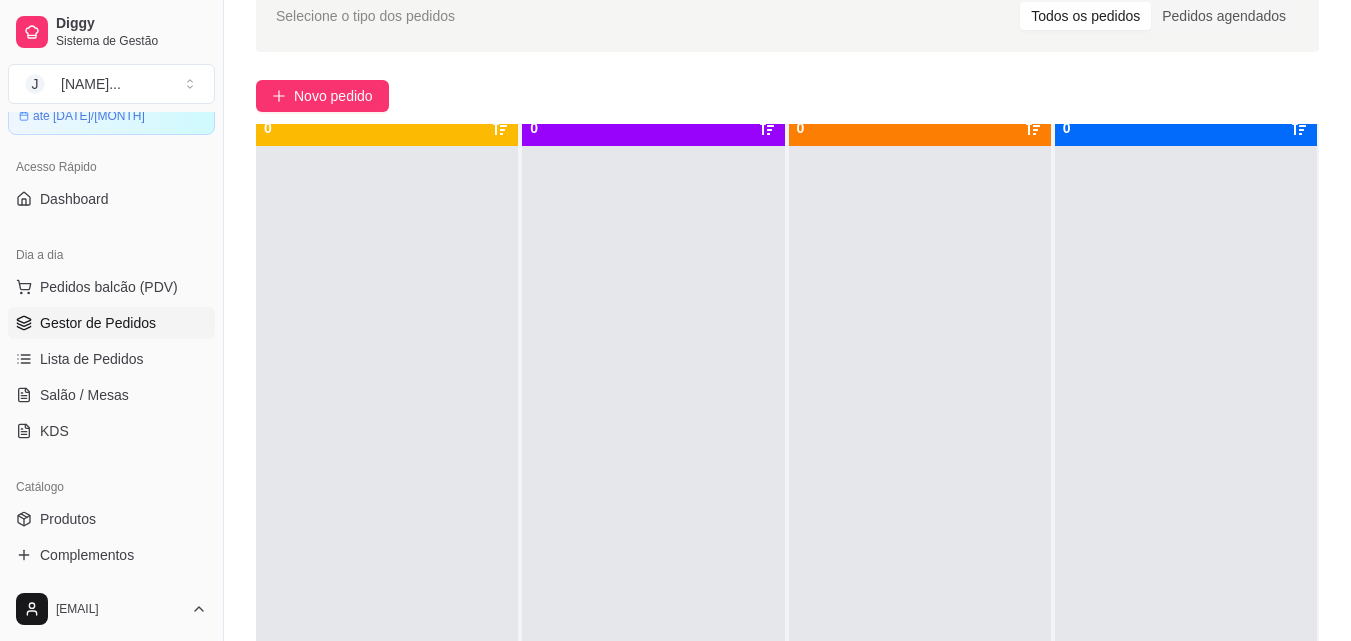 scroll, scrollTop: 0, scrollLeft: 0, axis: both 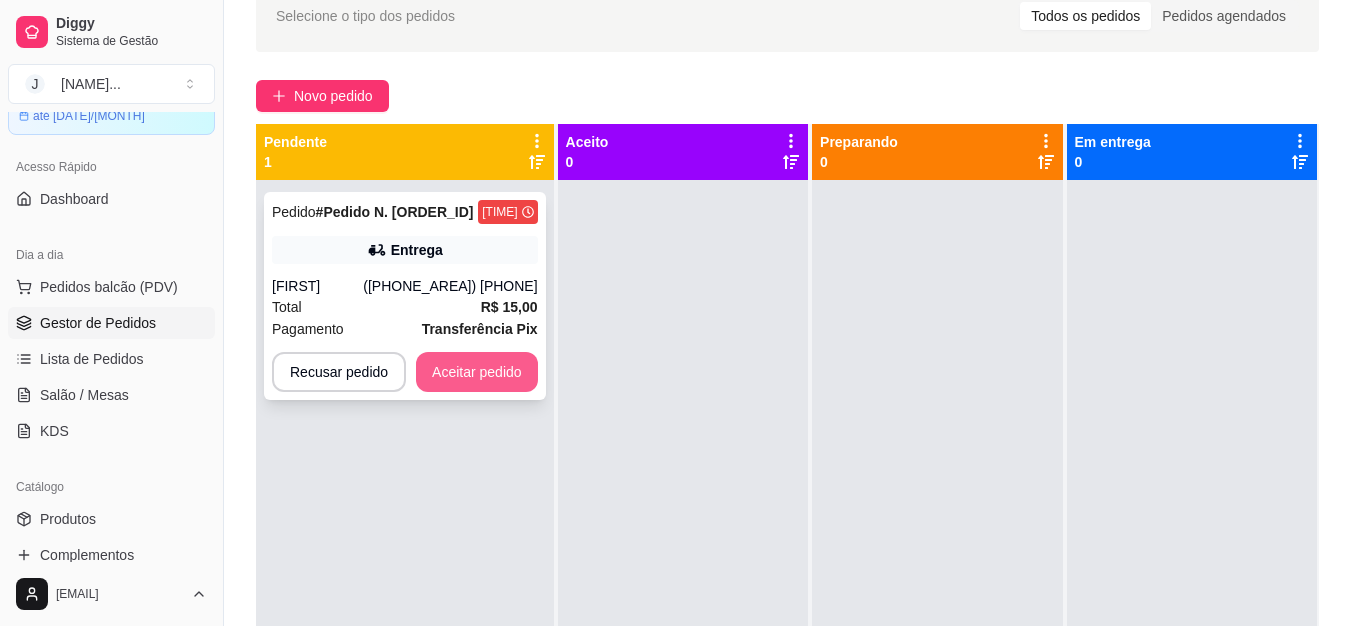 click on "Aceitar pedido" at bounding box center [477, 372] 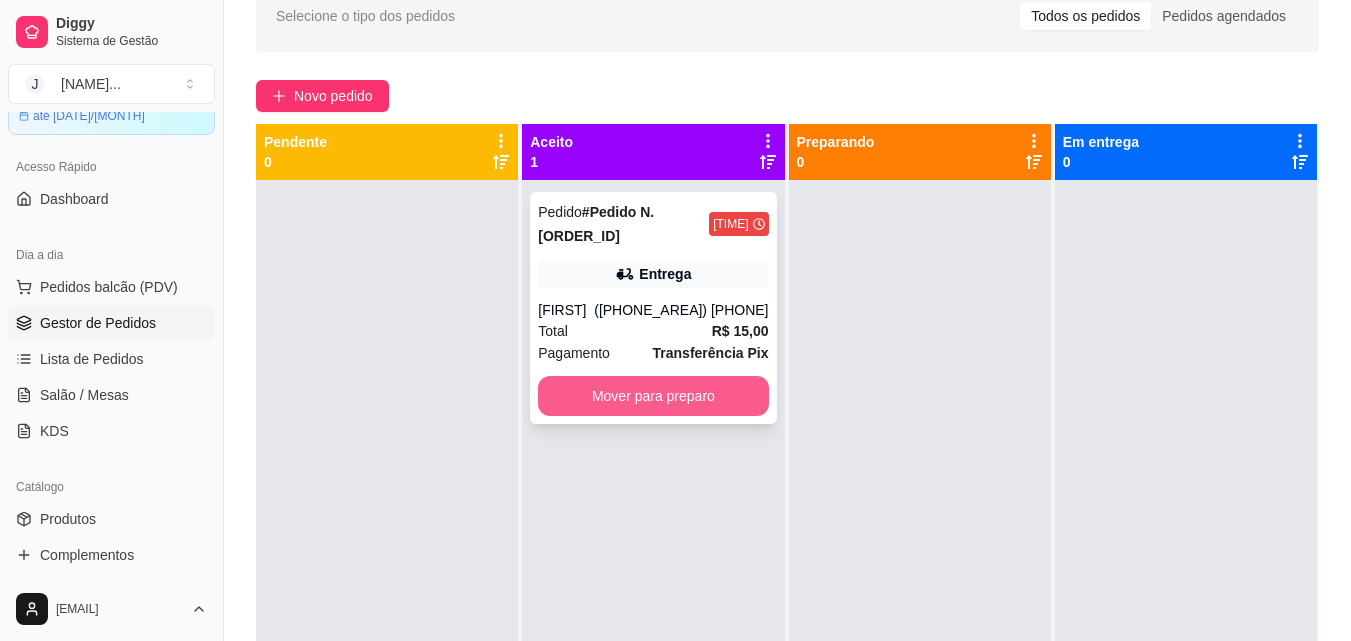 click on "Mover para preparo" at bounding box center (653, 396) 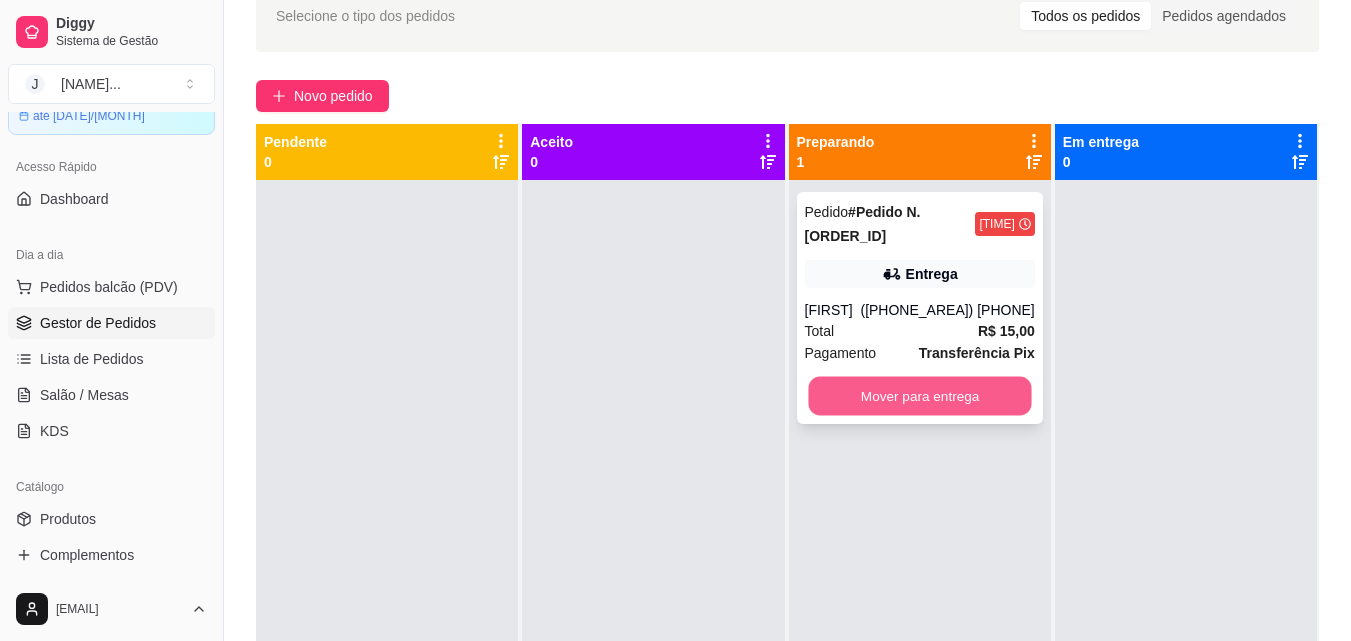 click on "Mover para entrega" at bounding box center [919, 396] 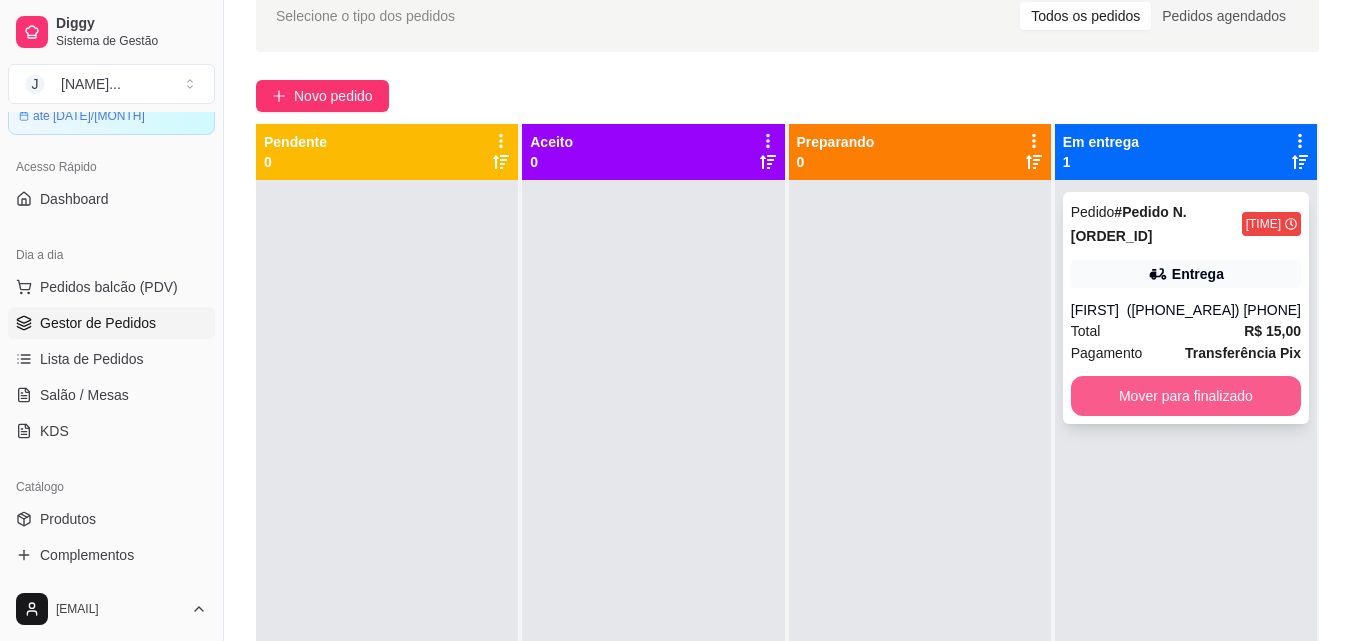 click on "Mover para finalizado" at bounding box center (1186, 396) 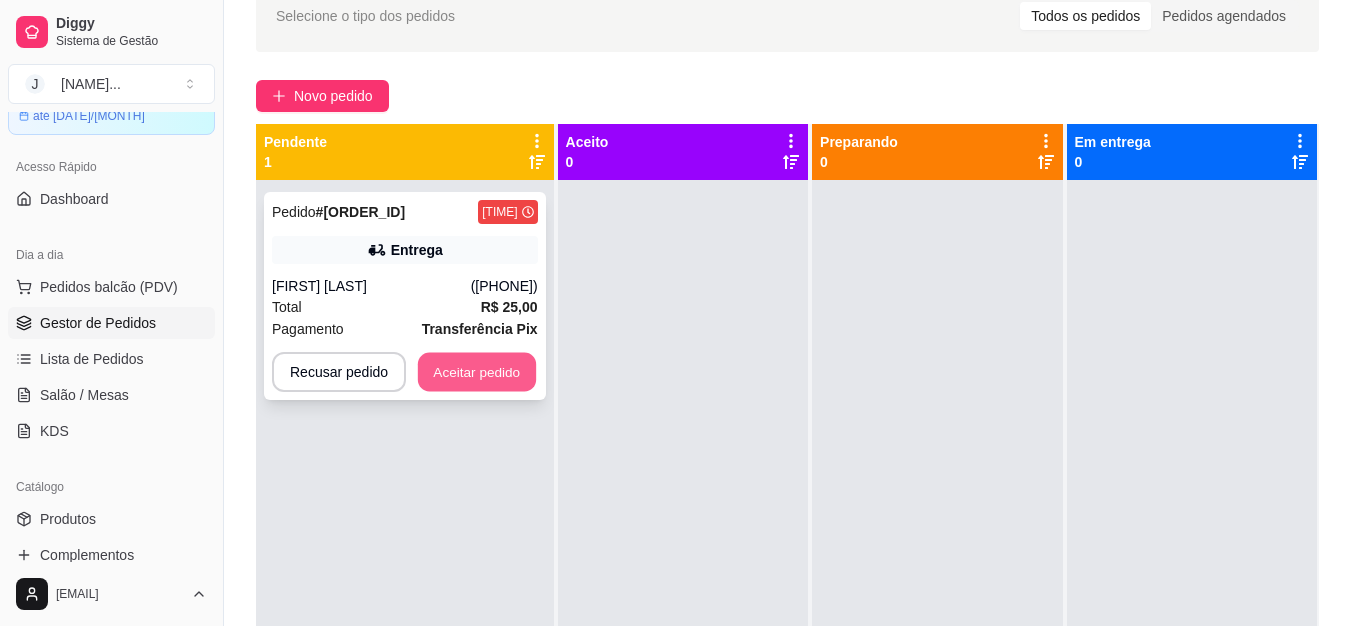 click on "Aceitar pedido" at bounding box center (477, 372) 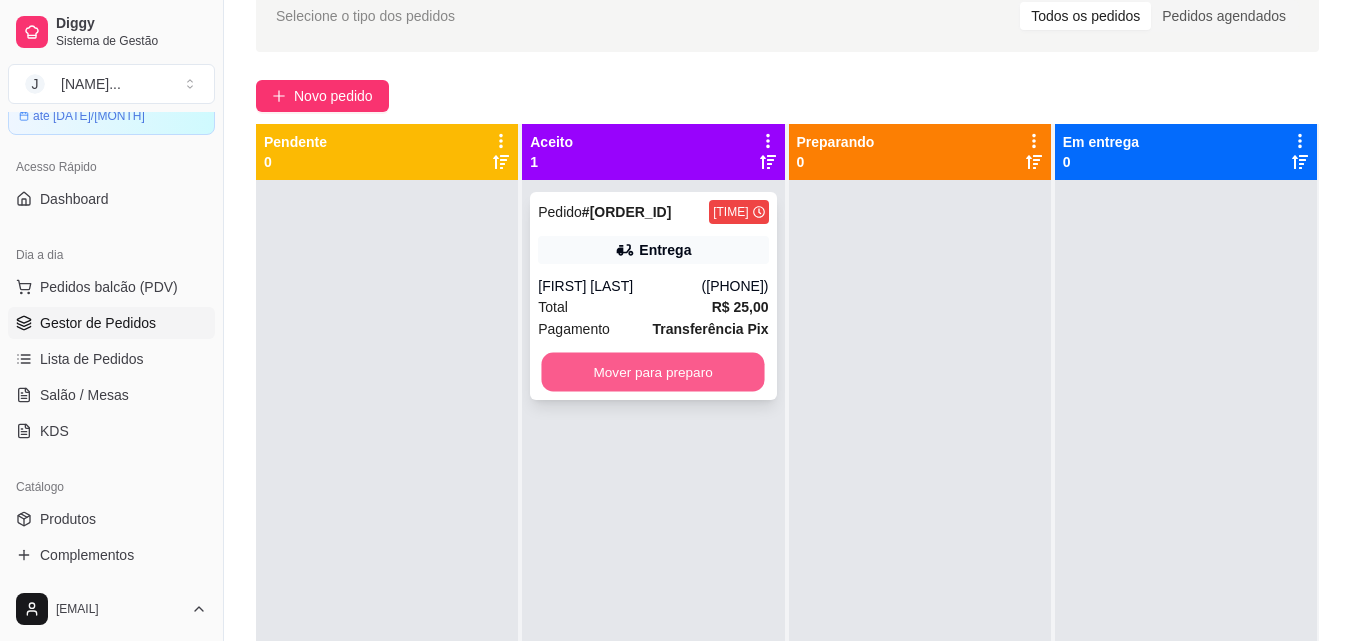 click on "Mover para preparo" at bounding box center [653, 372] 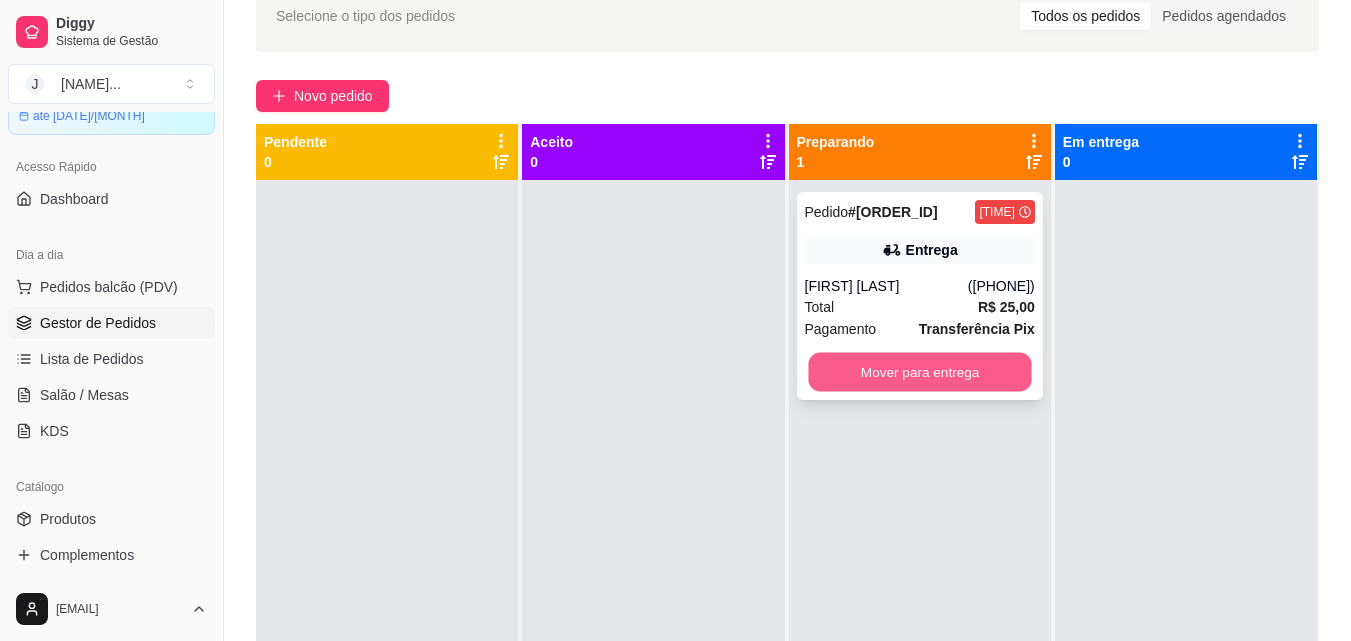 click on "Mover para entrega" at bounding box center (919, 372) 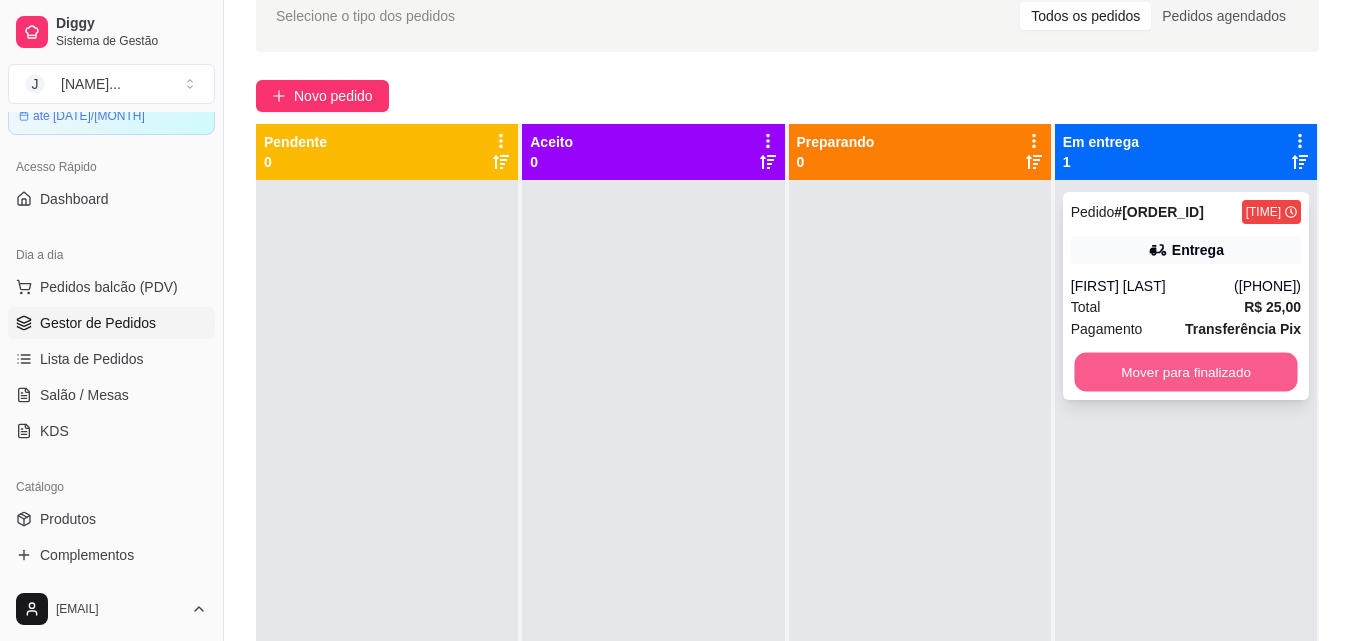 click on "Mover para finalizado" at bounding box center (1185, 372) 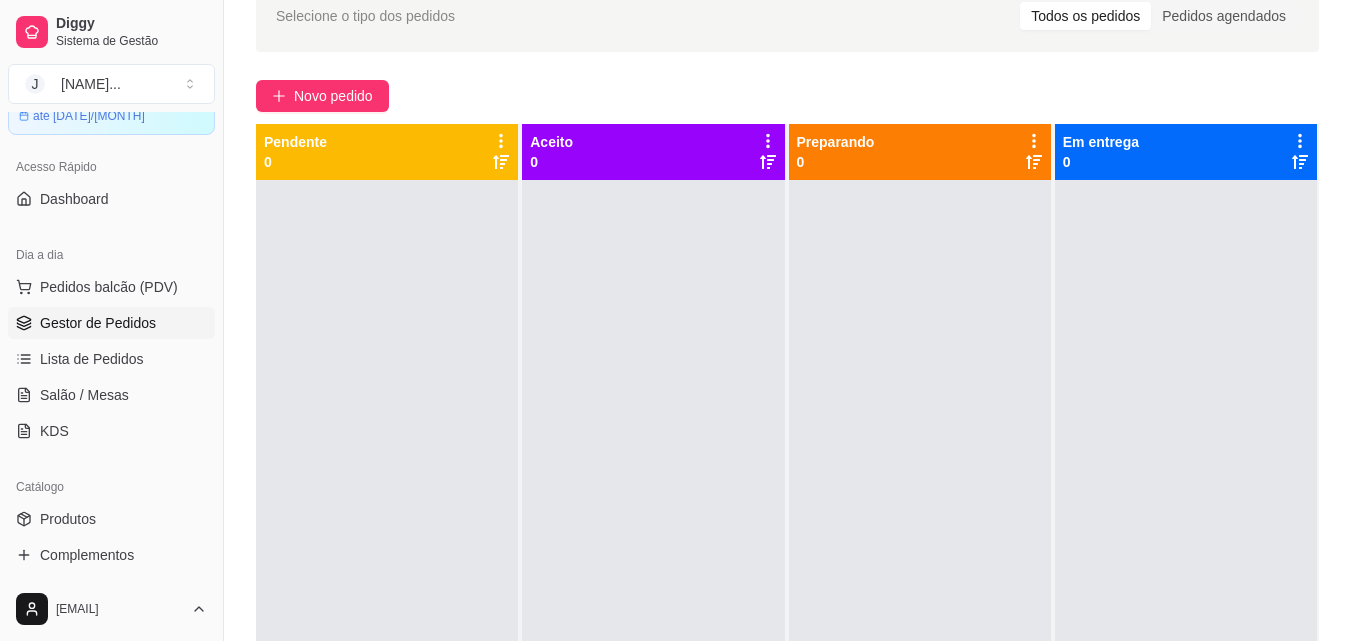 click at bounding box center [1186, 500] 